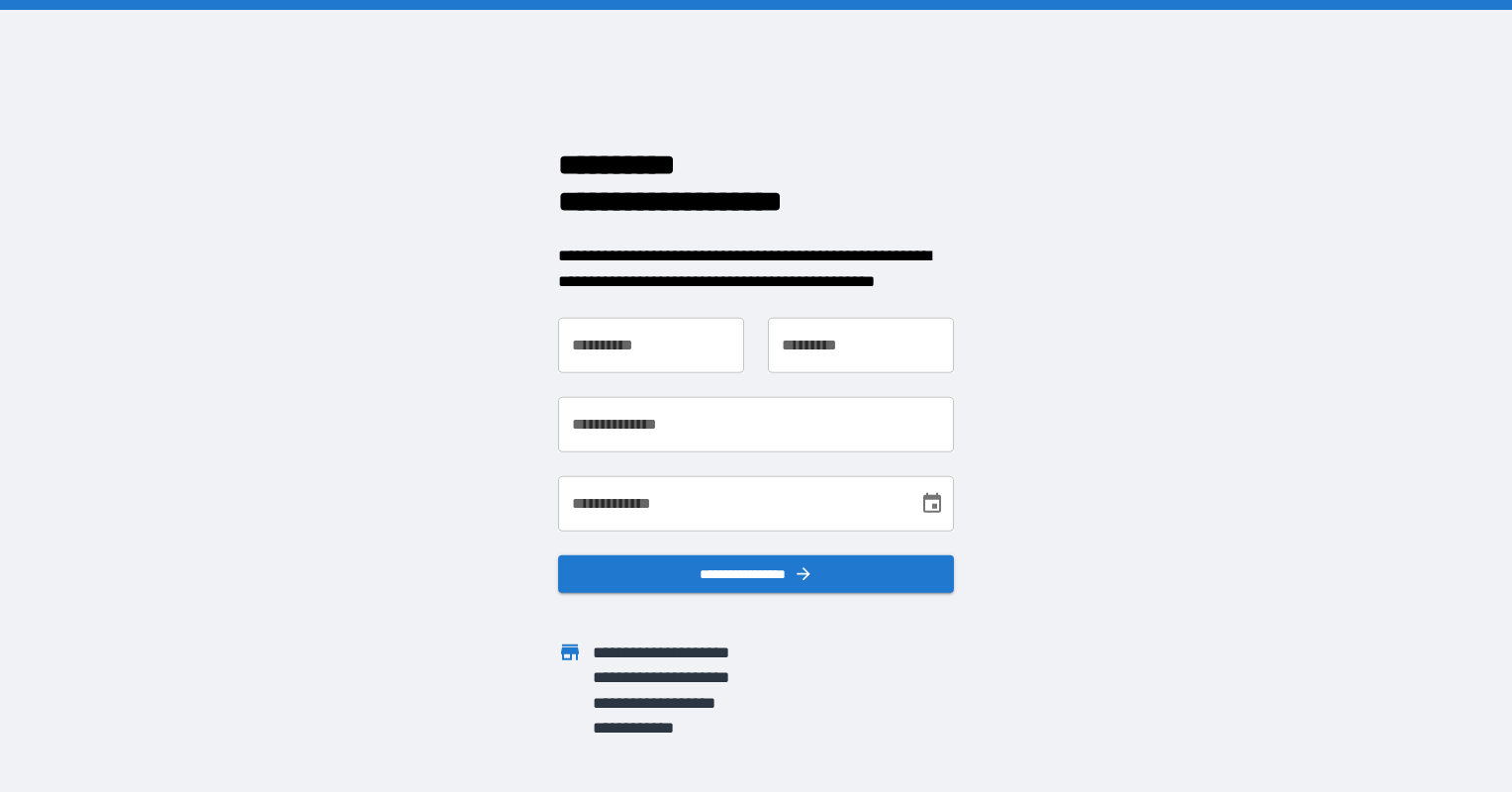 scroll, scrollTop: 0, scrollLeft: 0, axis: both 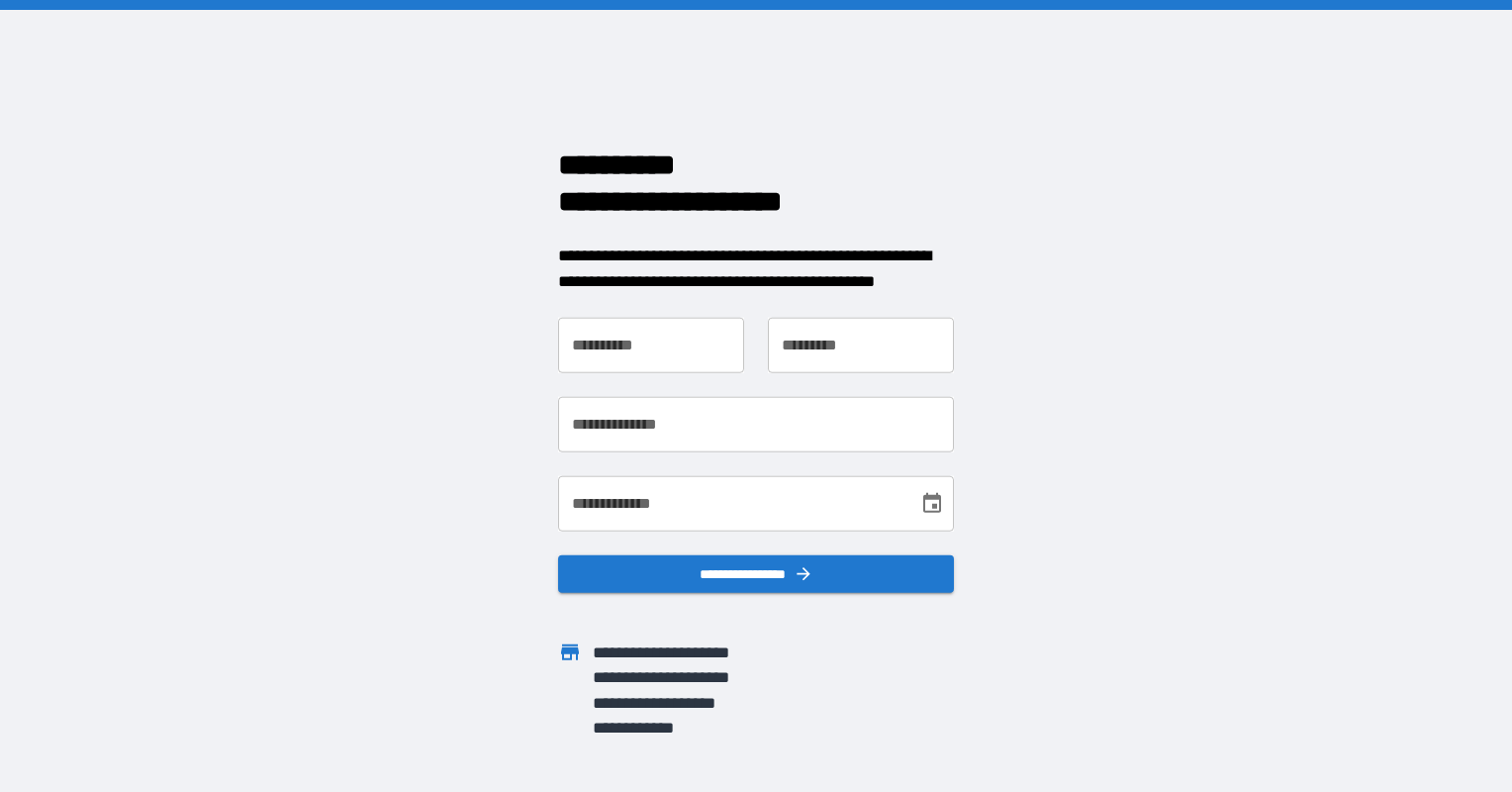 click on "**********" at bounding box center [651, 346] 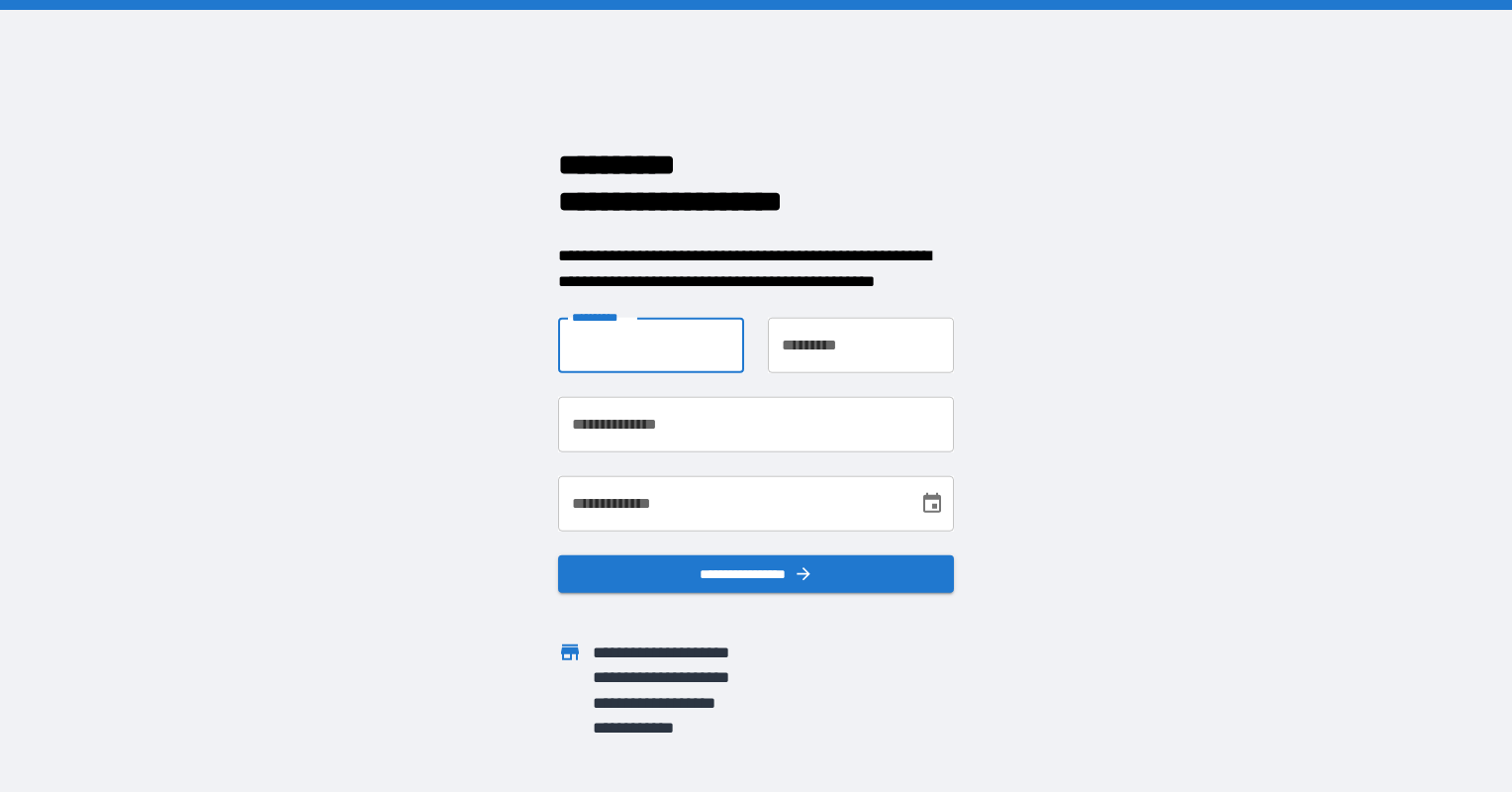 type on "******" 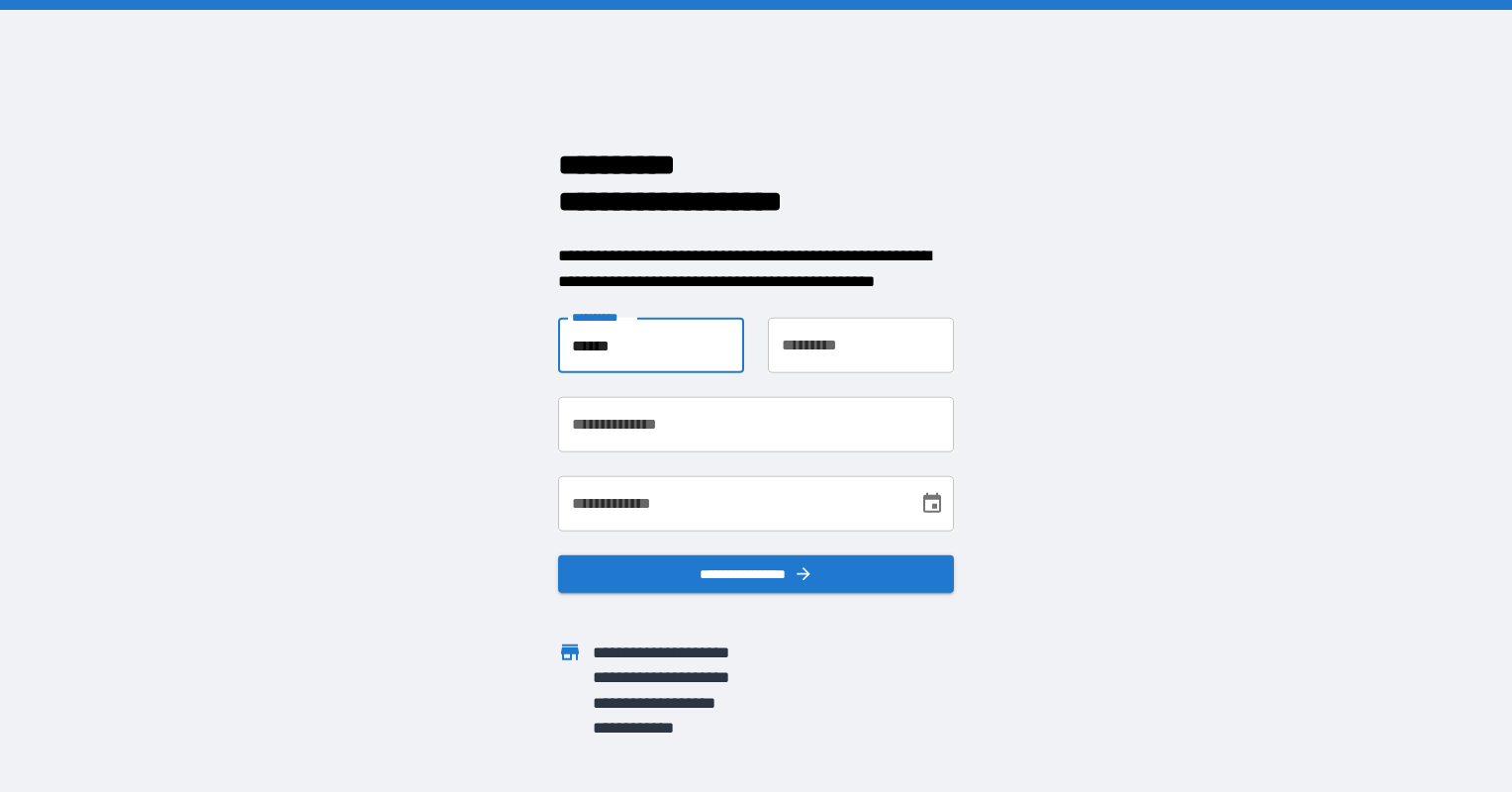 type on "******" 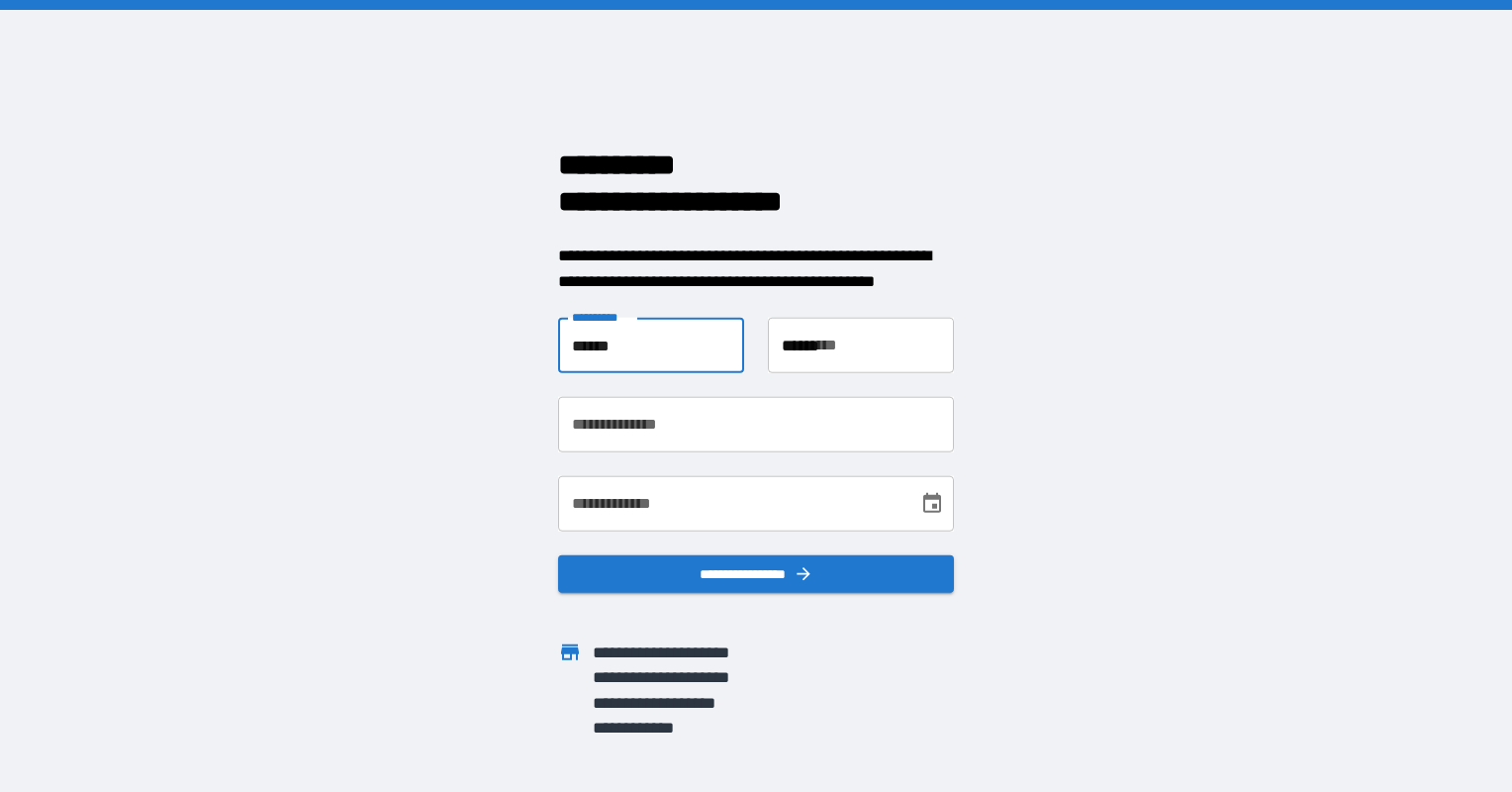 type on "**********" 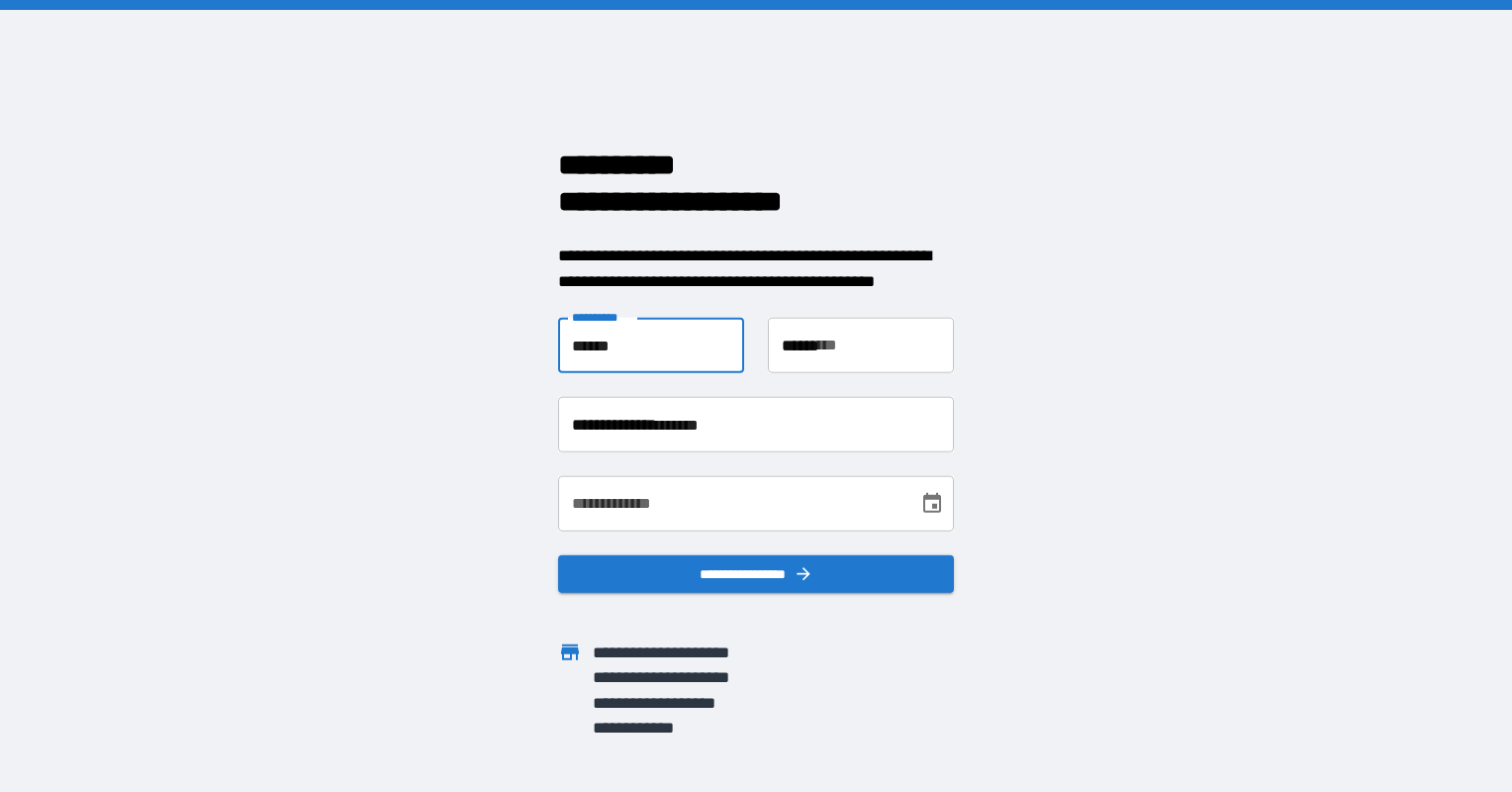 type on "**********" 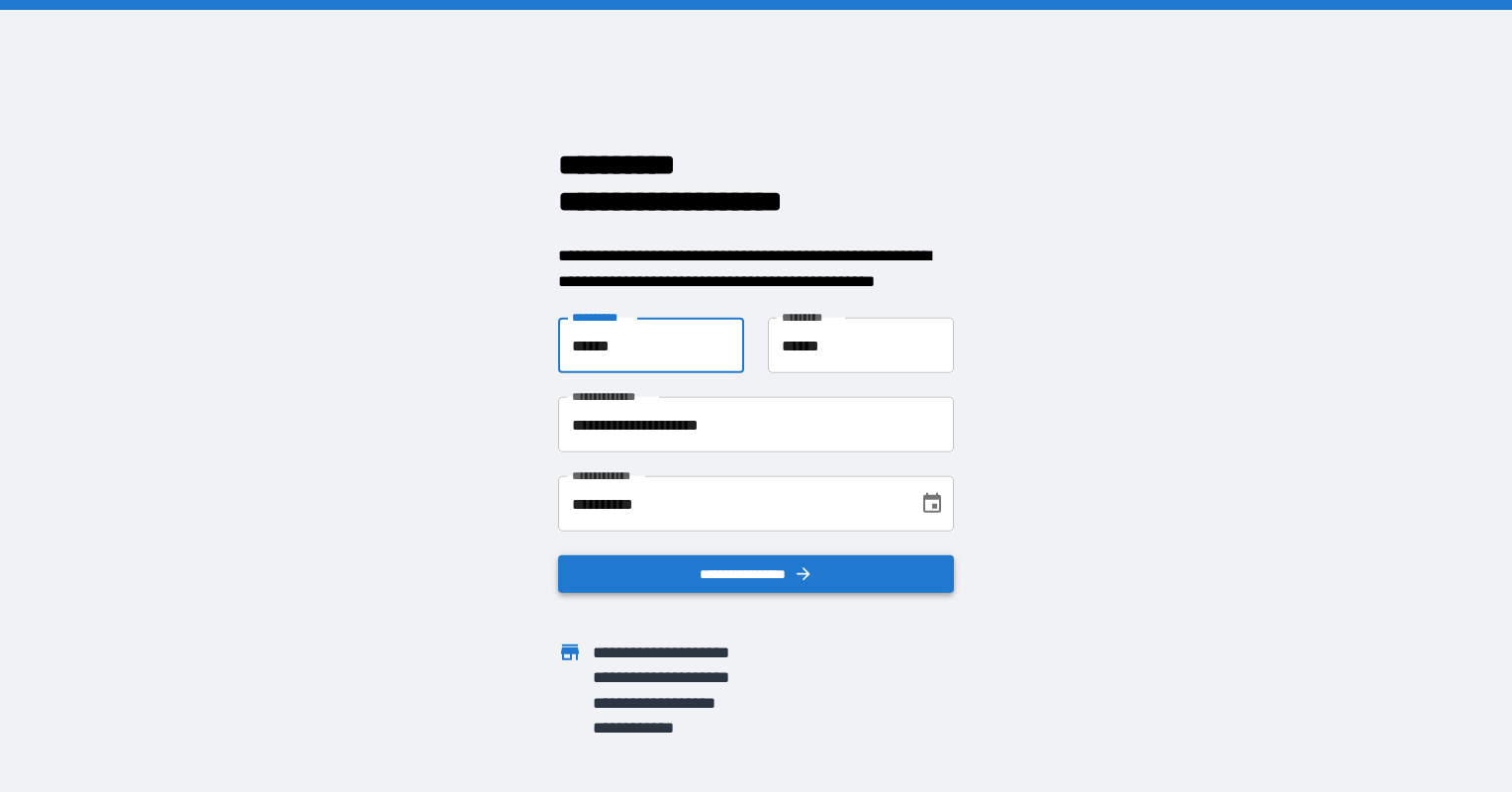 click on "**********" at bounding box center (756, 574) 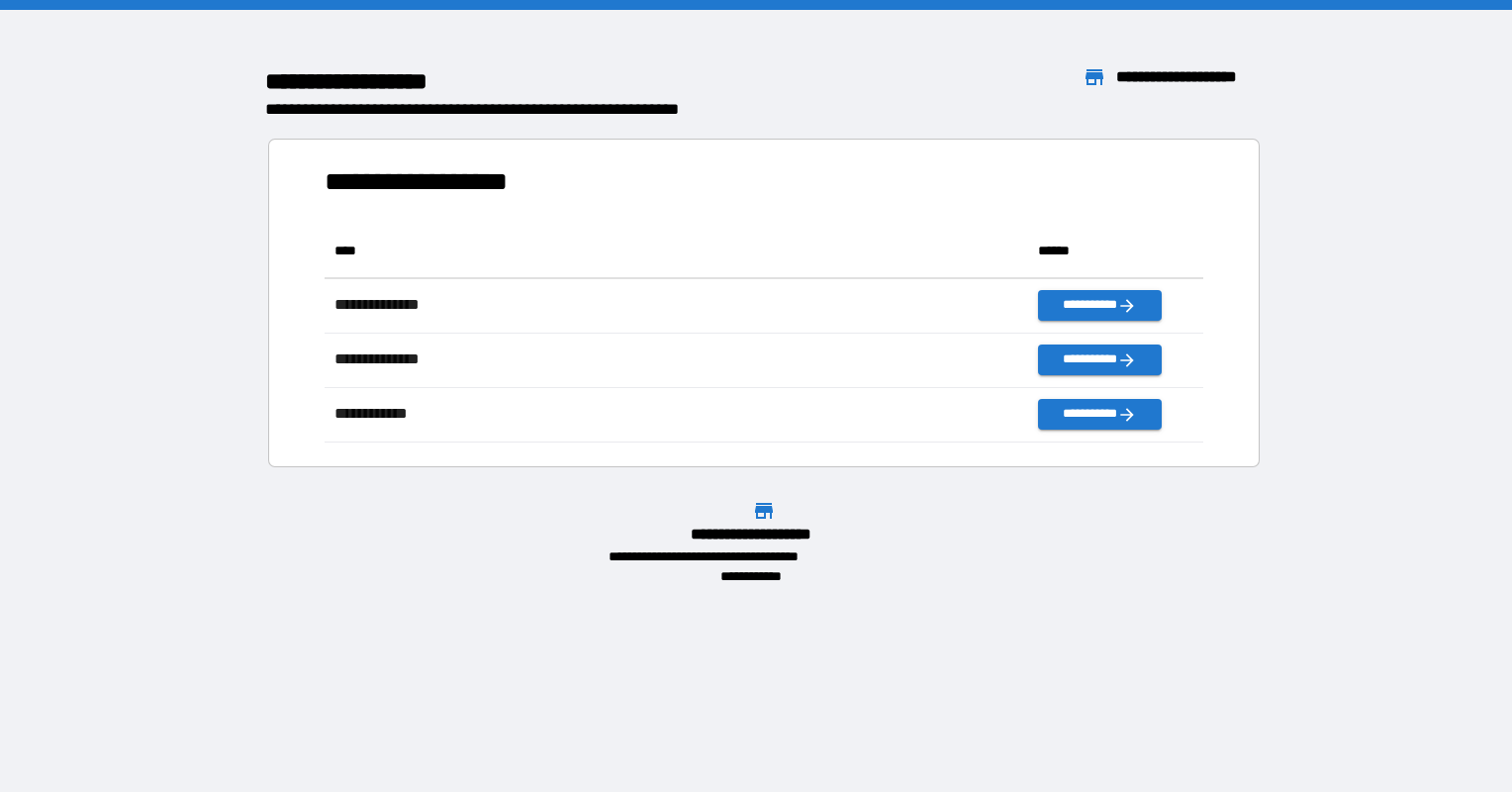 scroll, scrollTop: 16, scrollLeft: 16, axis: both 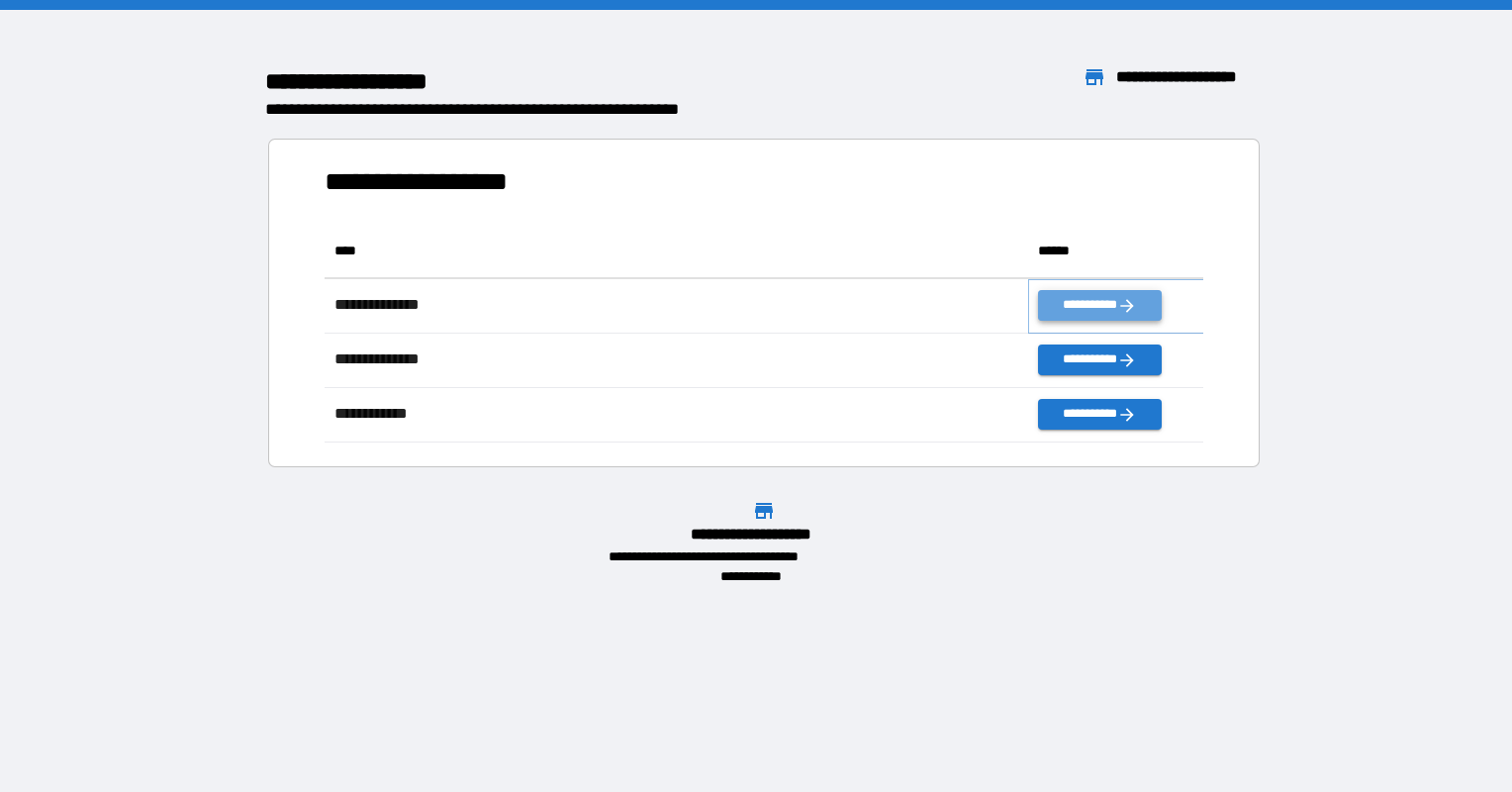 click on "**********" at bounding box center [1099, 305] 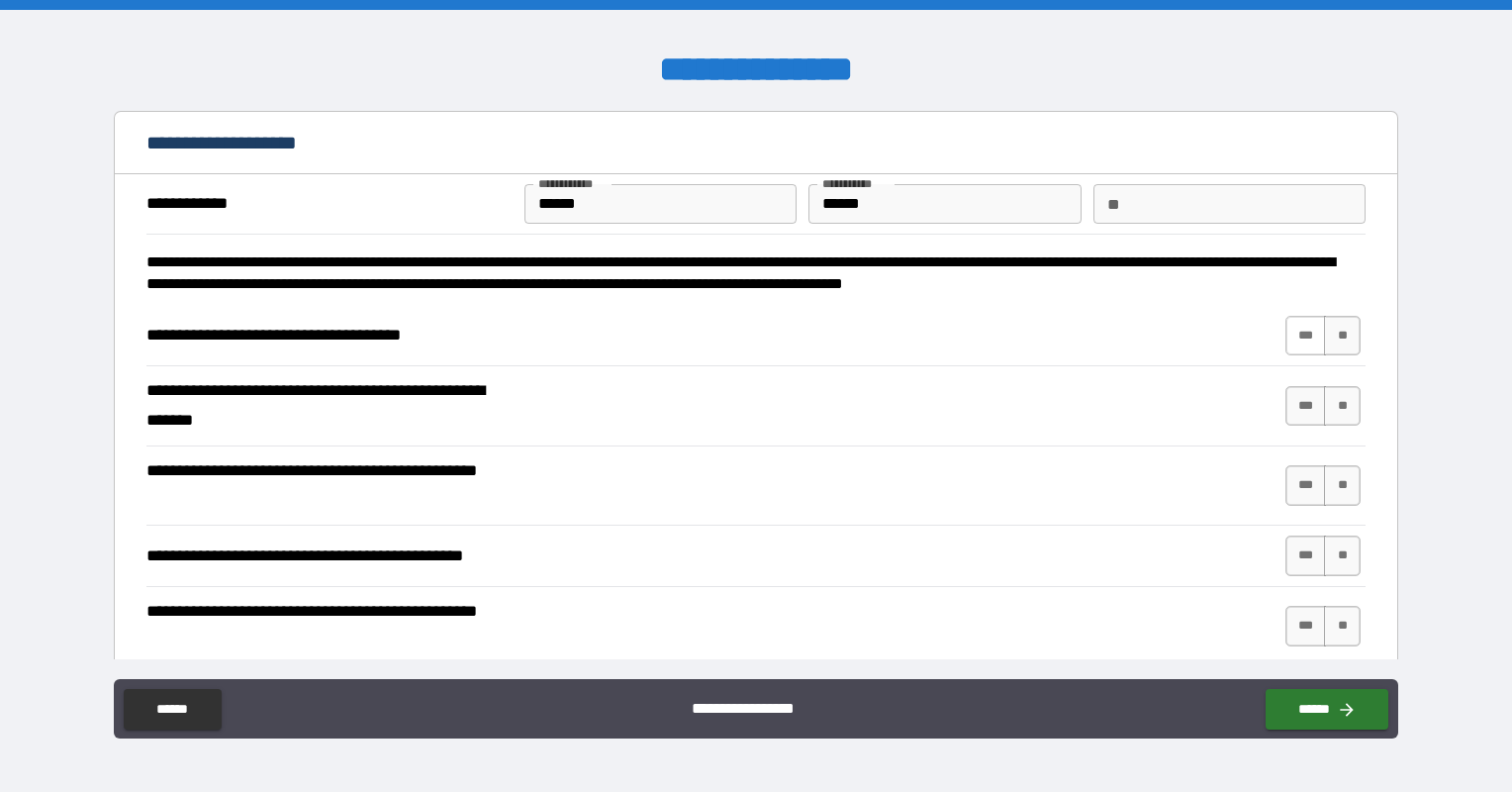 click on "***" at bounding box center [1306, 336] 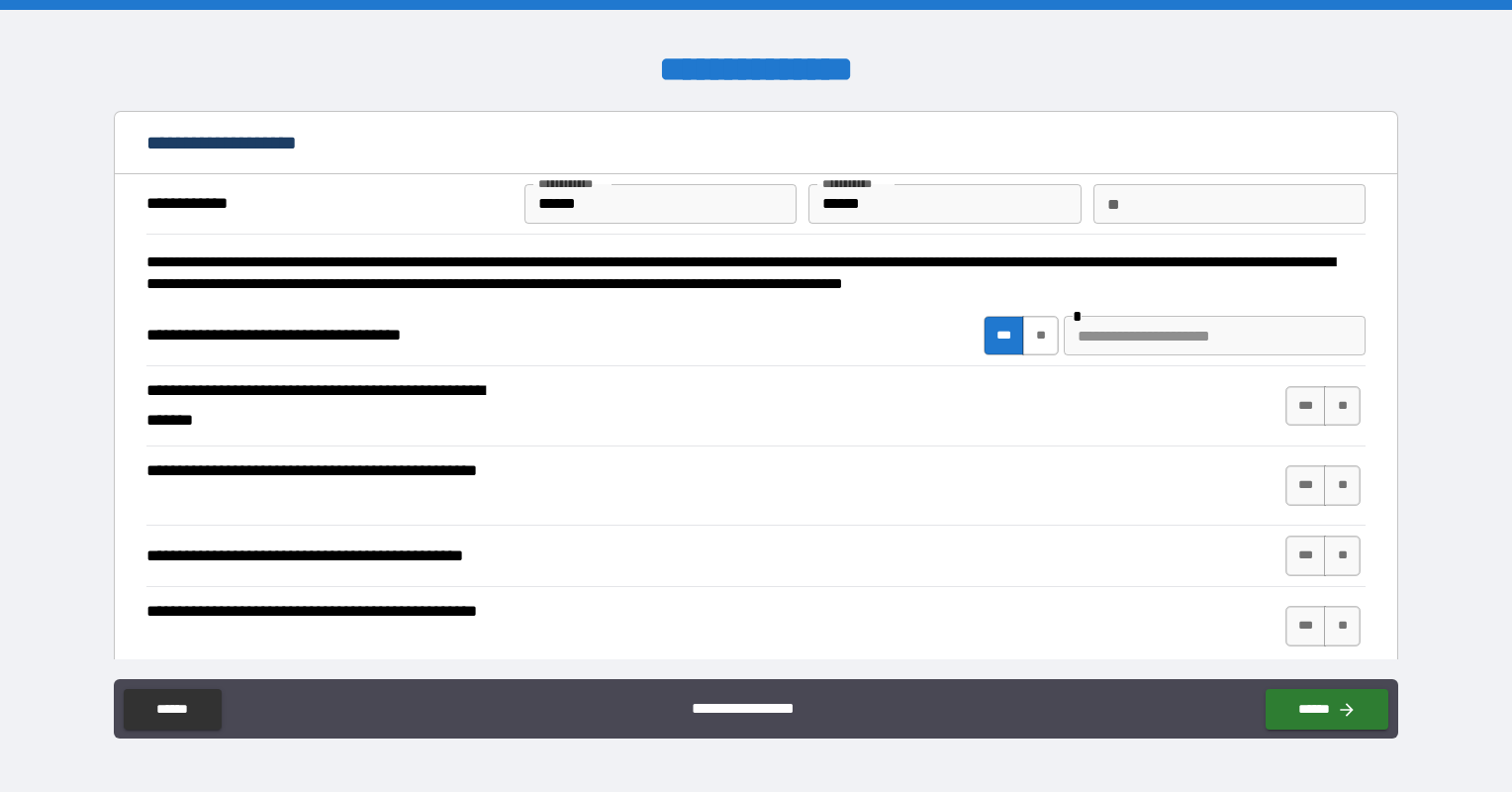 click on "**" at bounding box center (1040, 336) 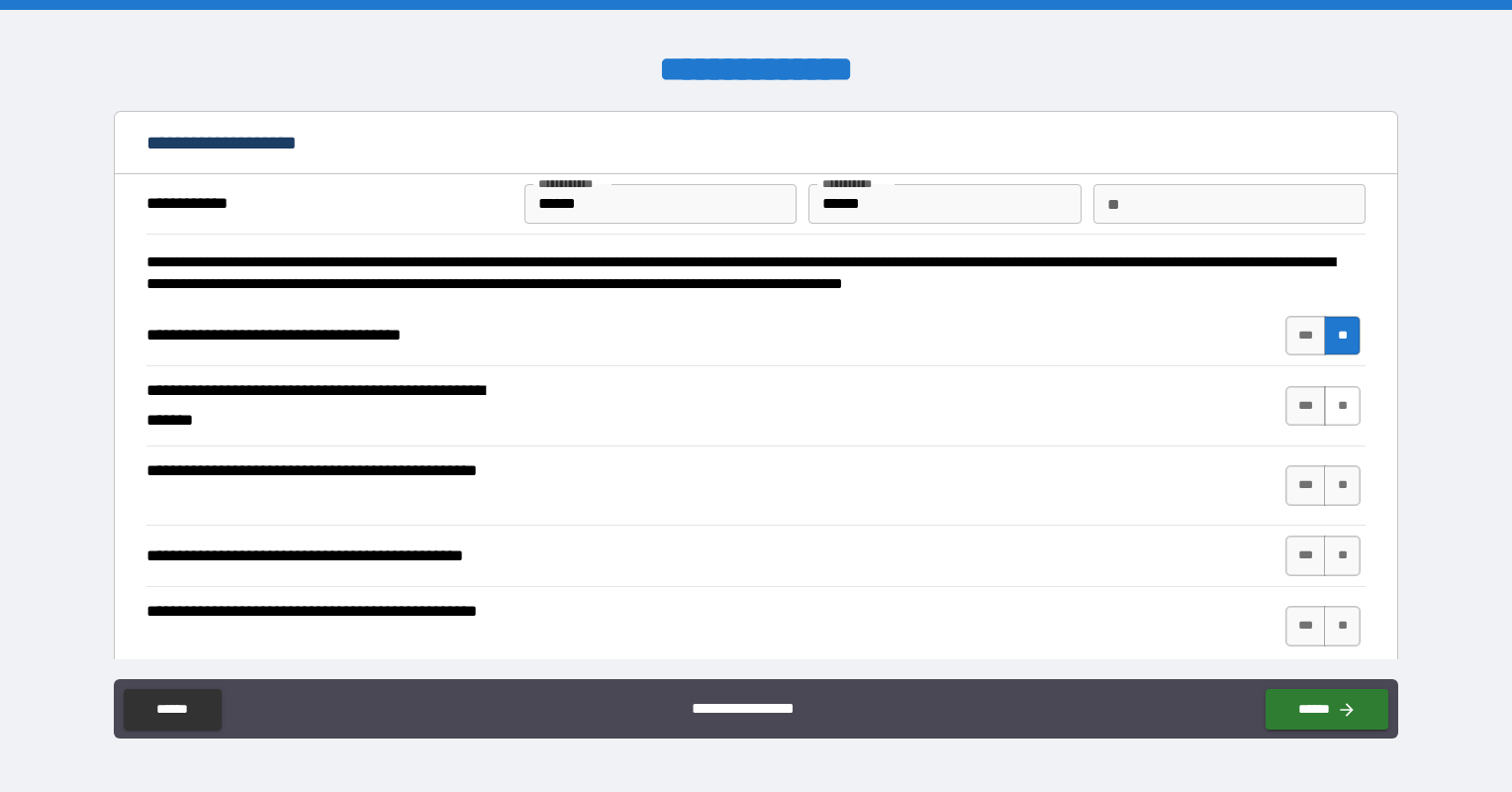 click on "**" at bounding box center (1342, 406) 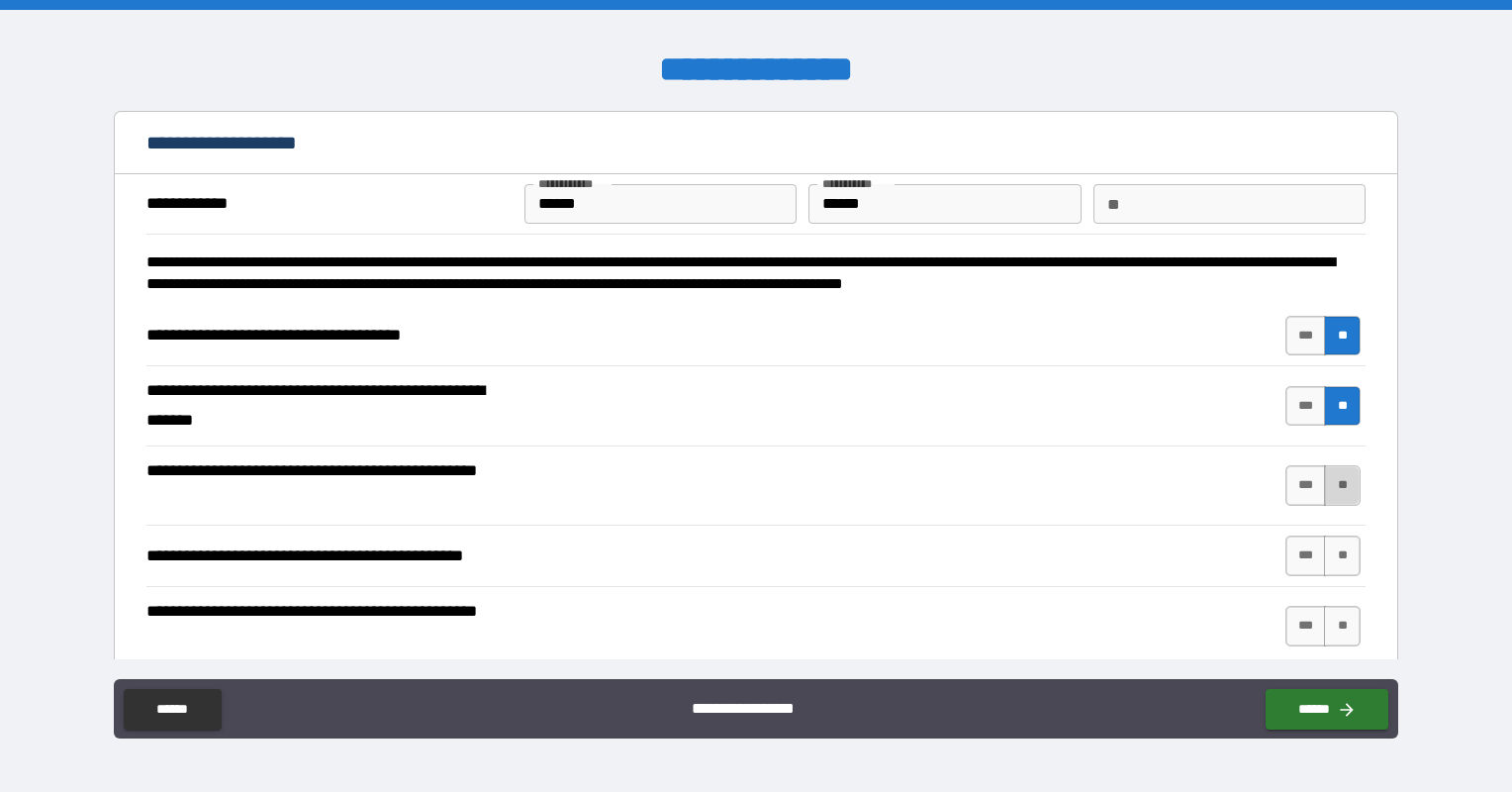 click on "**" at bounding box center [1342, 485] 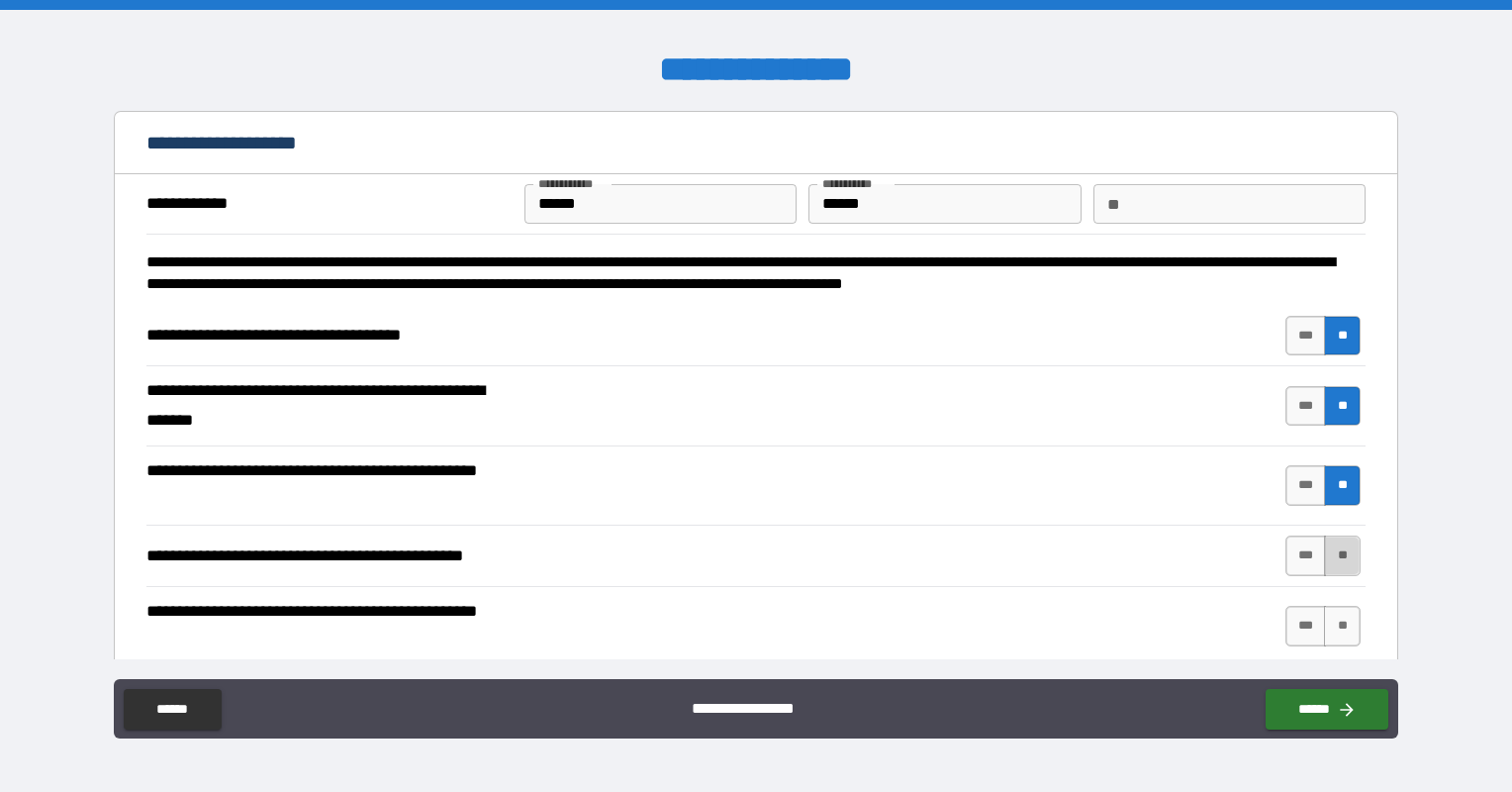 click on "**" at bounding box center [1342, 555] 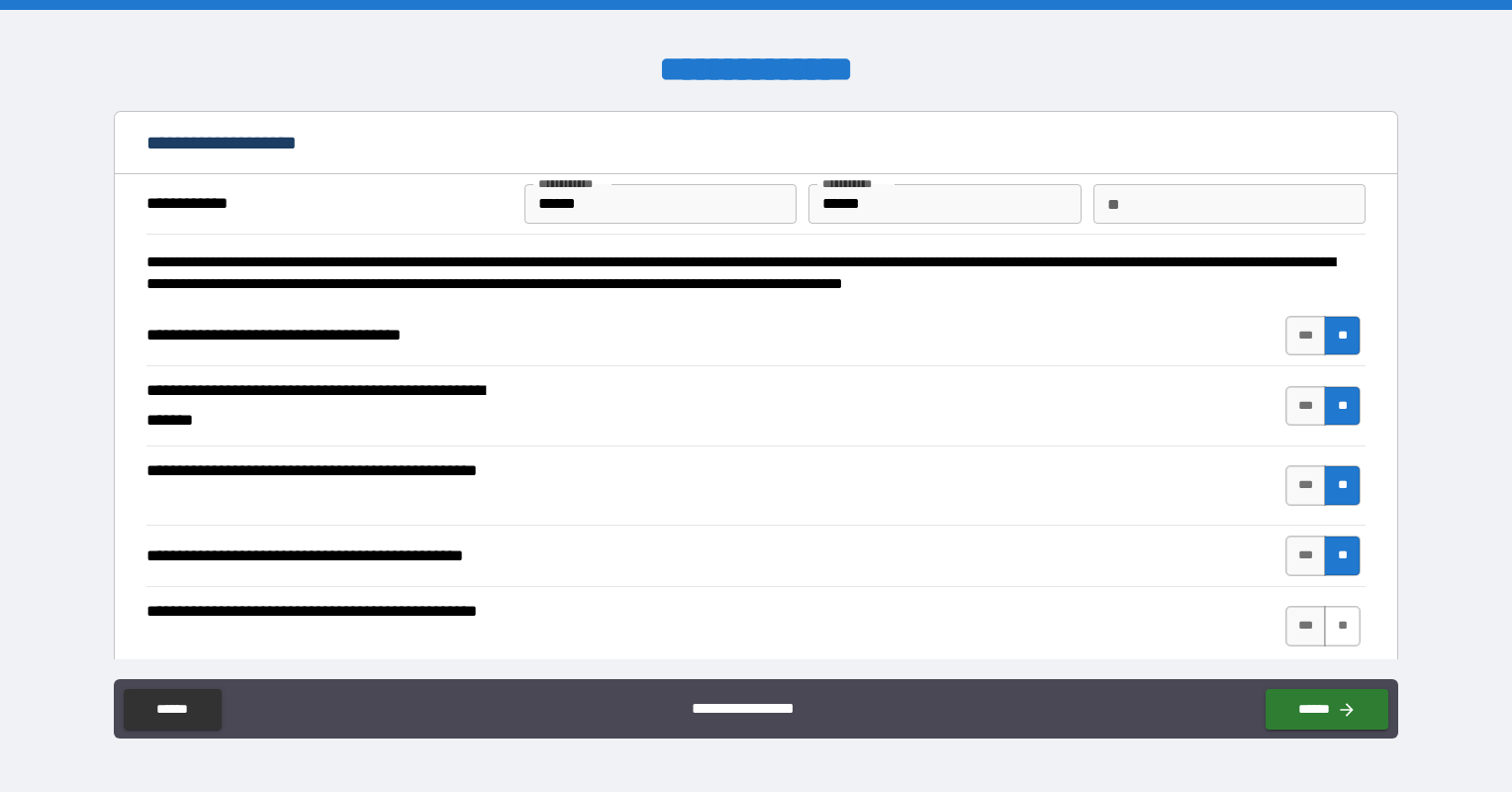 click on "**" at bounding box center [1342, 626] 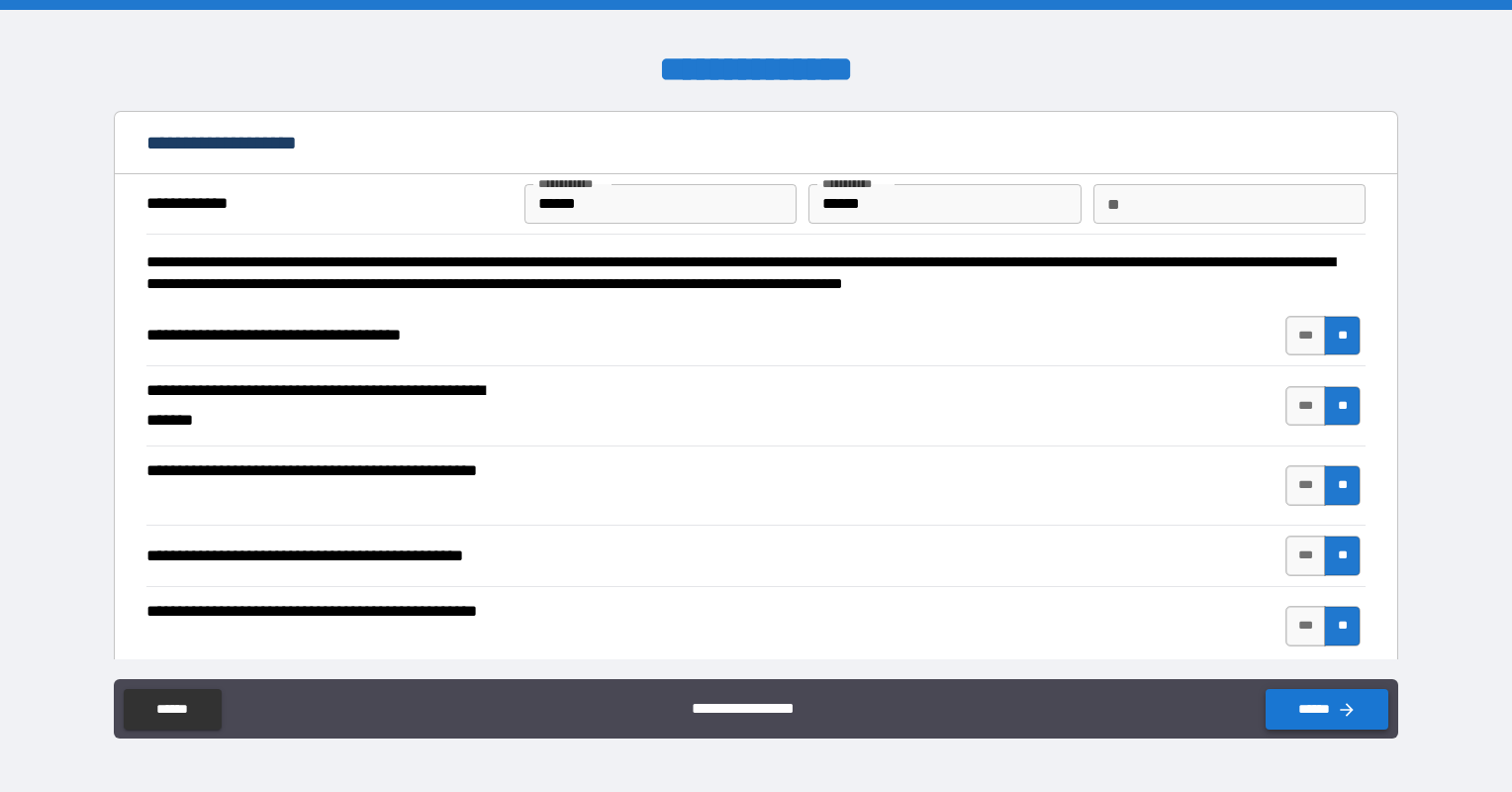click 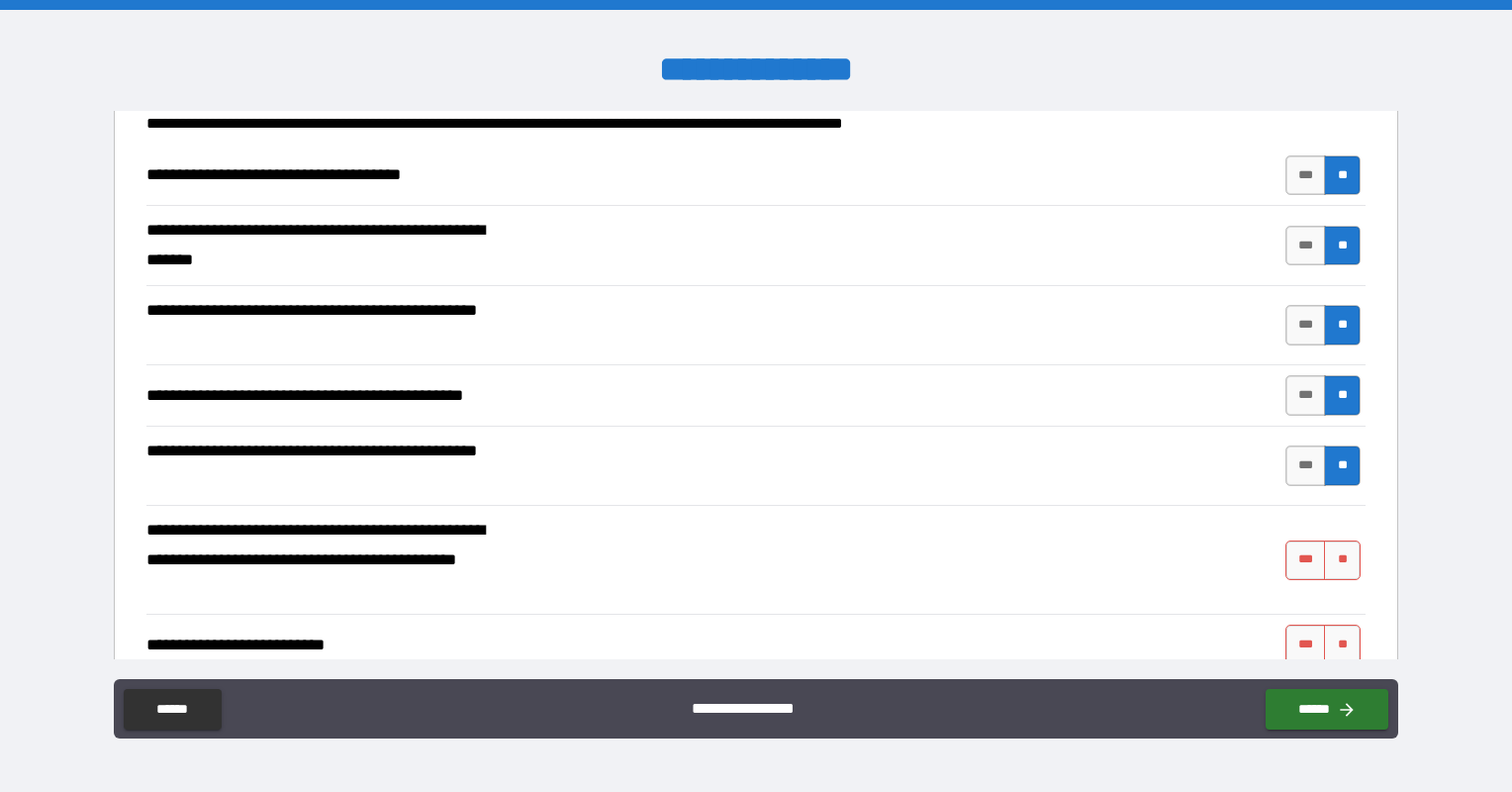scroll, scrollTop: 297, scrollLeft: 0, axis: vertical 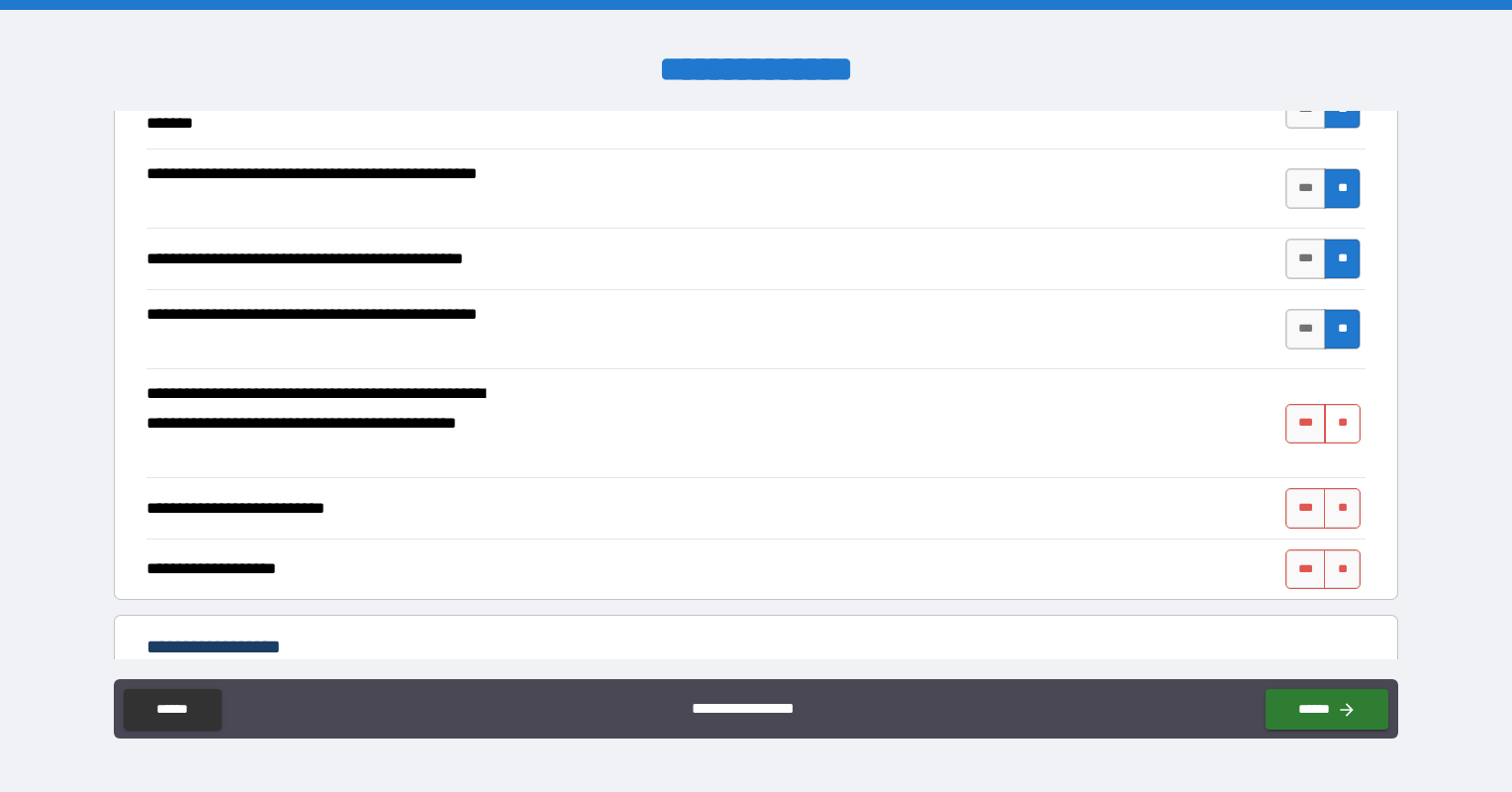 click on "**" at bounding box center (1342, 424) 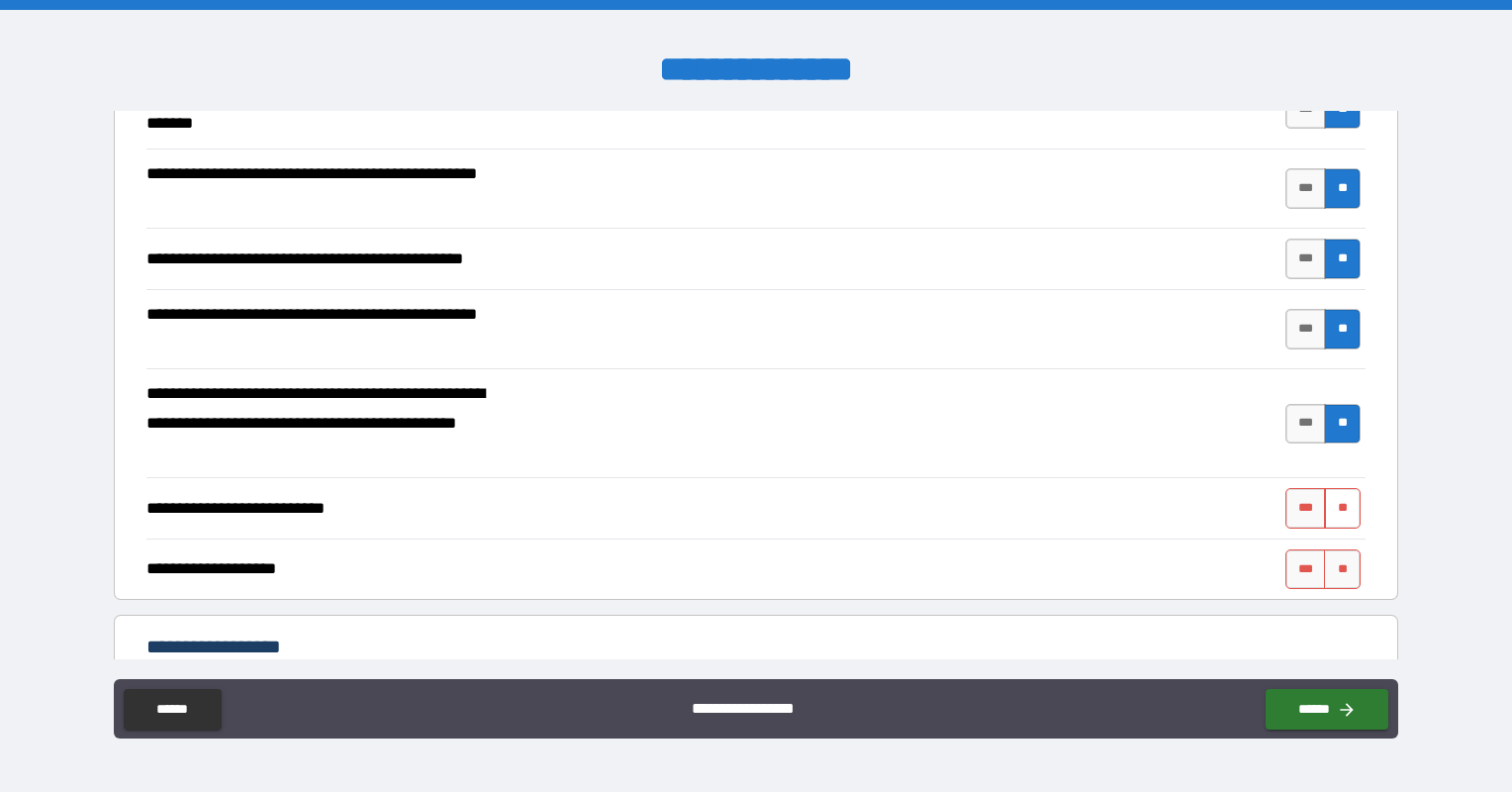 click on "**" at bounding box center (1342, 508) 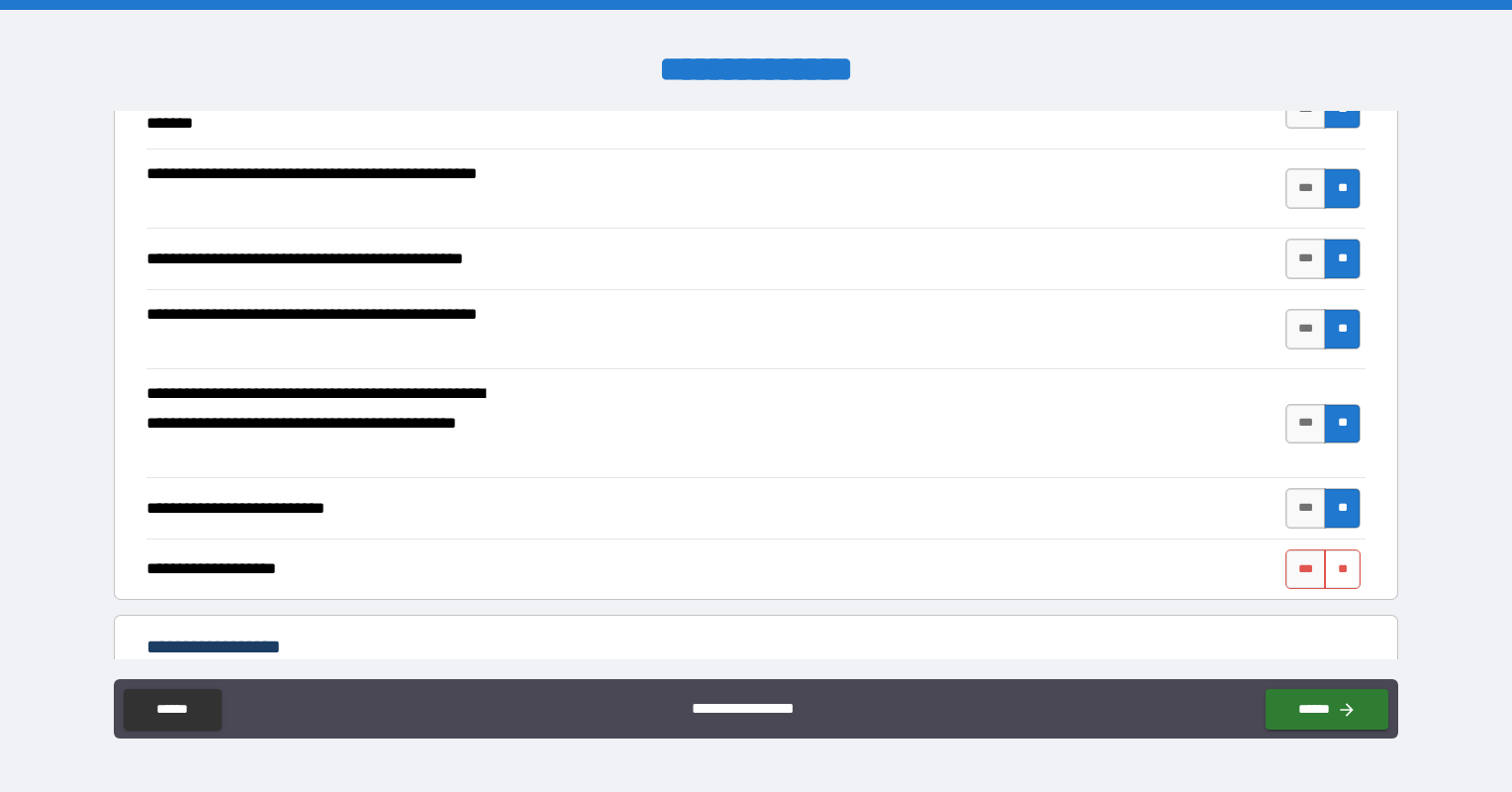 click on "**" at bounding box center (1342, 569) 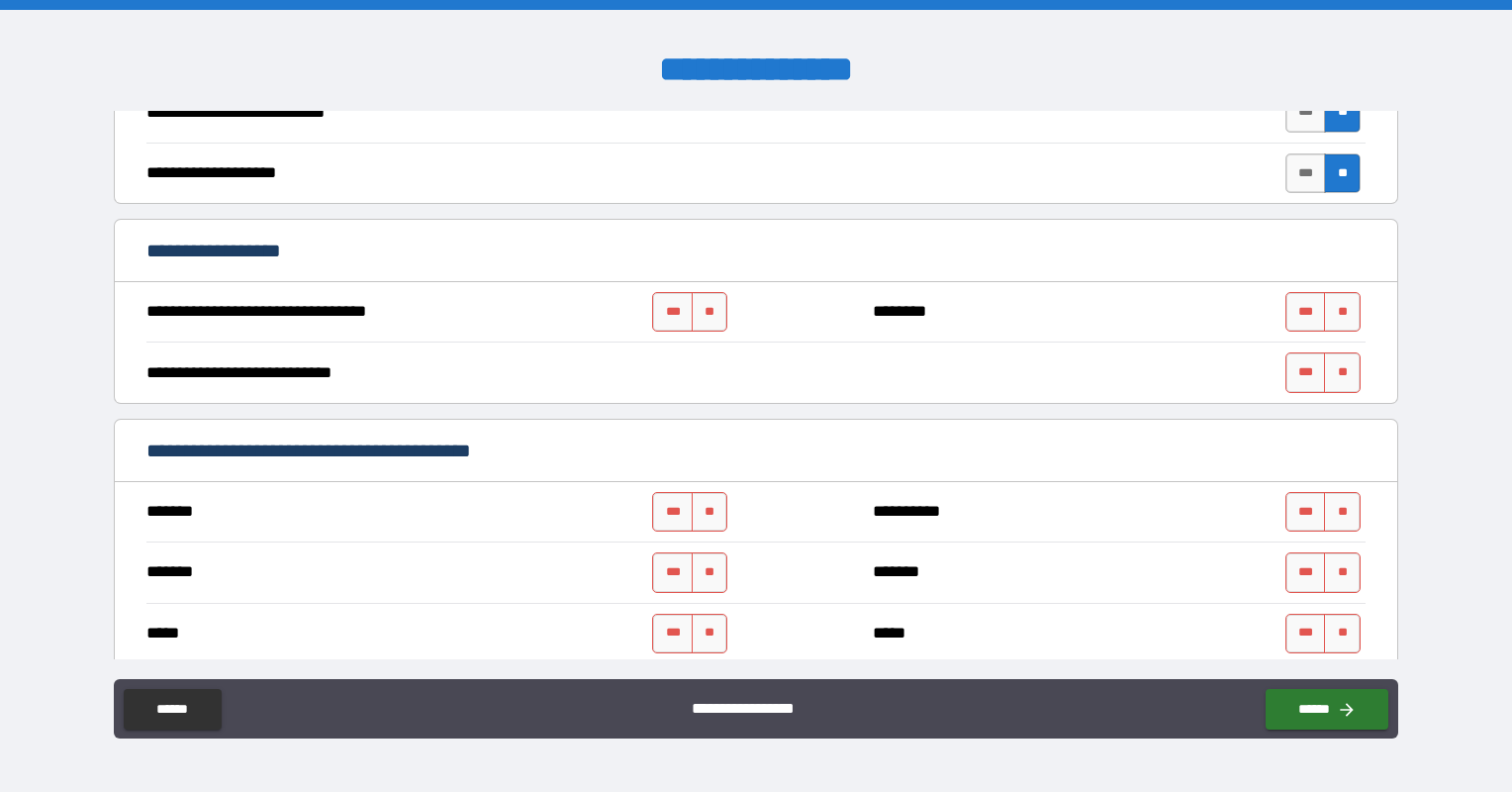 scroll, scrollTop: 792, scrollLeft: 0, axis: vertical 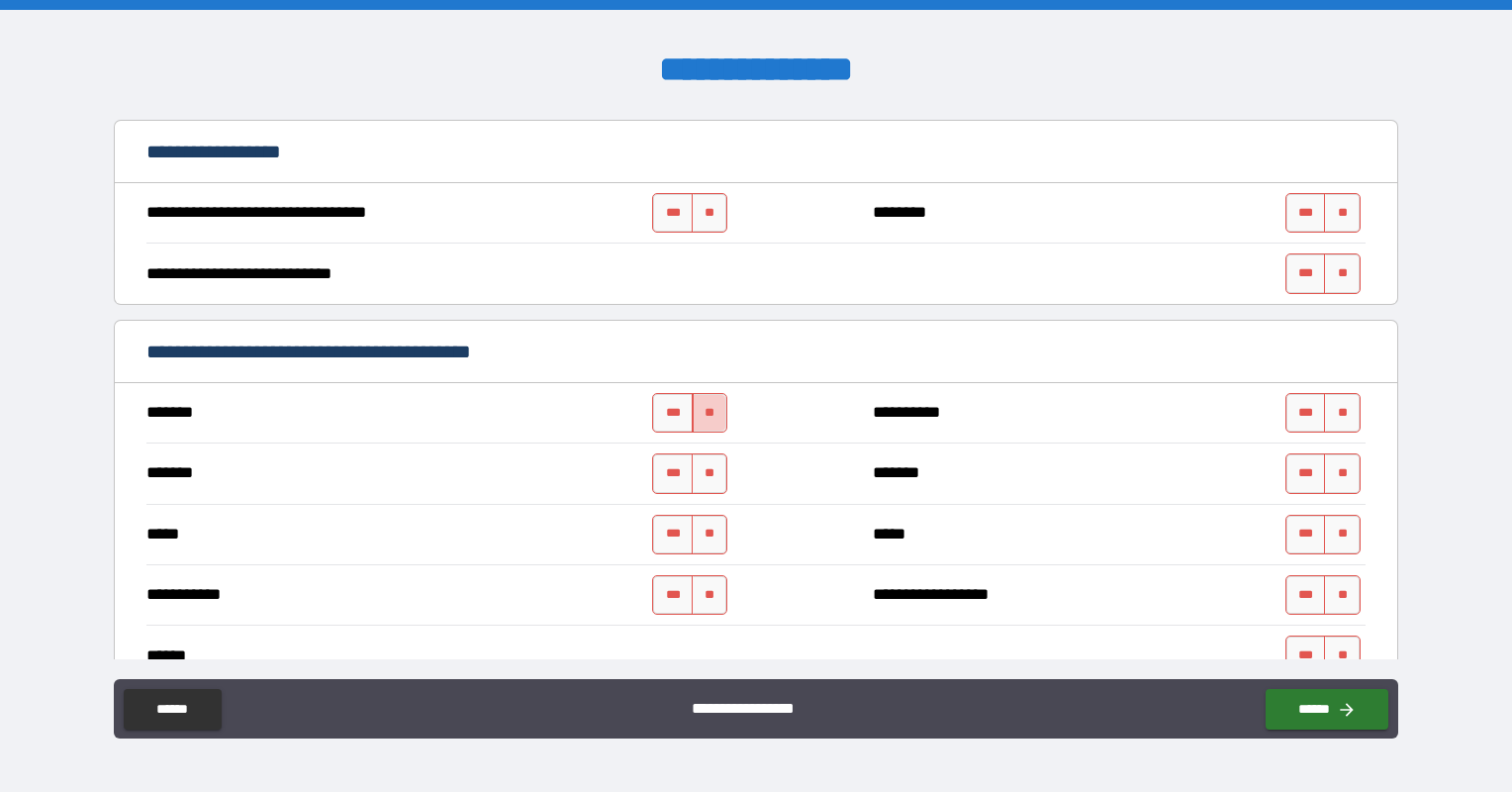click on "**" at bounding box center (709, 413) 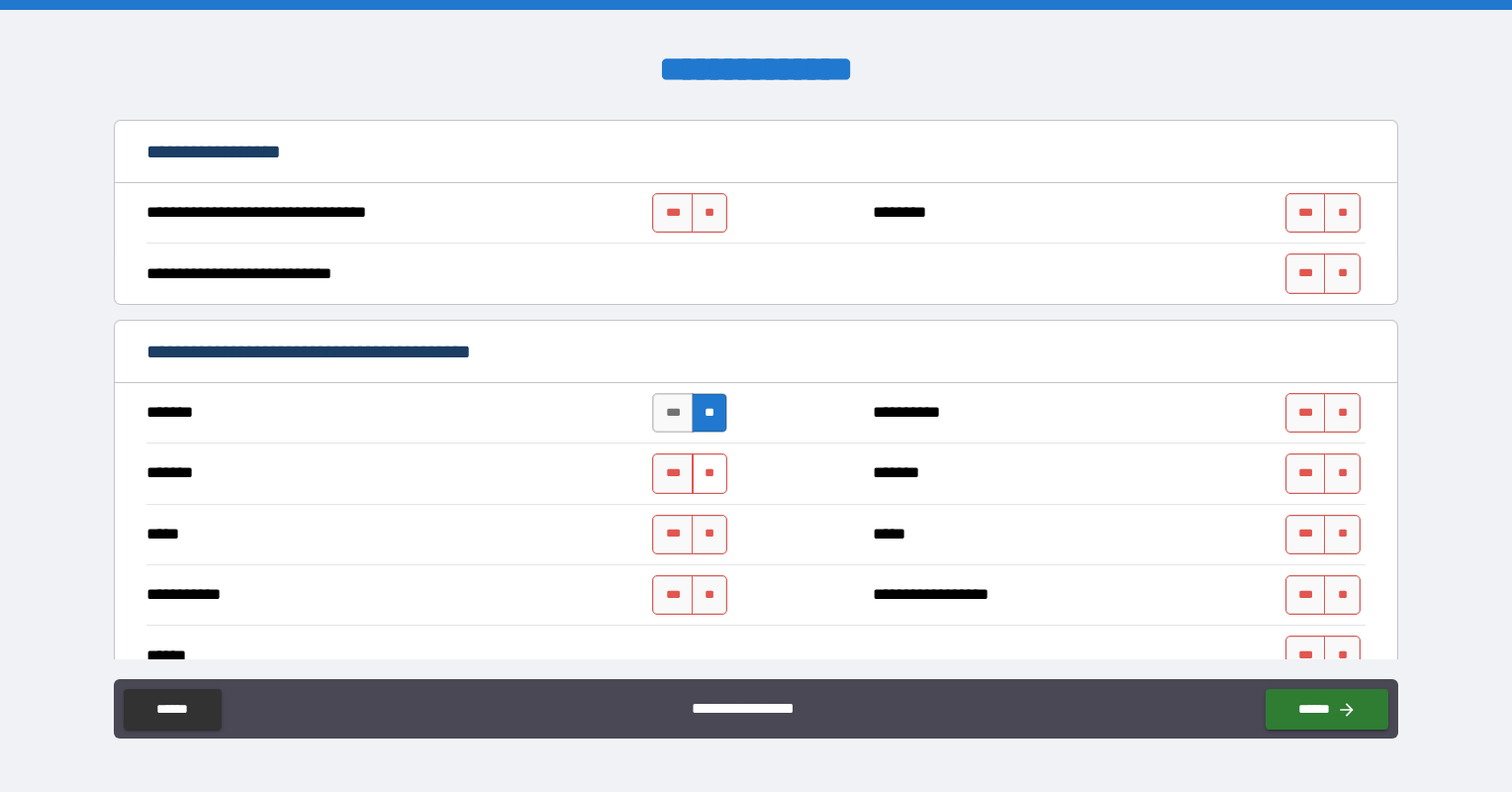 click on "**" at bounding box center [709, 473] 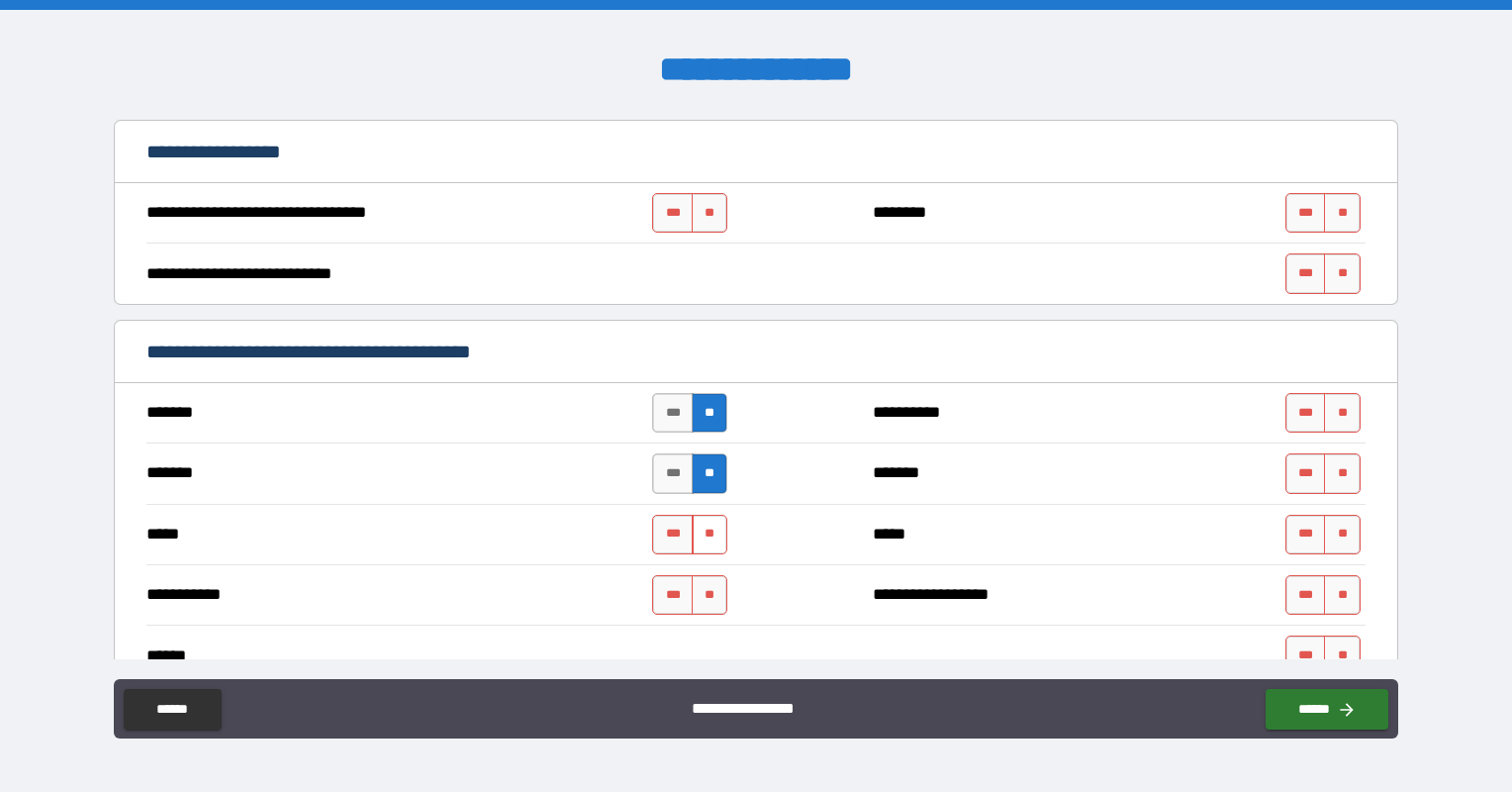 click on "**" at bounding box center (709, 535) 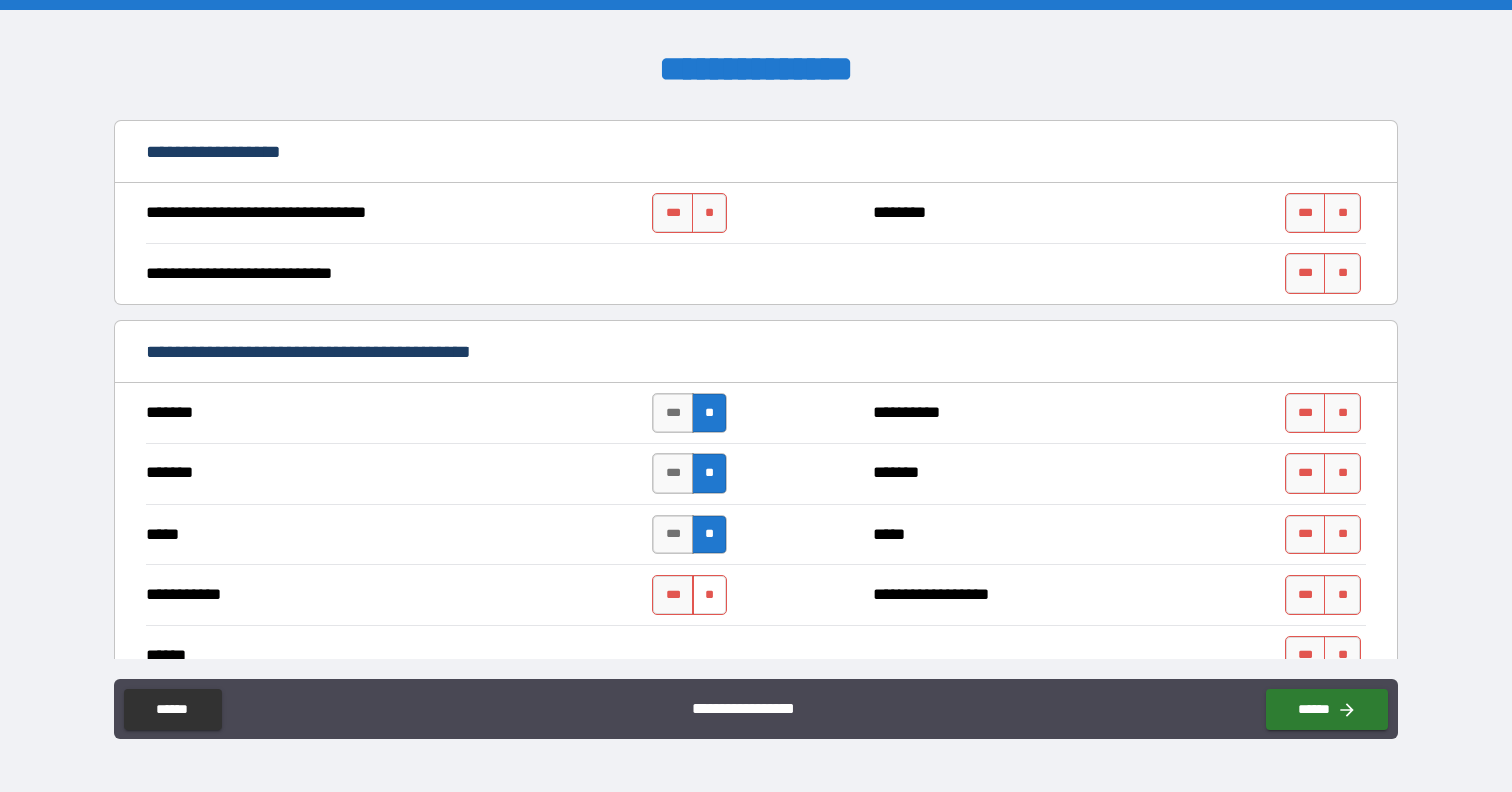 click on "**" at bounding box center (709, 595) 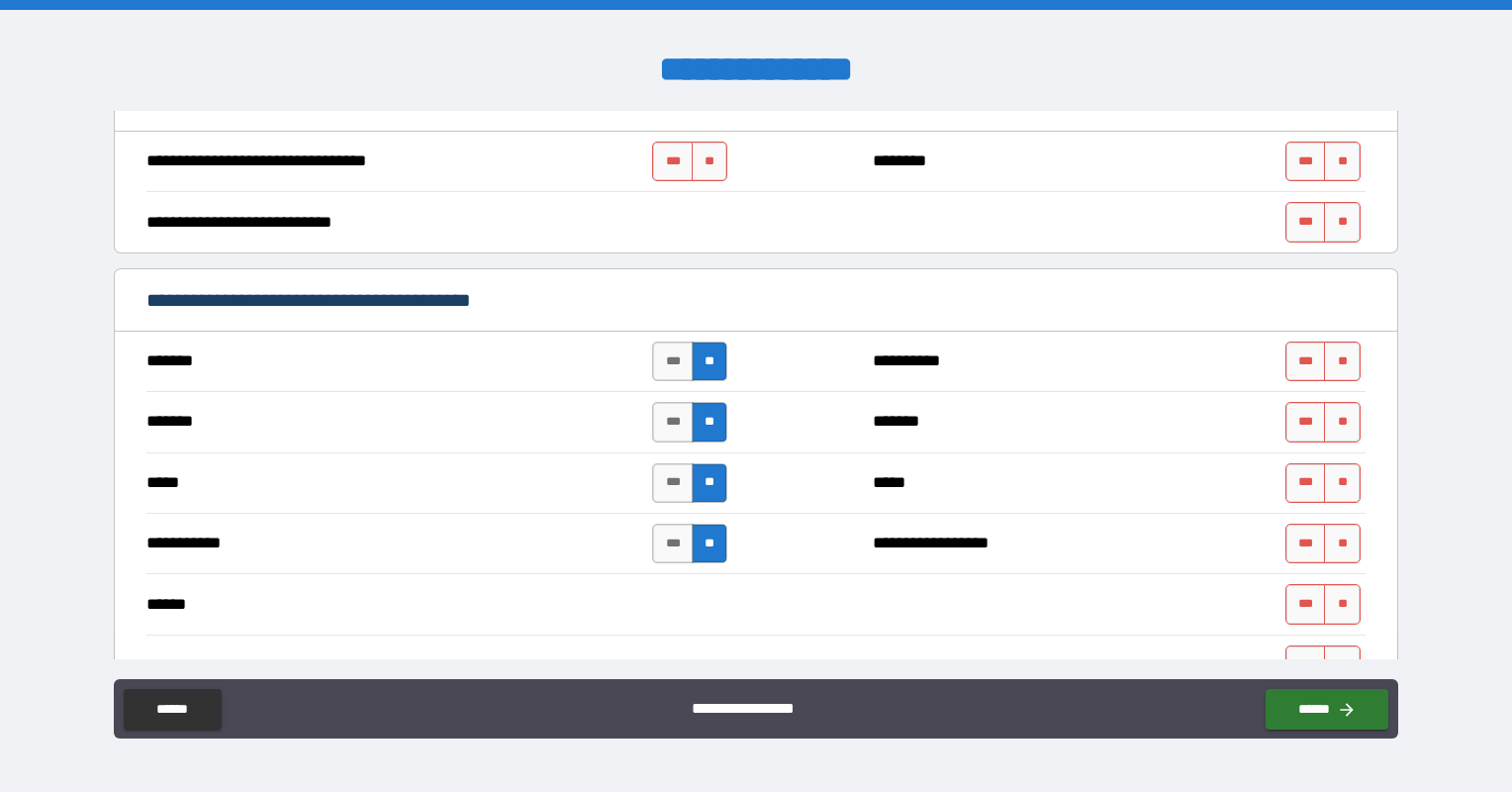 scroll, scrollTop: 990, scrollLeft: 0, axis: vertical 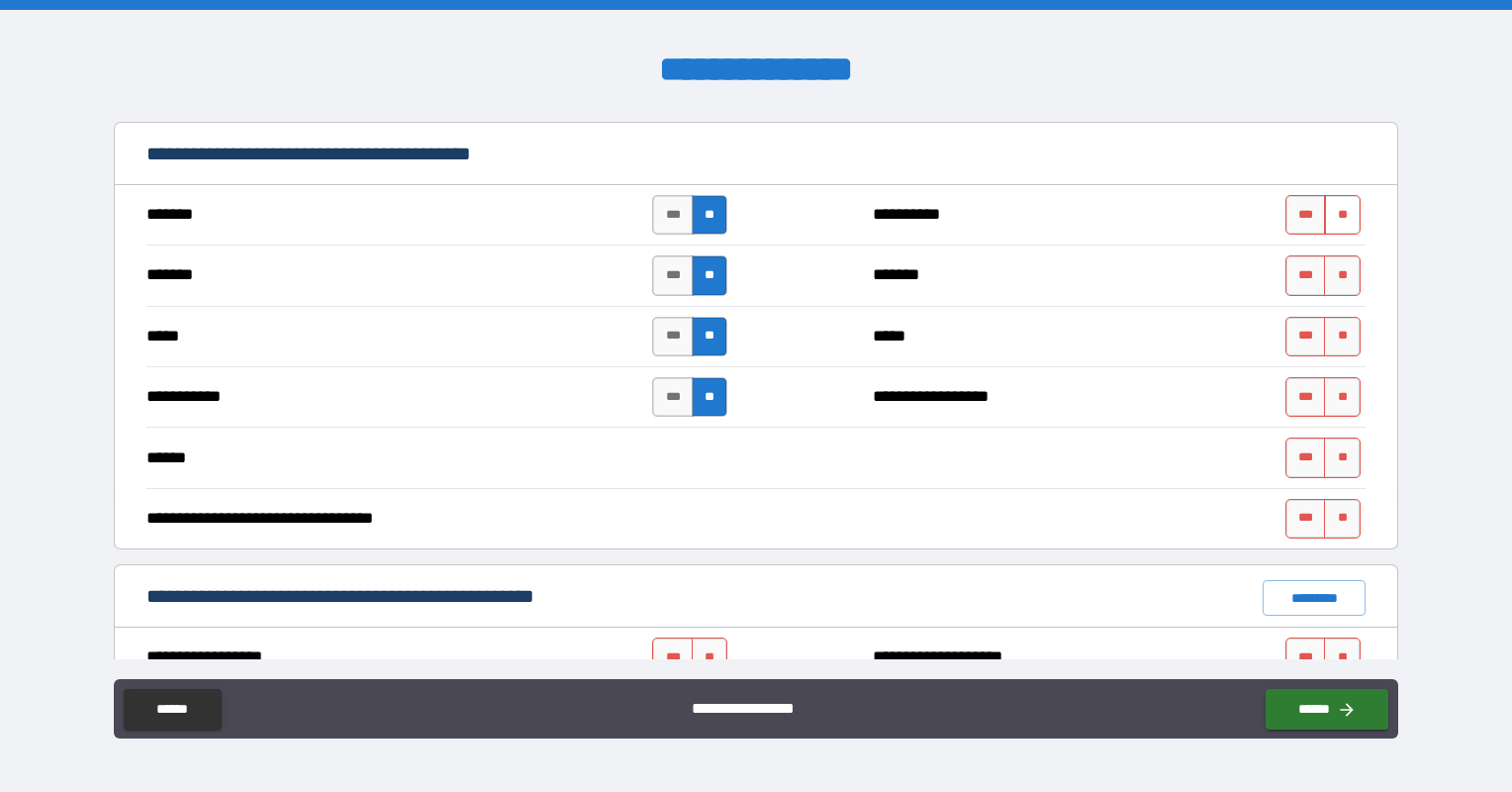 click on "**" at bounding box center (1342, 215) 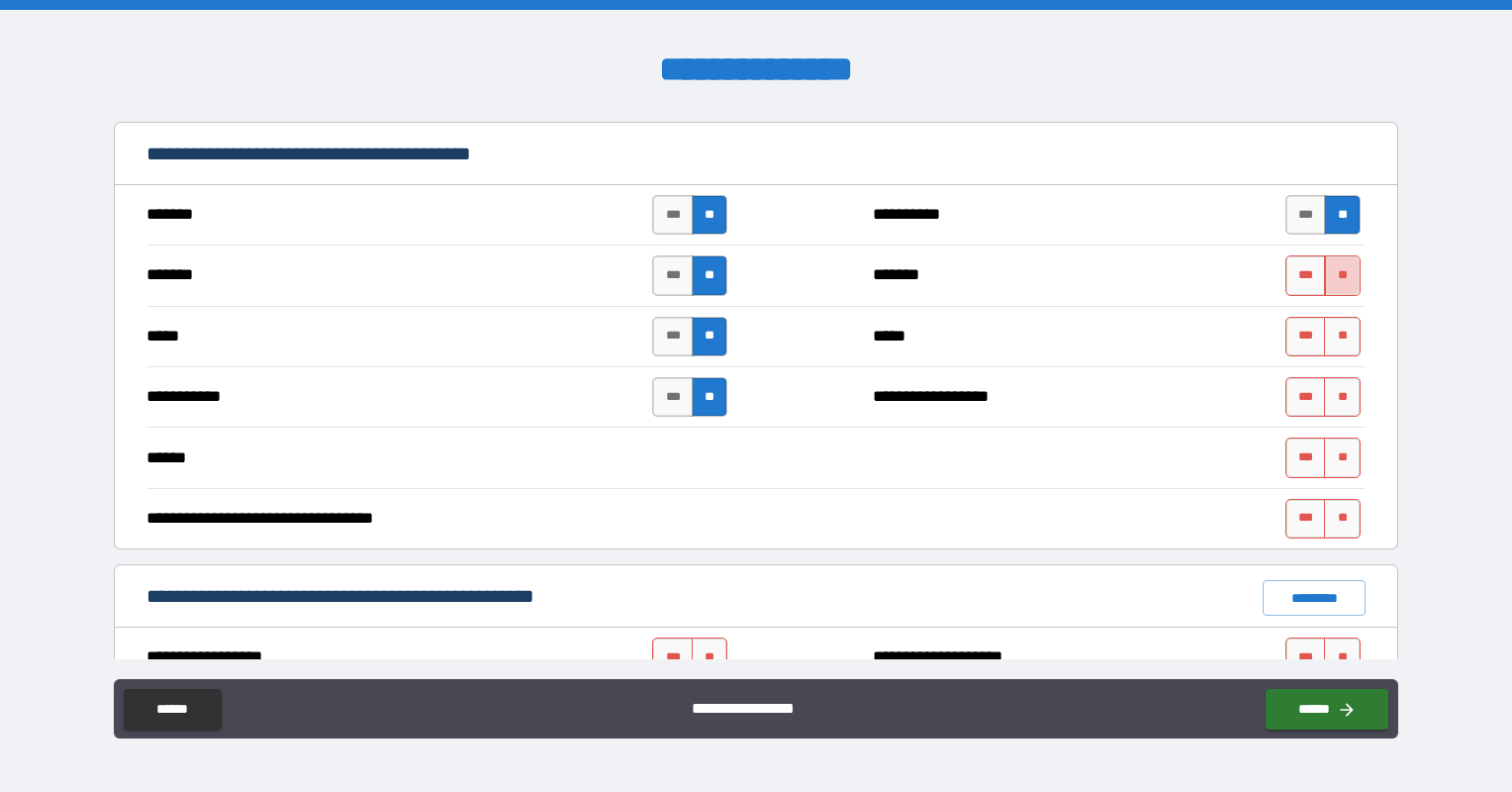 click on "**" at bounding box center [1342, 275] 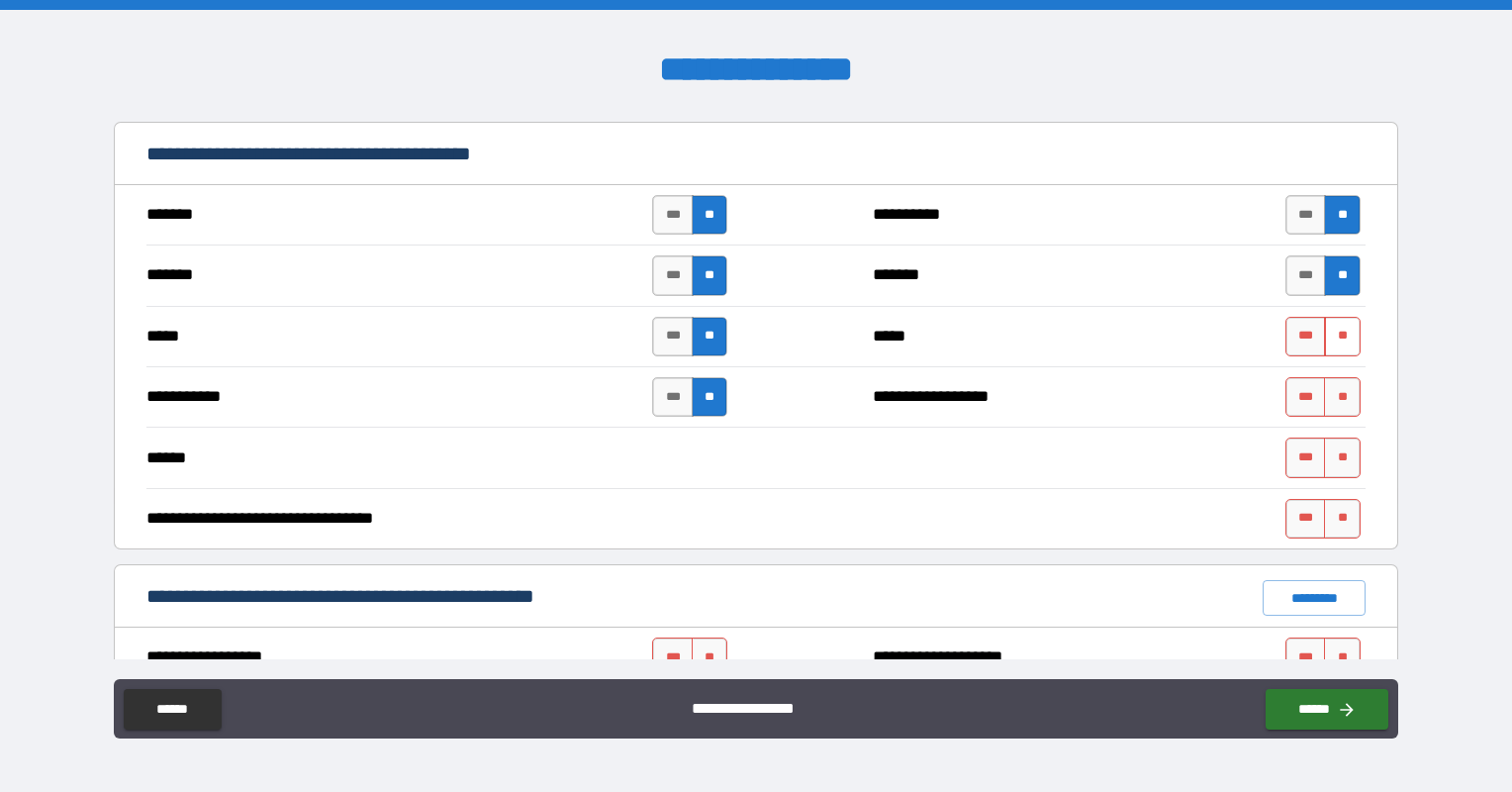 click on "**" at bounding box center (1342, 337) 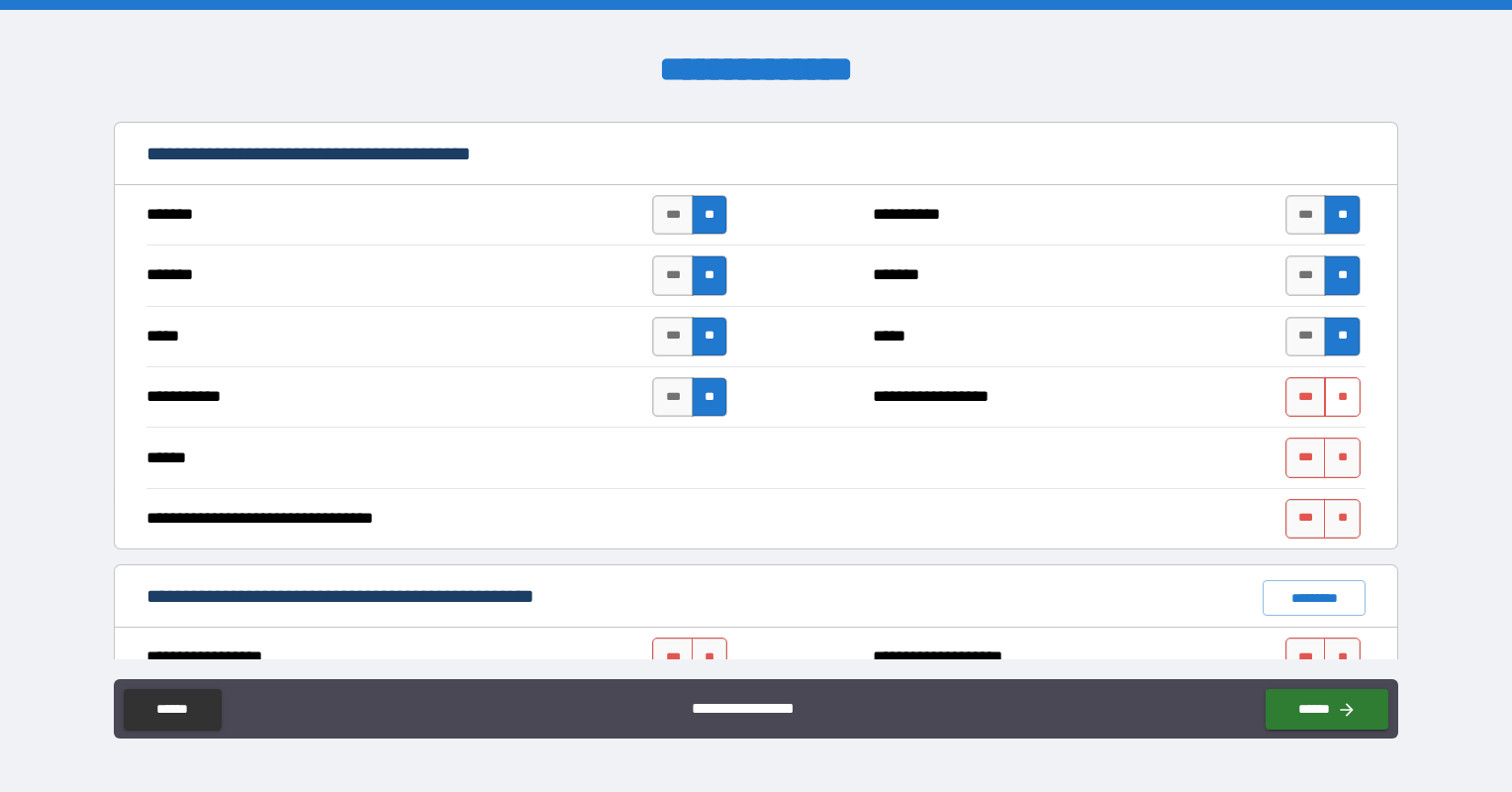 click on "**" at bounding box center (1342, 397) 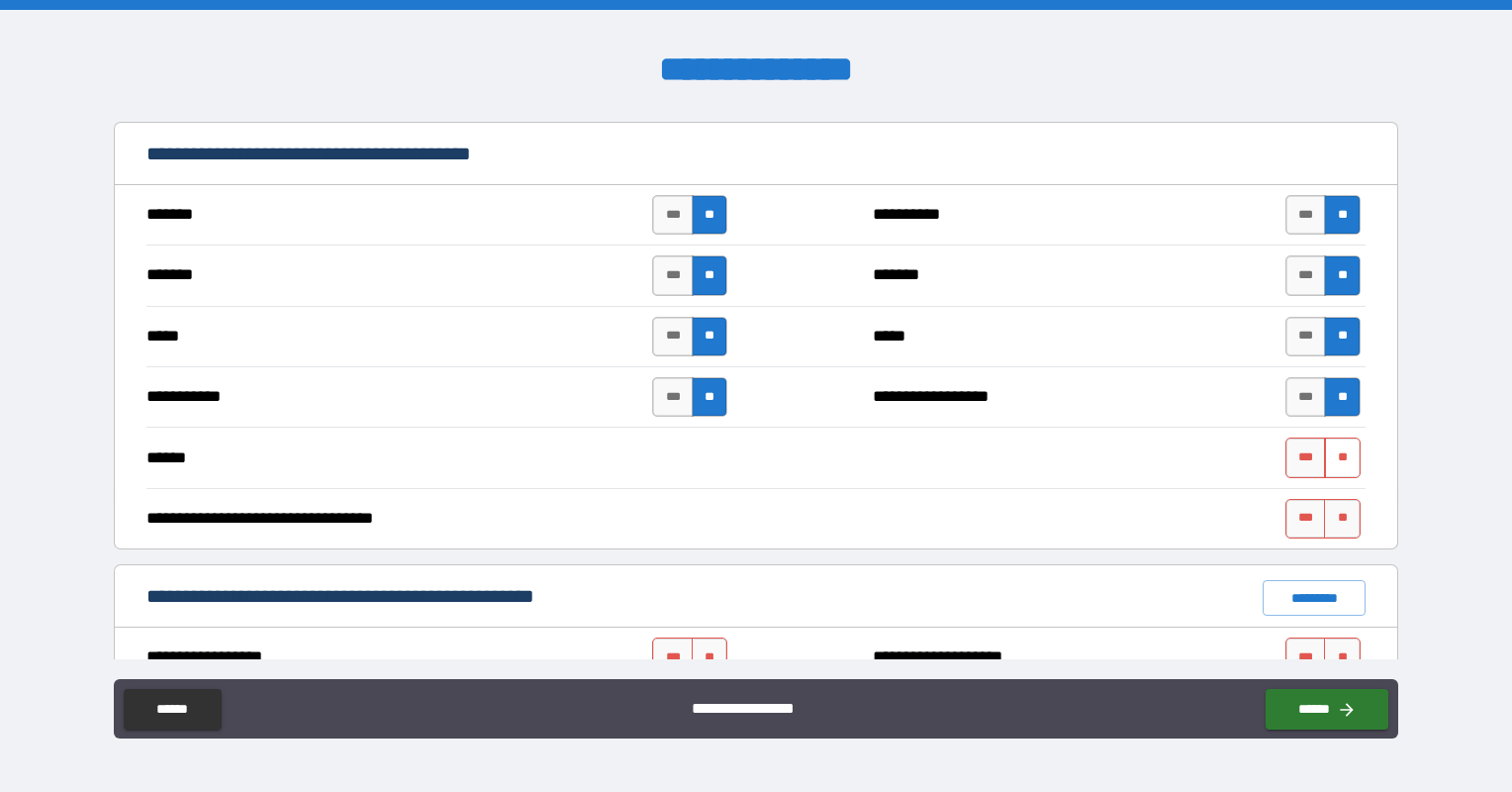 click on "**" at bounding box center (1342, 457) 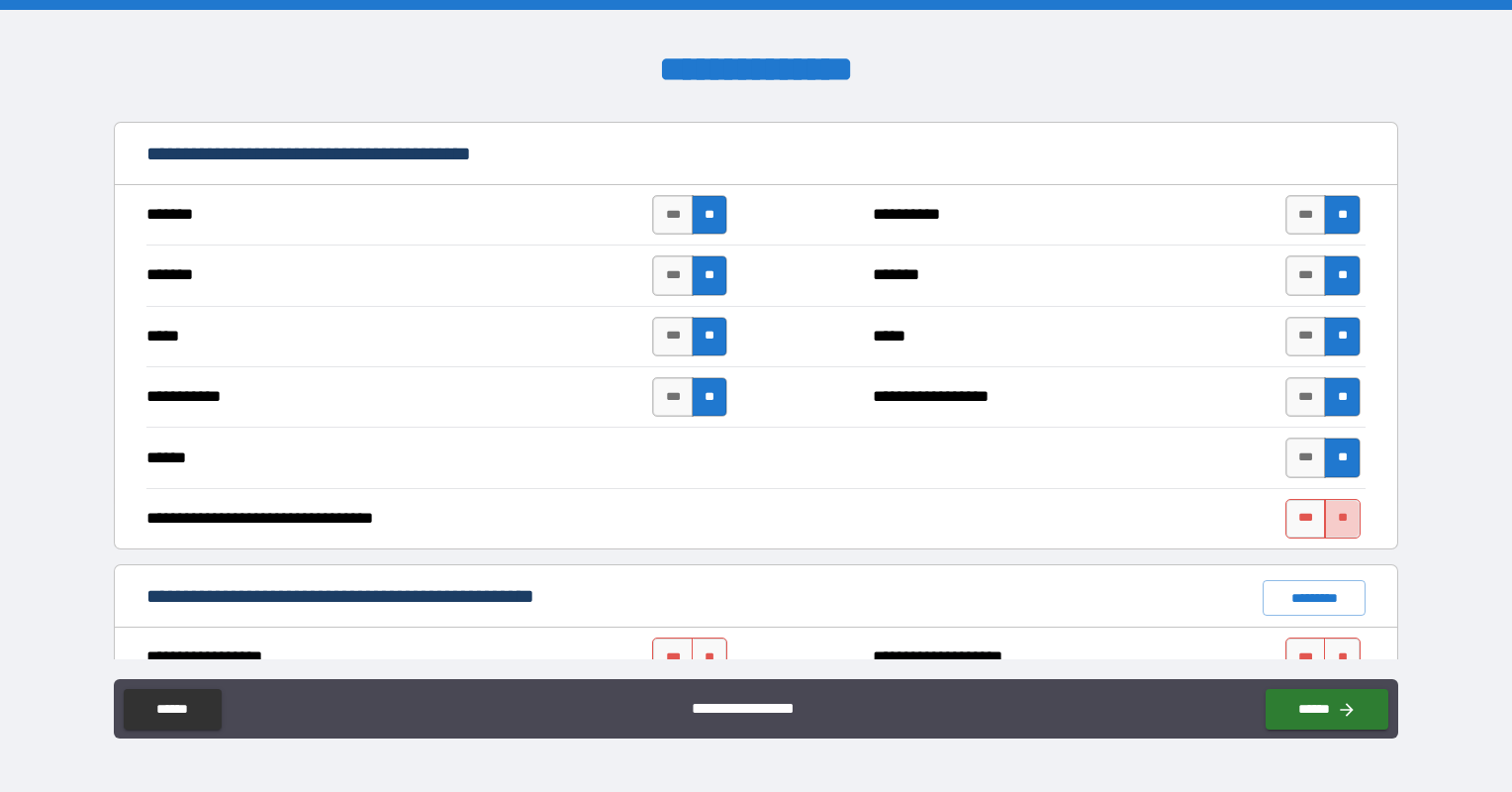click on "**" at bounding box center [1342, 519] 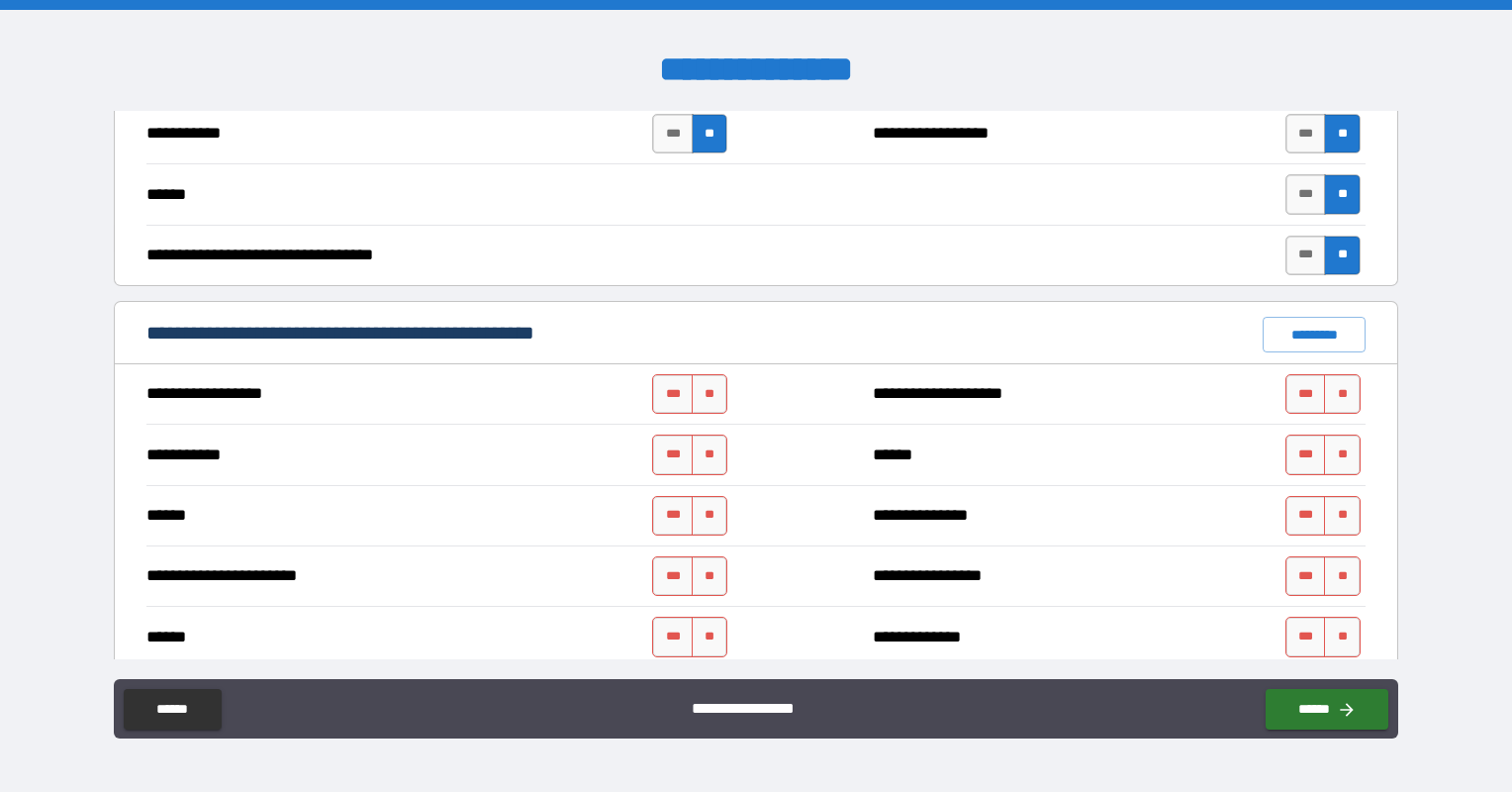 scroll, scrollTop: 1287, scrollLeft: 0, axis: vertical 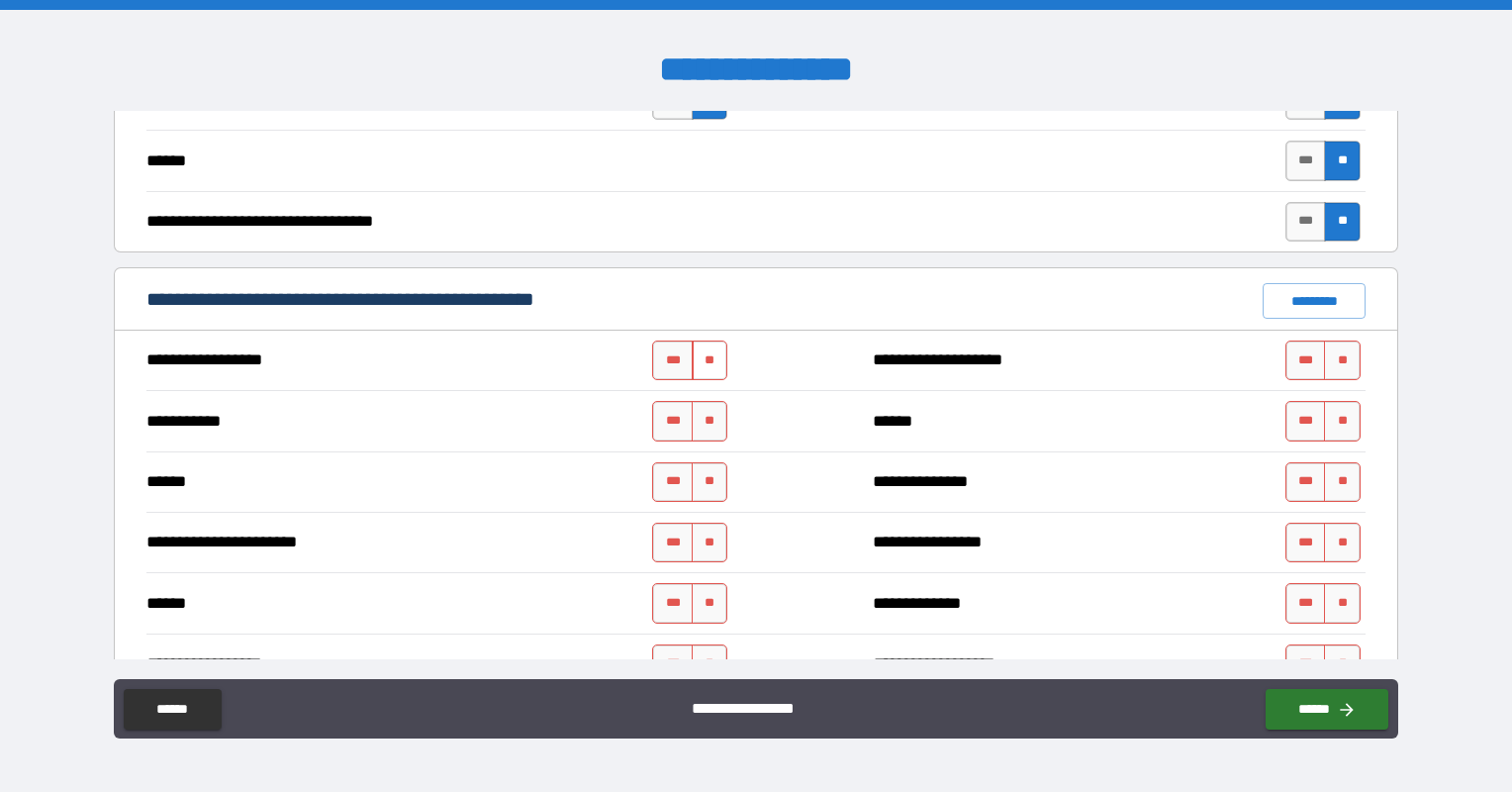 click on "**" at bounding box center [709, 360] 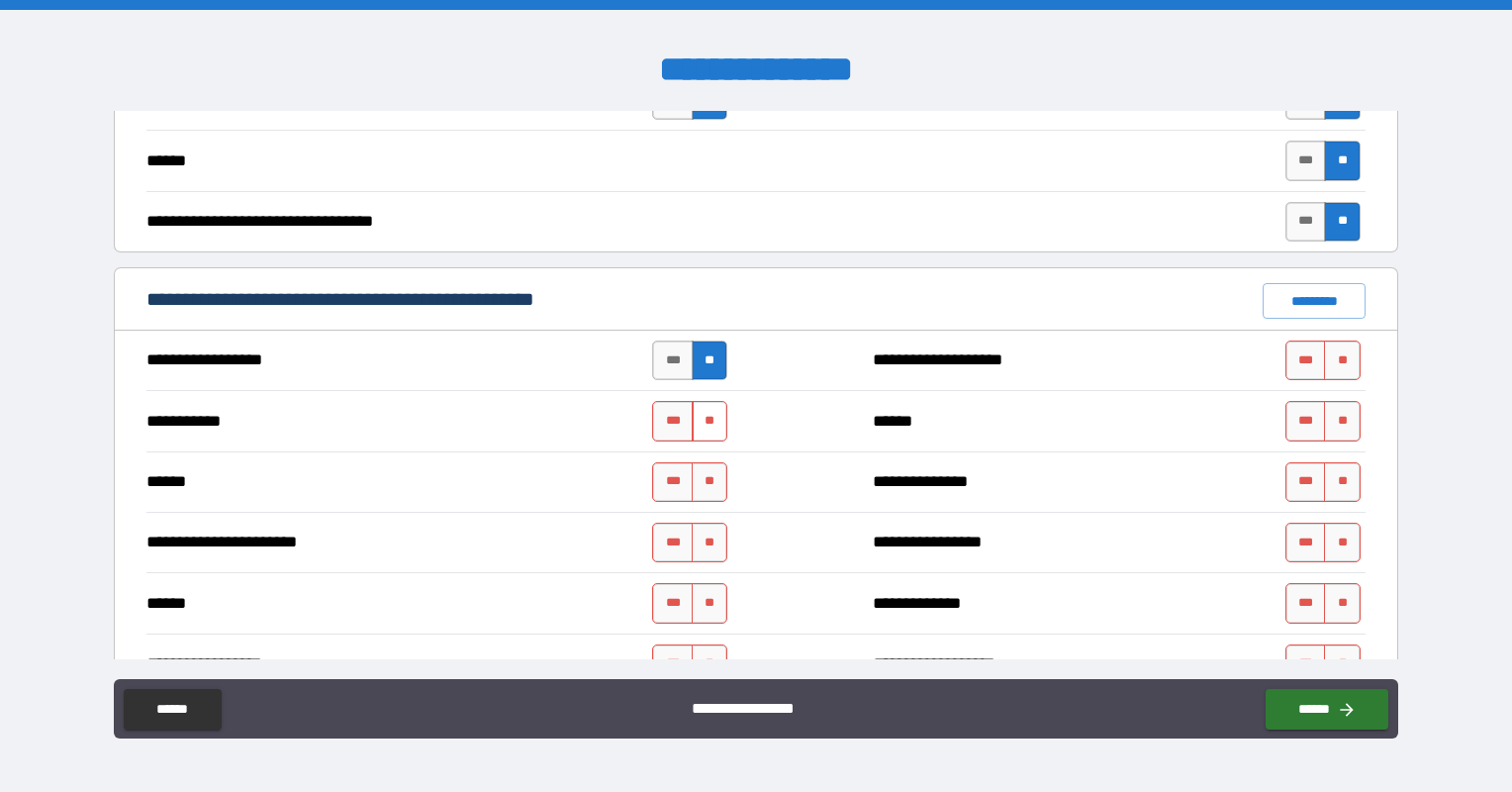 click on "**" at bounding box center (709, 421) 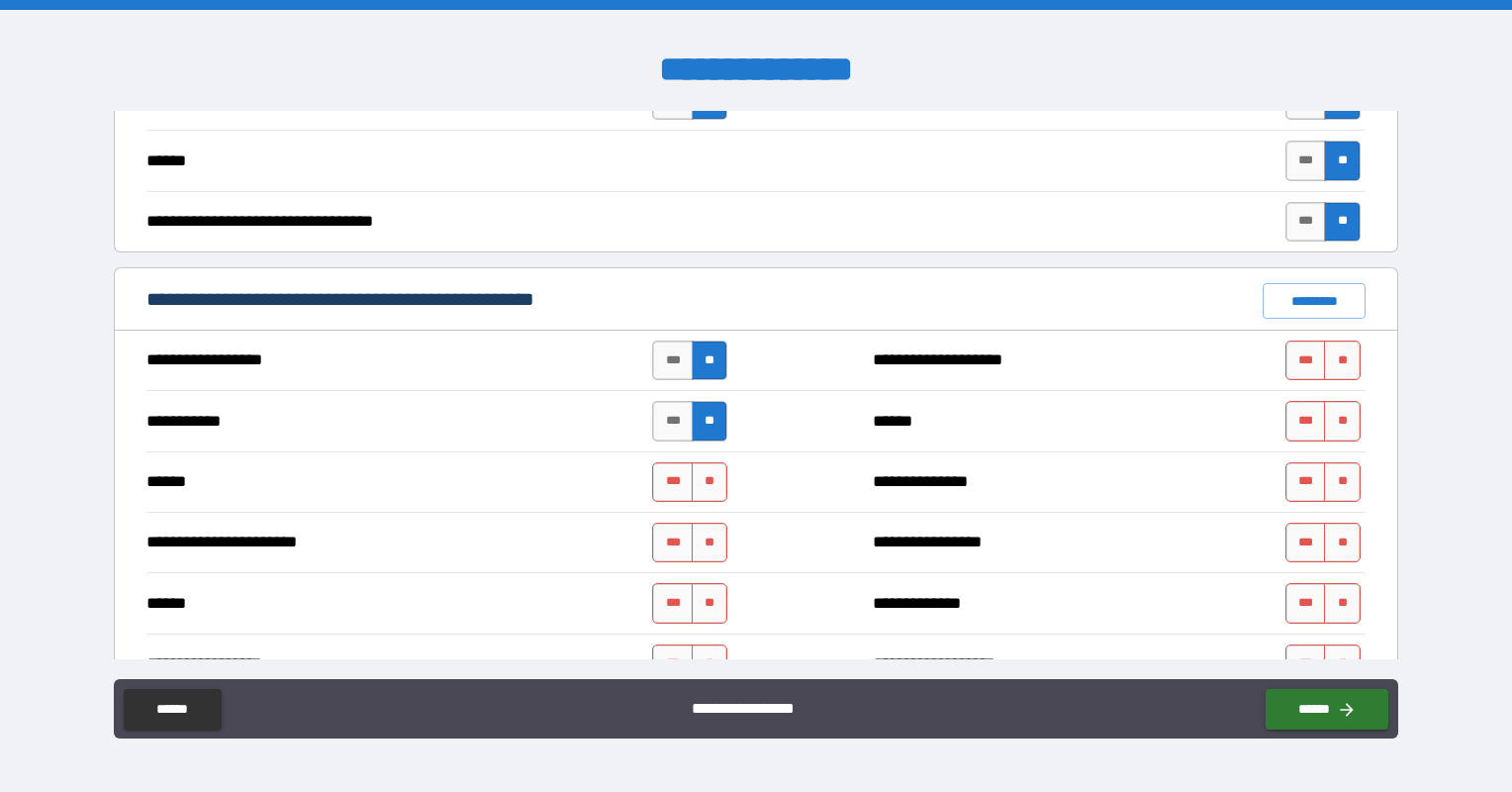 scroll, scrollTop: 1386, scrollLeft: 0, axis: vertical 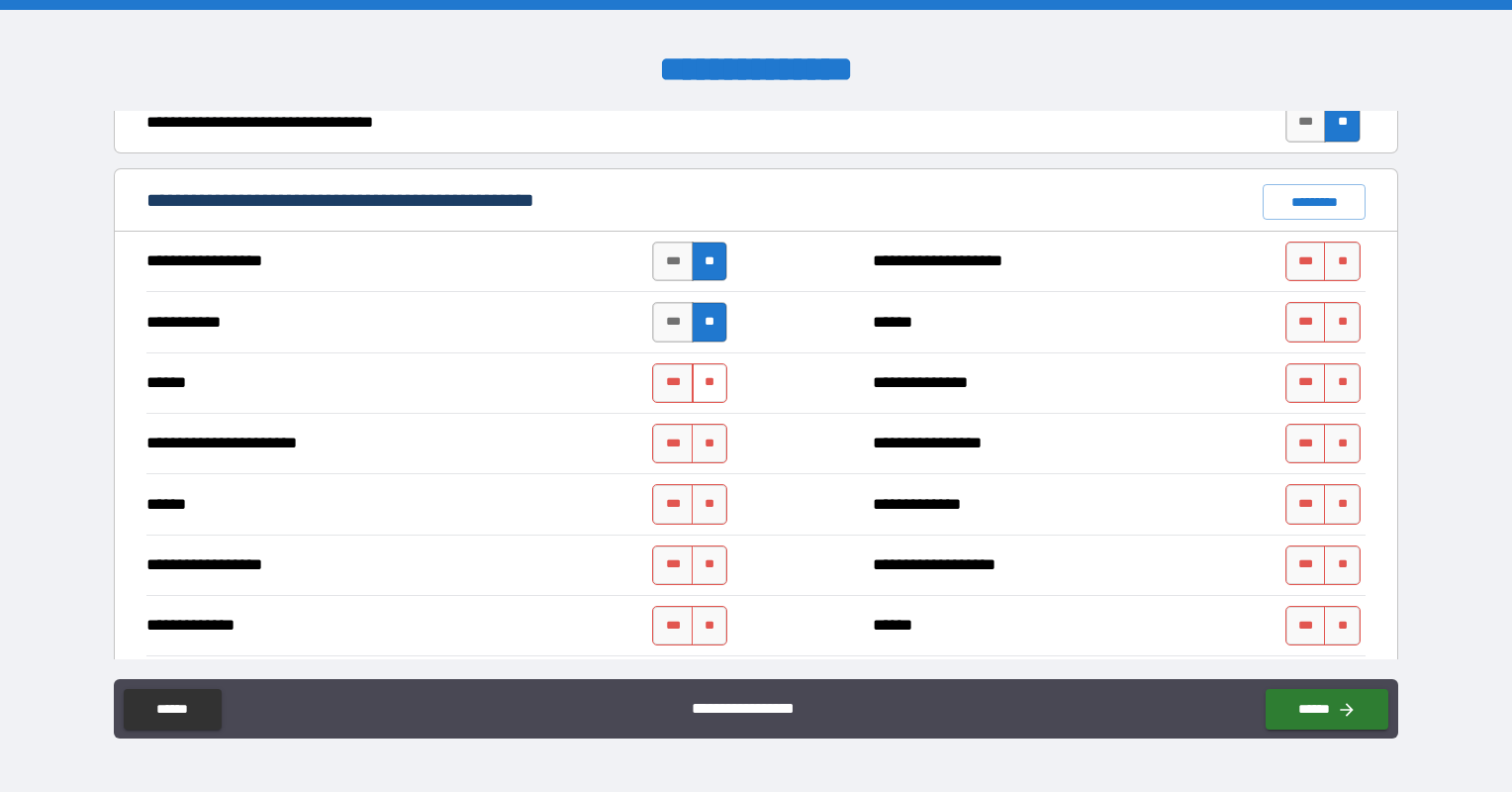 click on "**" at bounding box center (709, 383) 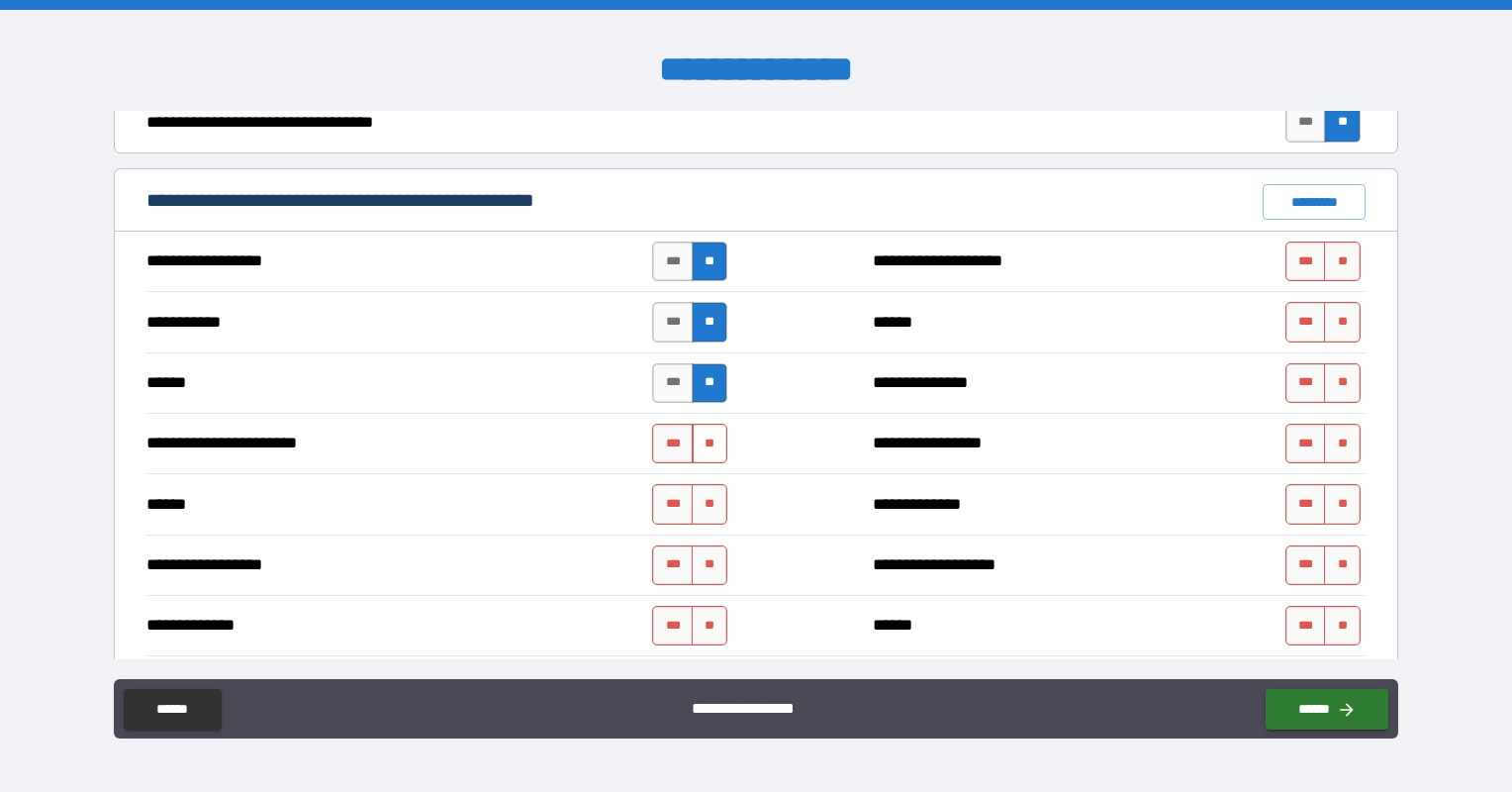click on "**" at bounding box center (709, 444) 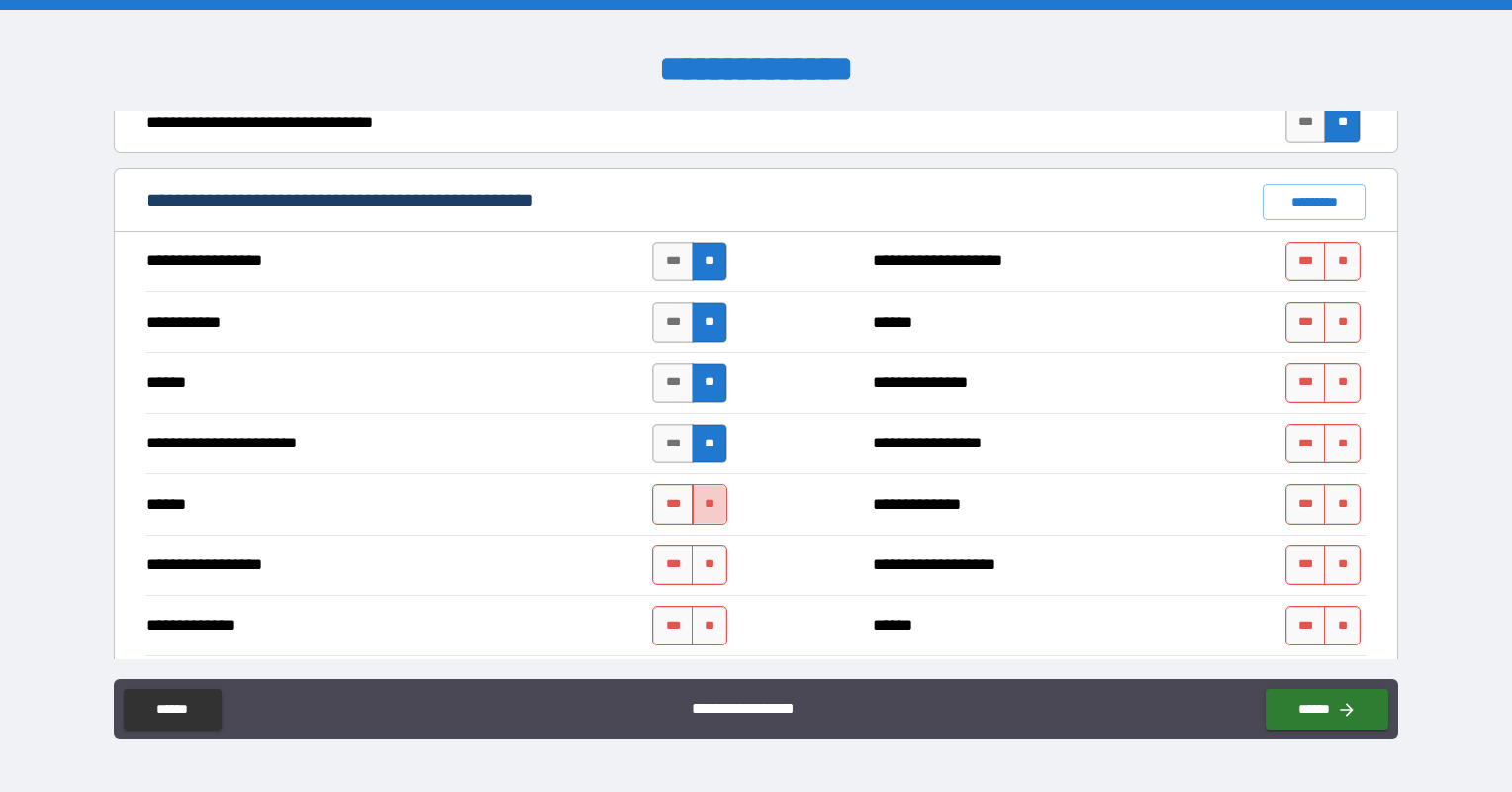 click on "**" at bounding box center (709, 504) 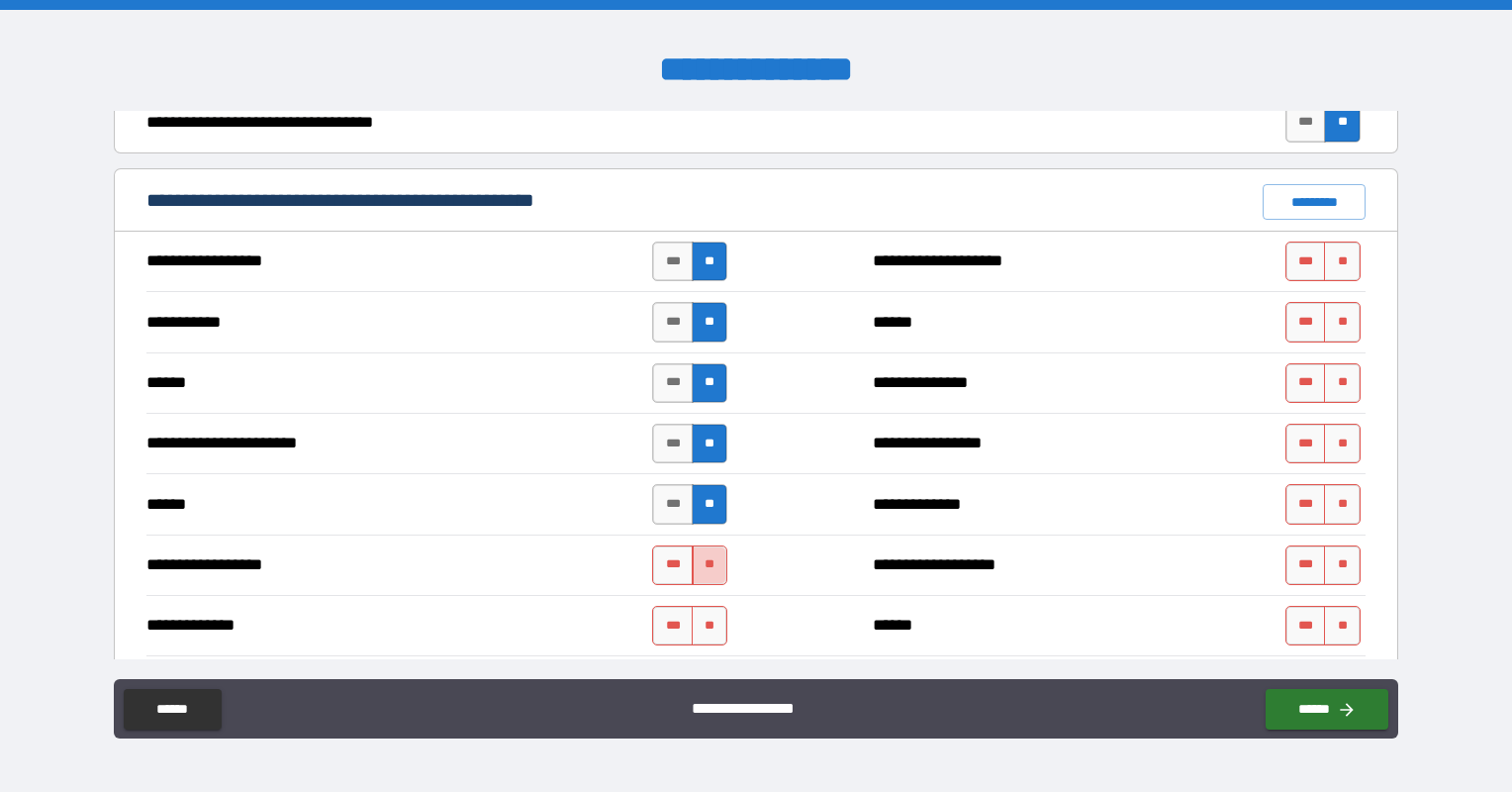 click on "**" at bounding box center [709, 565] 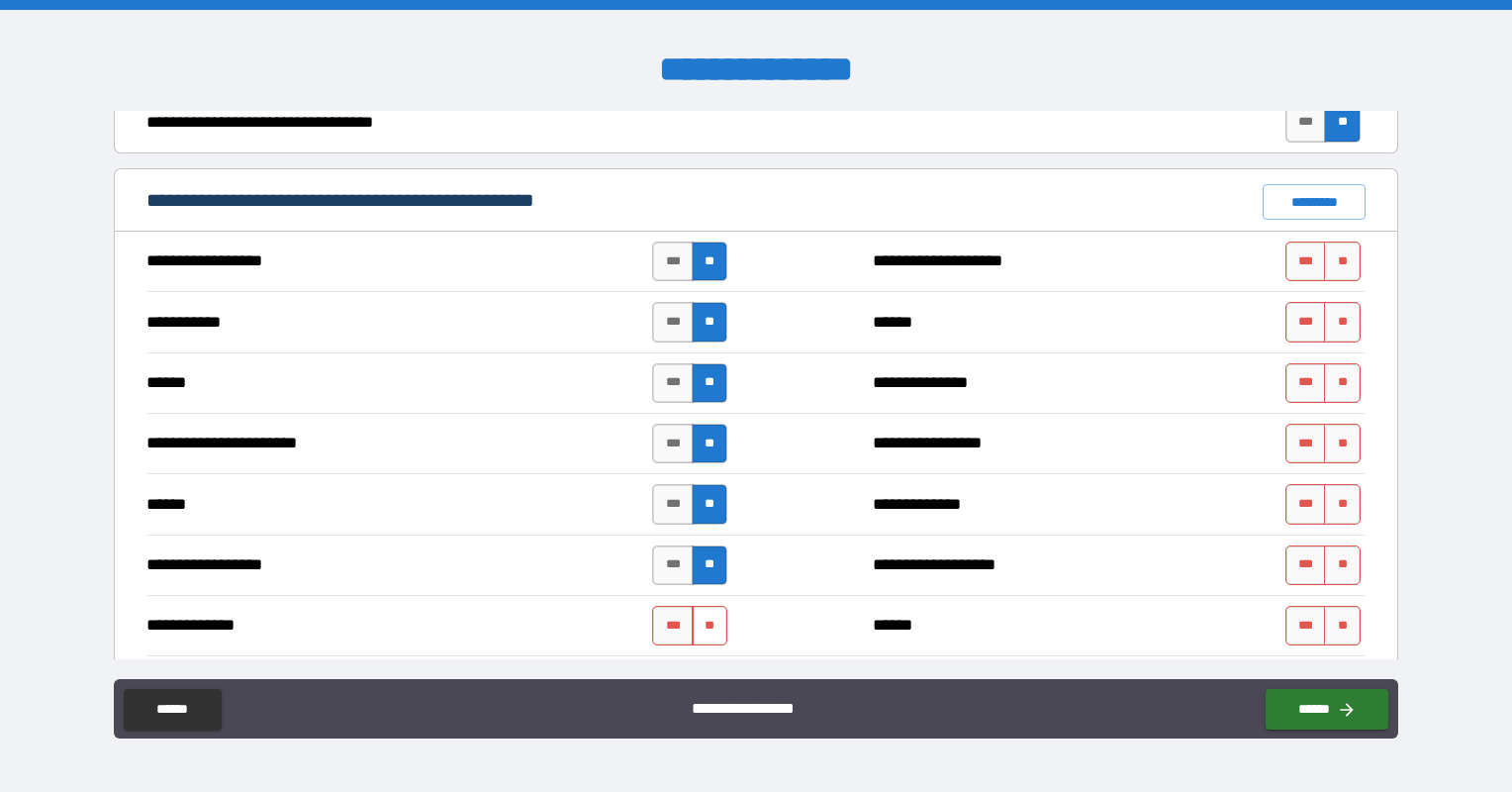click on "**" at bounding box center [709, 626] 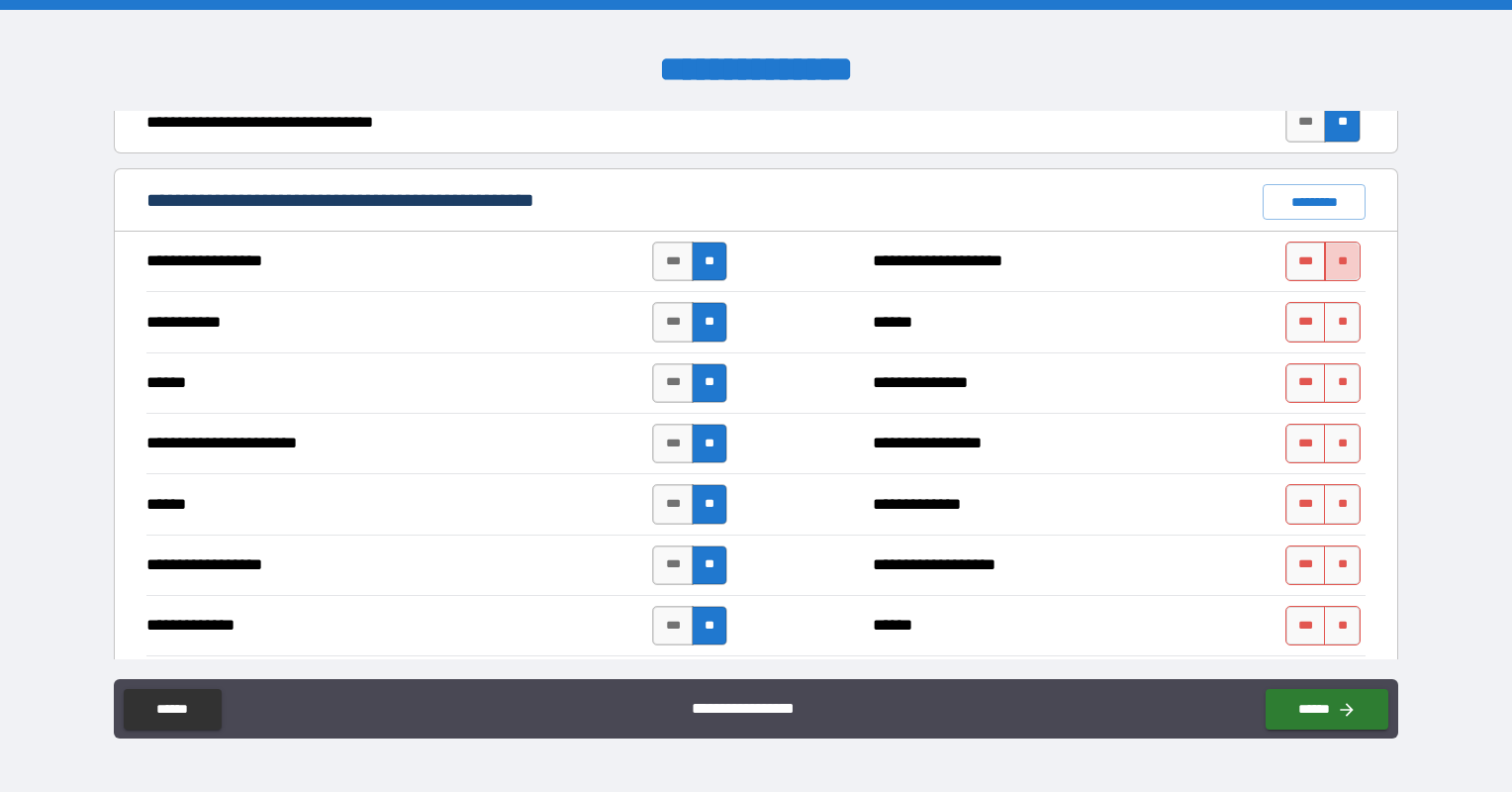 click on "**" at bounding box center [1342, 261] 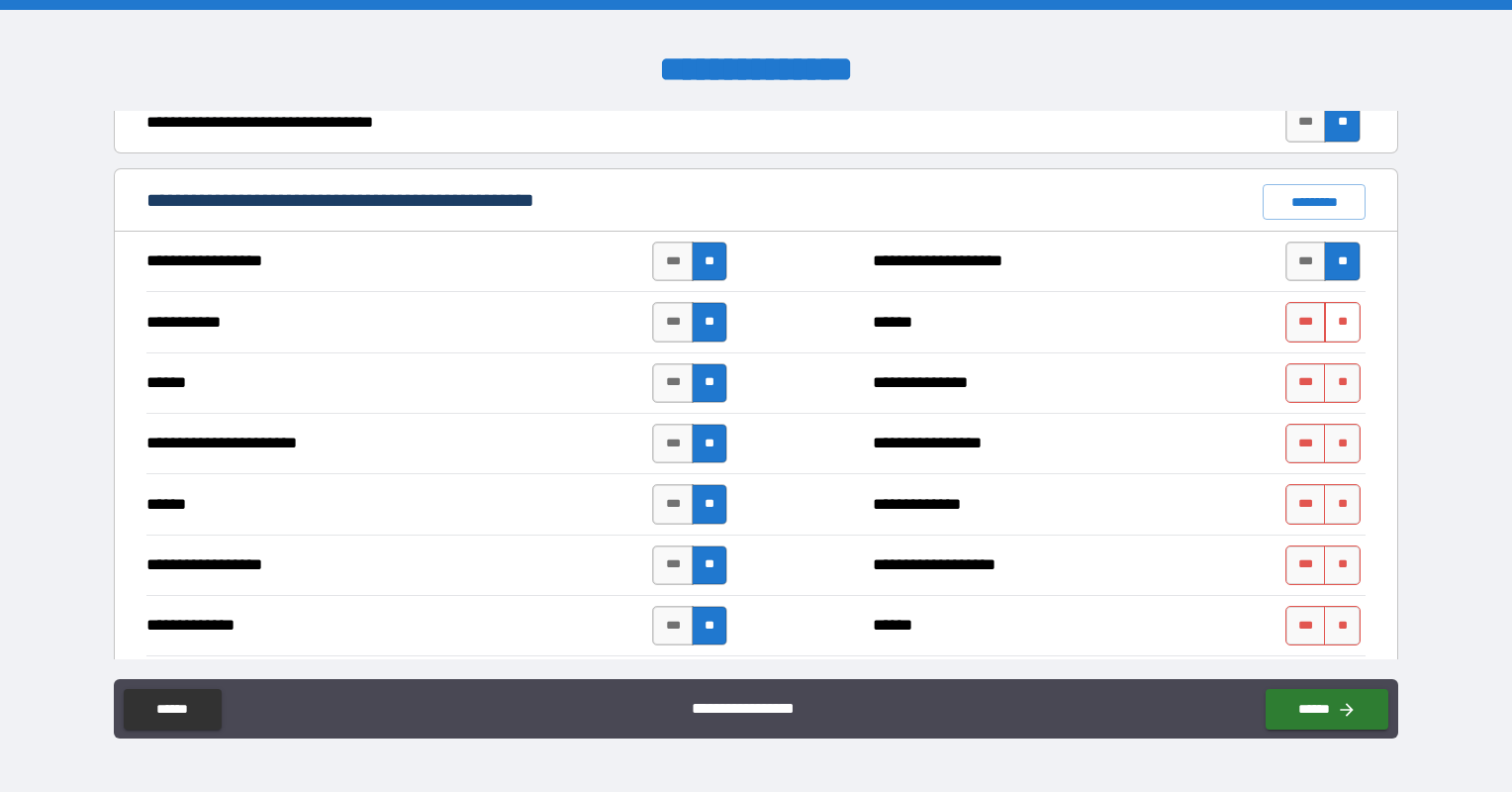click on "**" at bounding box center (1342, 322) 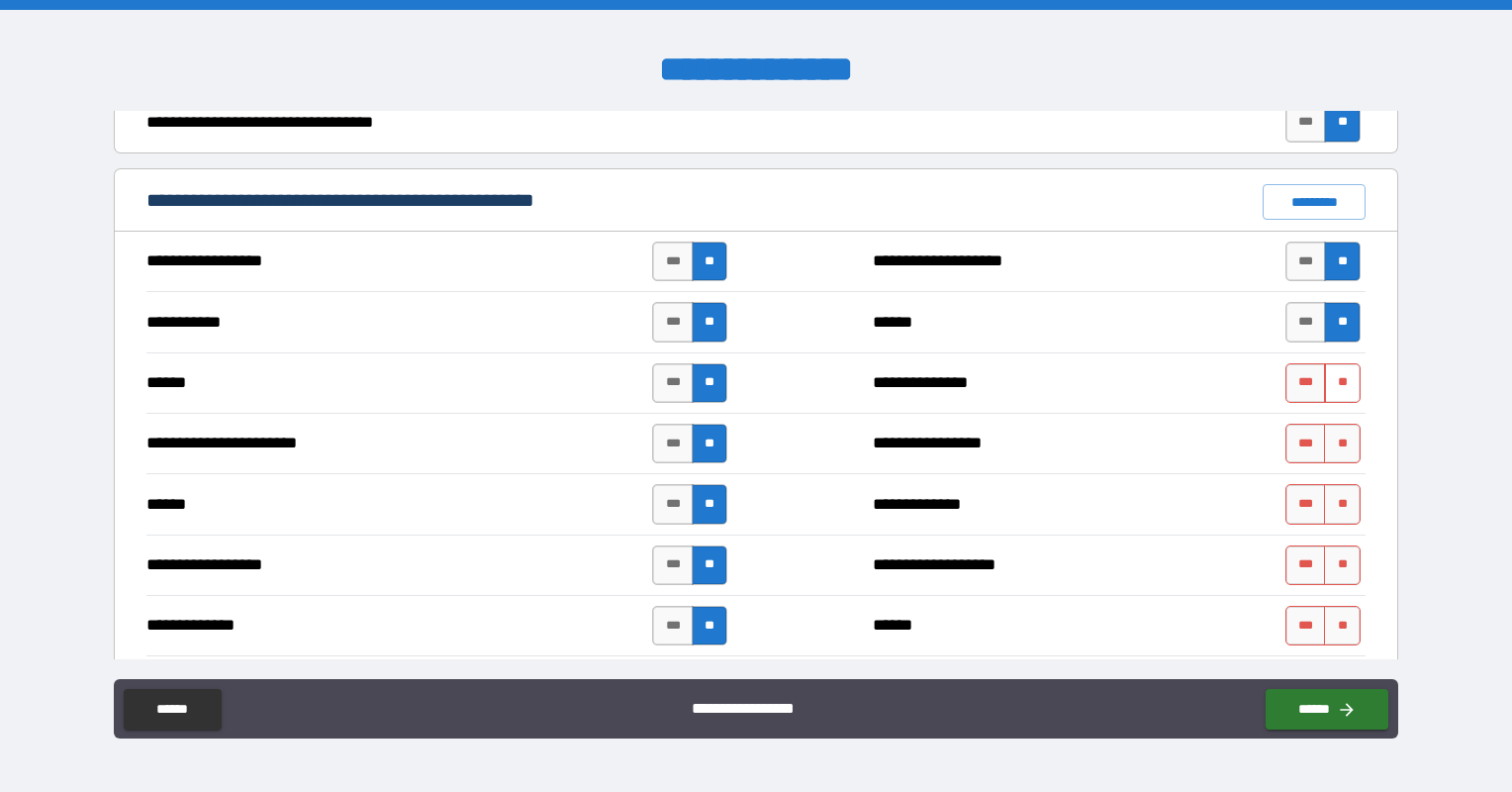 click on "**" at bounding box center (1342, 383) 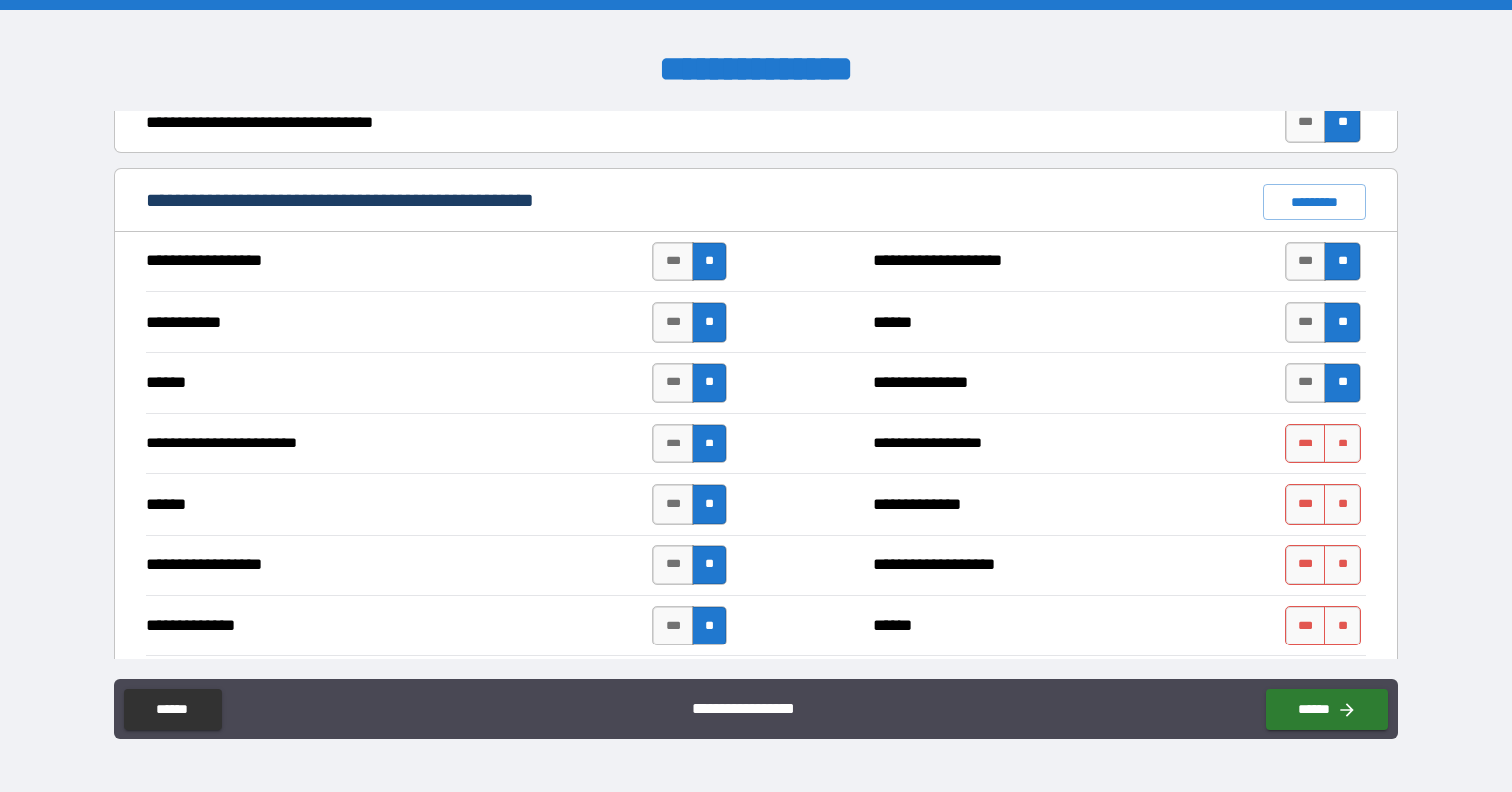 click on "**" at bounding box center (1342, 444) 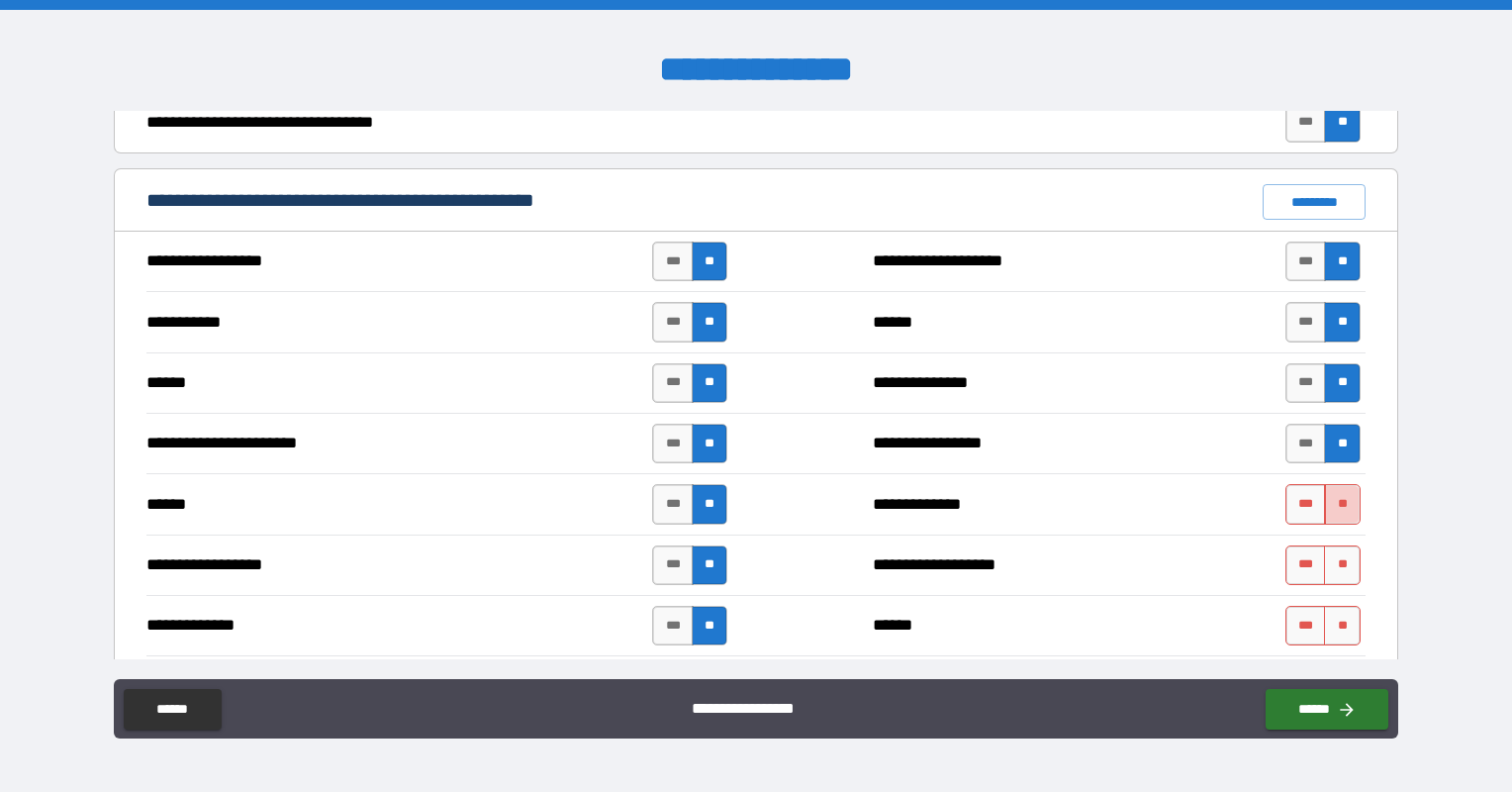 click on "**" at bounding box center (1342, 504) 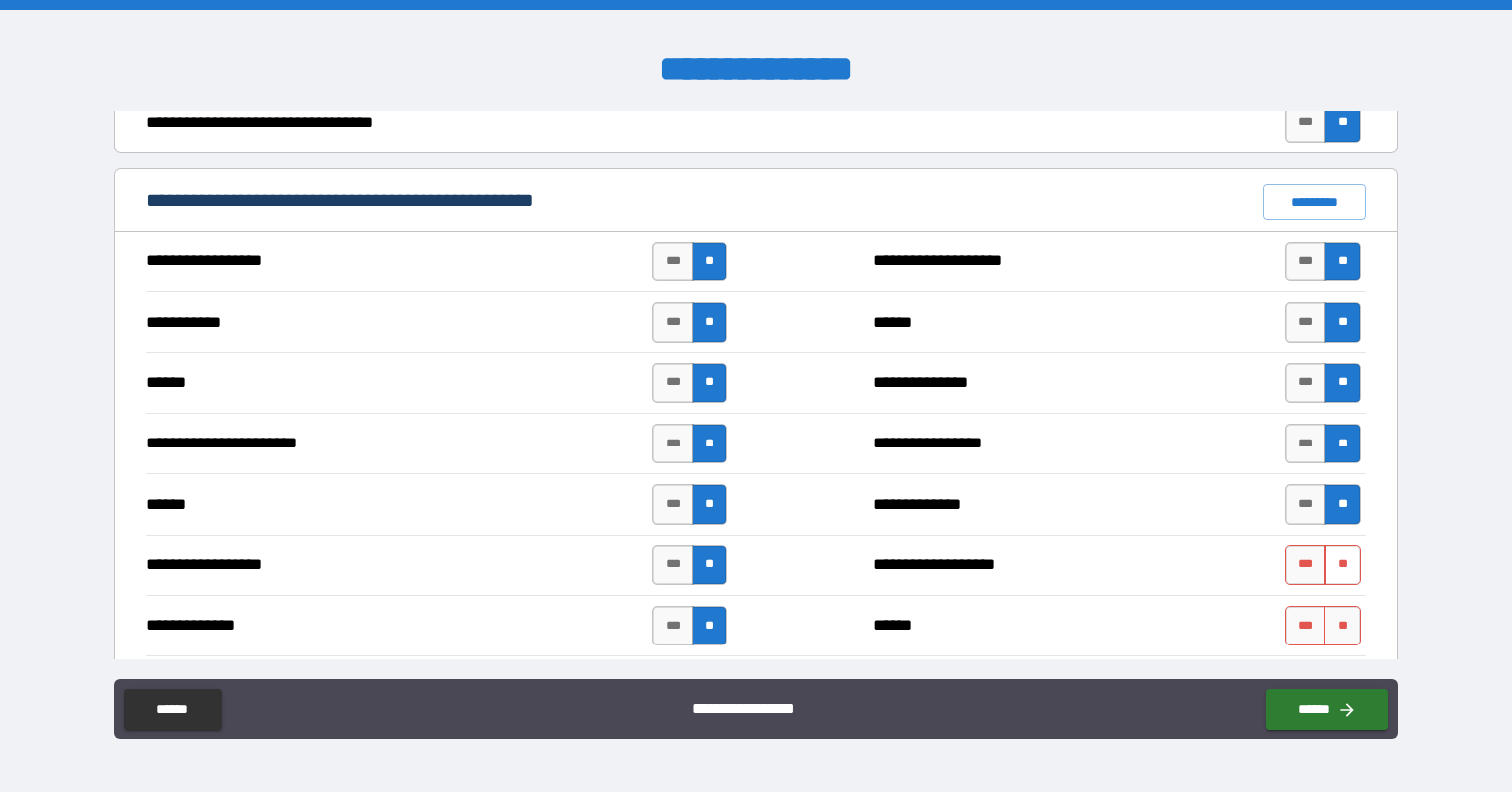 click on "**" at bounding box center [1342, 565] 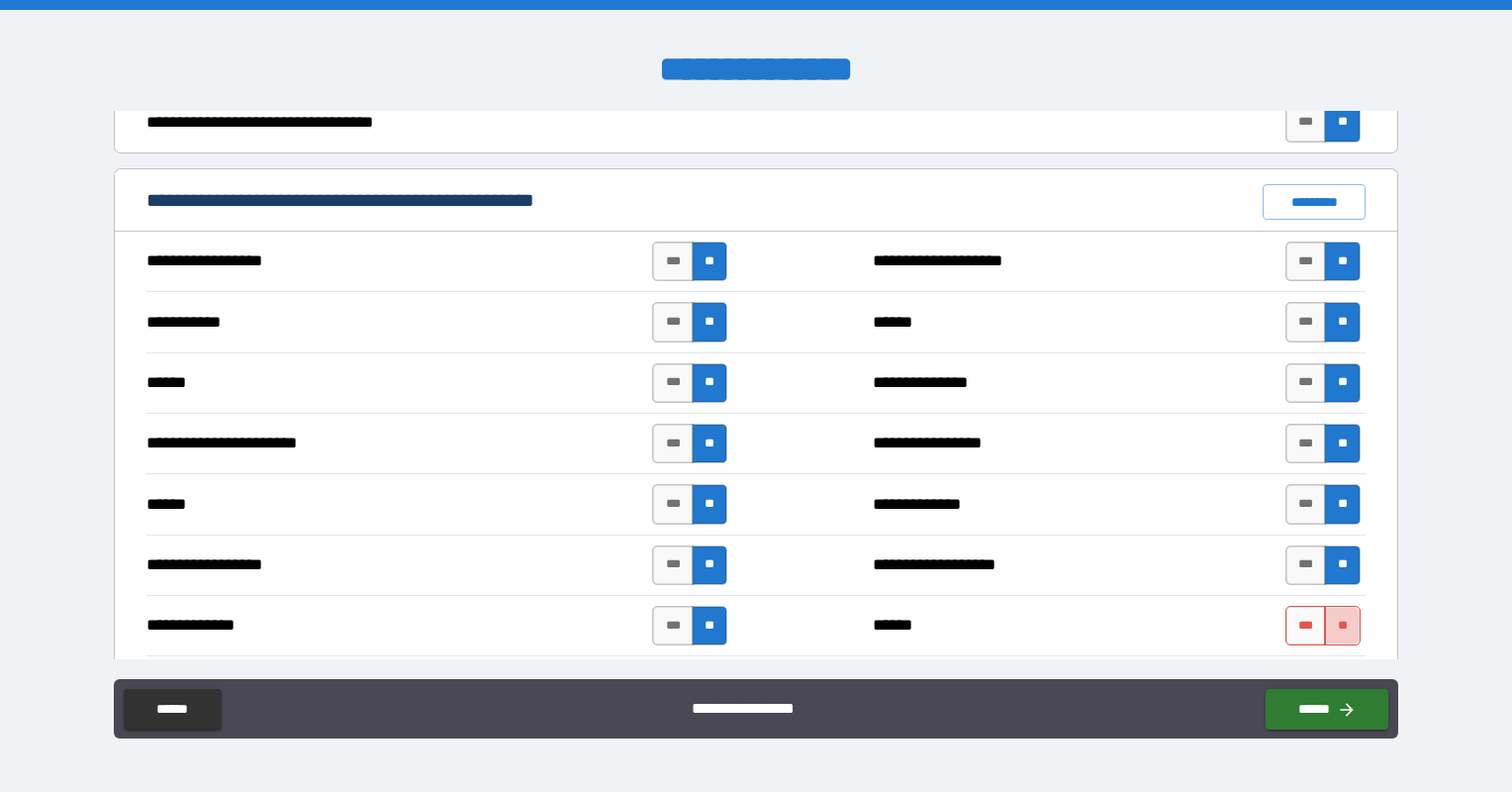 click on "**" at bounding box center (1342, 626) 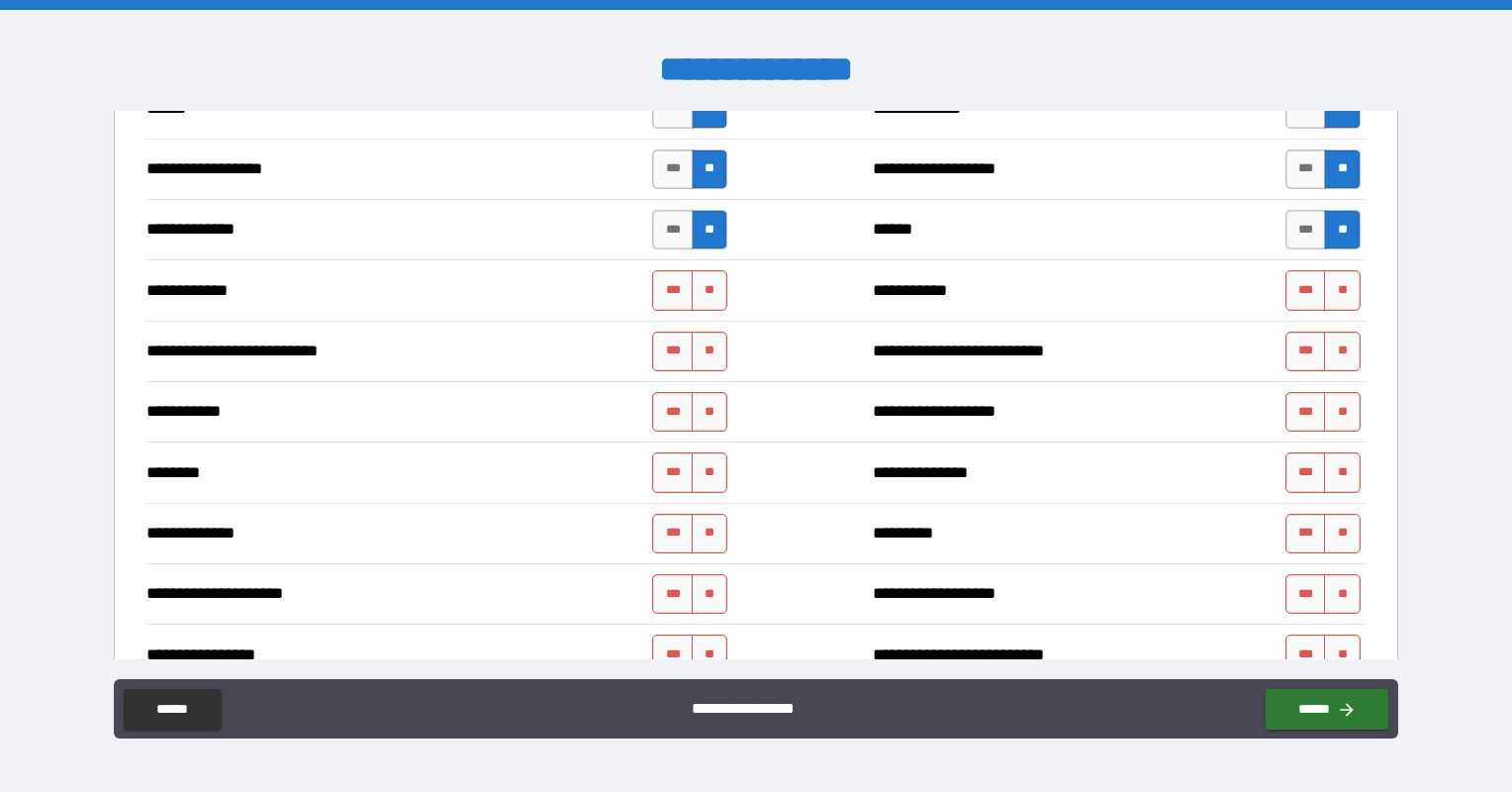 scroll, scrollTop: 1881, scrollLeft: 0, axis: vertical 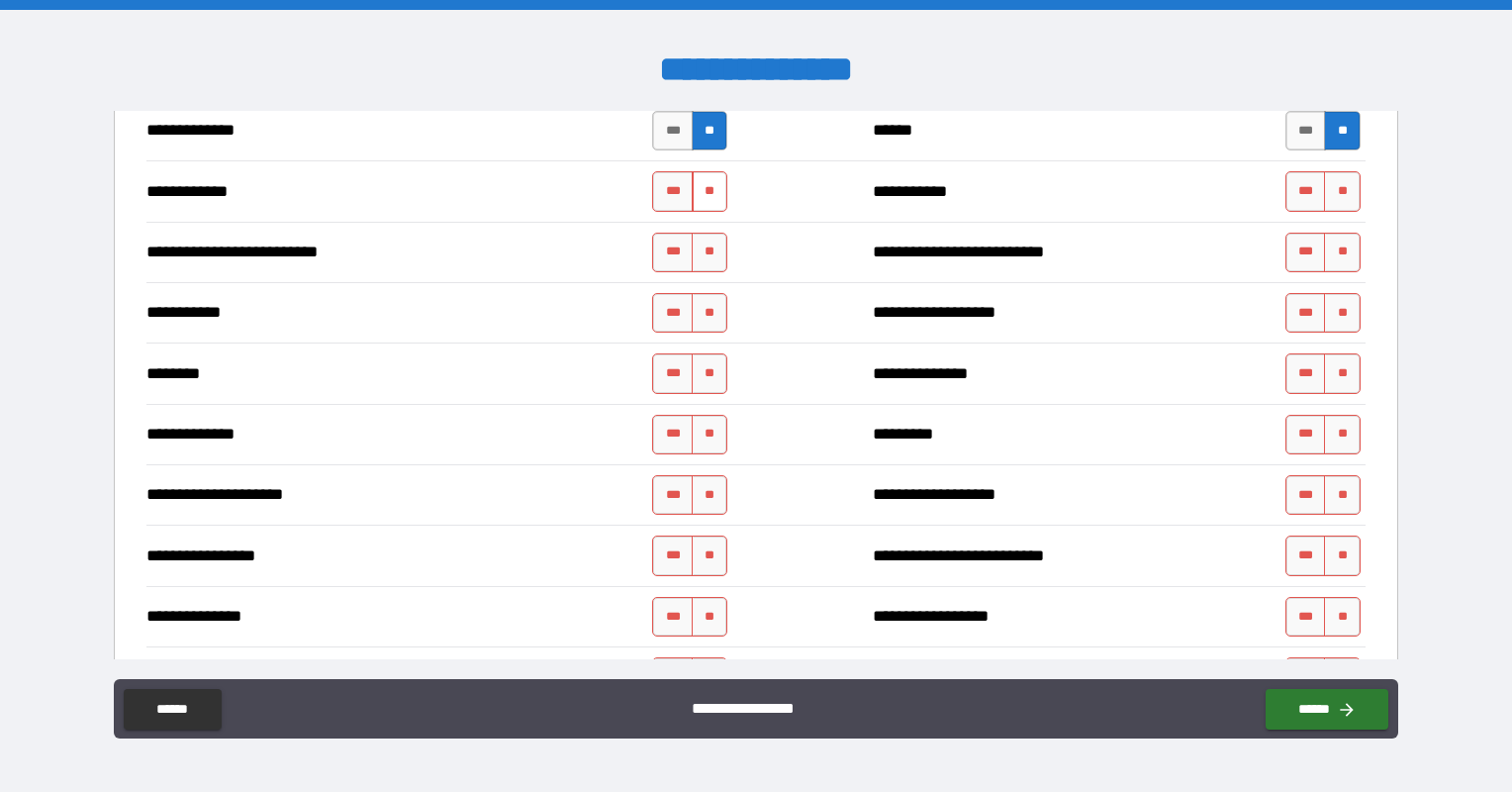 click on "**" at bounding box center (709, 191) 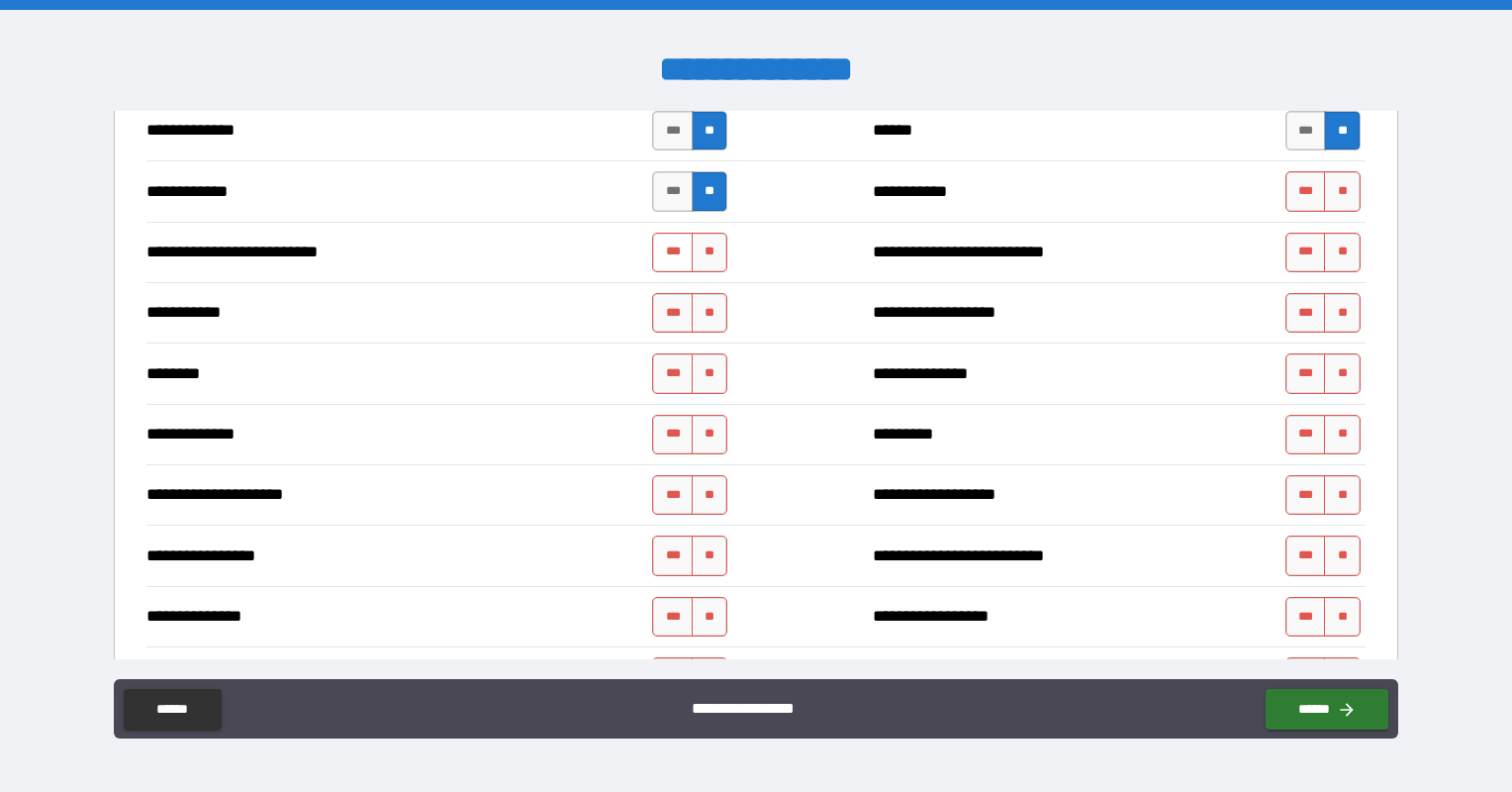 click on "***" at bounding box center (673, 252) 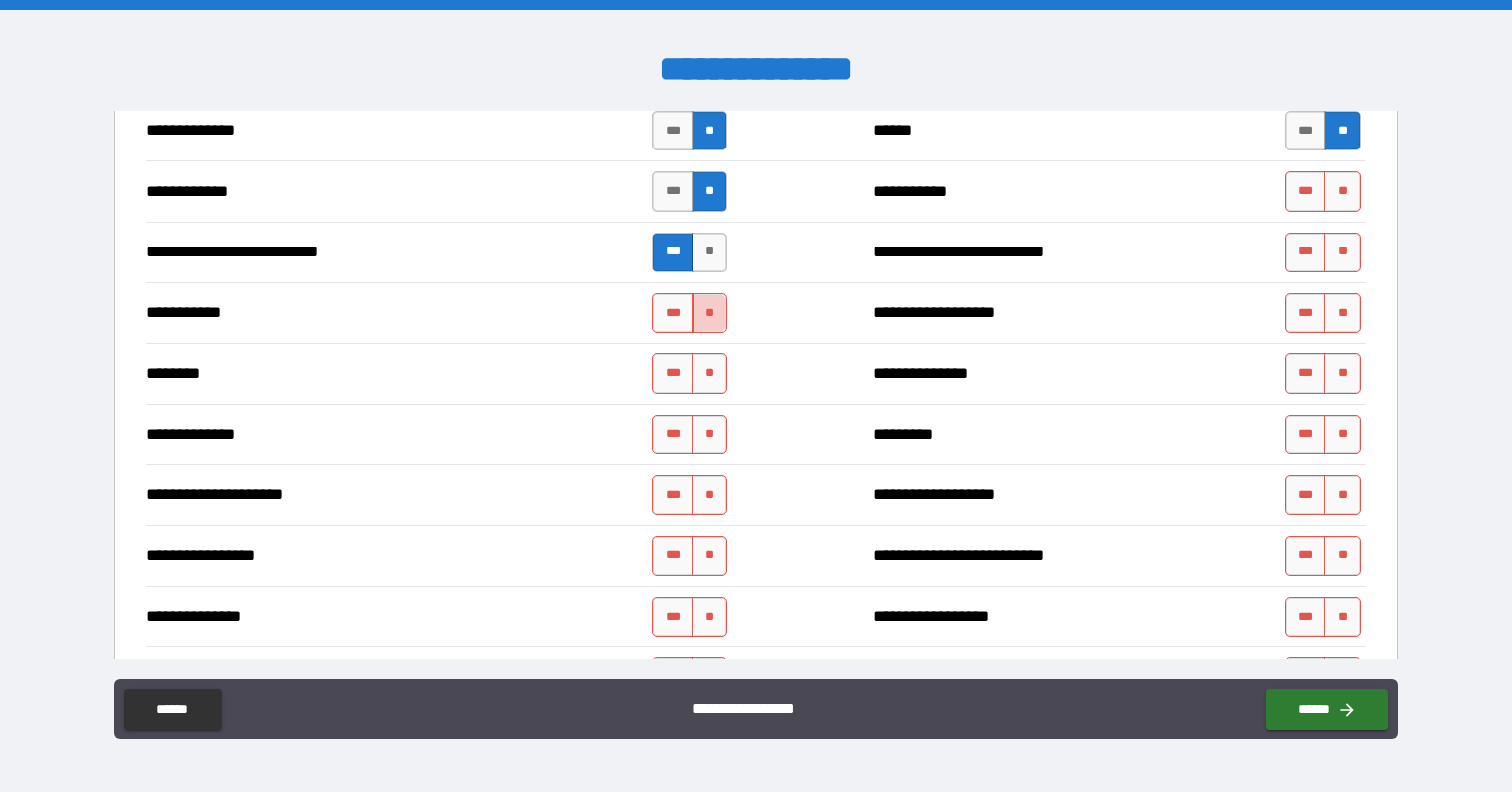 click on "**" at bounding box center (709, 313) 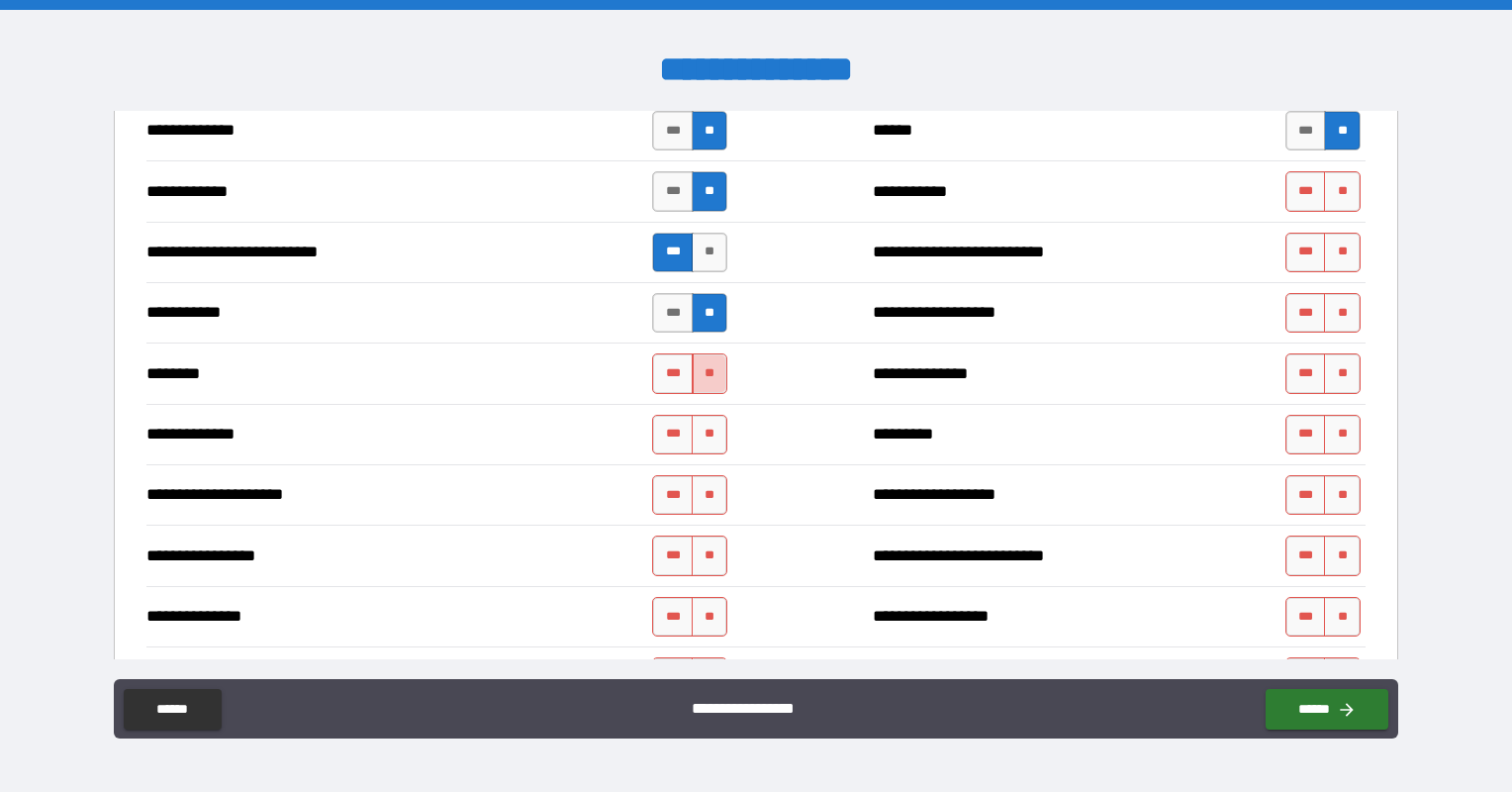 click on "**" at bounding box center (709, 373) 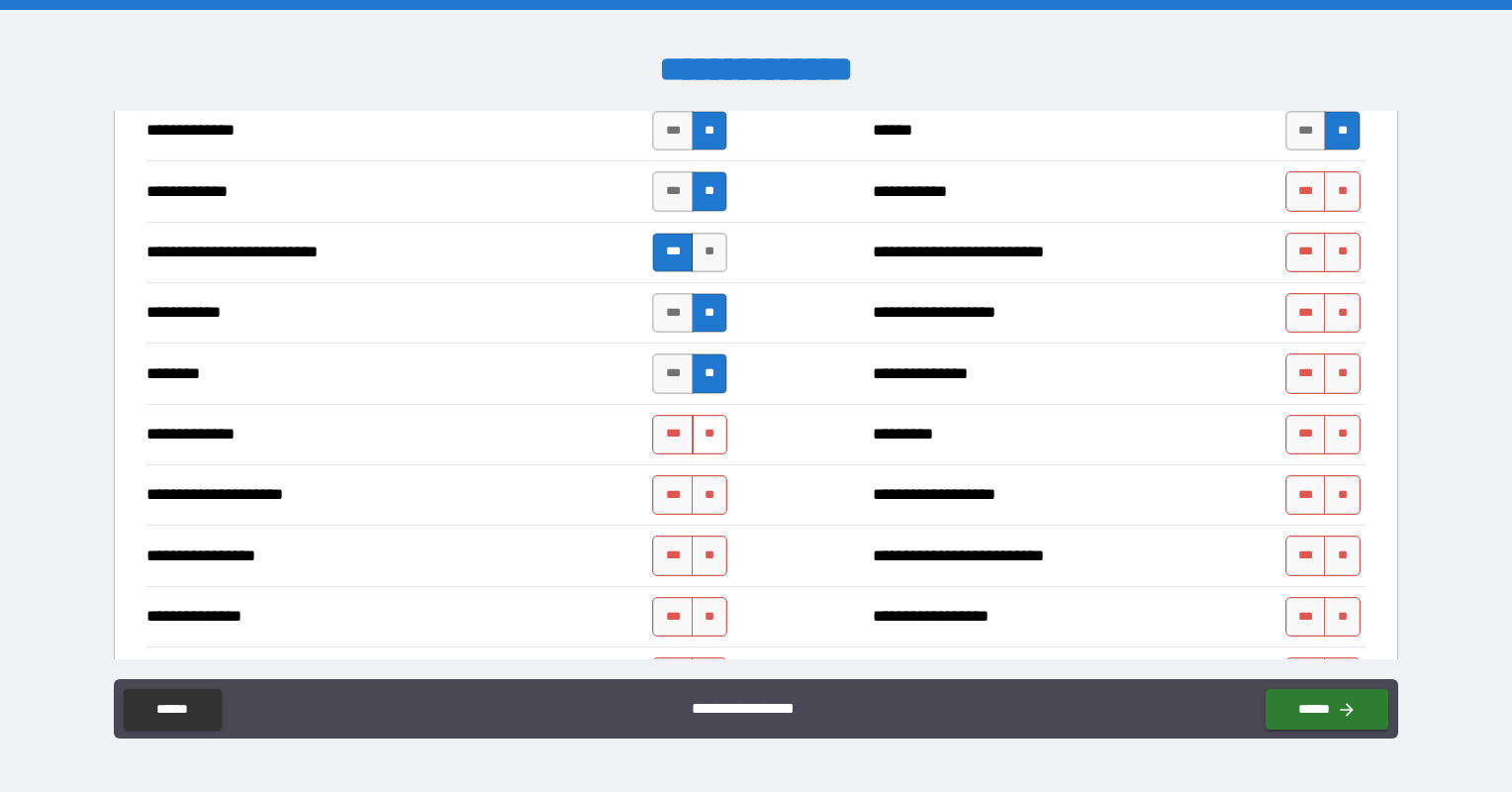 click on "**" at bounding box center (709, 435) 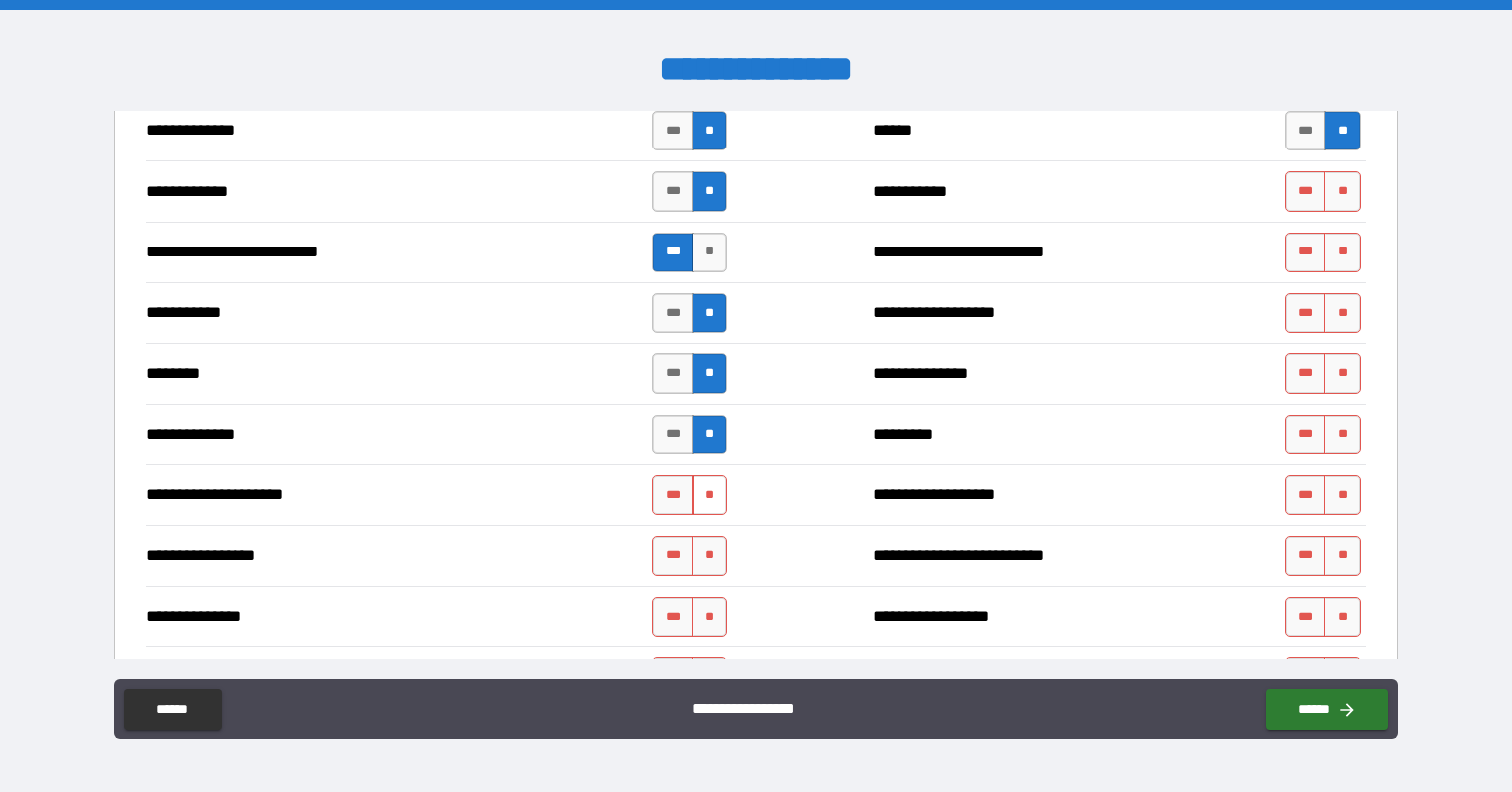 click on "**" at bounding box center [709, 495] 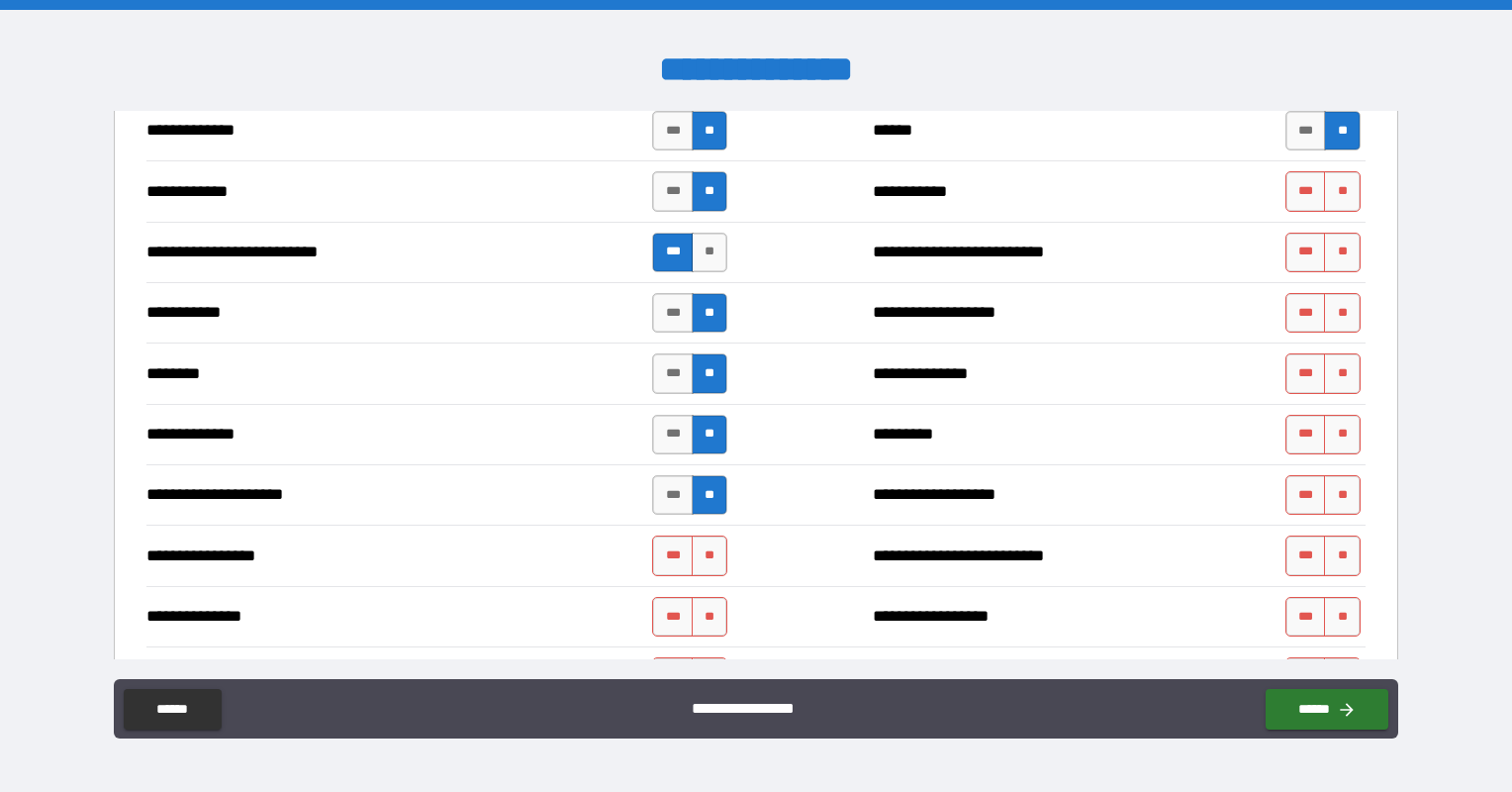 click on "**********" at bounding box center [756, 554] 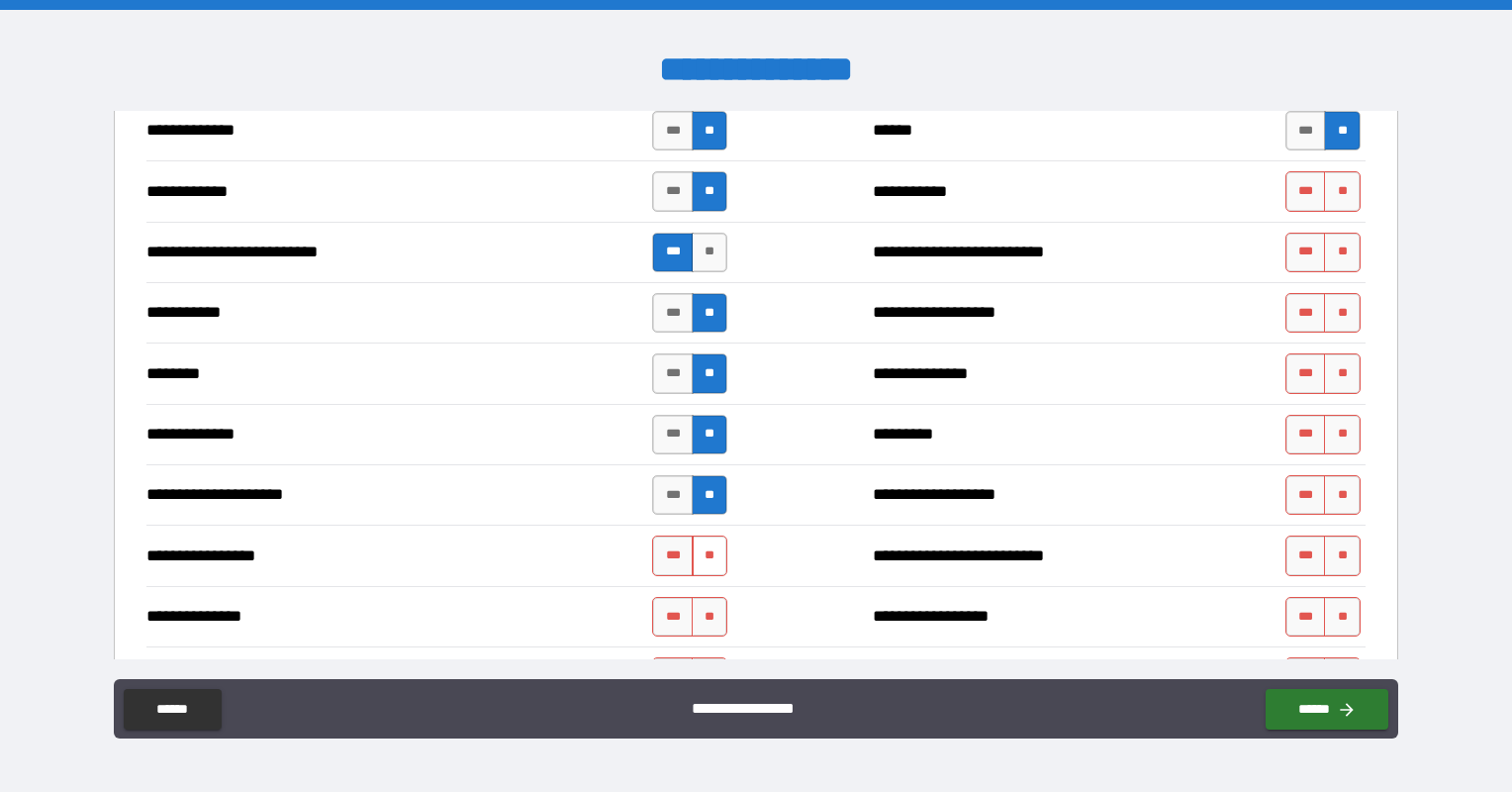click on "**" at bounding box center (709, 555) 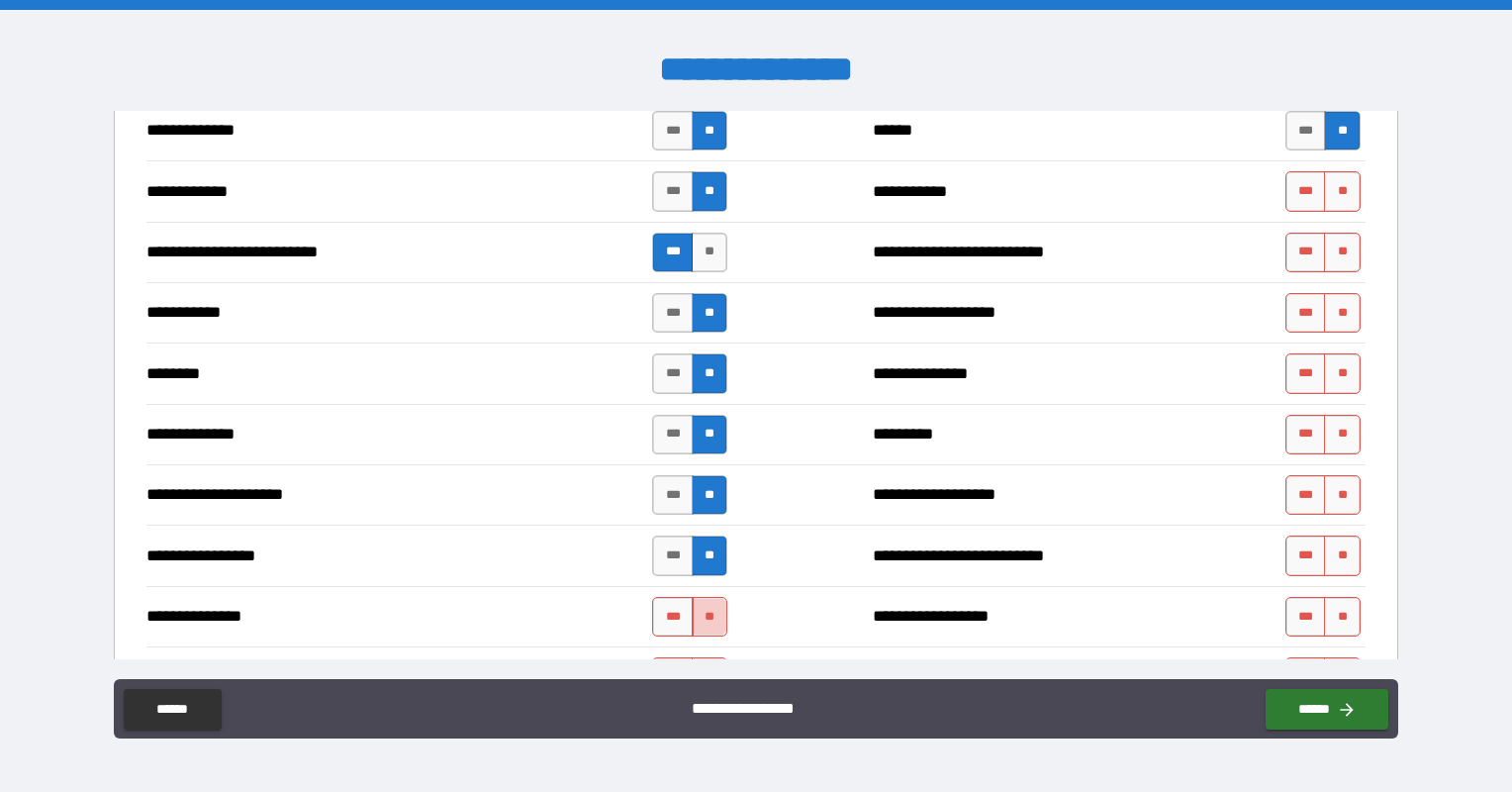 click on "**" at bounding box center [709, 617] 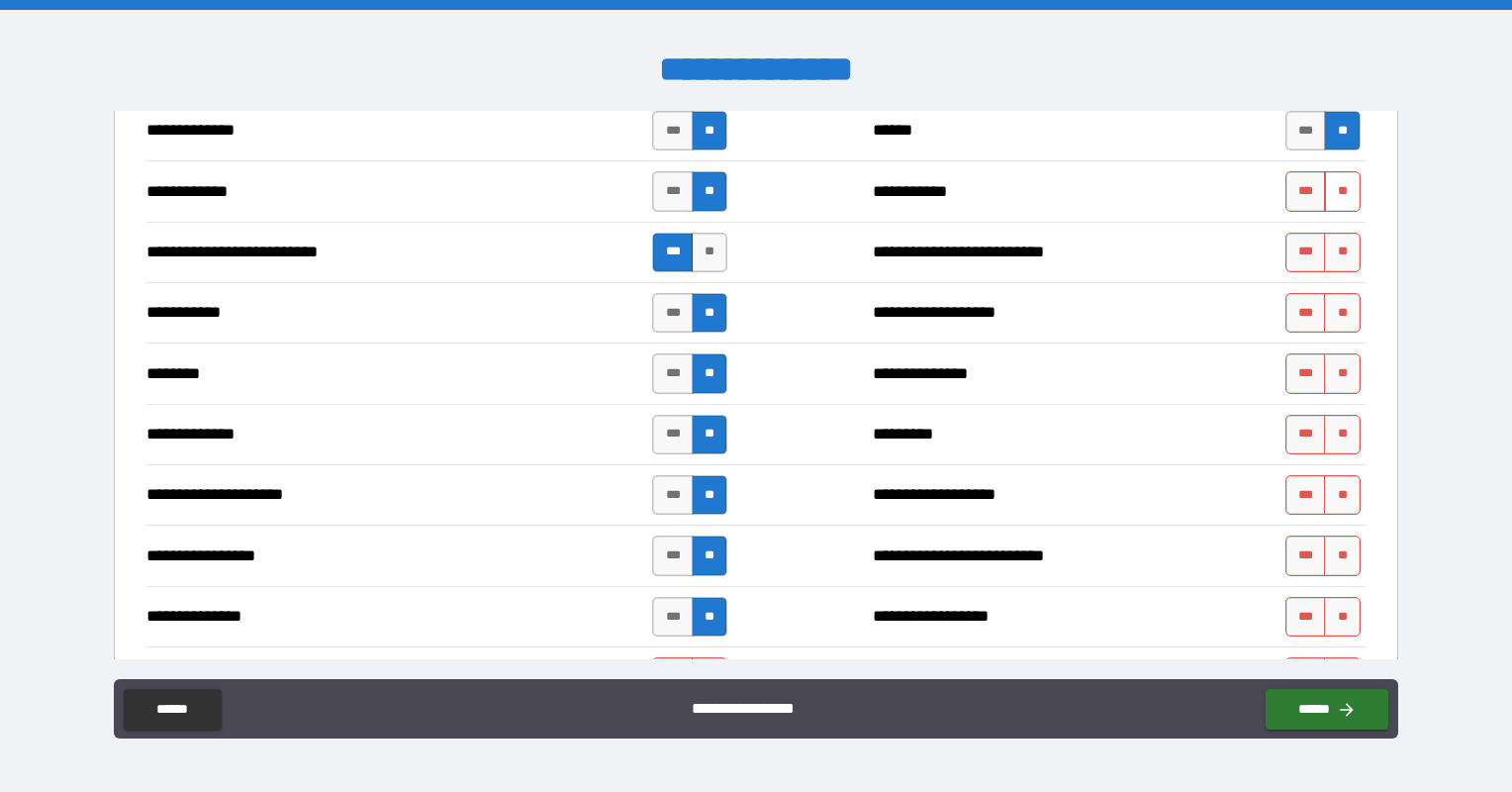 click on "**" at bounding box center (1342, 191) 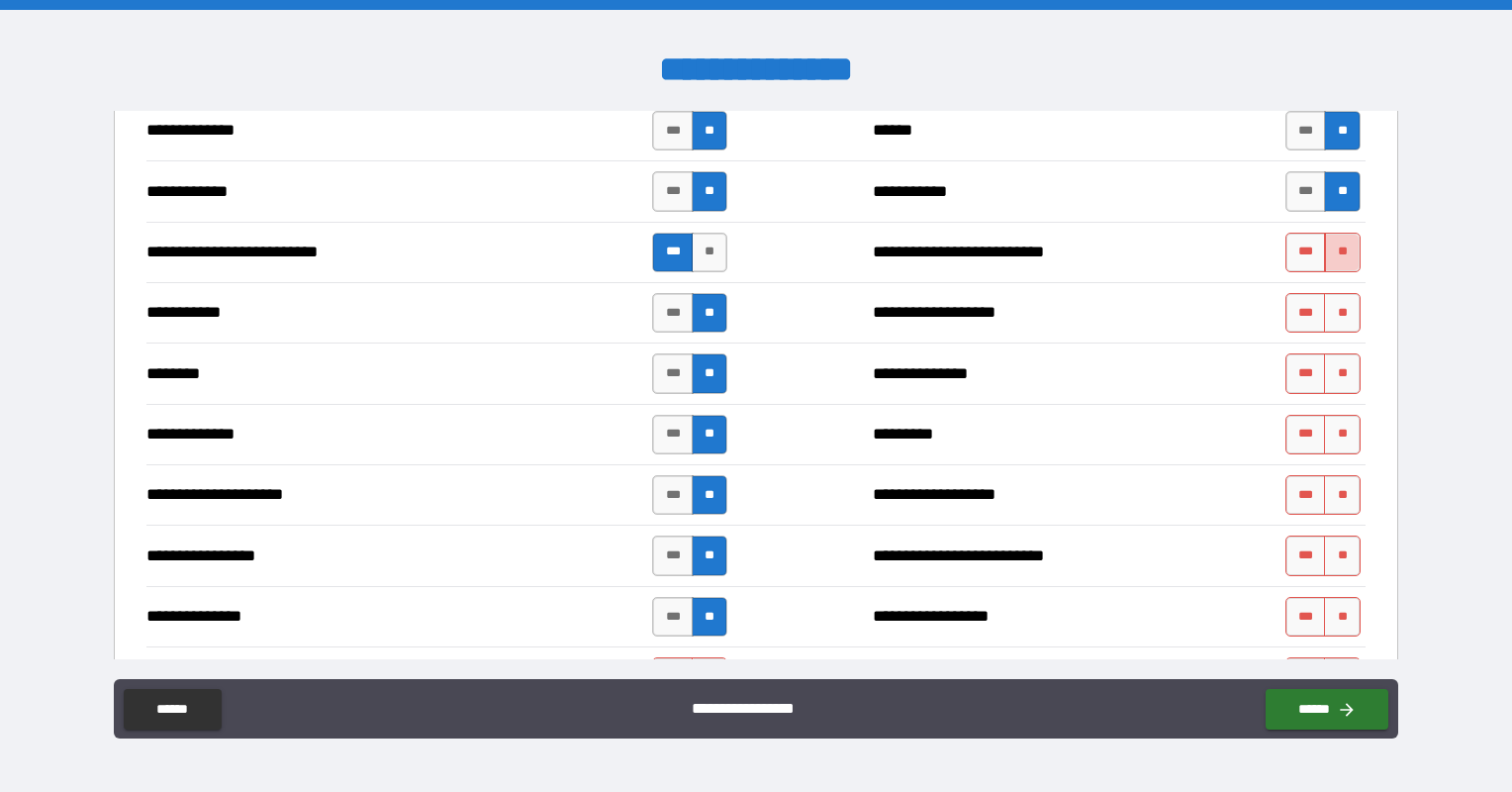 click on "**" at bounding box center (1342, 252) 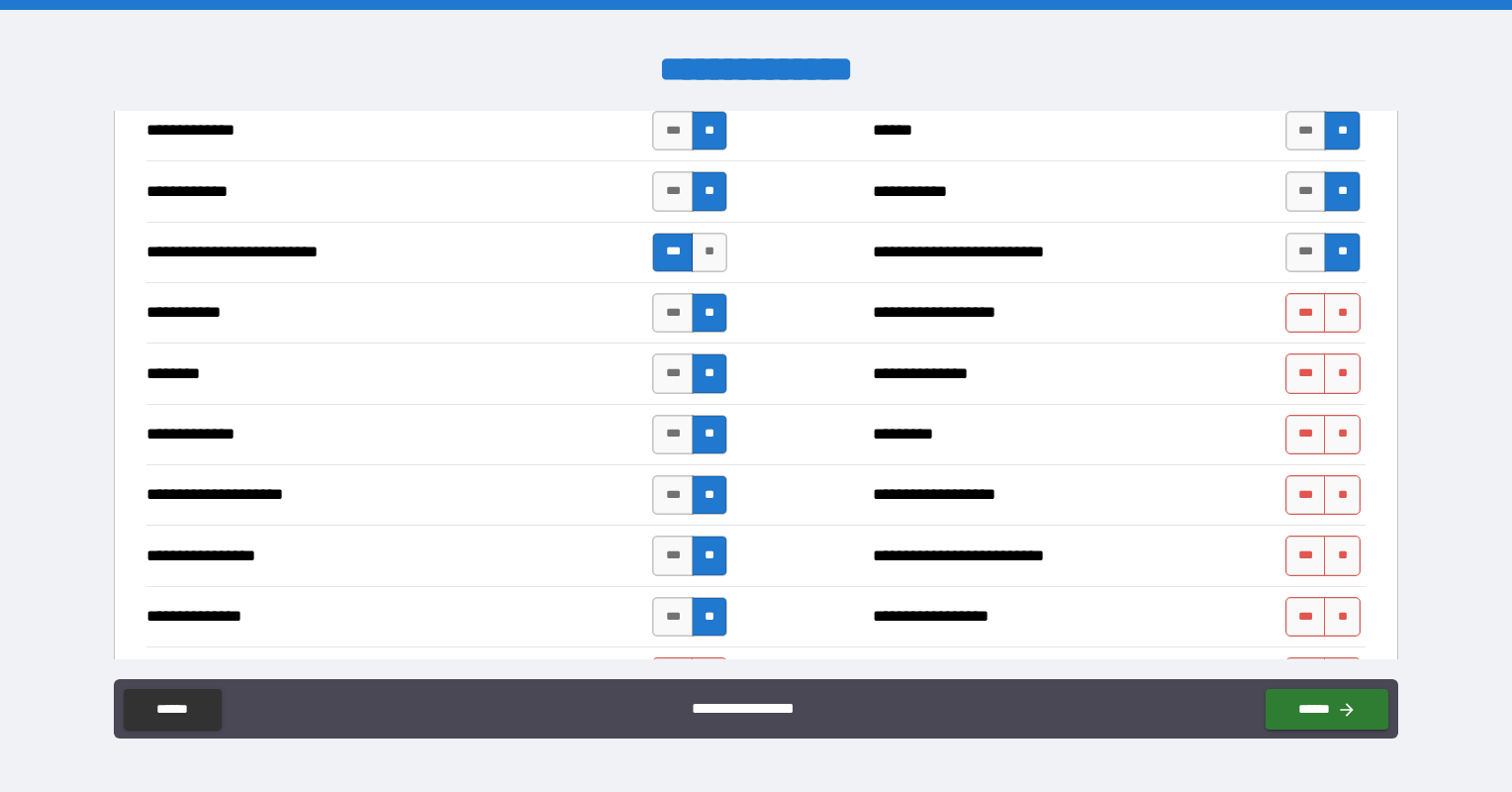 click on "*** **" at bounding box center [1323, 313] 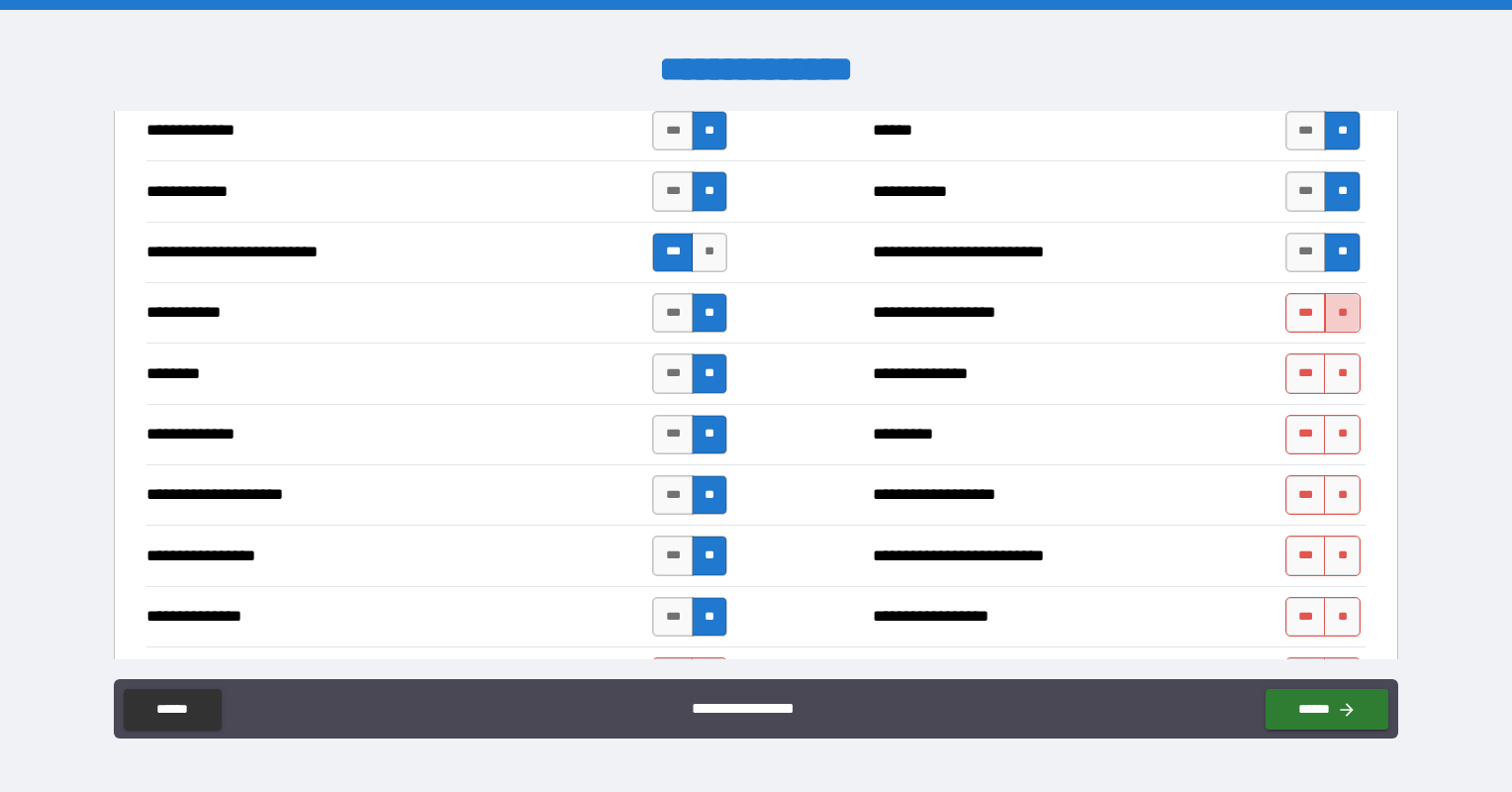 click on "**" at bounding box center (1342, 313) 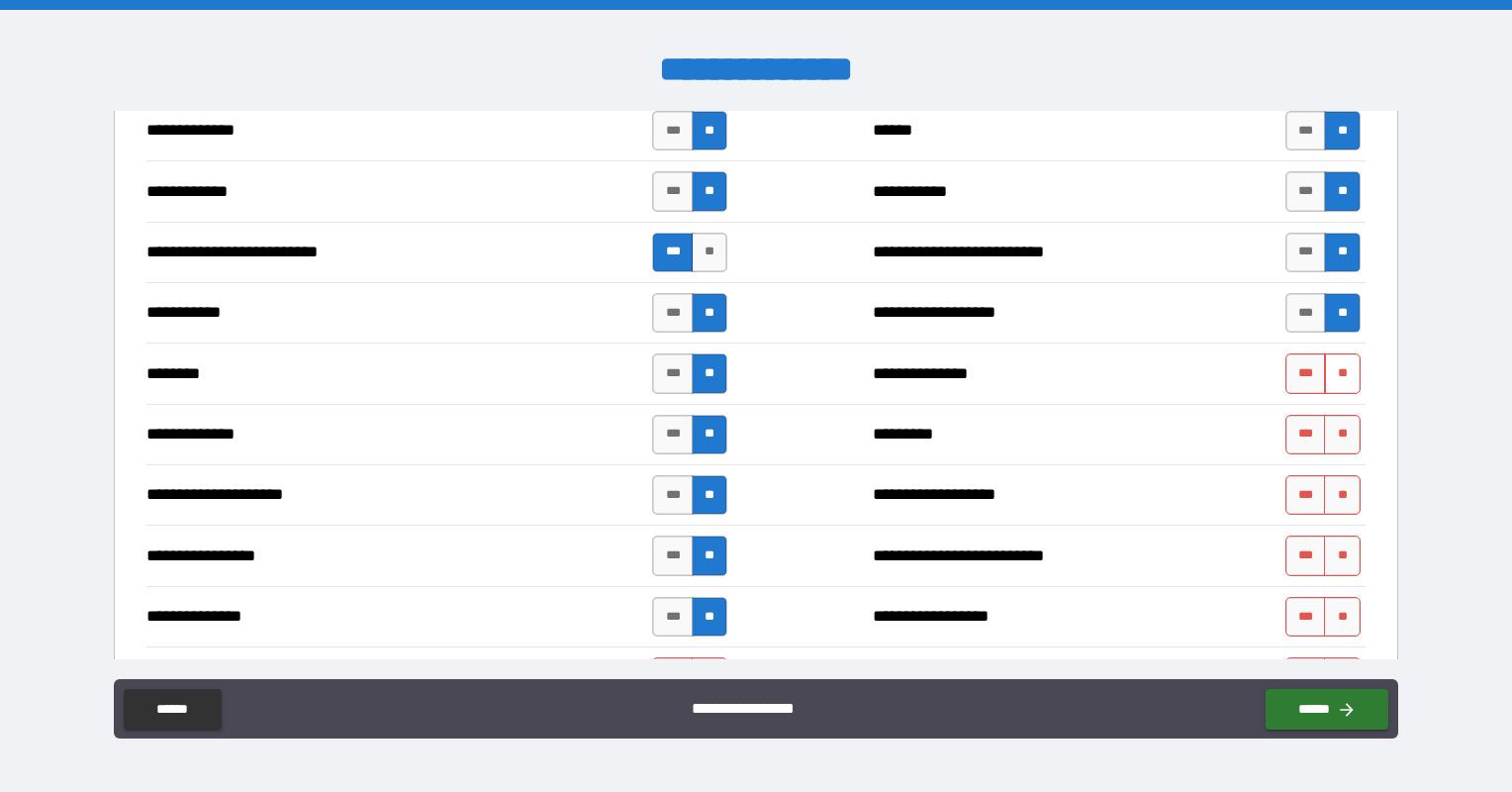 click on "**" at bounding box center (1342, 373) 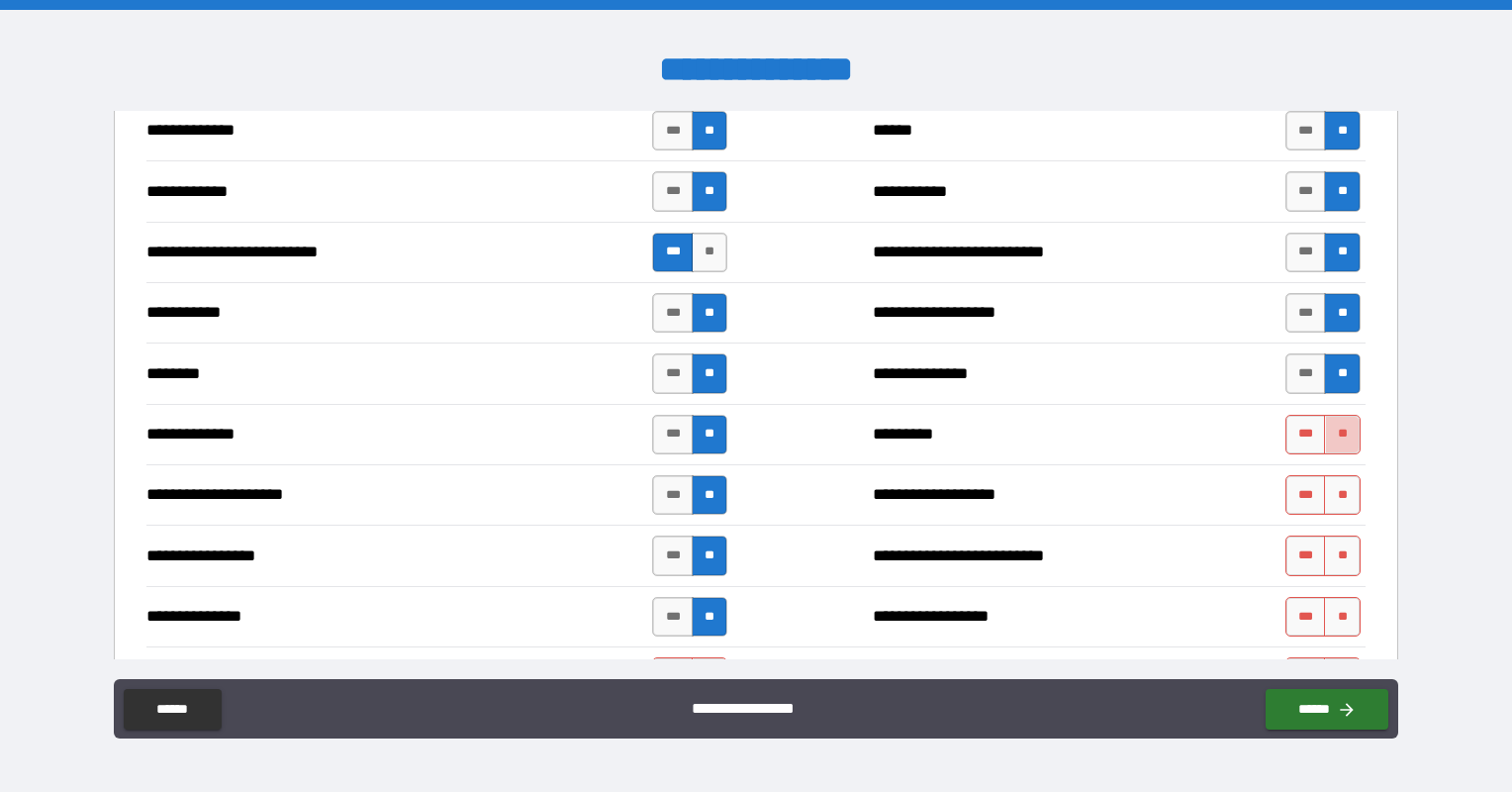 drag, startPoint x: 1326, startPoint y: 428, endPoint x: 1333, endPoint y: 453, distance: 25.96151 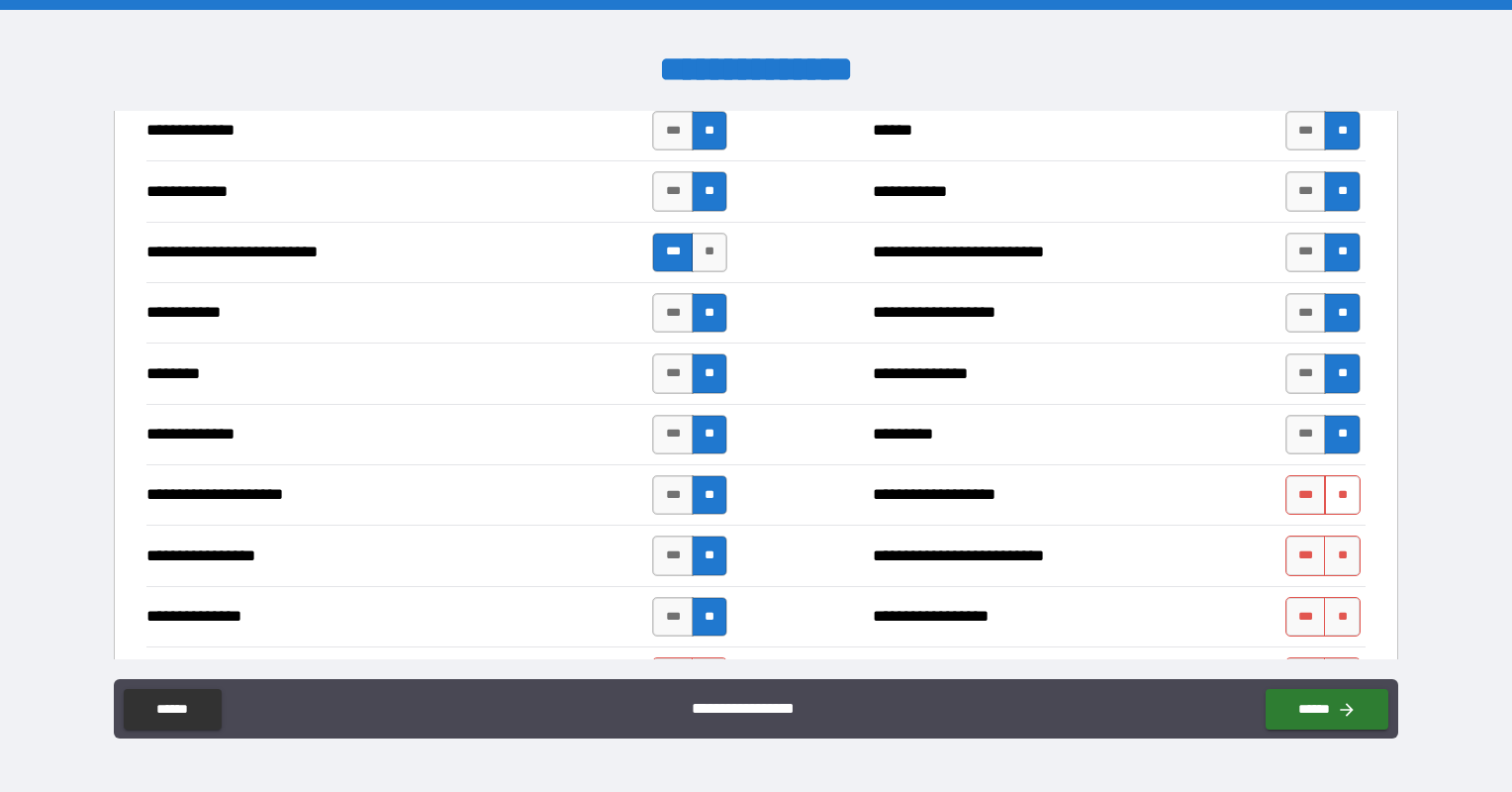 click on "**" at bounding box center [1342, 495] 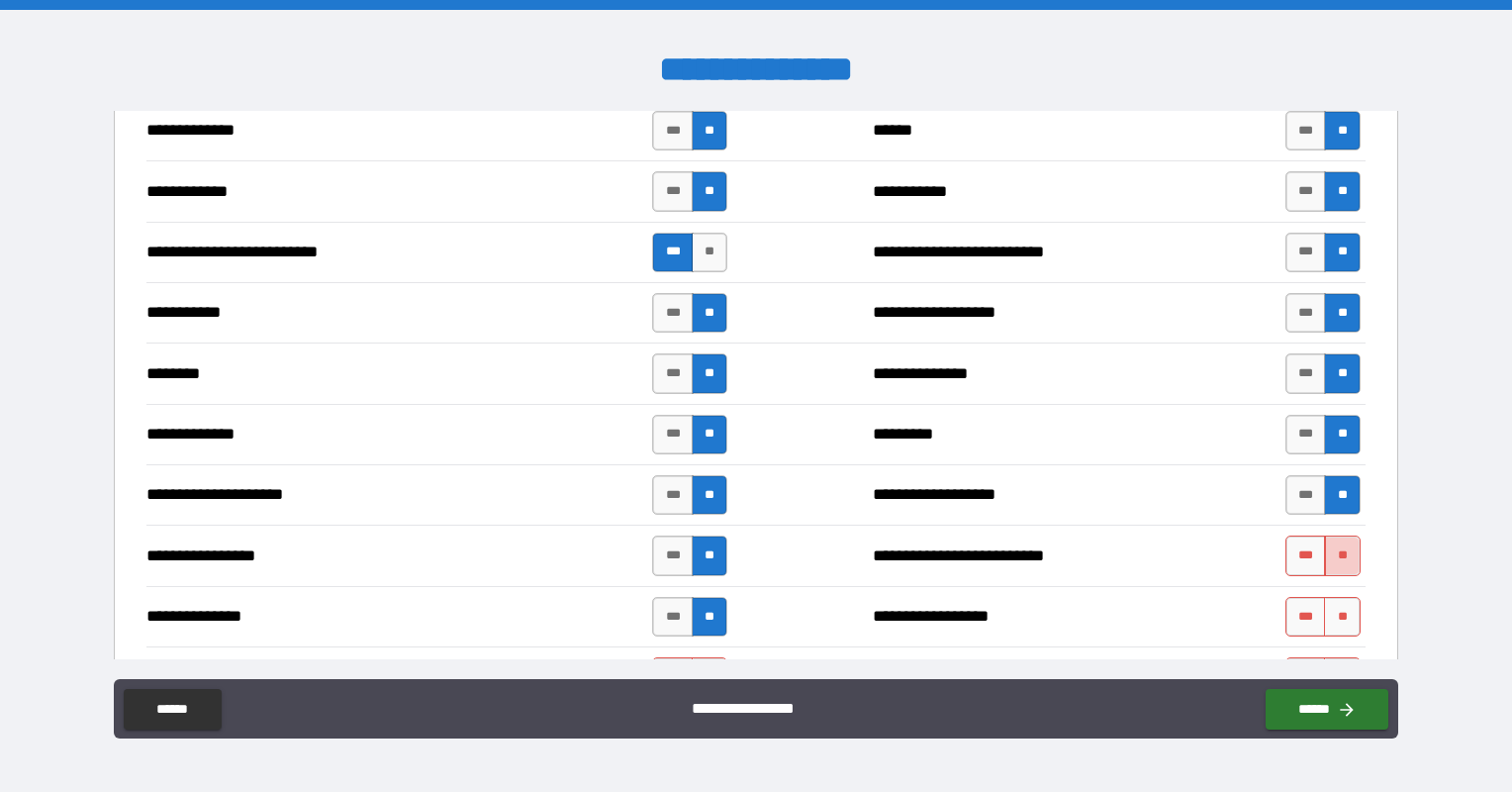 click on "**" at bounding box center (1342, 555) 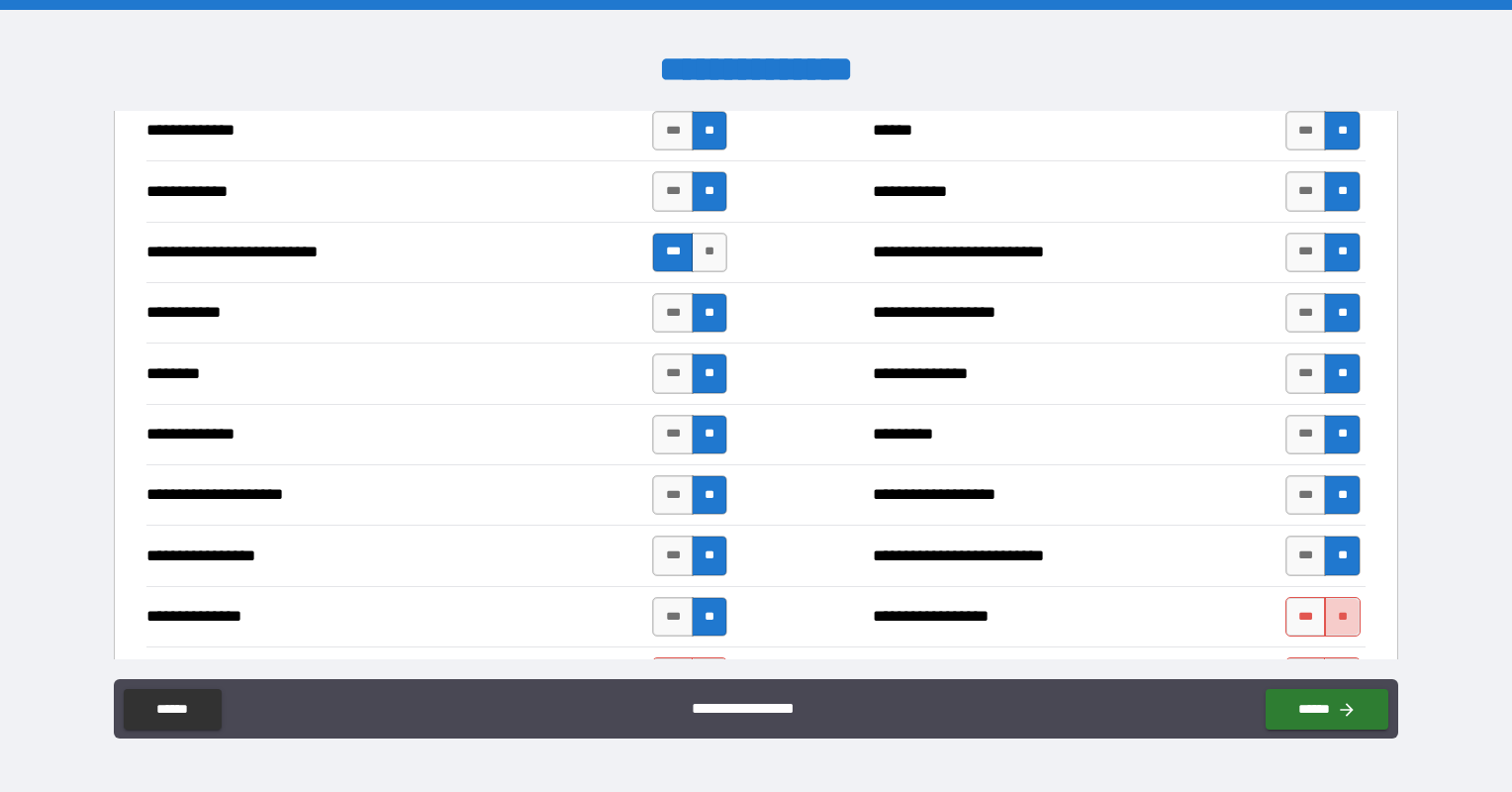 click on "**" at bounding box center (1342, 617) 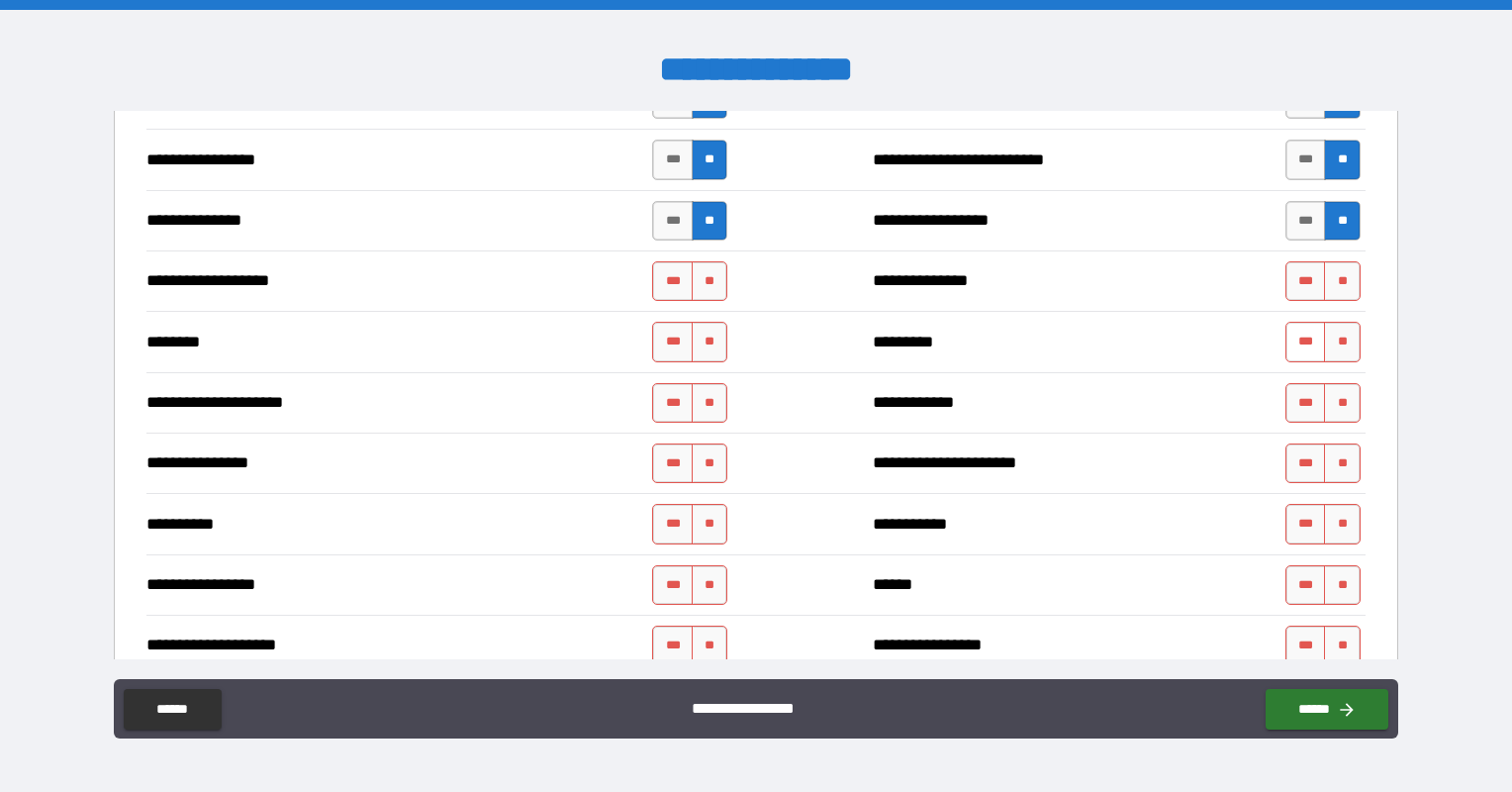 scroll, scrollTop: 2376, scrollLeft: 0, axis: vertical 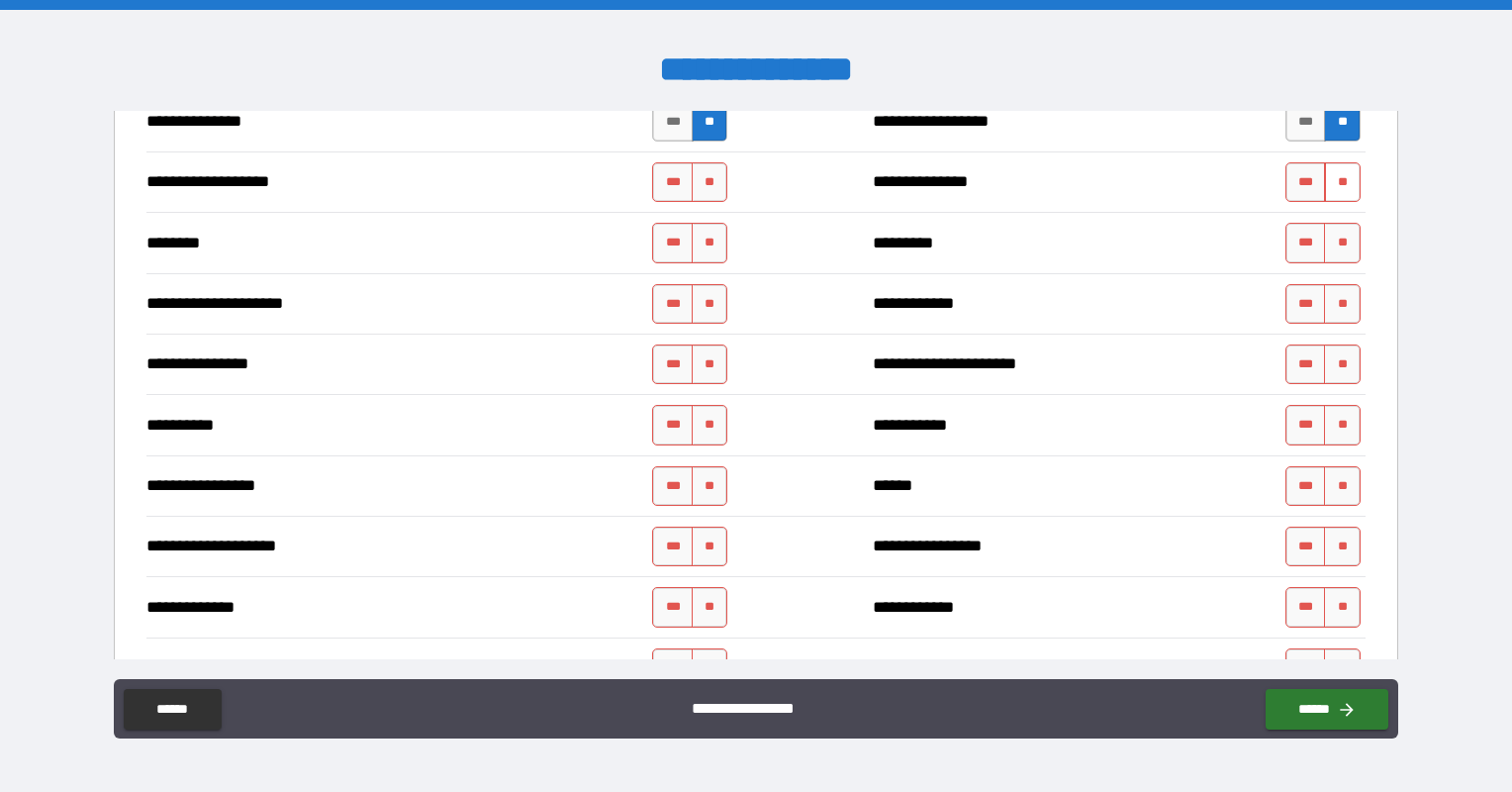 click on "**" at bounding box center [1342, 182] 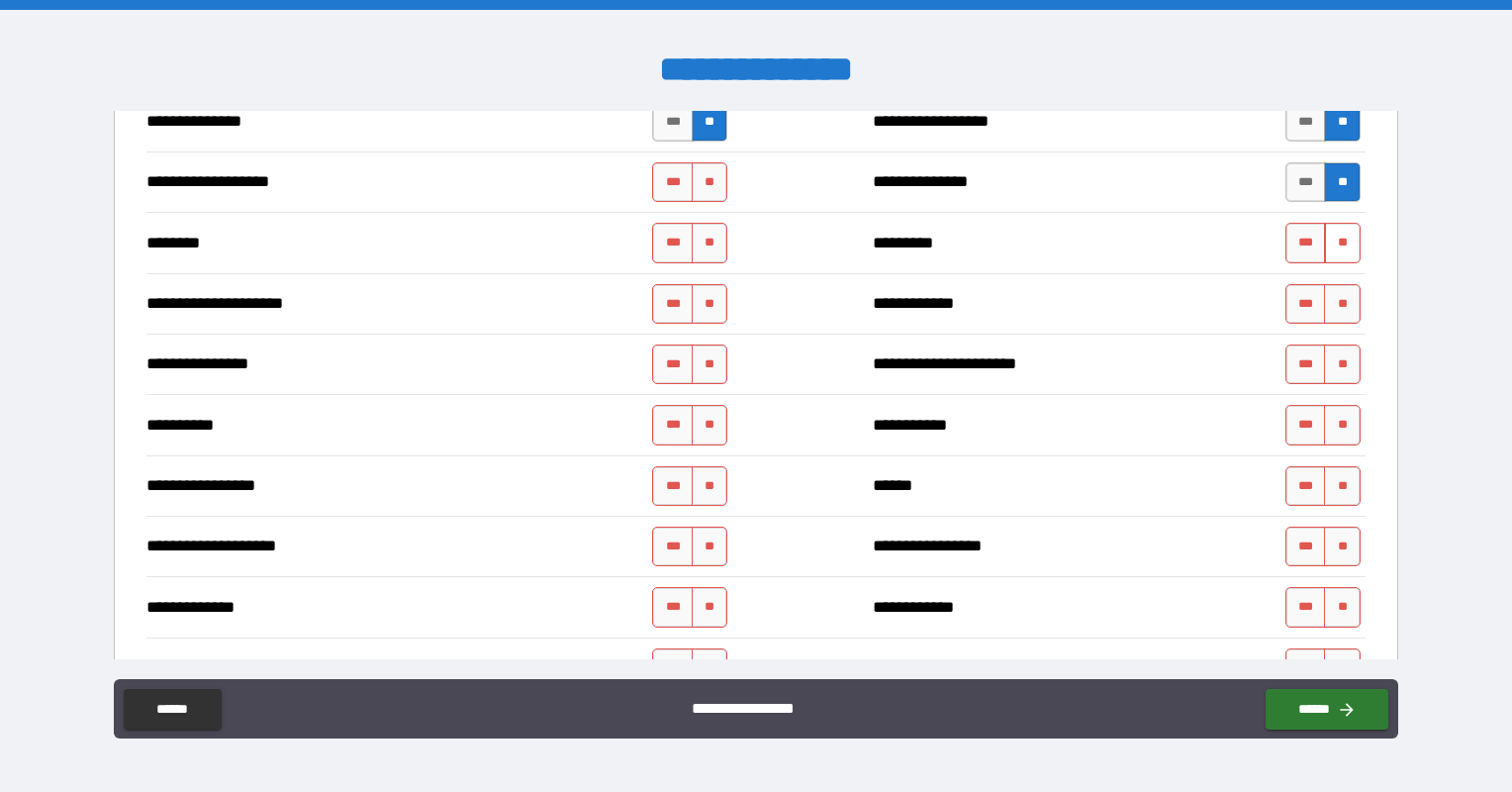 click on "**" at bounding box center [1342, 243] 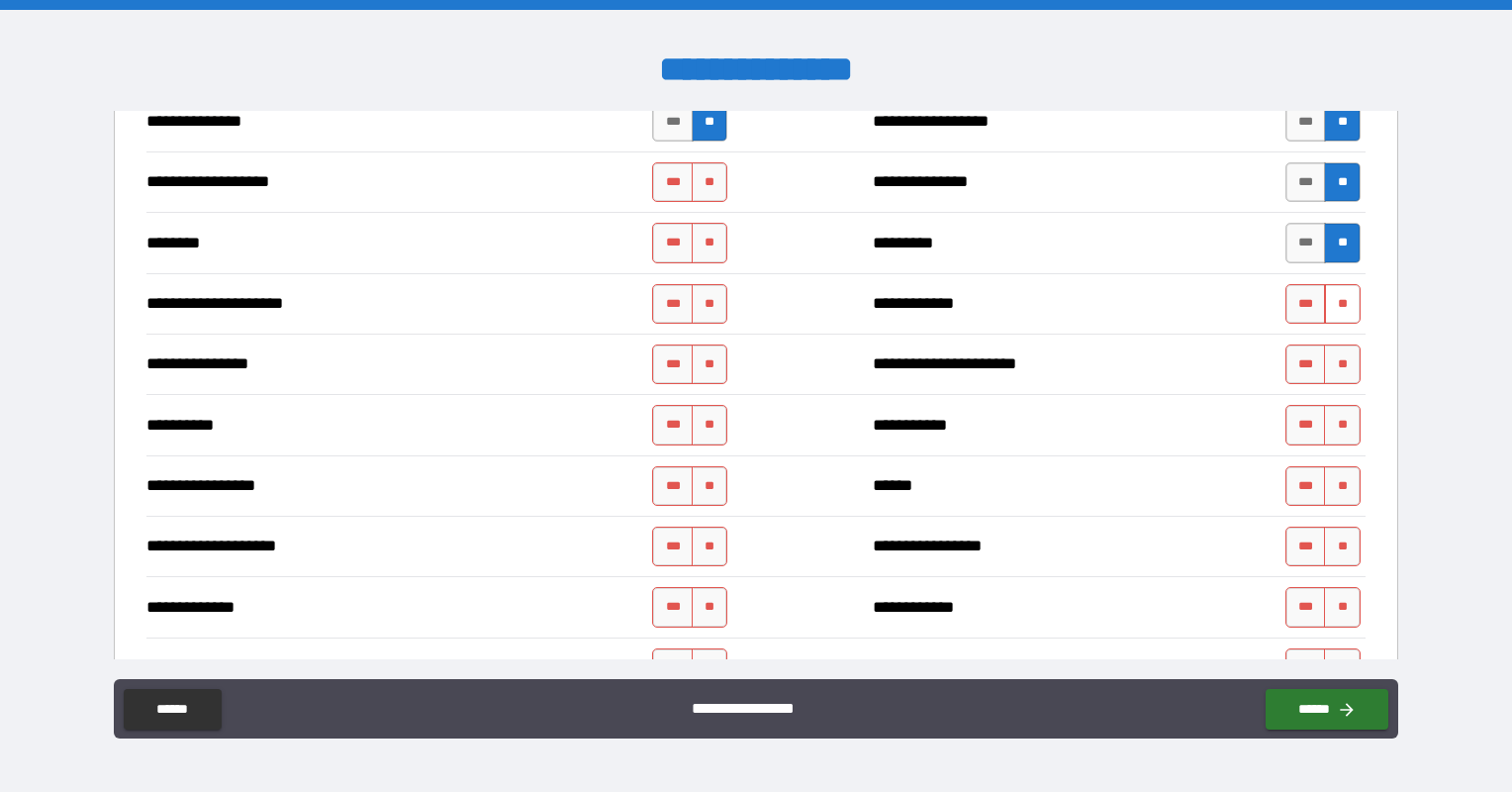 click on "**" at bounding box center (1342, 304) 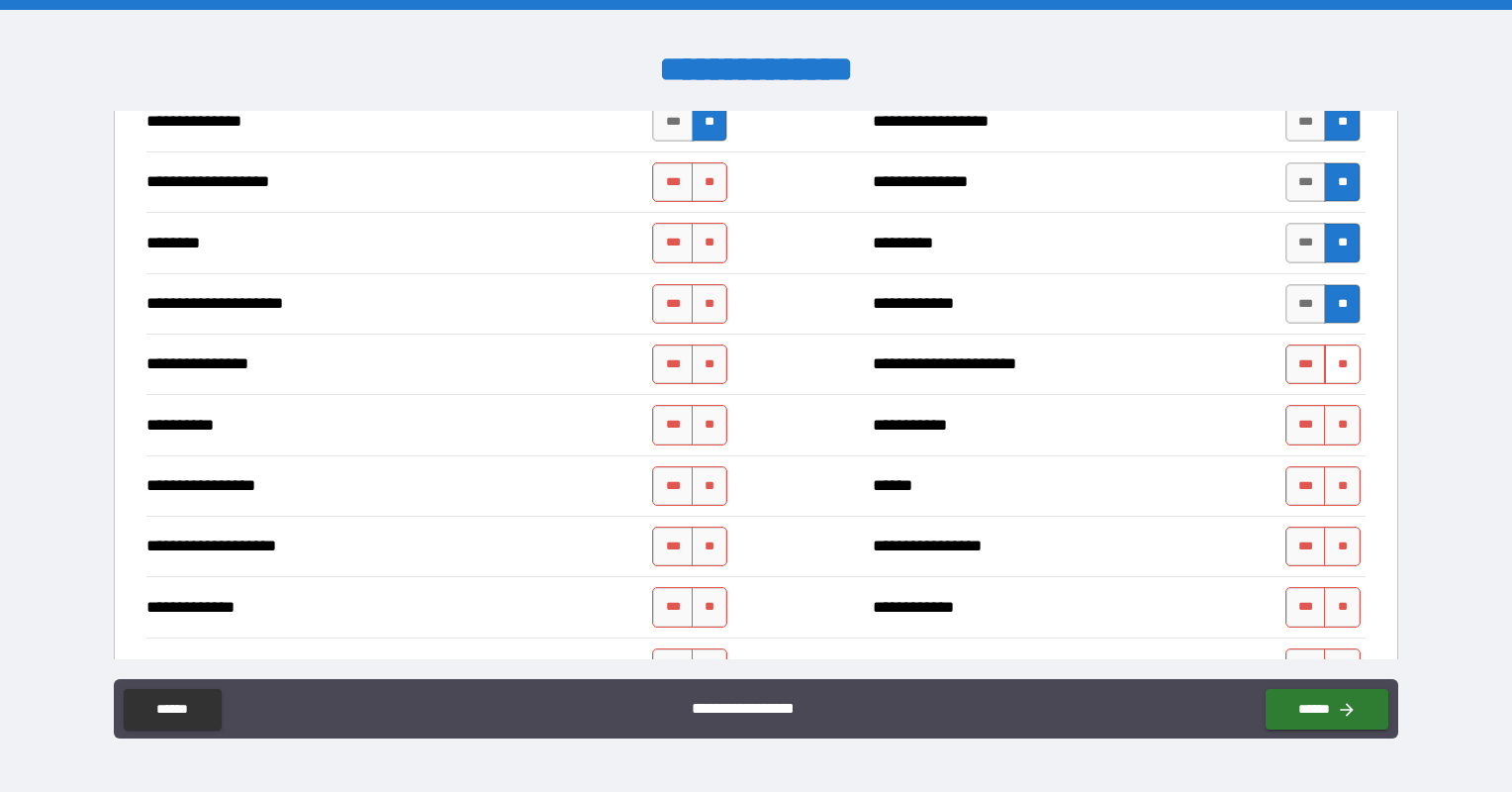drag, startPoint x: 1338, startPoint y: 351, endPoint x: 1338, endPoint y: 365, distance: 14 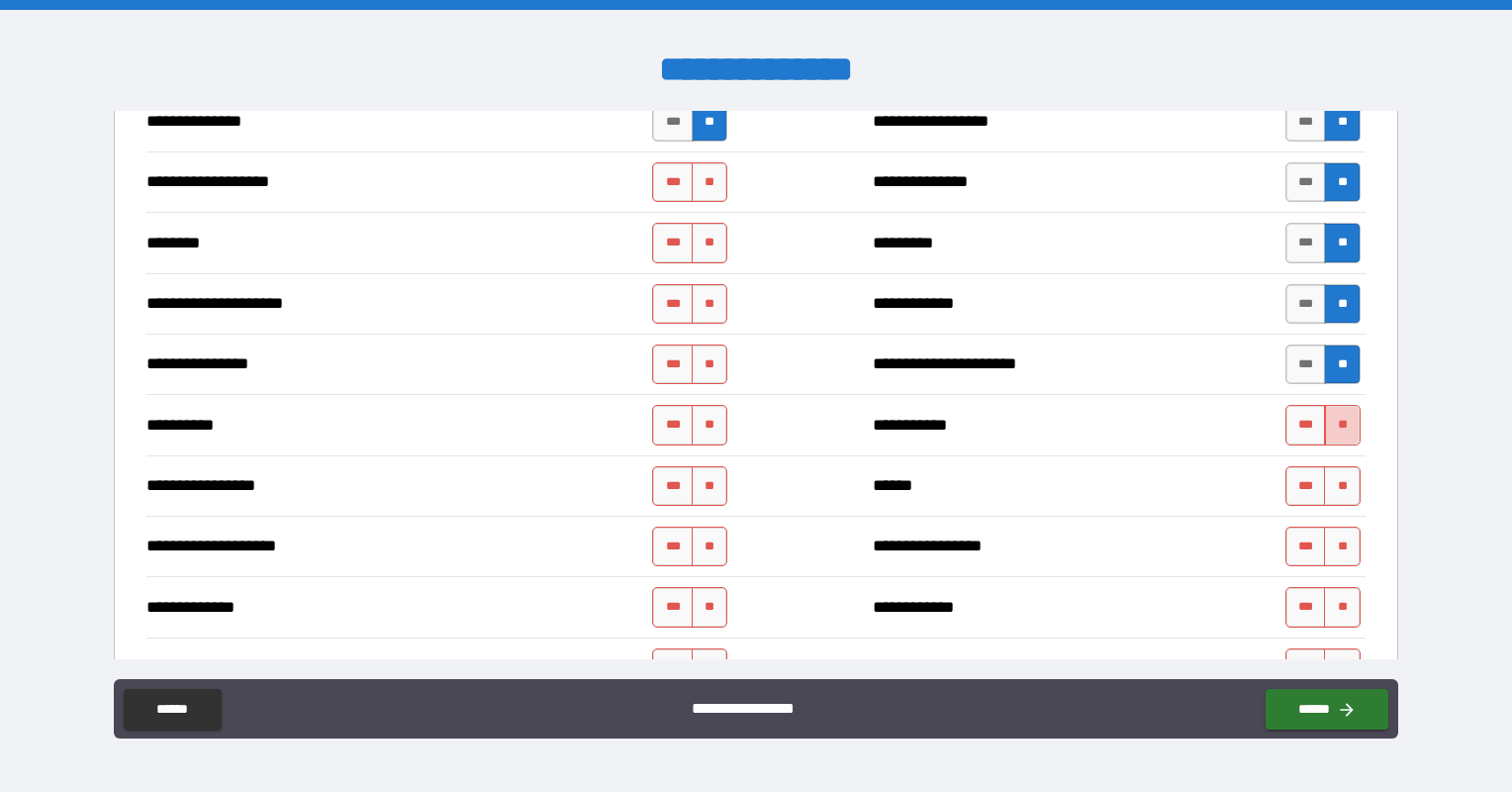 click on "**" at bounding box center (1342, 425) 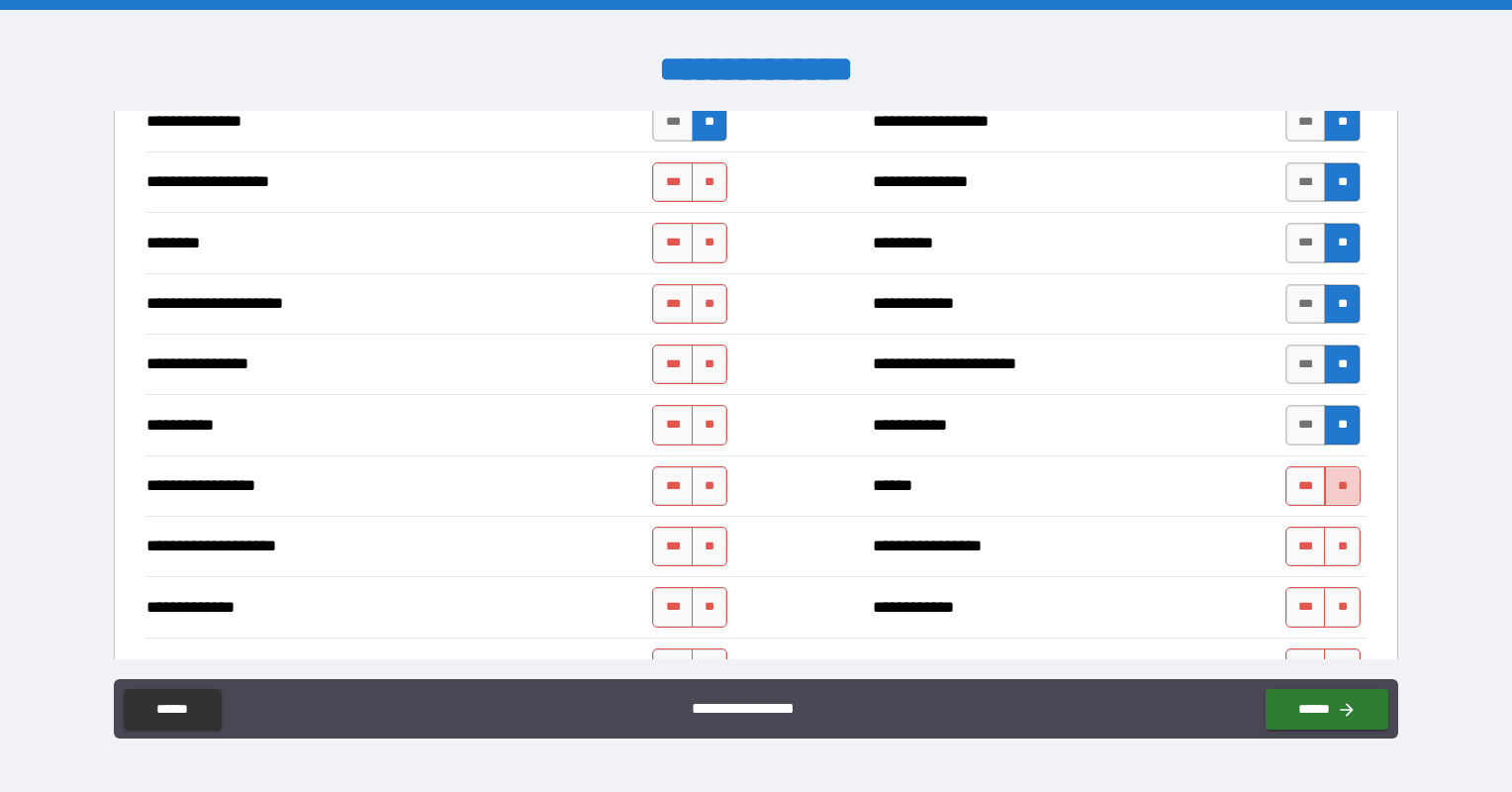 click on "**" at bounding box center [1342, 486] 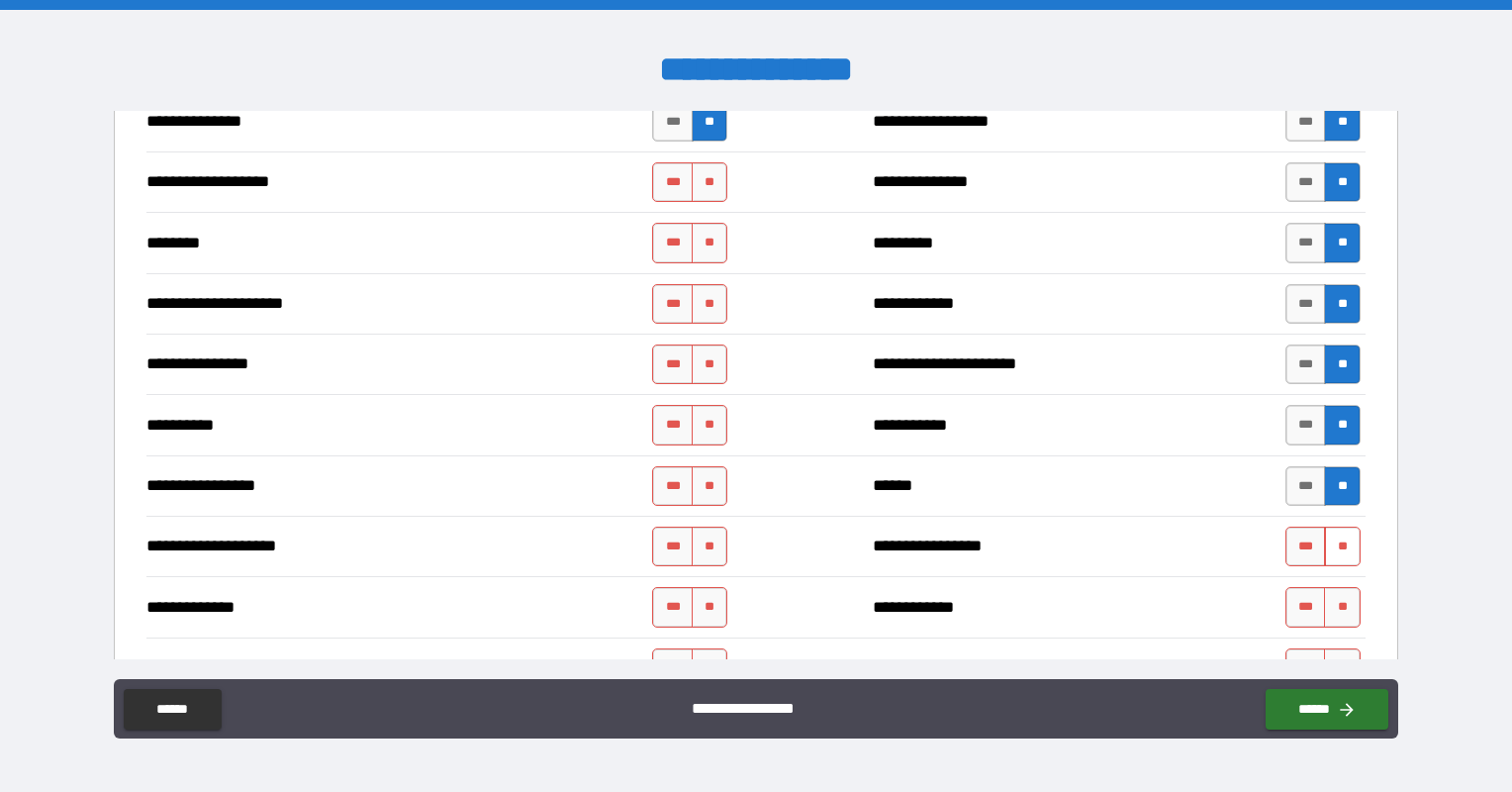 click on "**" at bounding box center [1342, 546] 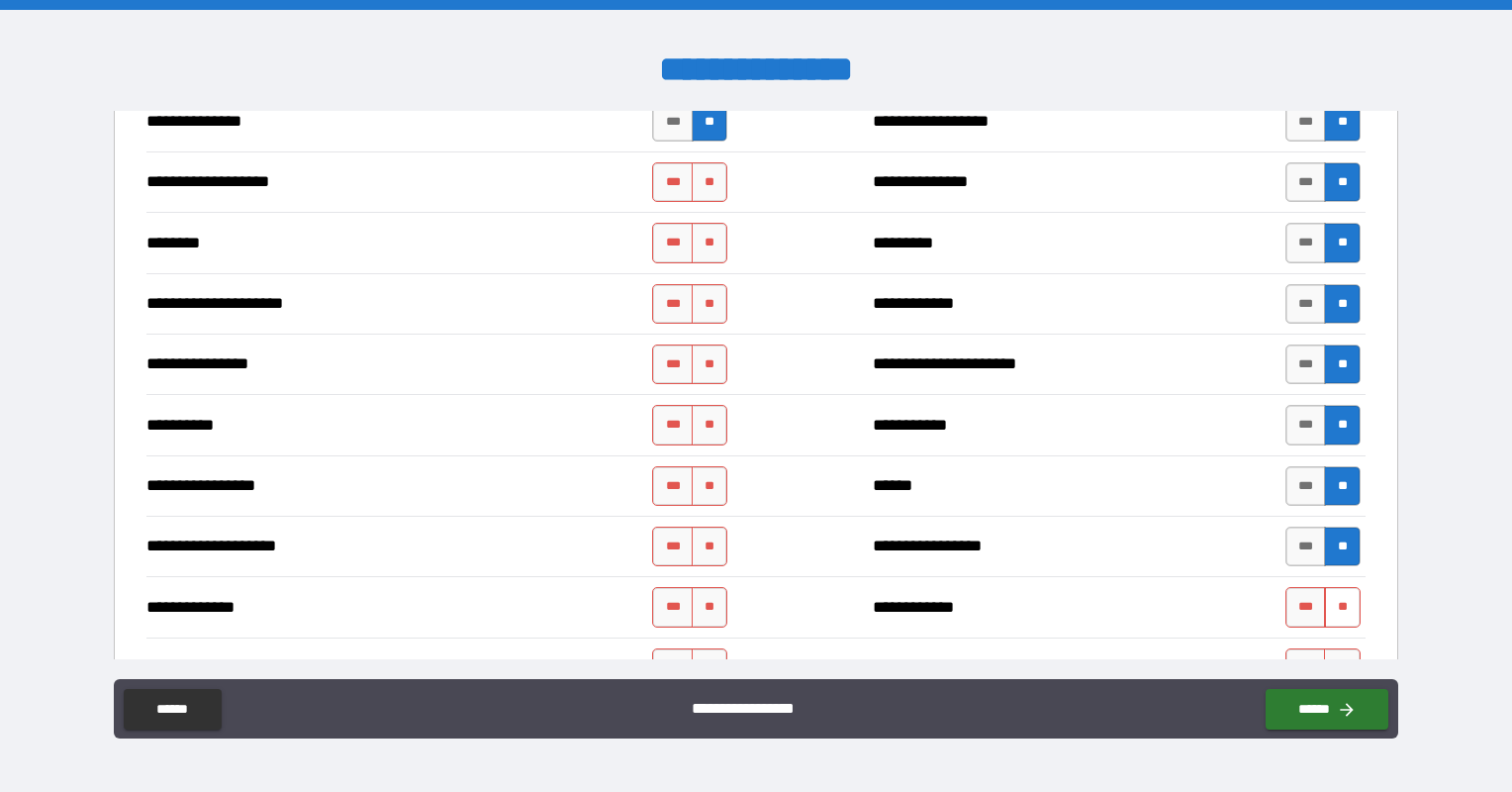 click on "**" at bounding box center [1342, 607] 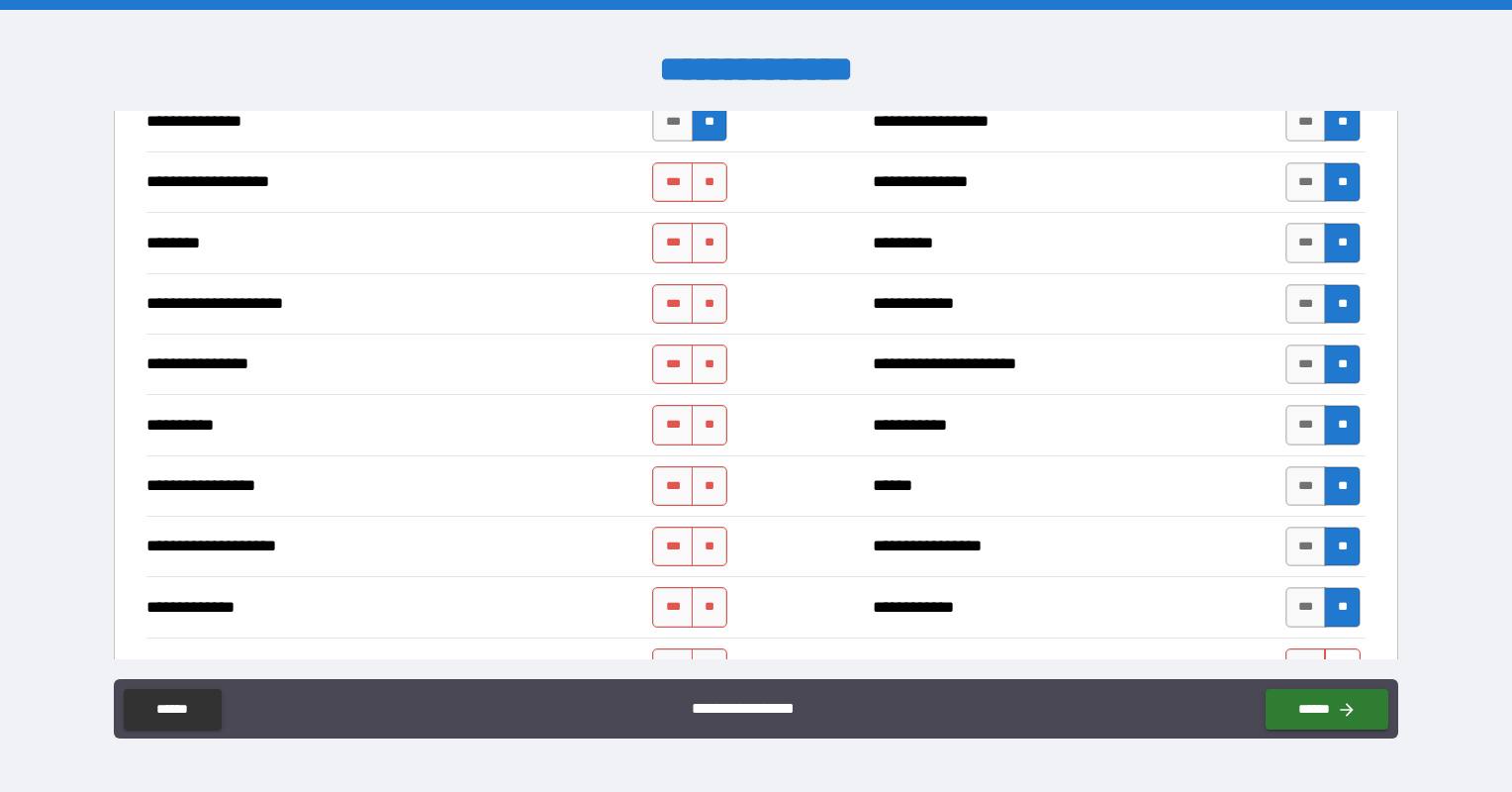 click on "**" at bounding box center (1342, 668) 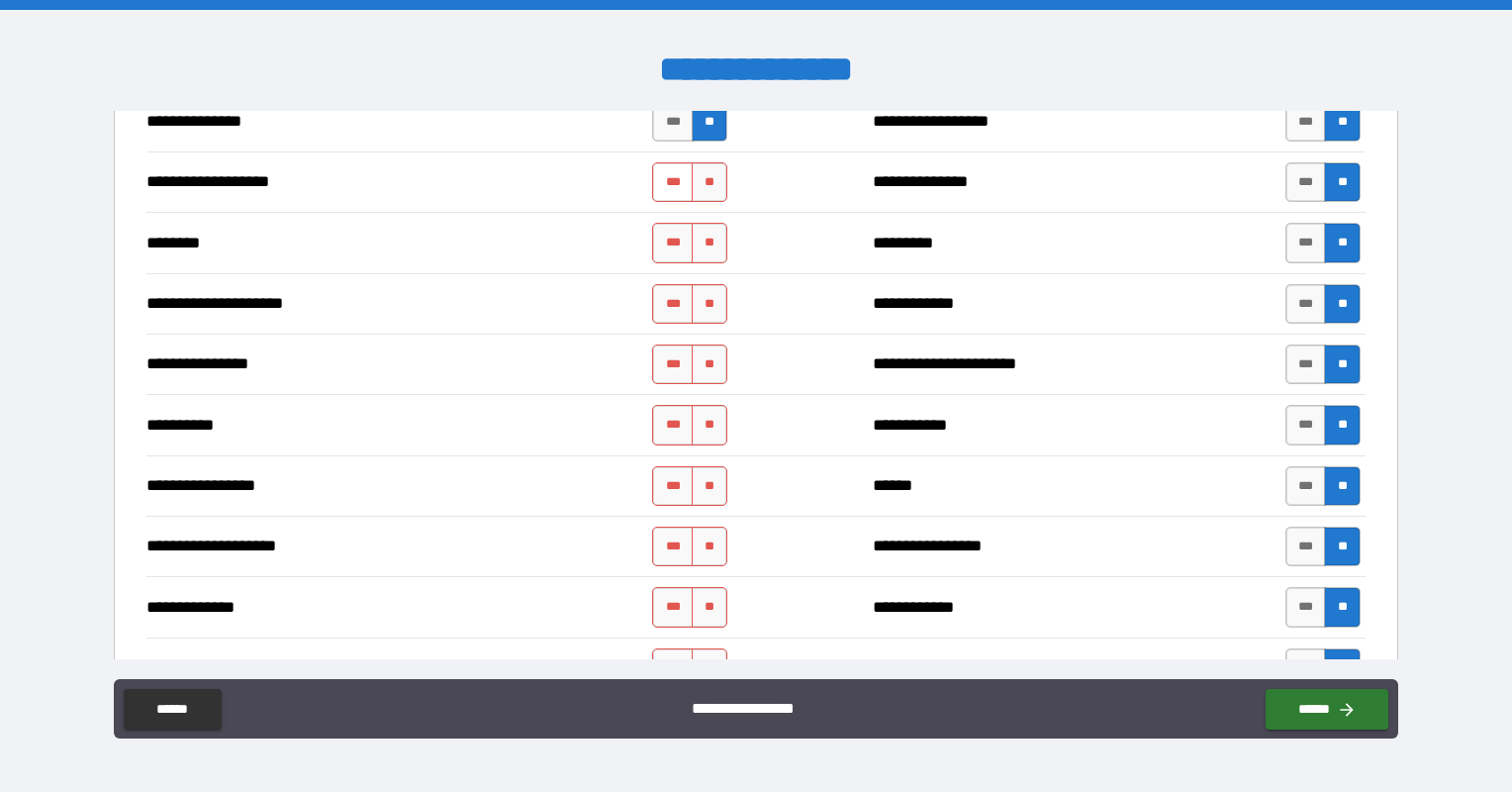 drag, startPoint x: 665, startPoint y: 174, endPoint x: 682, endPoint y: 193, distance: 25.495098 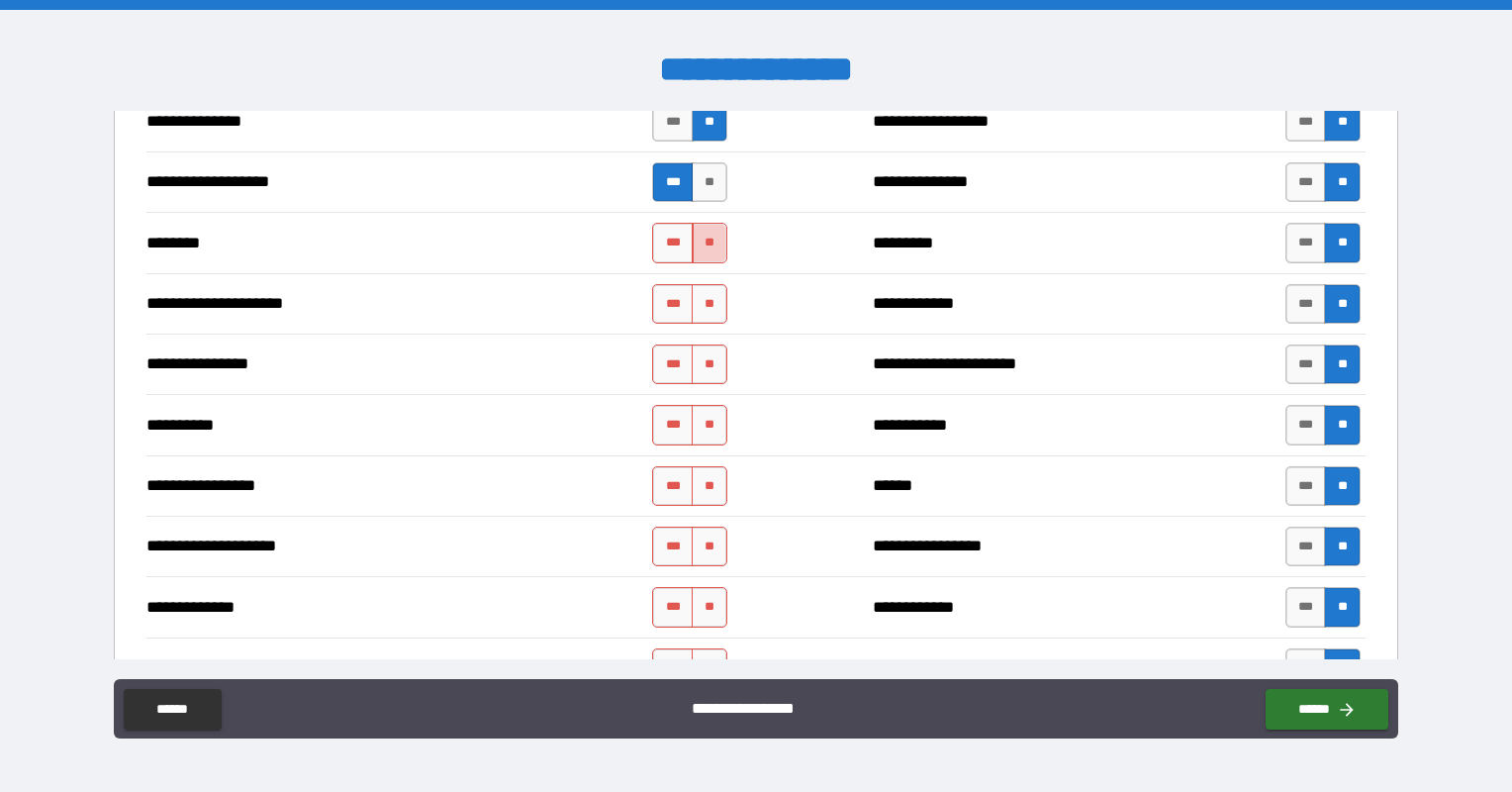 click on "**" at bounding box center [709, 243] 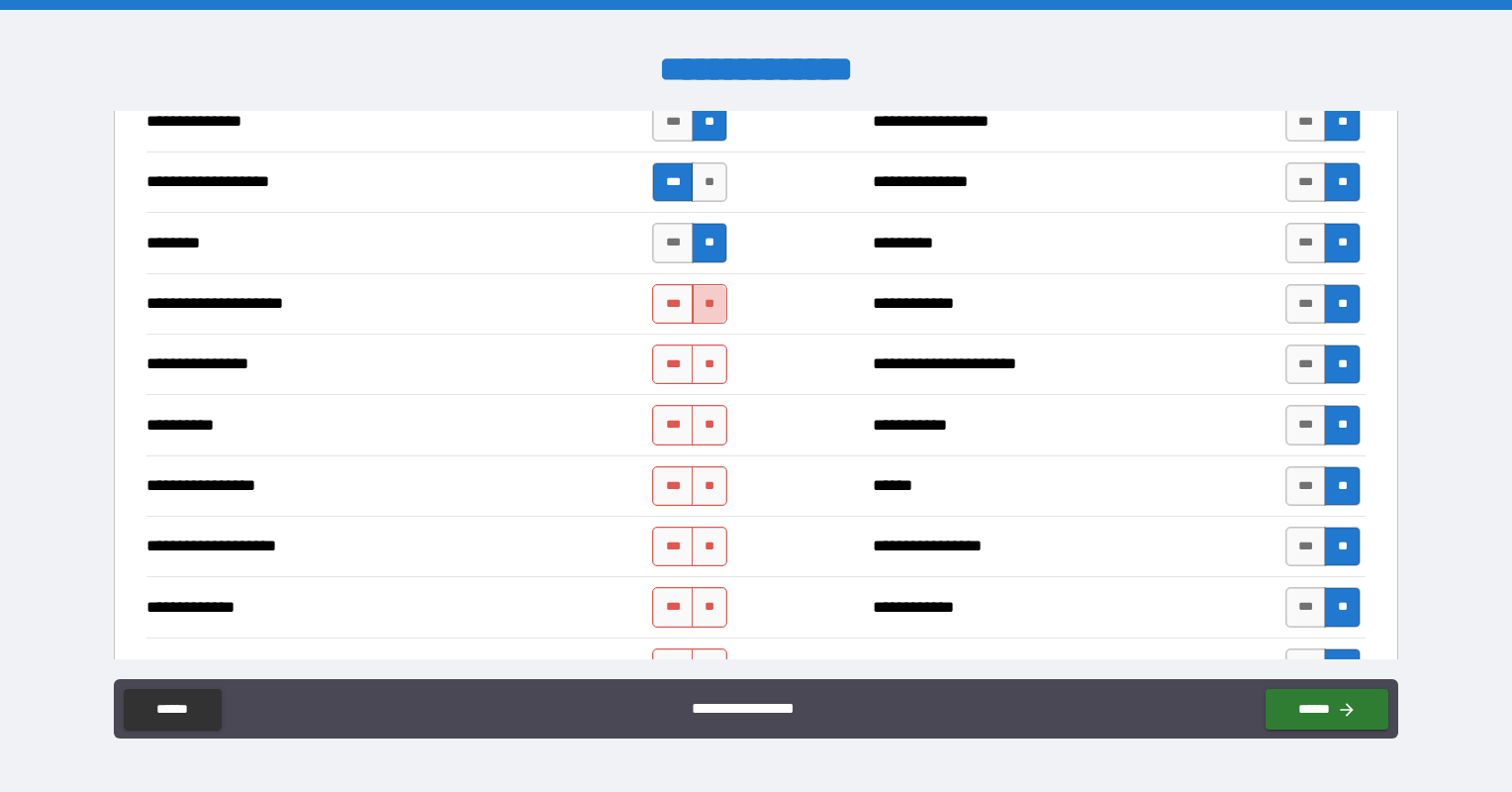 click on "**" at bounding box center [709, 304] 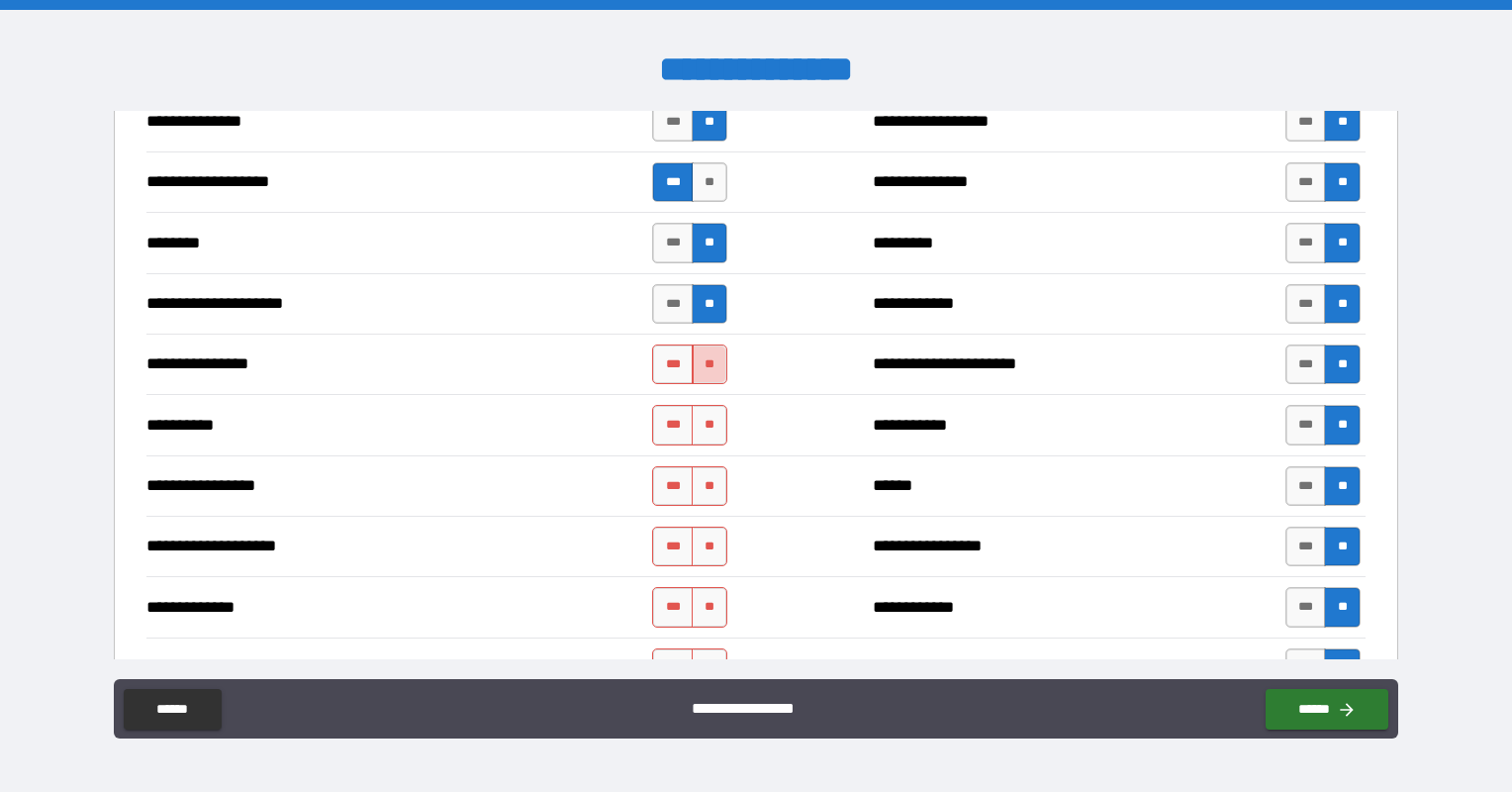 click on "**" at bounding box center (709, 364) 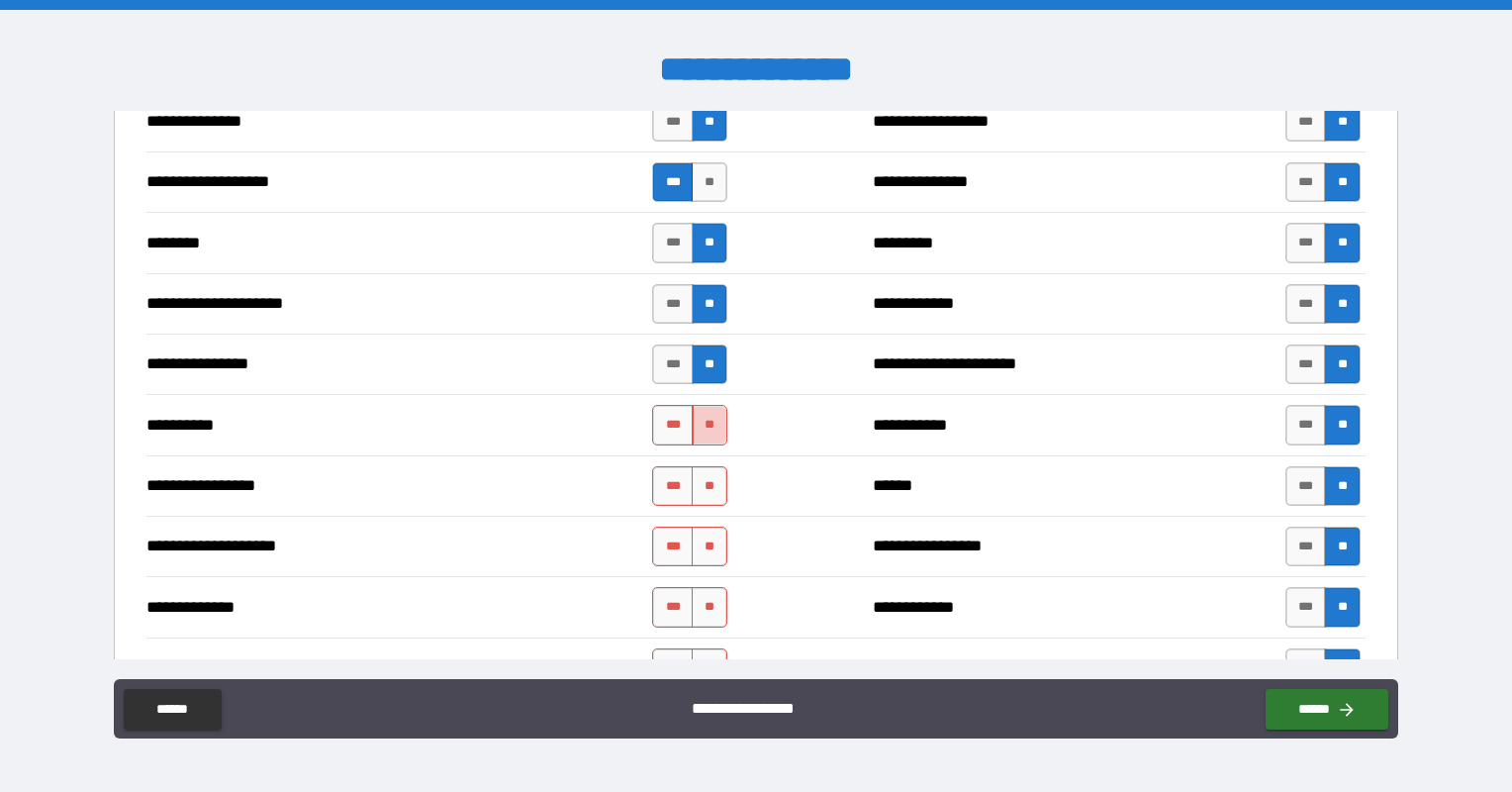 click on "**" at bounding box center [709, 425] 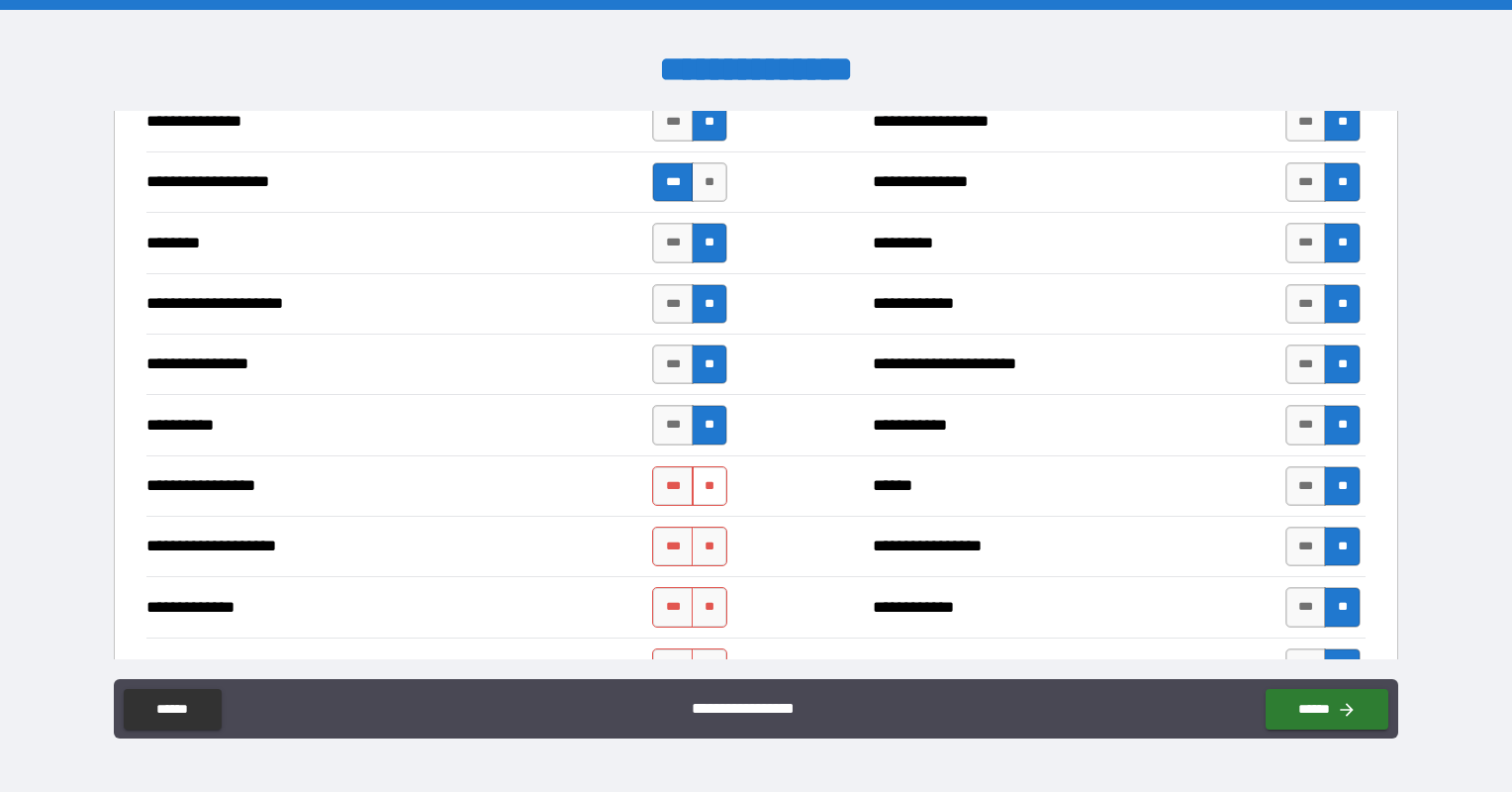 drag, startPoint x: 703, startPoint y: 463, endPoint x: 704, endPoint y: 474, distance: 11.045361 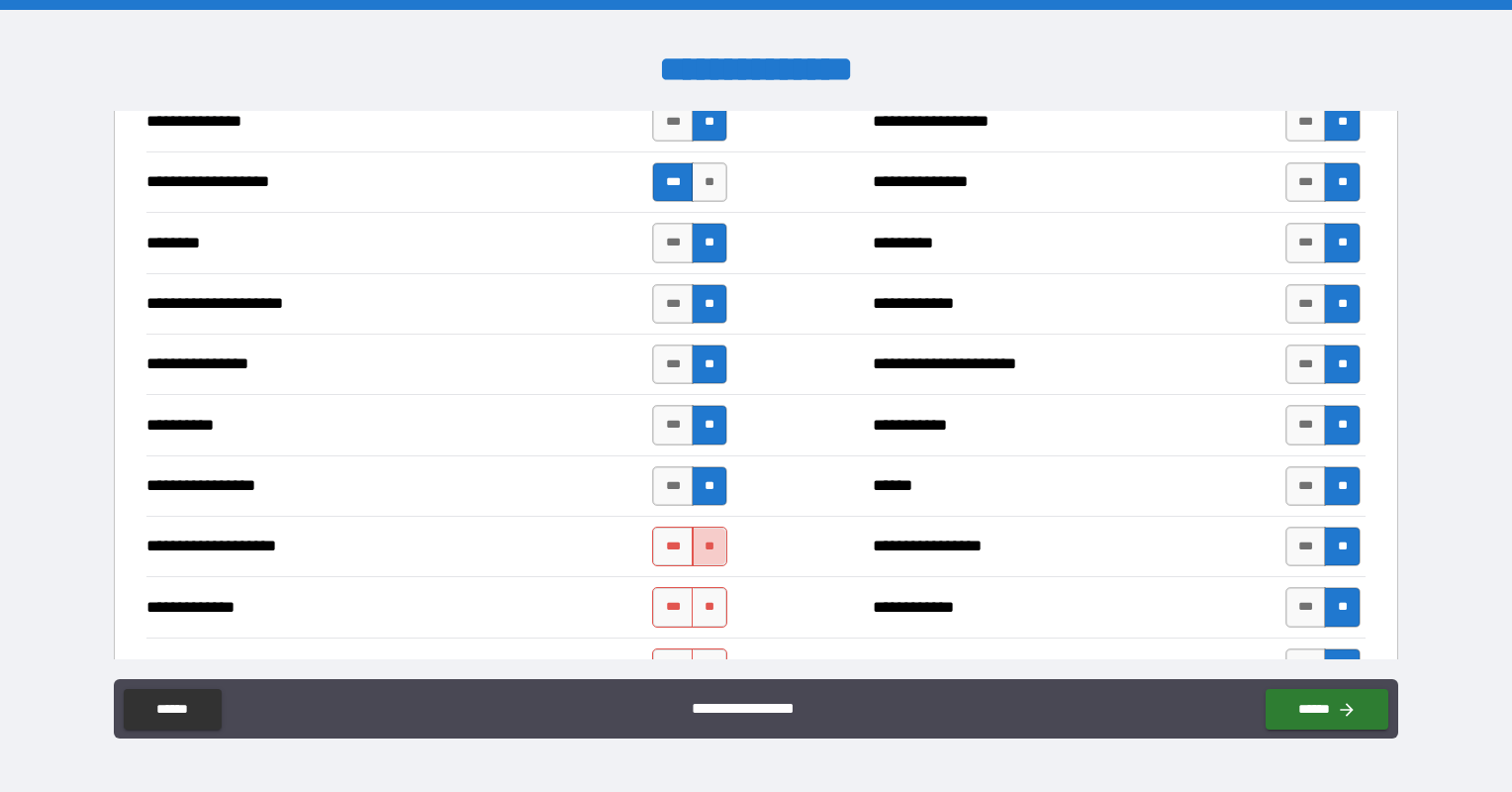 click on "**" at bounding box center (709, 546) 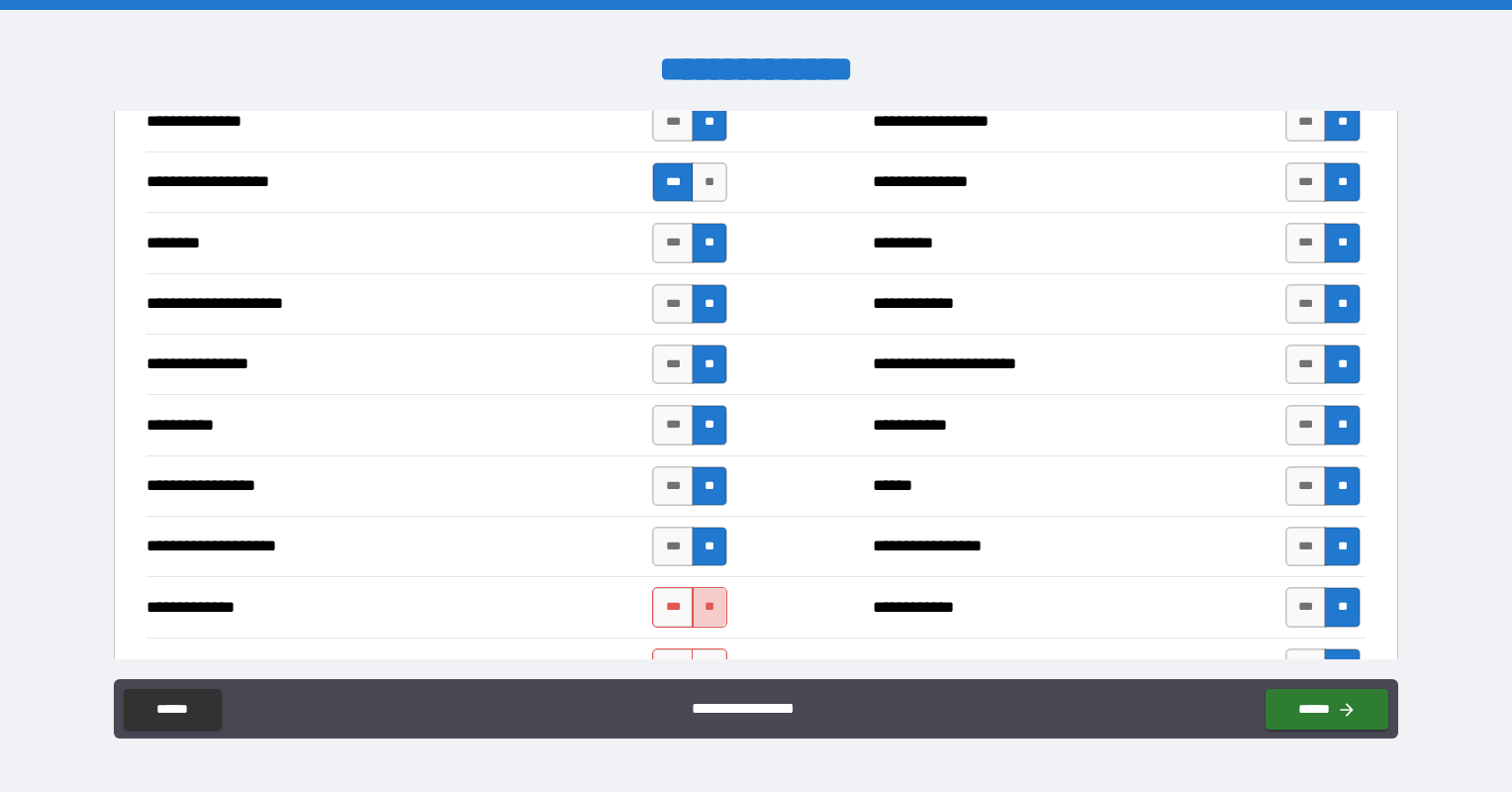 click on "**" at bounding box center (709, 607) 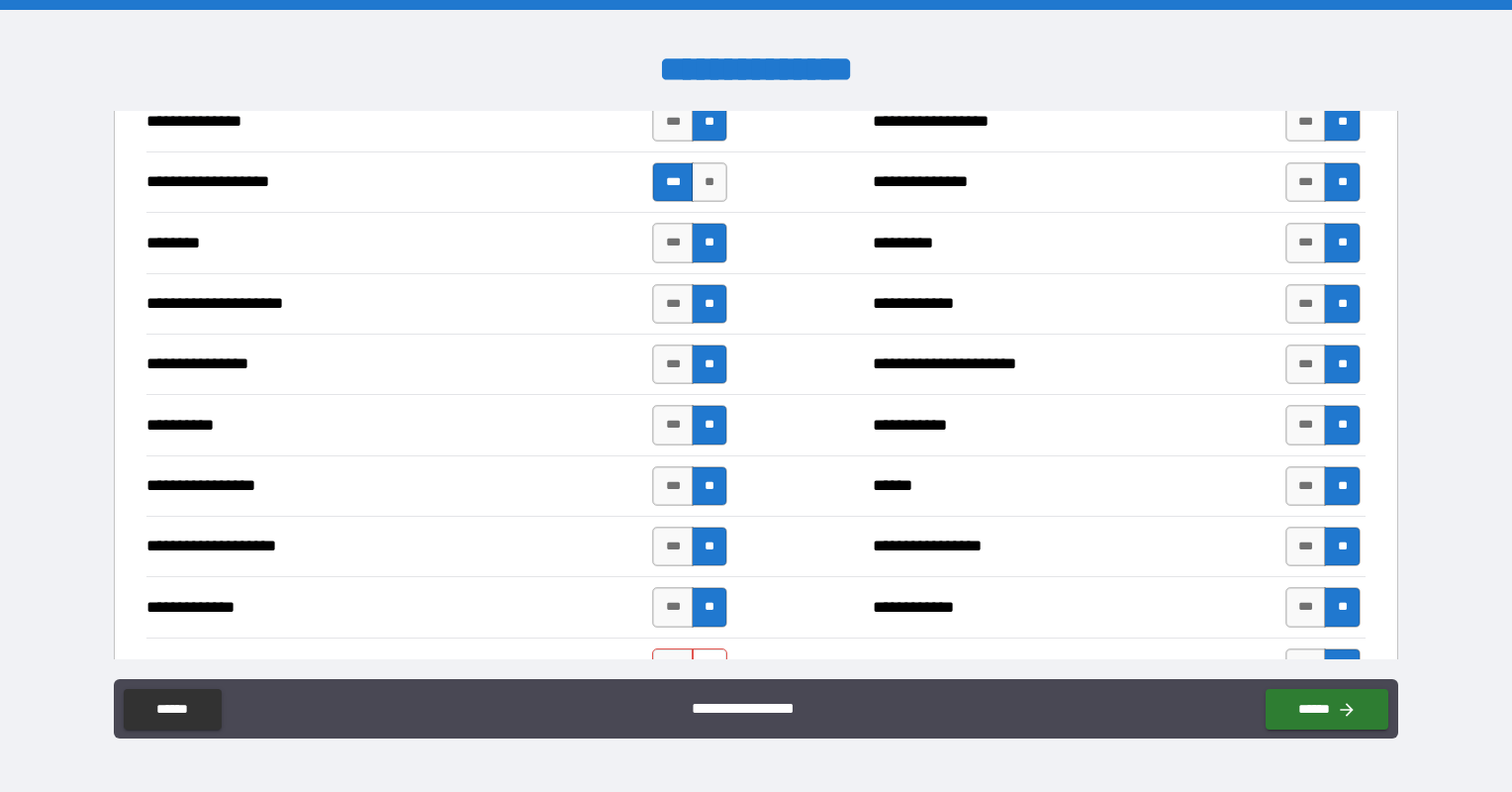 click on "**" at bounding box center (709, 668) 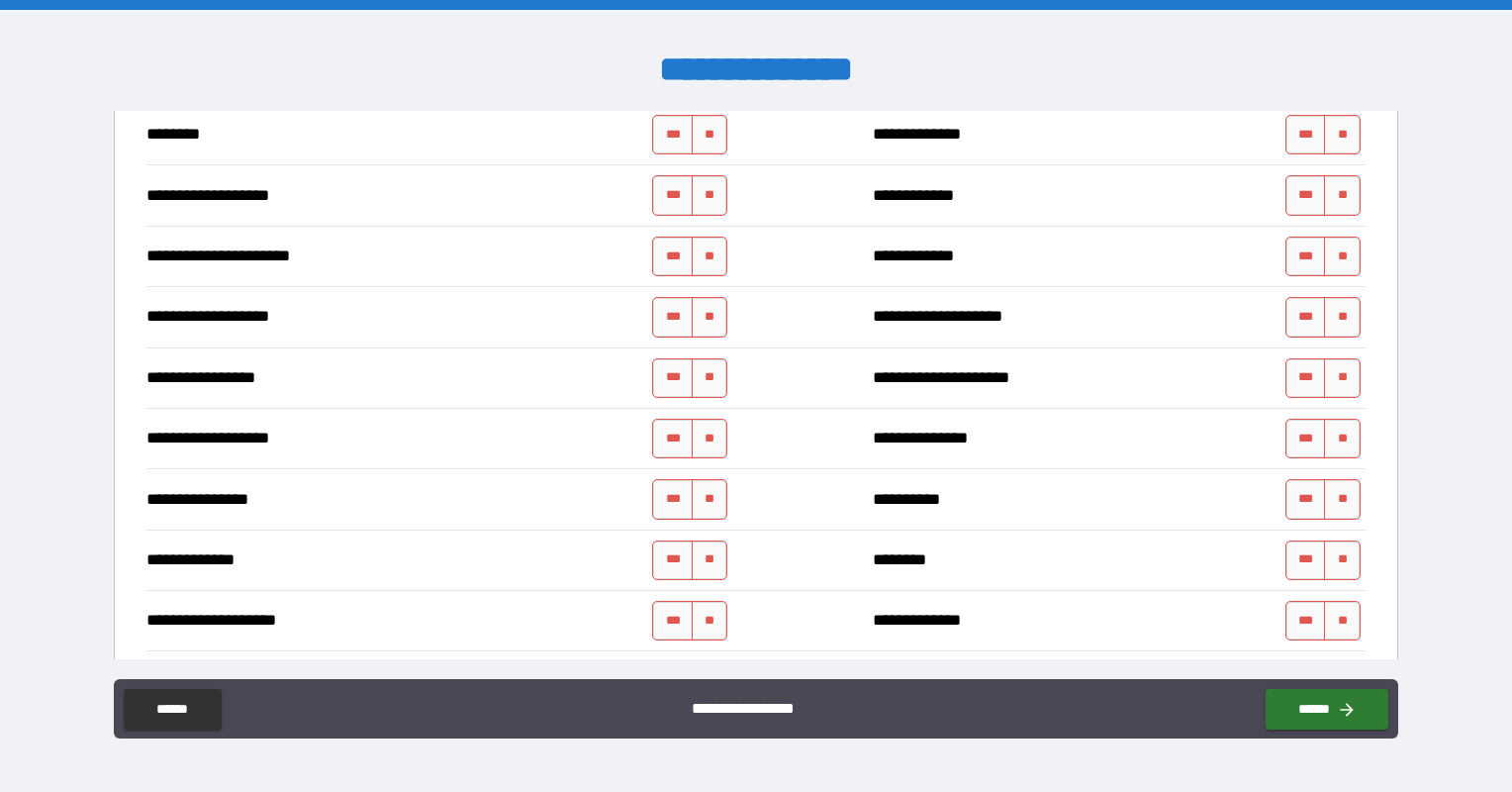 scroll, scrollTop: 2871, scrollLeft: 0, axis: vertical 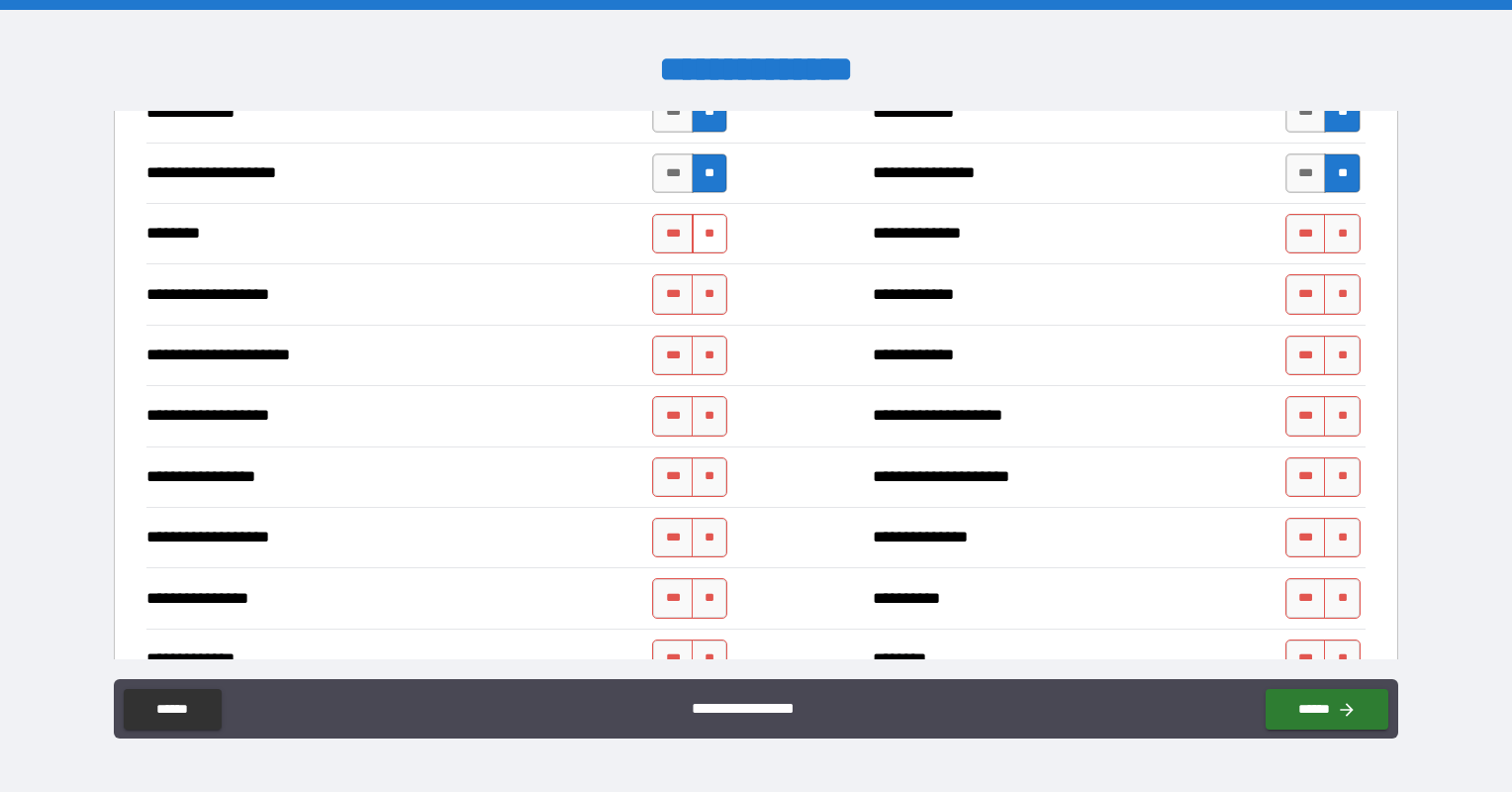 click on "**" at bounding box center (709, 234) 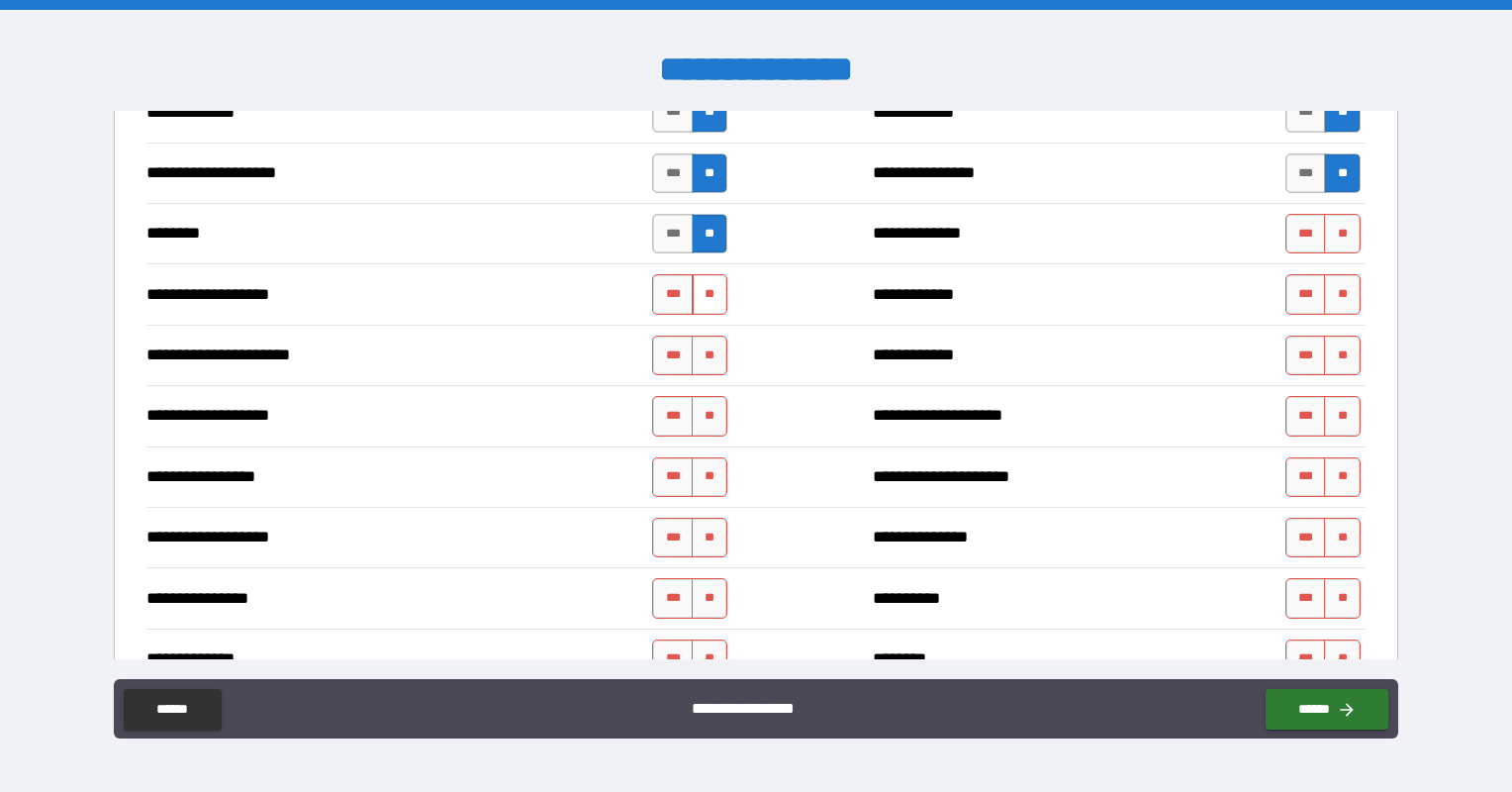click on "**" at bounding box center [709, 294] 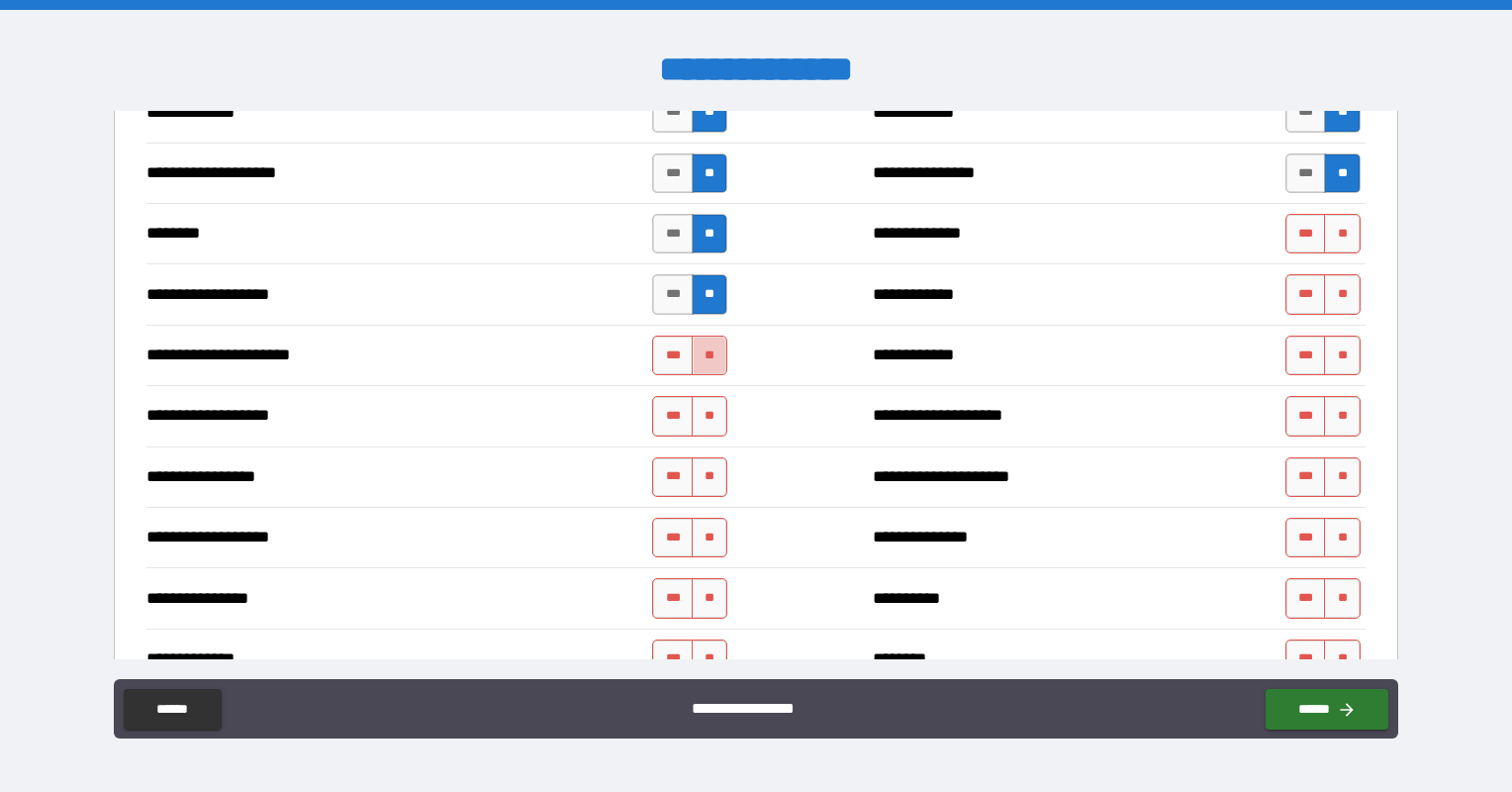 drag, startPoint x: 707, startPoint y: 345, endPoint x: 712, endPoint y: 366, distance: 21.587033 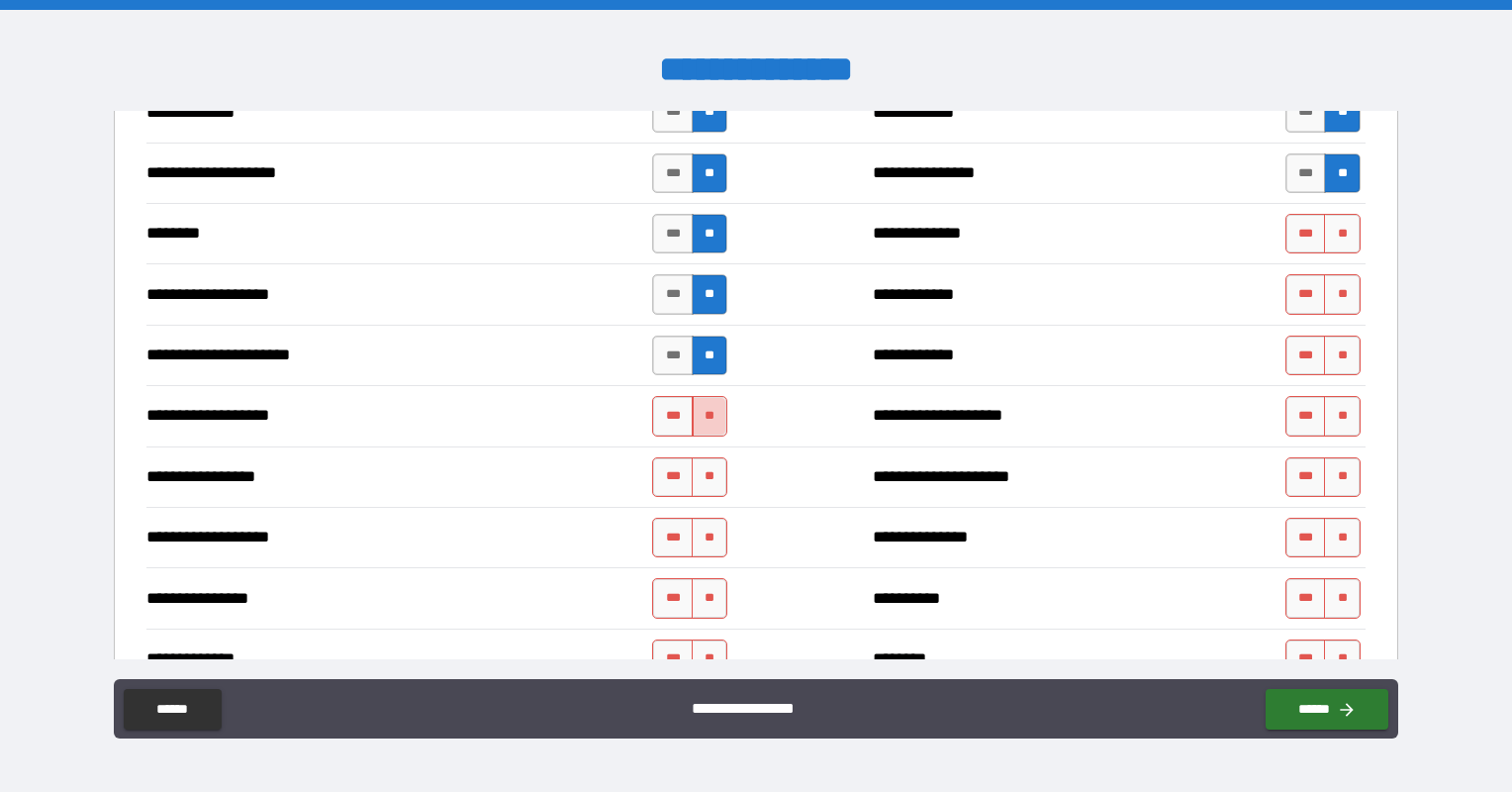 click on "**" at bounding box center [709, 416] 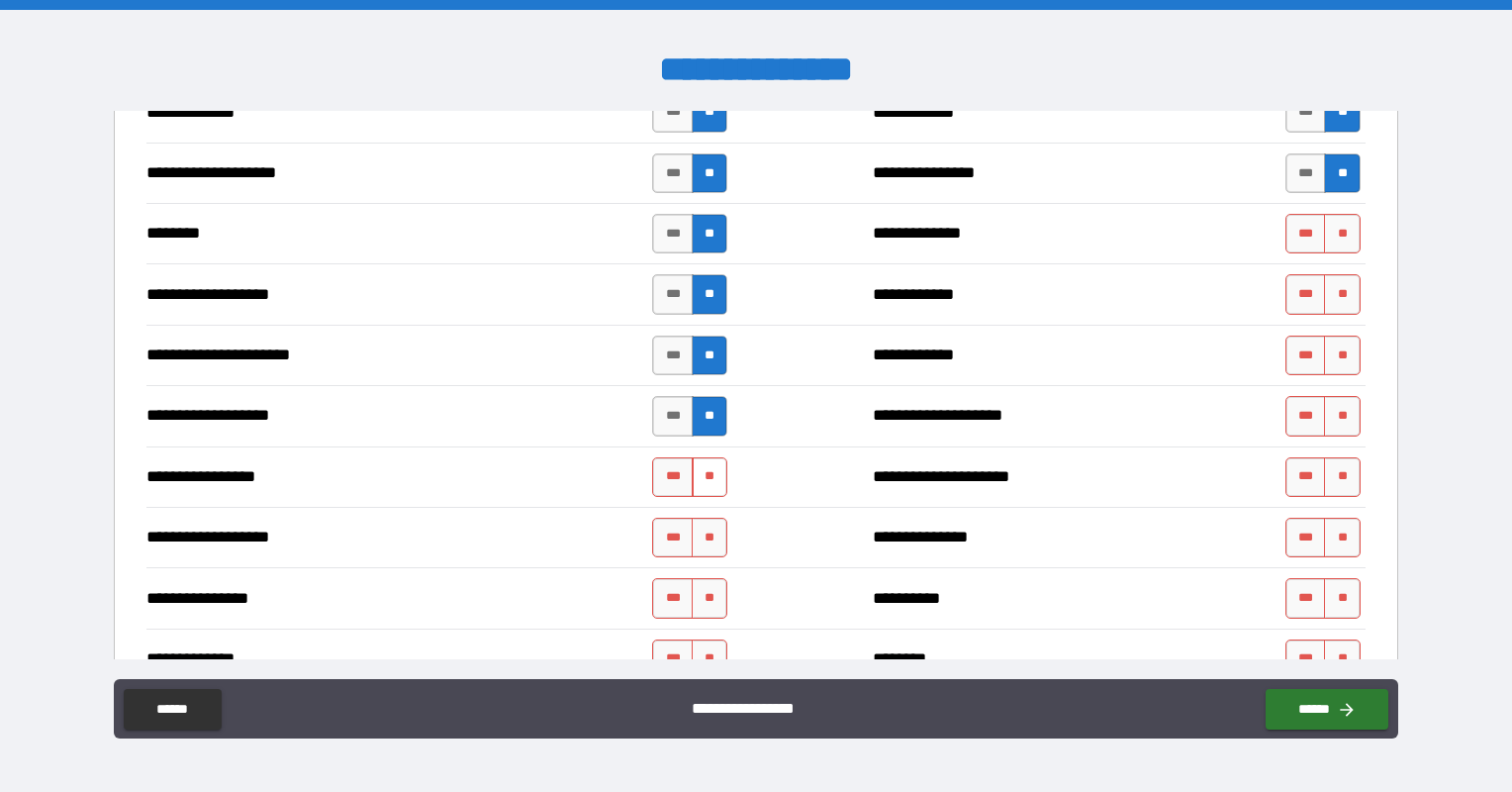 click on "**" at bounding box center (709, 477) 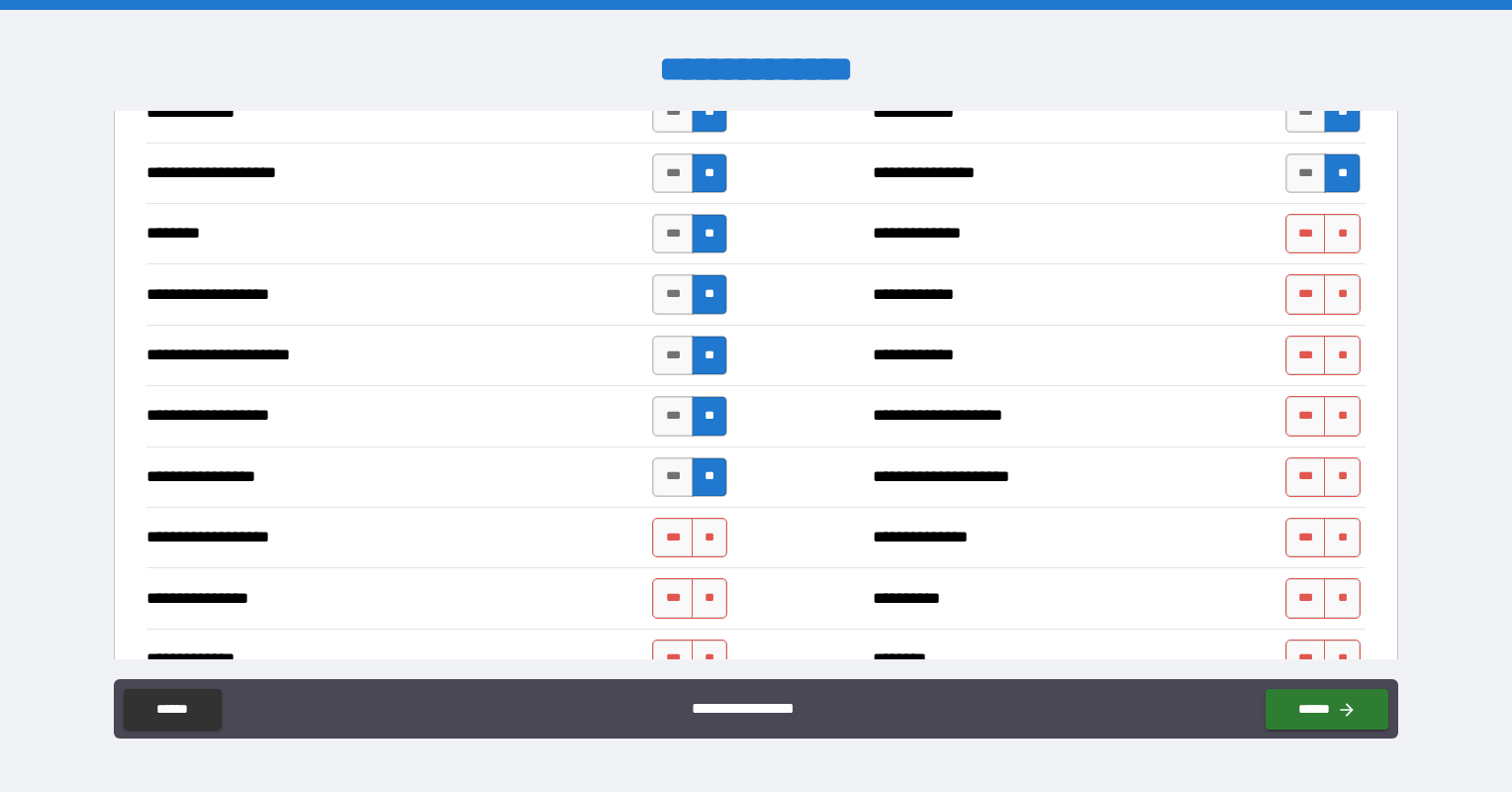 click on "**********" at bounding box center [756, 537] 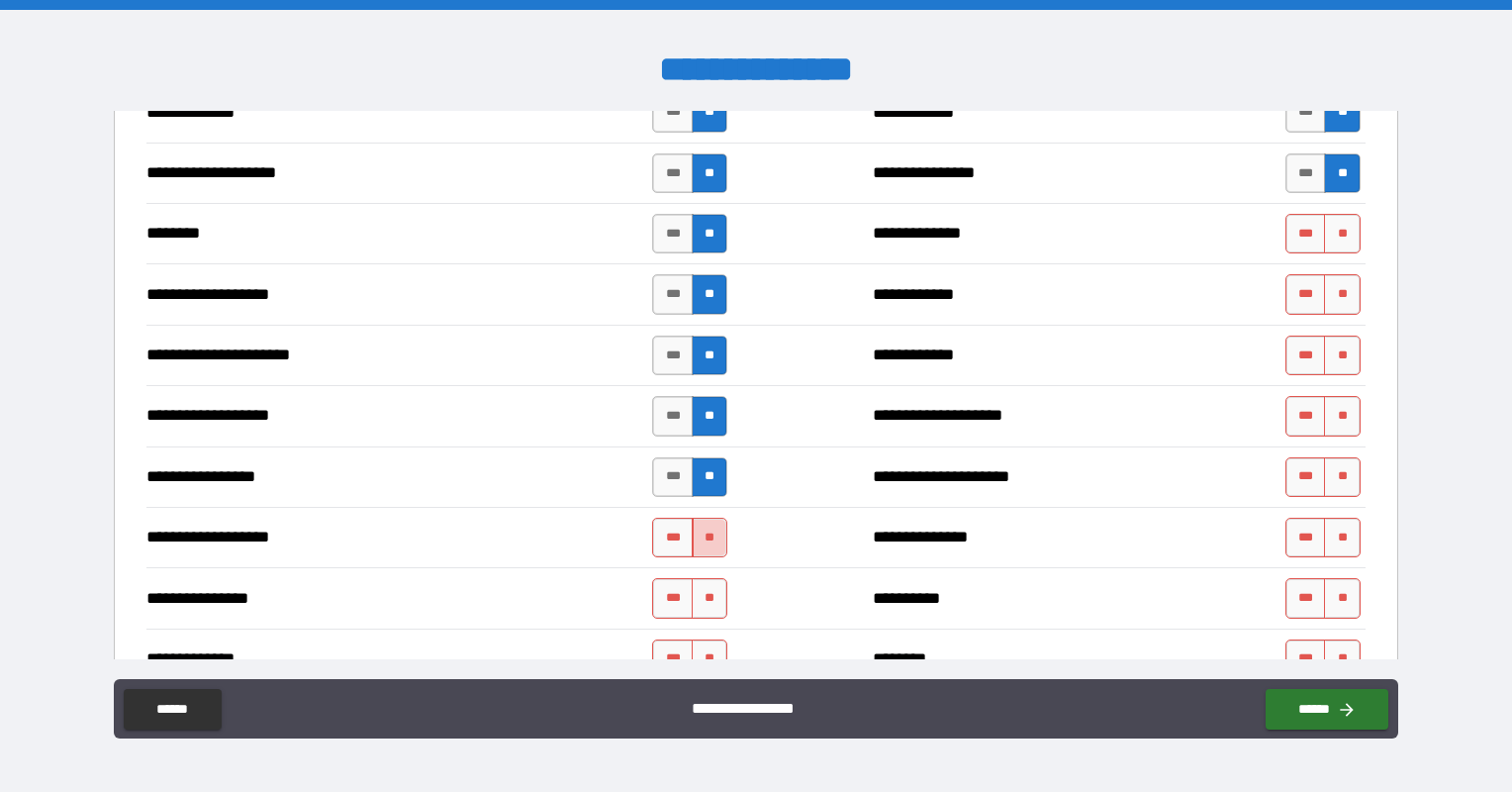 click on "**" at bounding box center [709, 538] 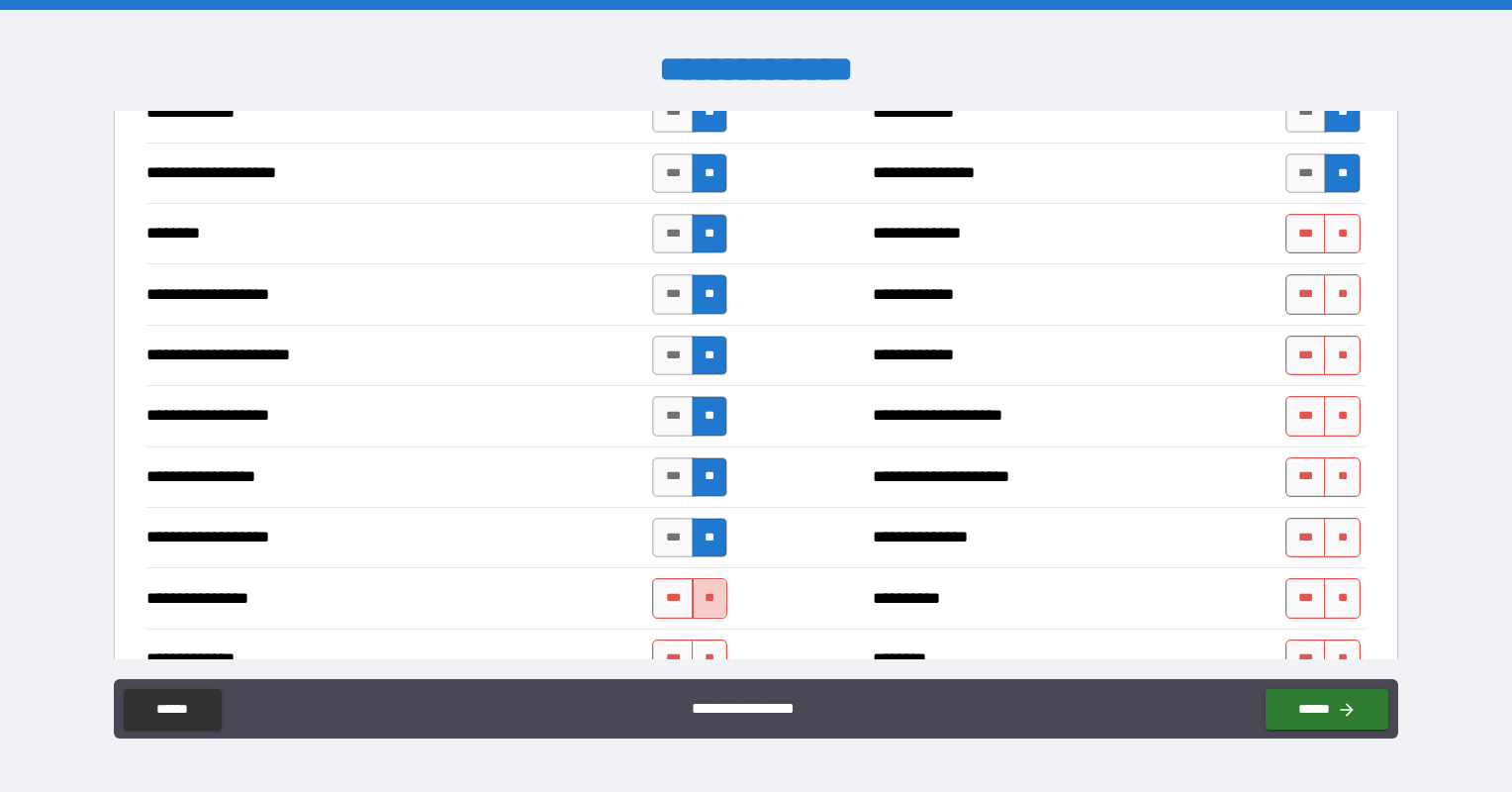 click on "**" at bounding box center (709, 598) 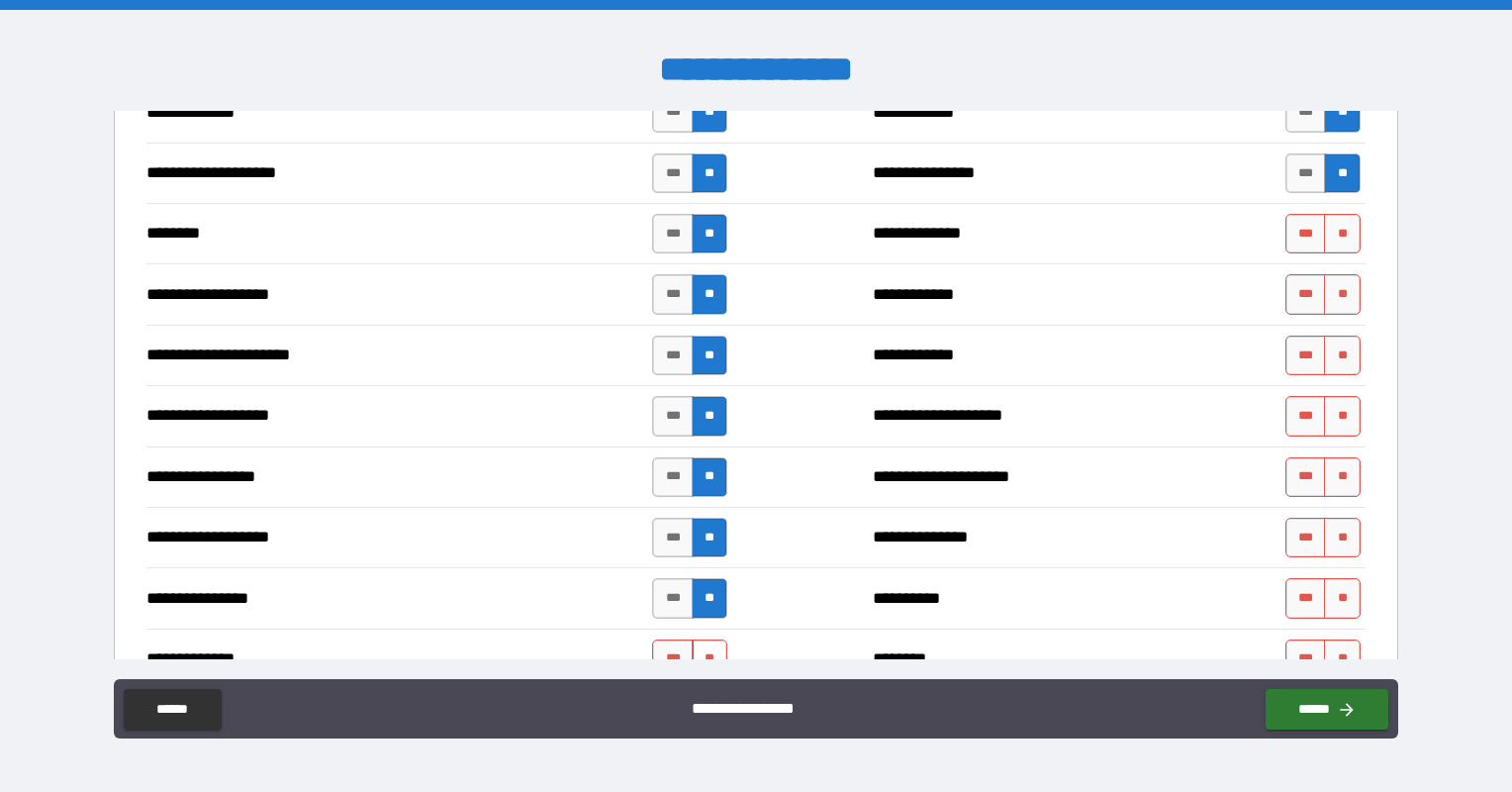 click on "**" at bounding box center [709, 659] 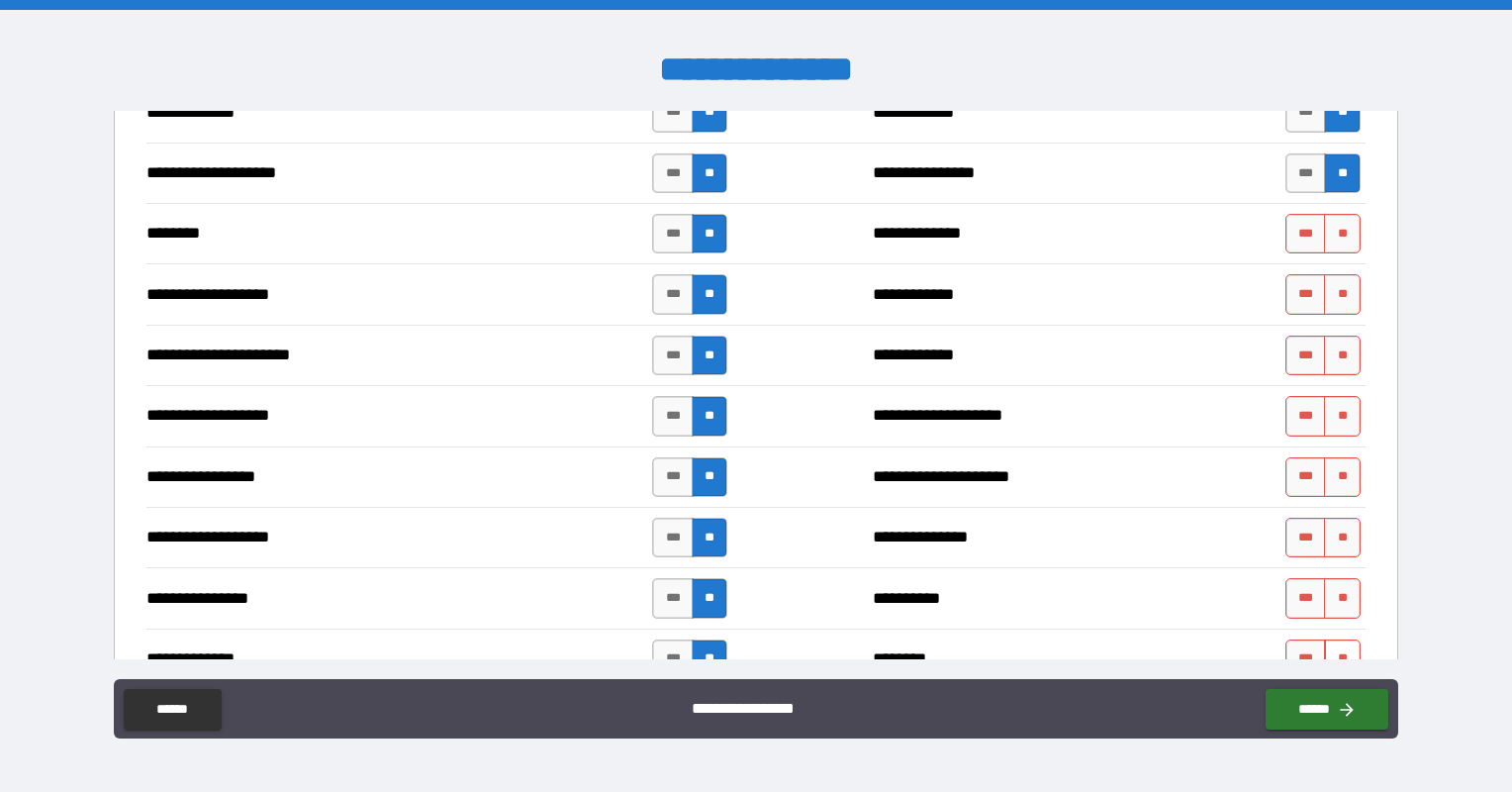 click on "**" at bounding box center [1342, 659] 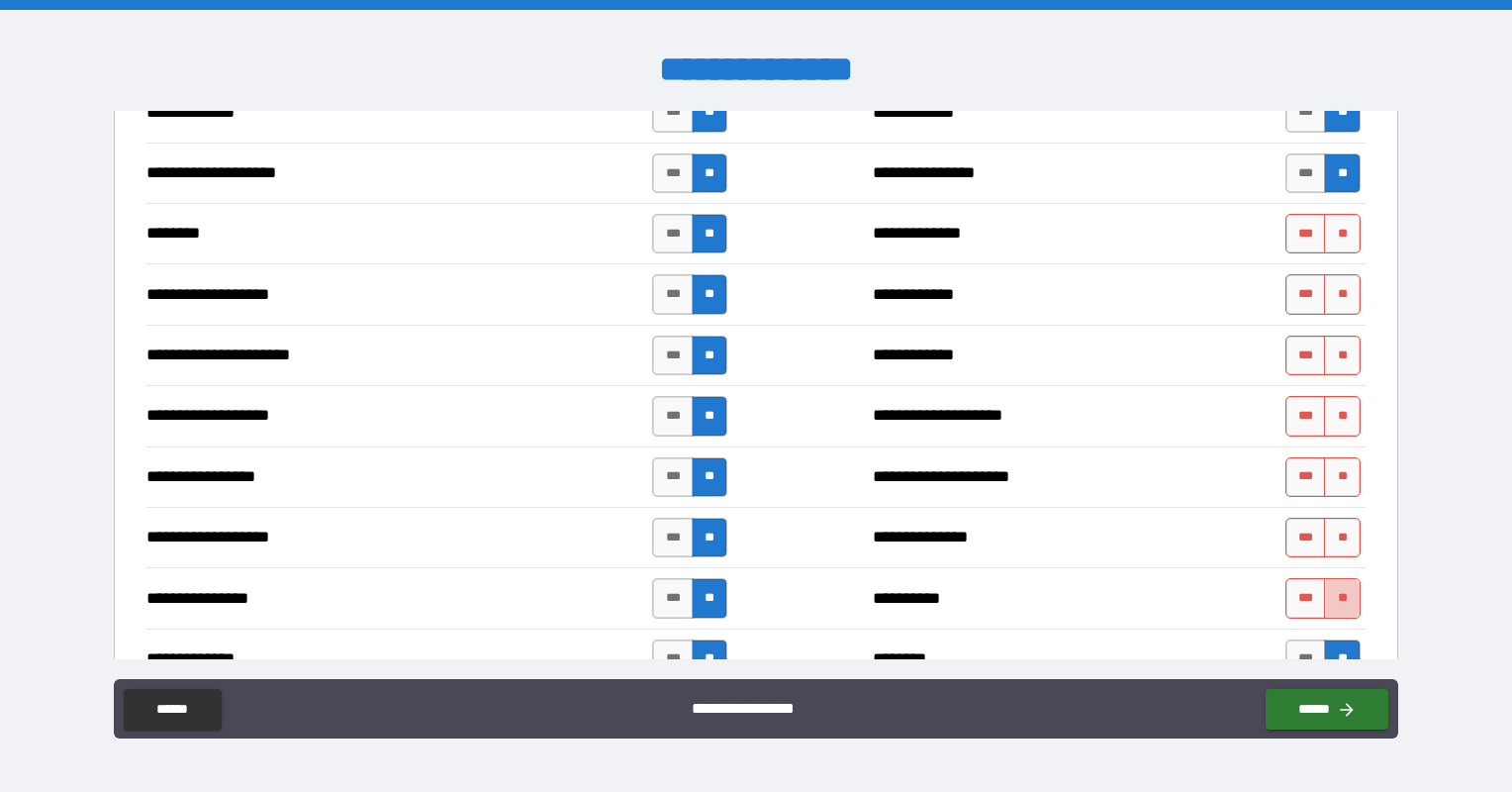 drag, startPoint x: 1334, startPoint y: 594, endPoint x: 1330, endPoint y: 562, distance: 32.24903 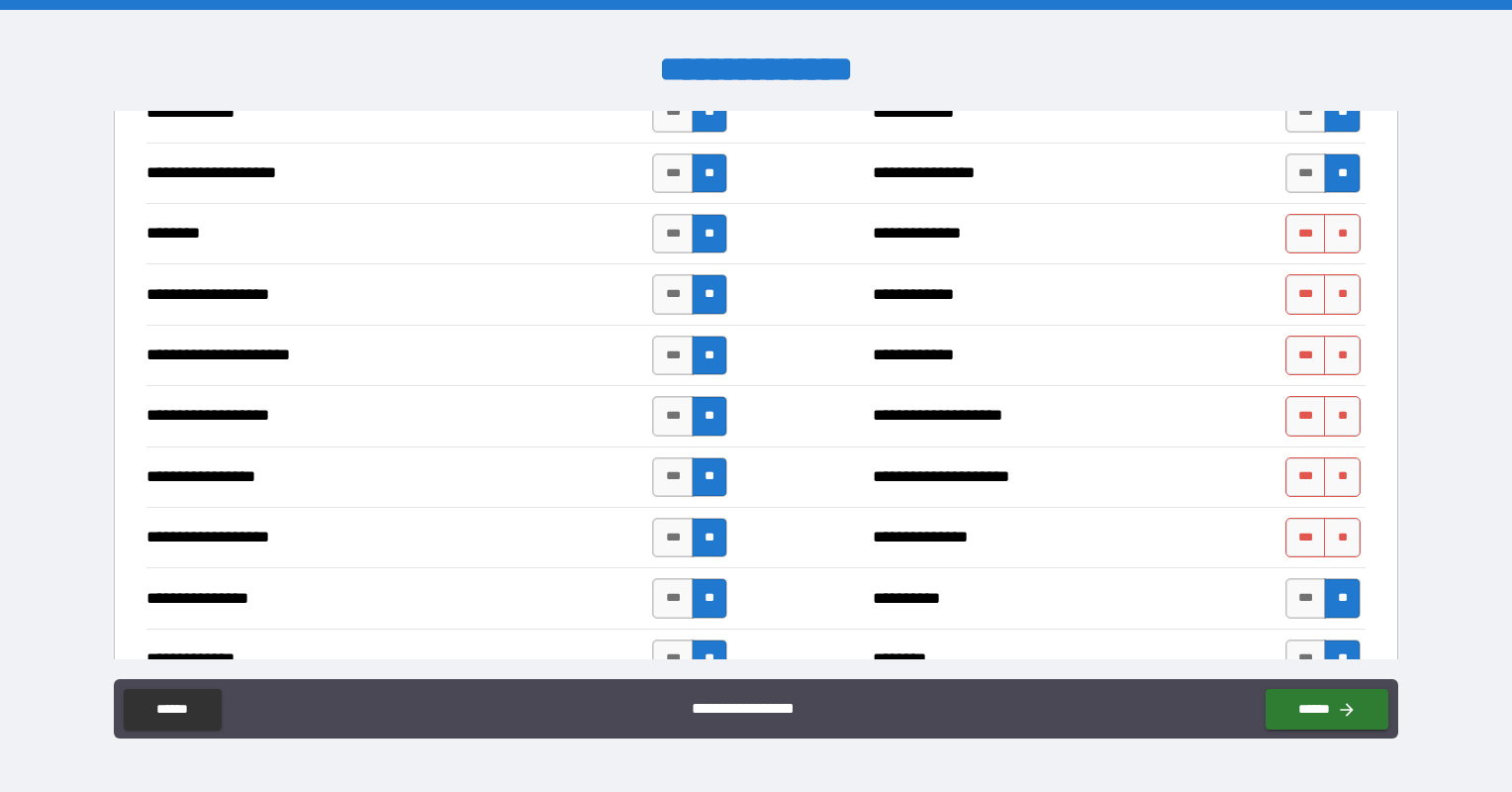 drag, startPoint x: 1335, startPoint y: 523, endPoint x: 1333, endPoint y: 506, distance: 17.117243 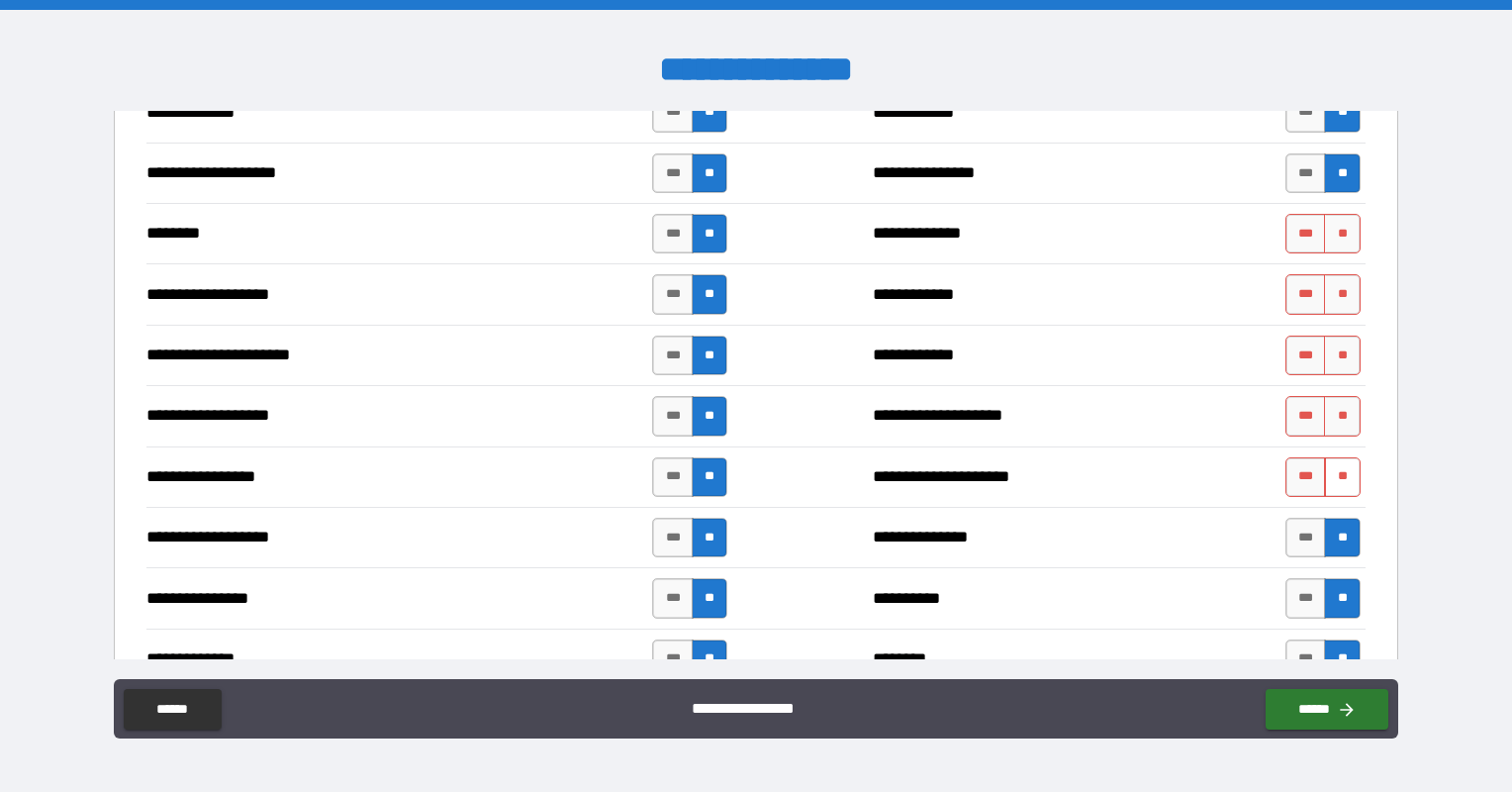 drag, startPoint x: 1331, startPoint y: 481, endPoint x: 1332, endPoint y: 463, distance: 18.027756 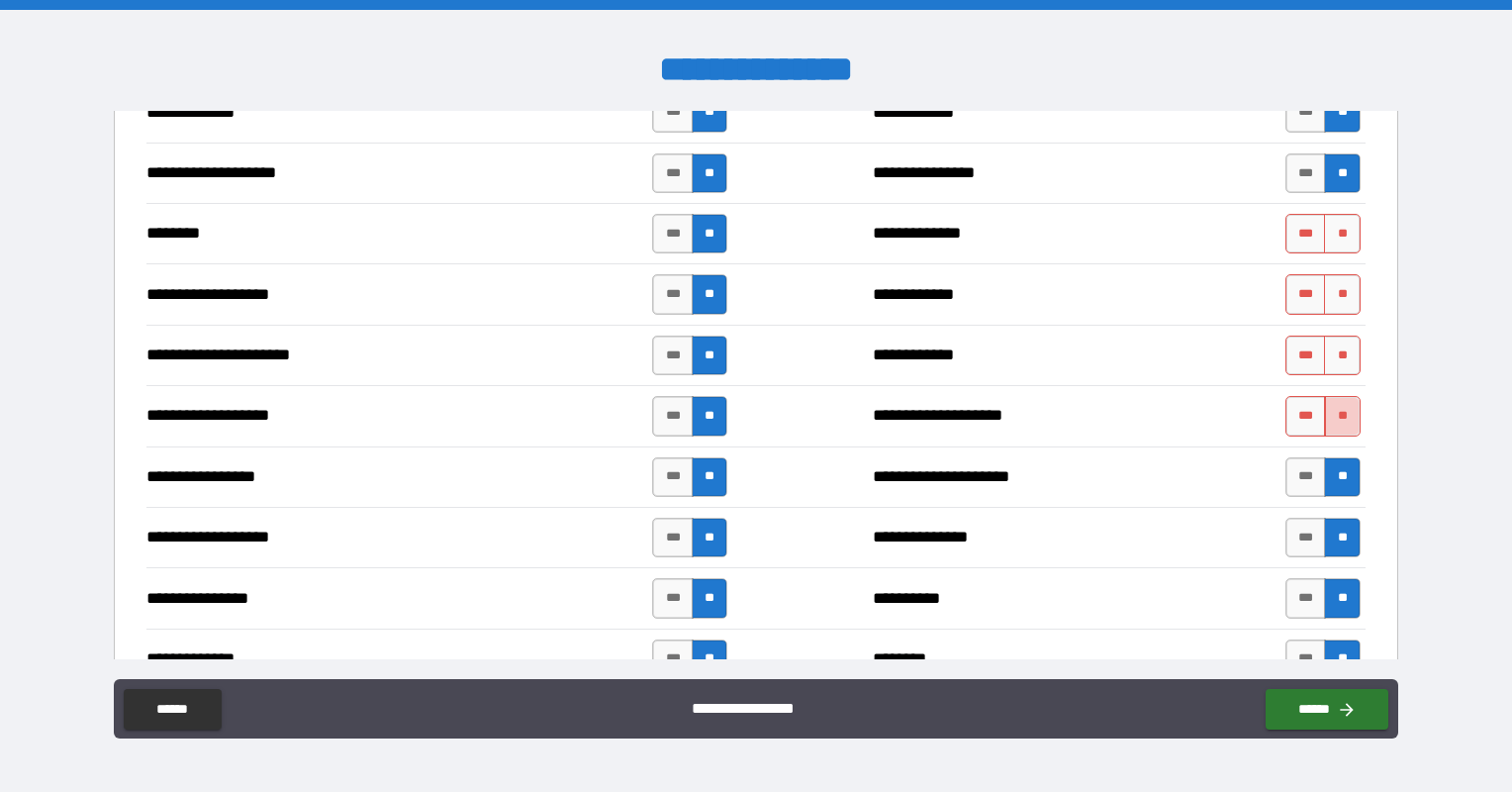 drag, startPoint x: 1333, startPoint y: 413, endPoint x: 1333, endPoint y: 396, distance: 17 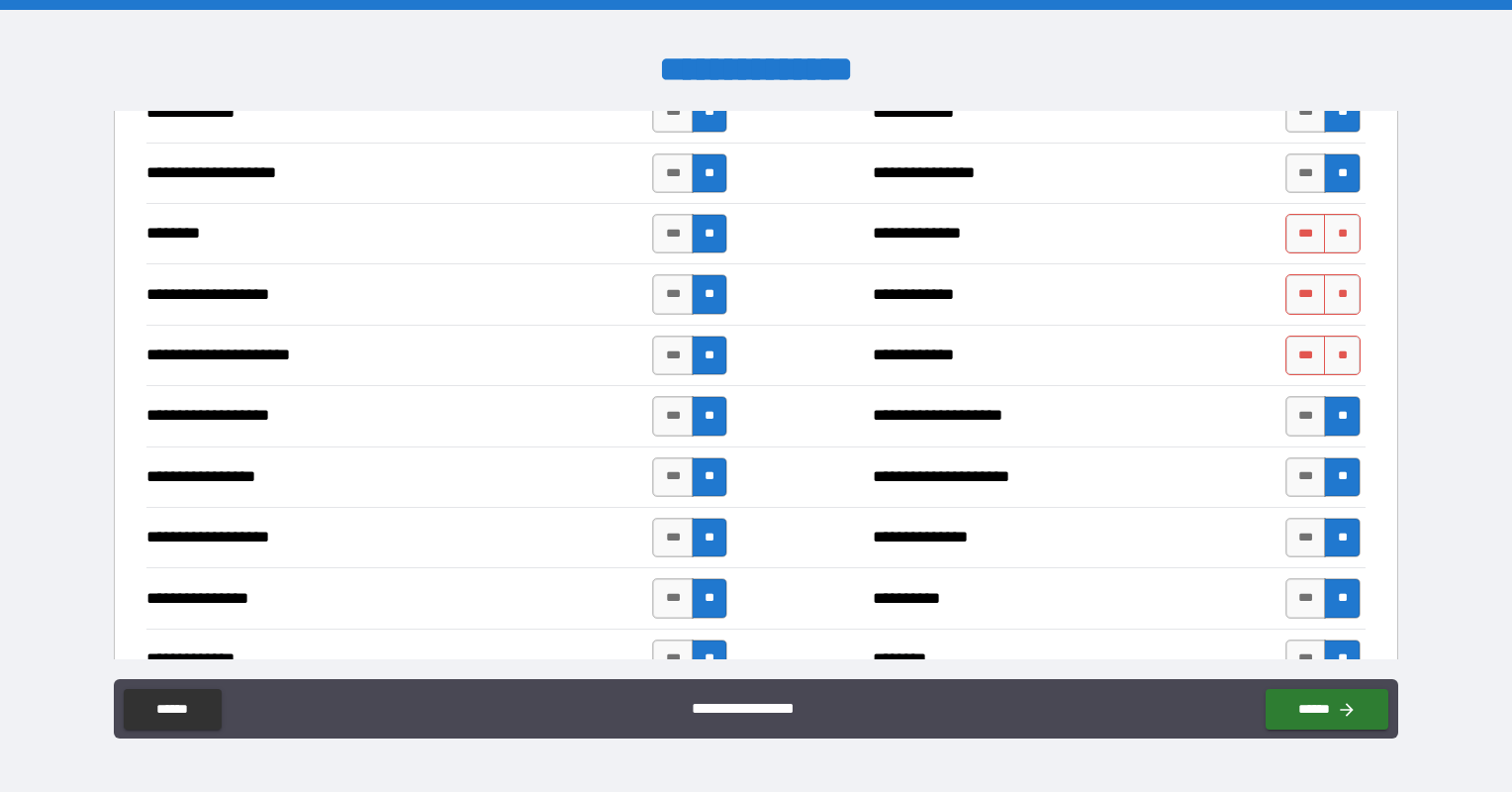 drag, startPoint x: 1340, startPoint y: 348, endPoint x: 1334, endPoint y: 310, distance: 38.47077 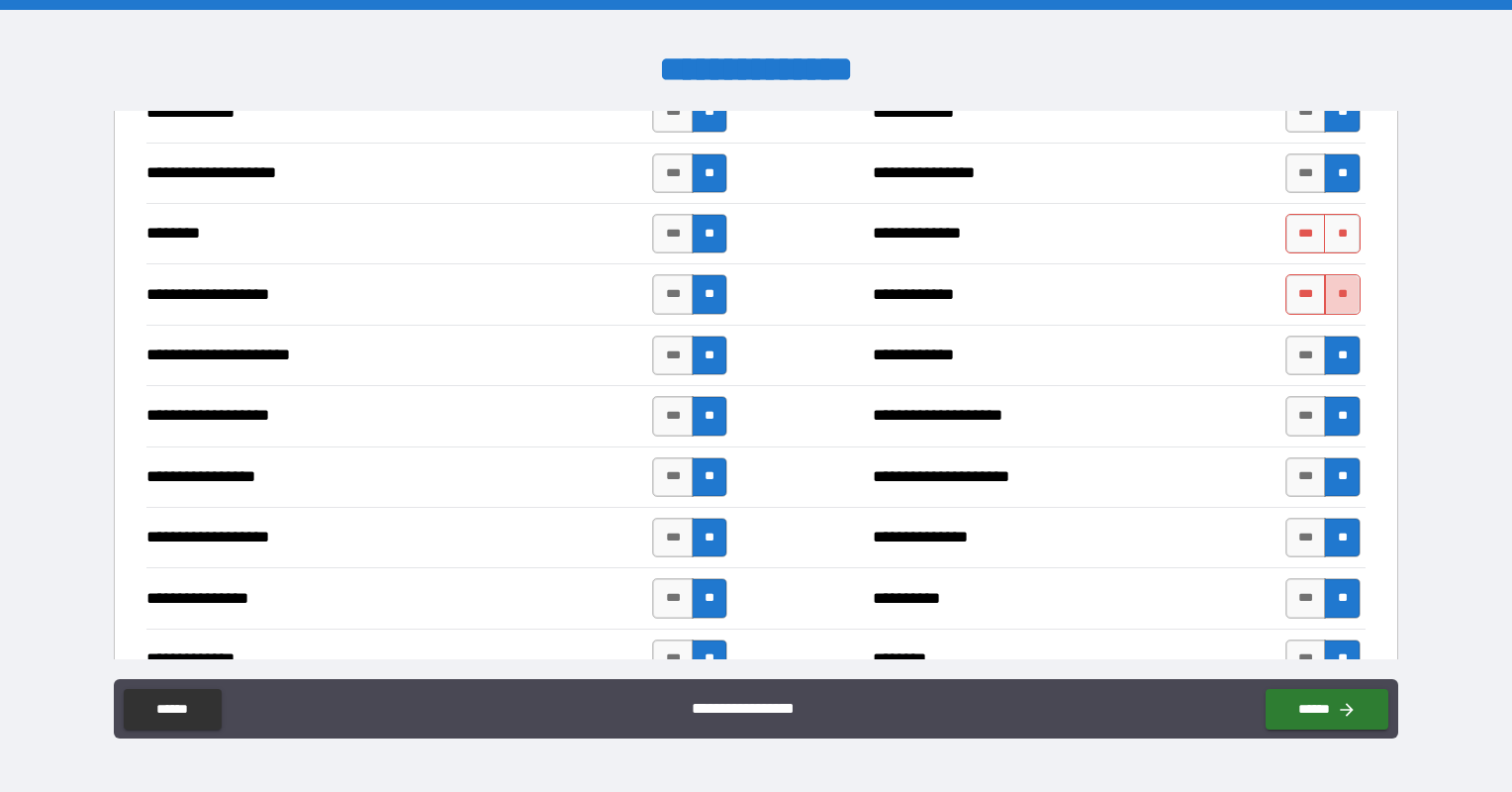 drag, startPoint x: 1330, startPoint y: 289, endPoint x: 1334, endPoint y: 259, distance: 30.265492 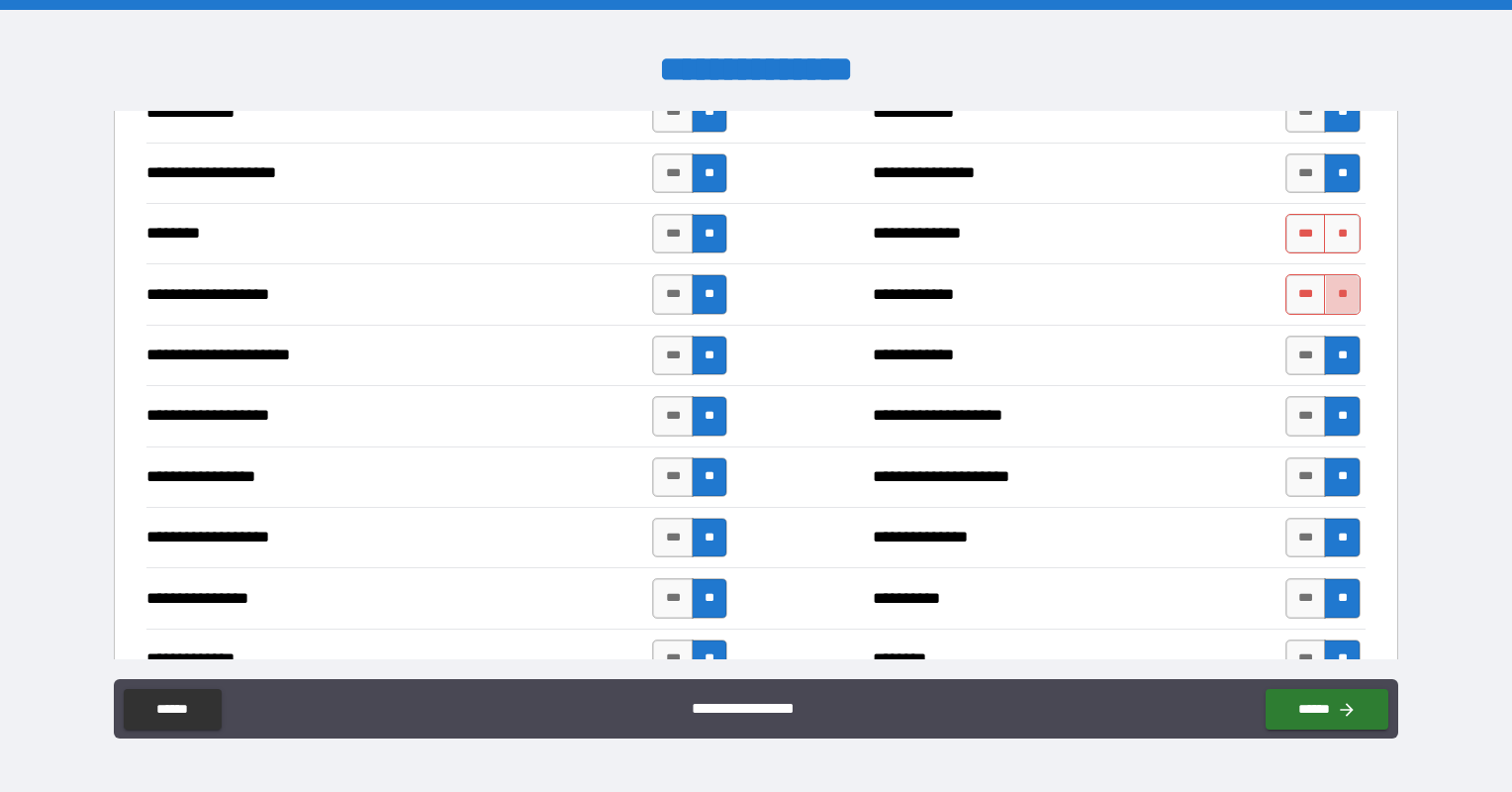 click on "**" at bounding box center [1342, 294] 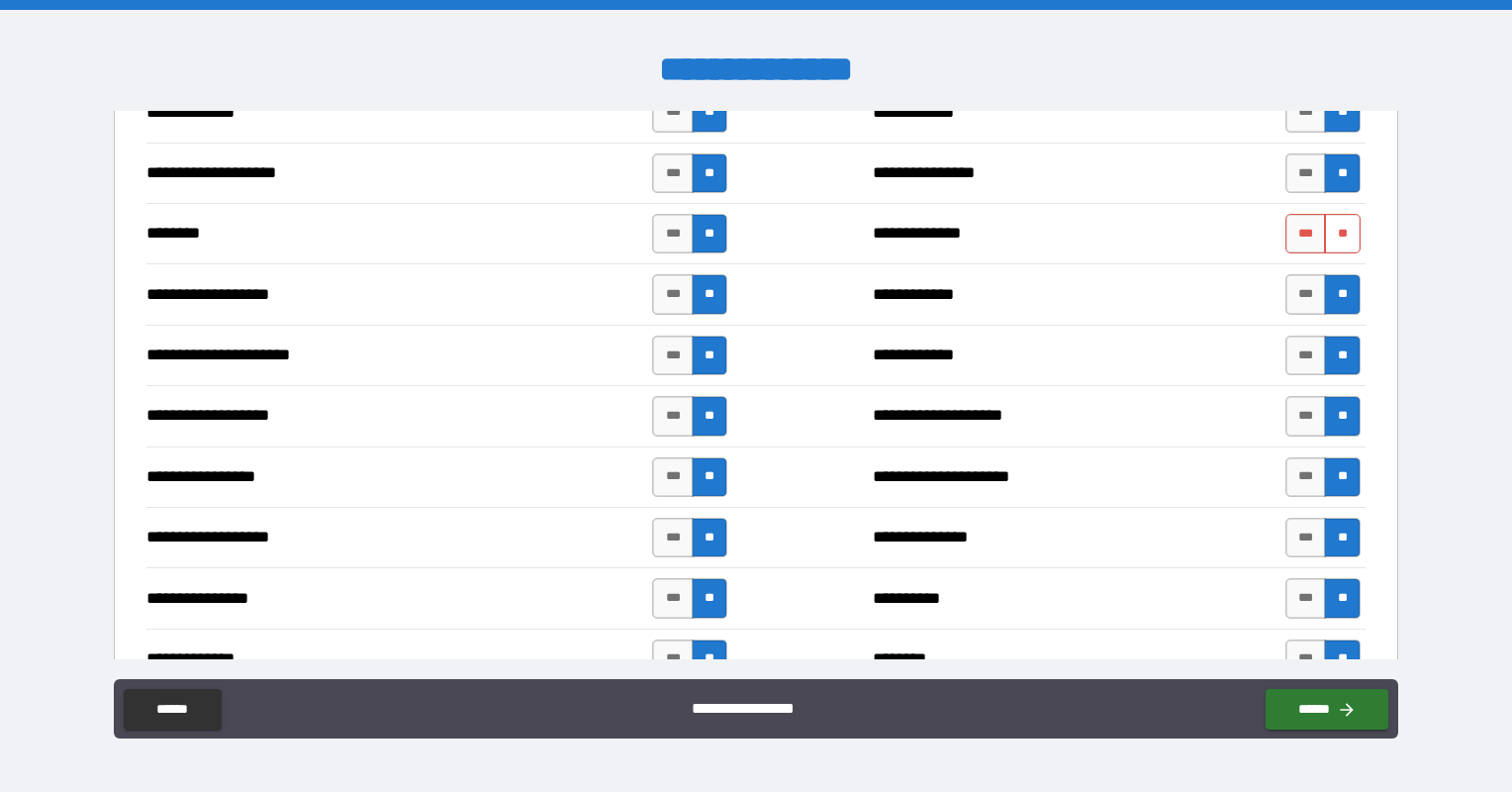 click on "*** **" at bounding box center (1323, 234) 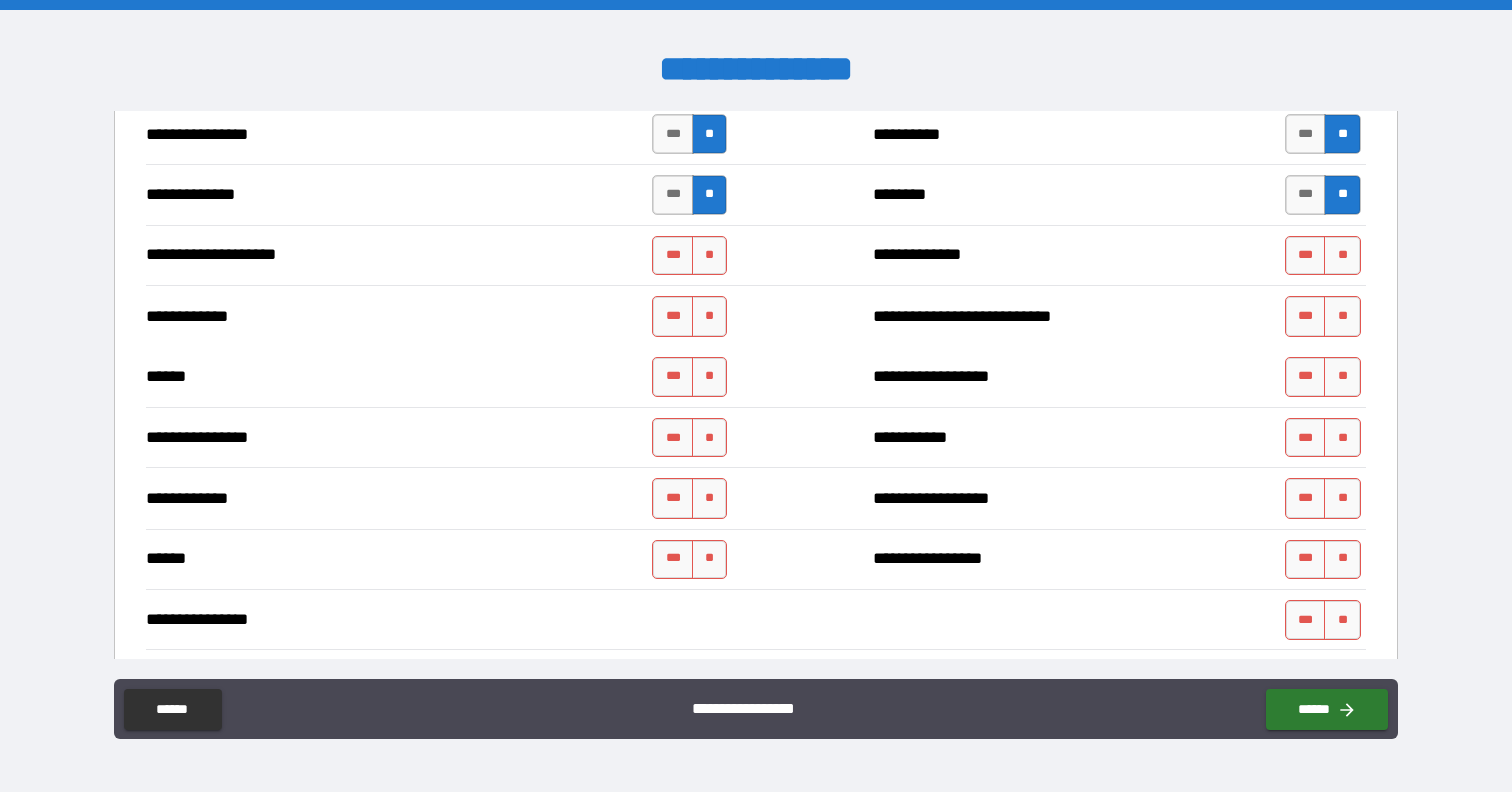 scroll, scrollTop: 3366, scrollLeft: 0, axis: vertical 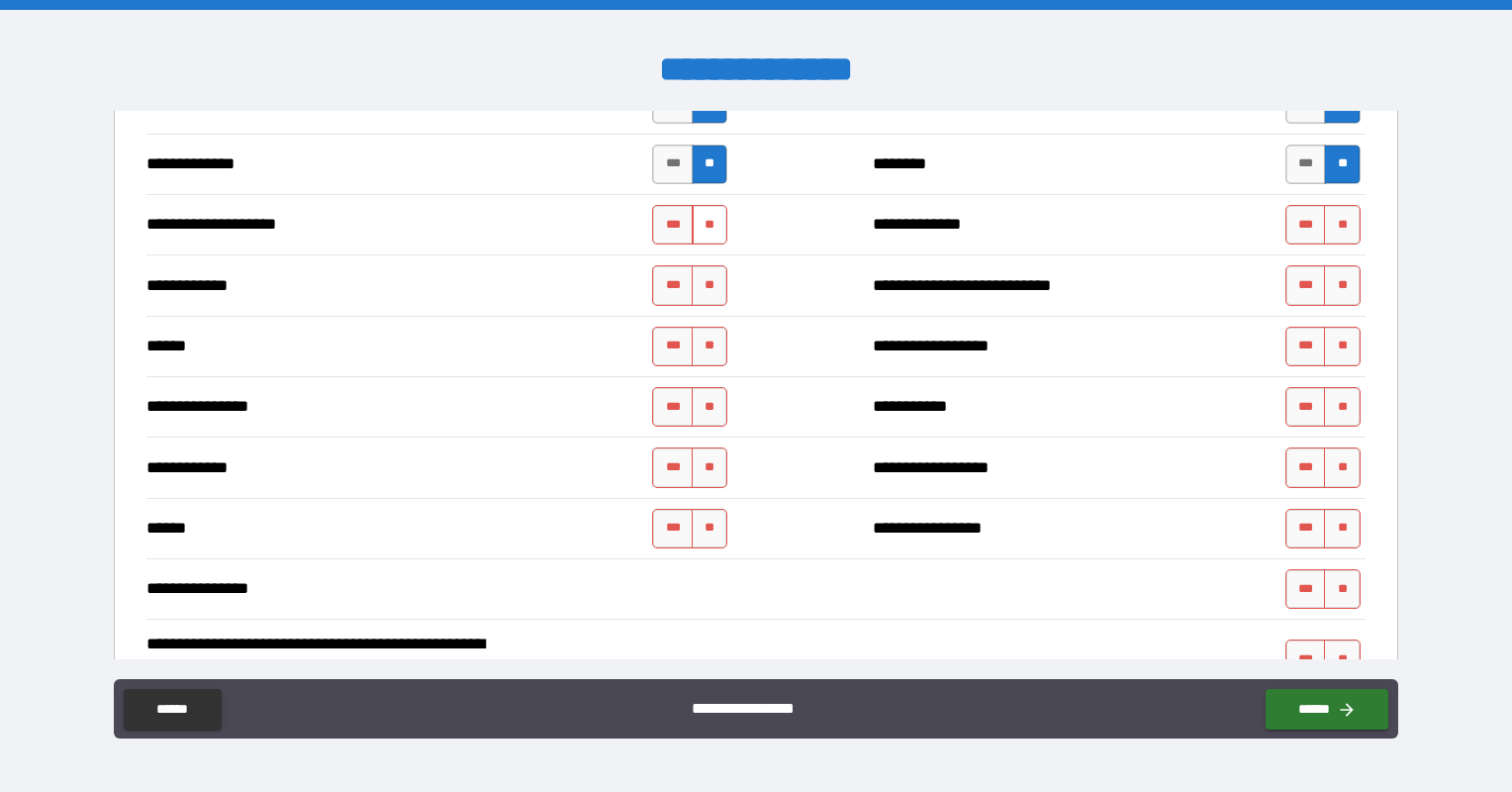 click on "**" at bounding box center (709, 225) 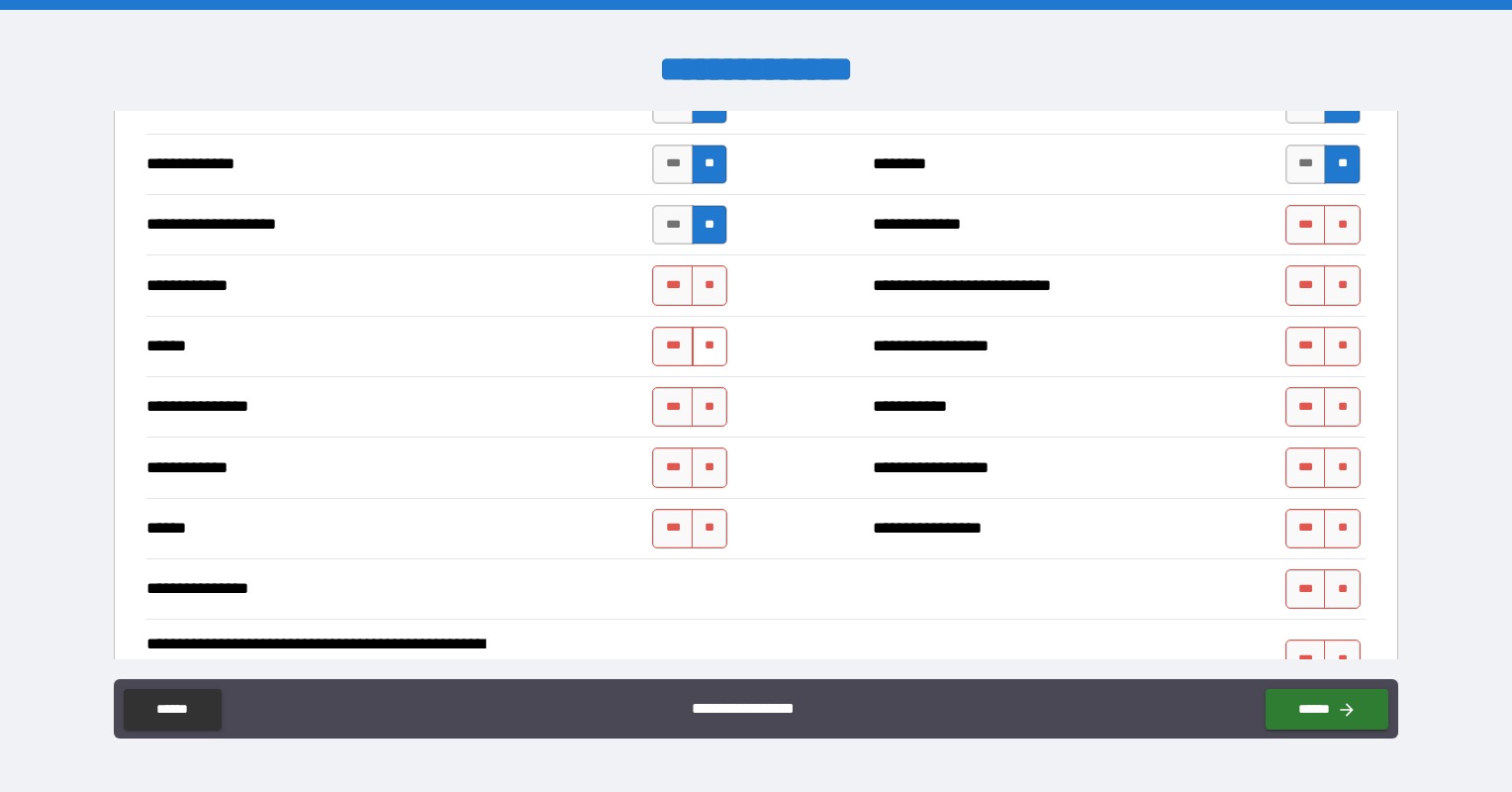 click on "**" at bounding box center [709, 285] 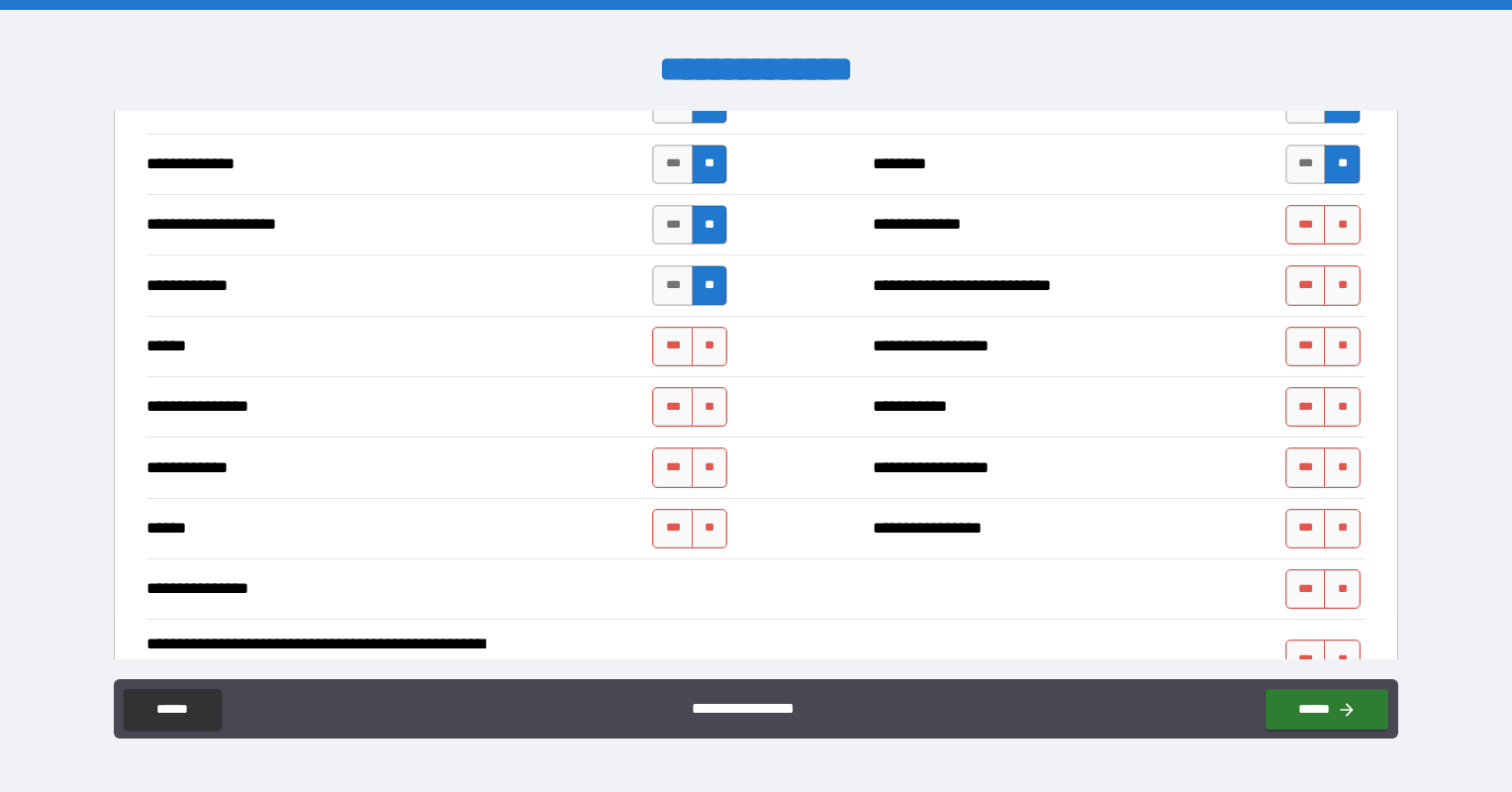 click on "**********" at bounding box center (756, 346) 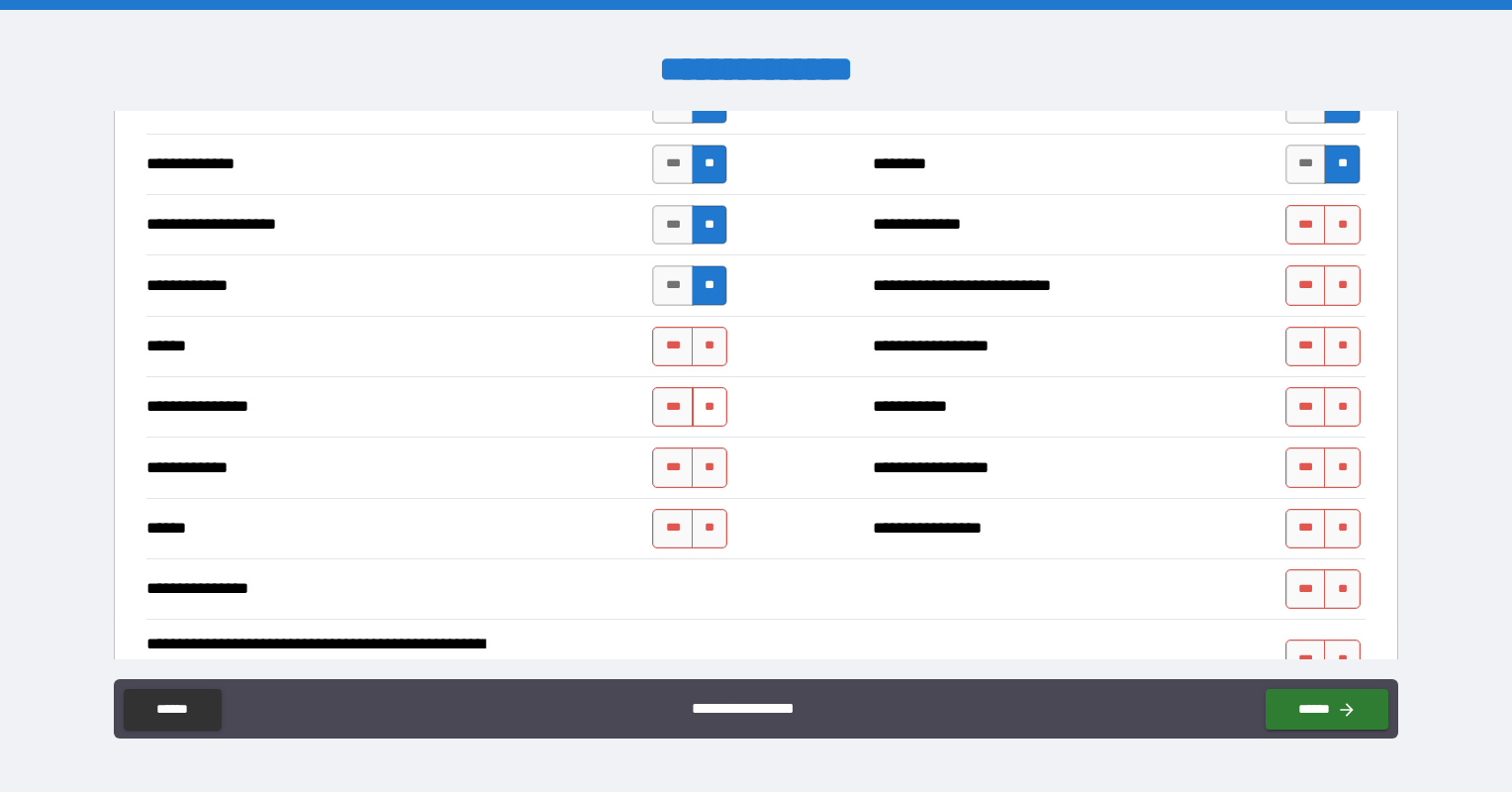 drag, startPoint x: 705, startPoint y: 346, endPoint x: 706, endPoint y: 400, distance: 54.00926 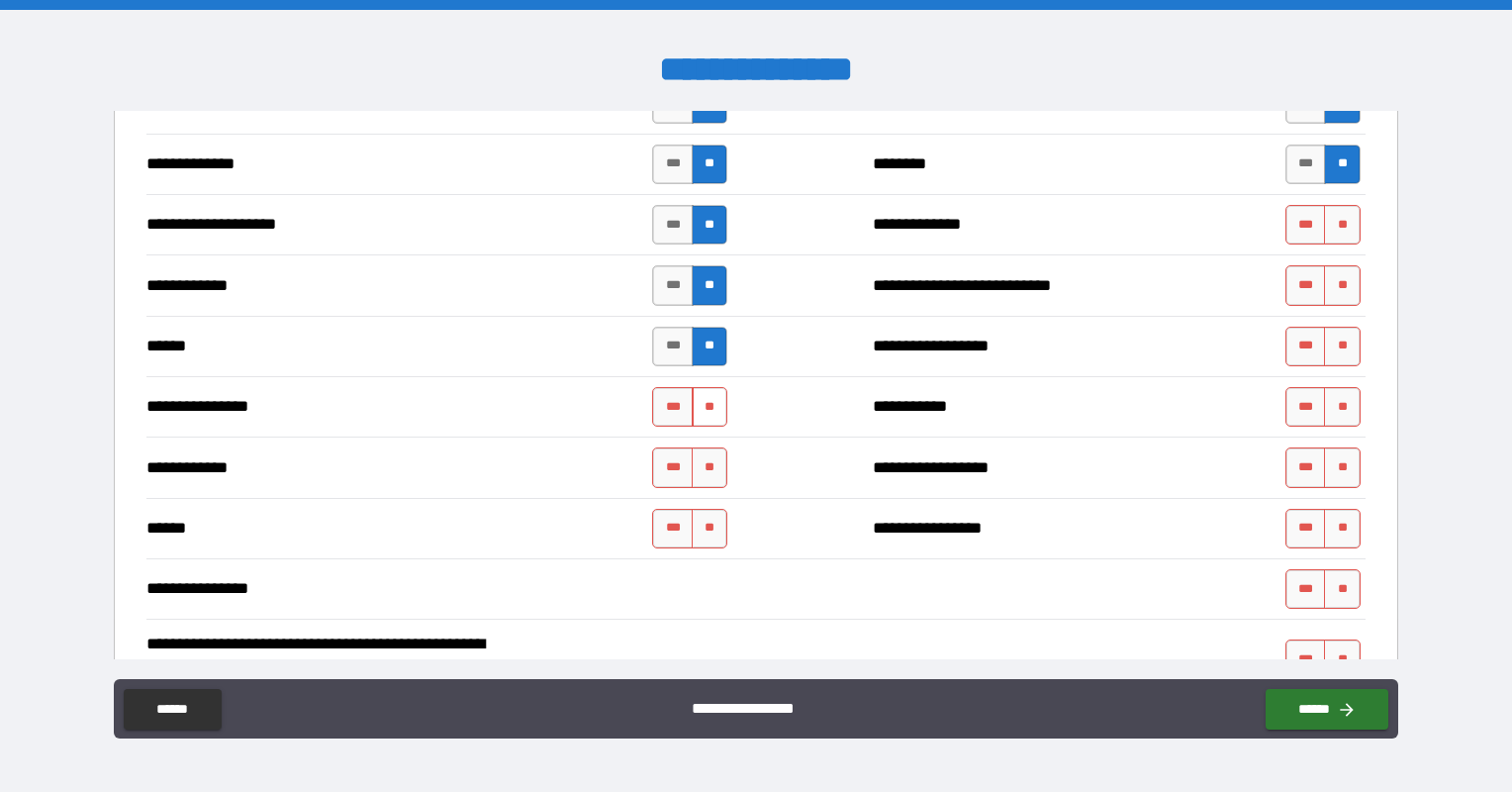 click on "**" at bounding box center (709, 407) 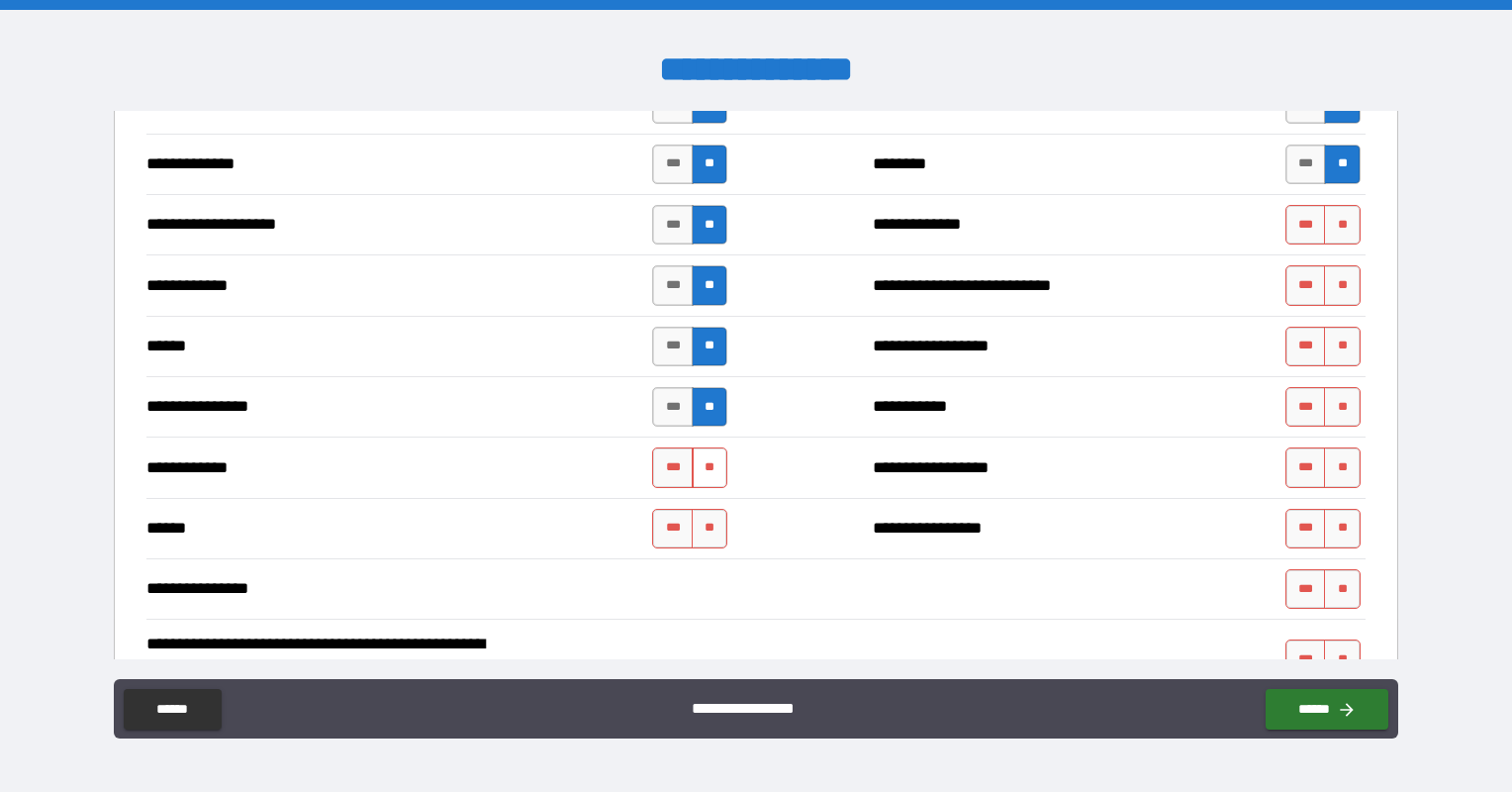 click on "**" at bounding box center [709, 467] 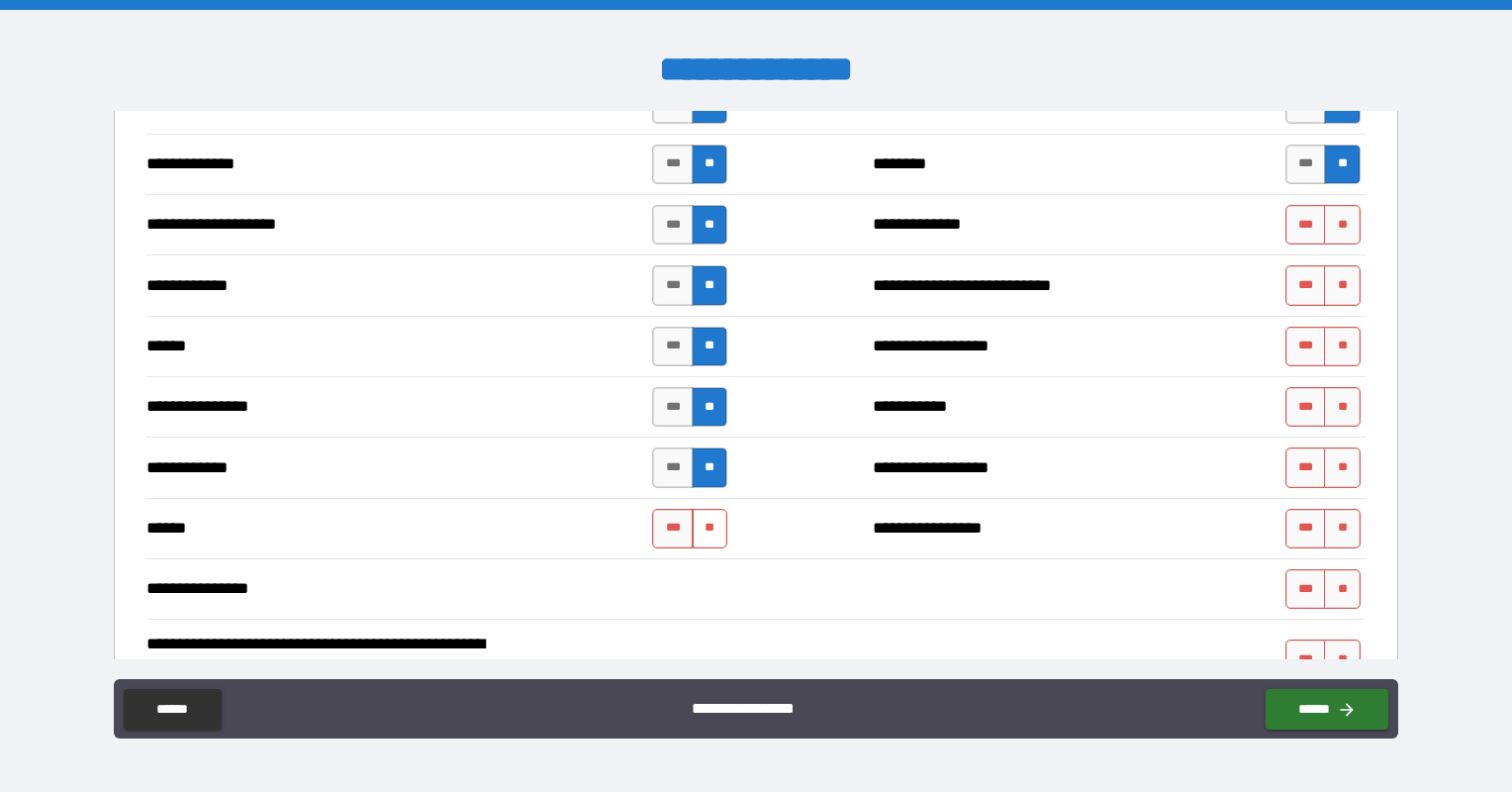 drag, startPoint x: 710, startPoint y: 510, endPoint x: 869, endPoint y: 470, distance: 163.95426 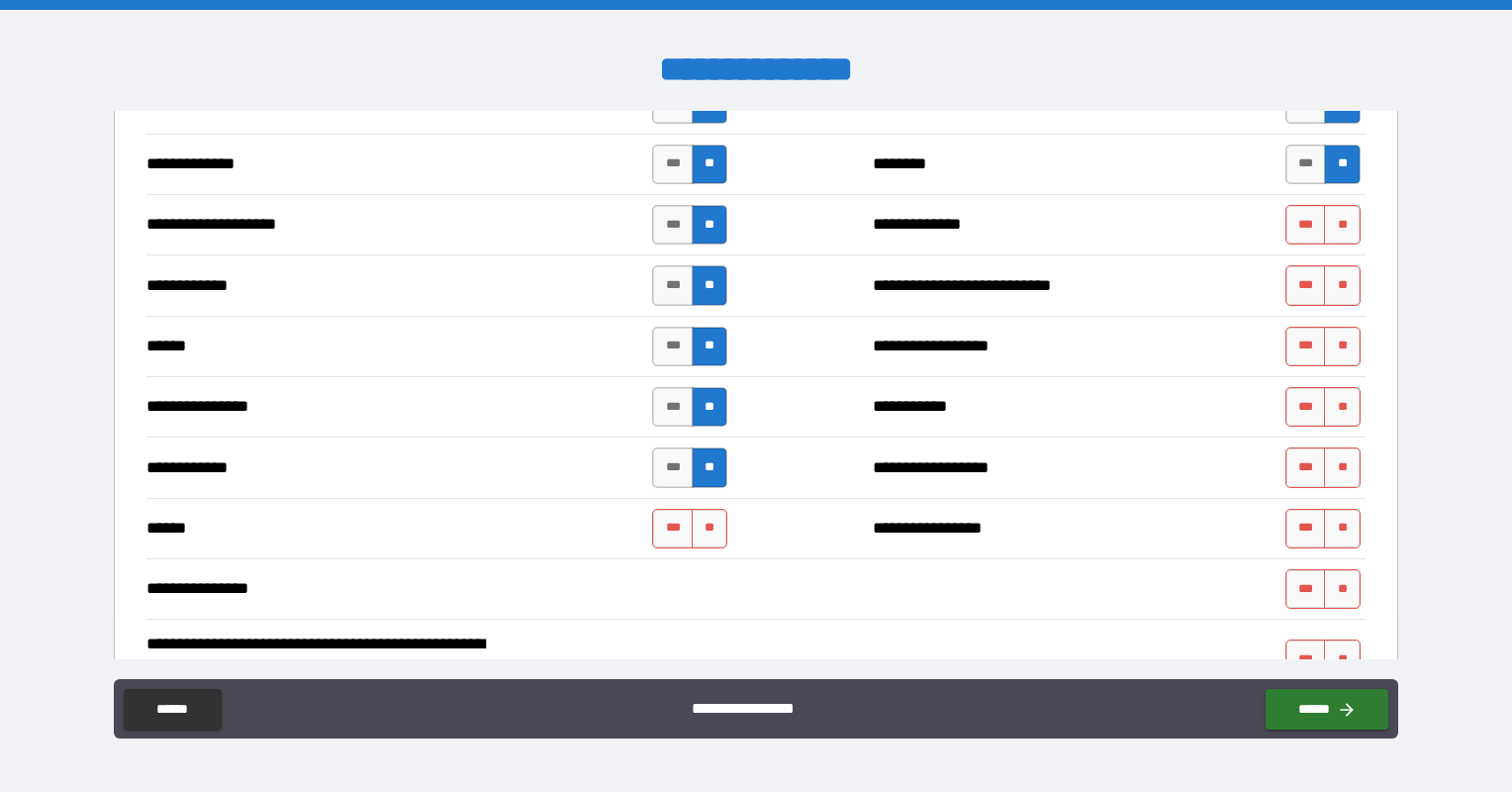 click on "**" at bounding box center (709, 529) 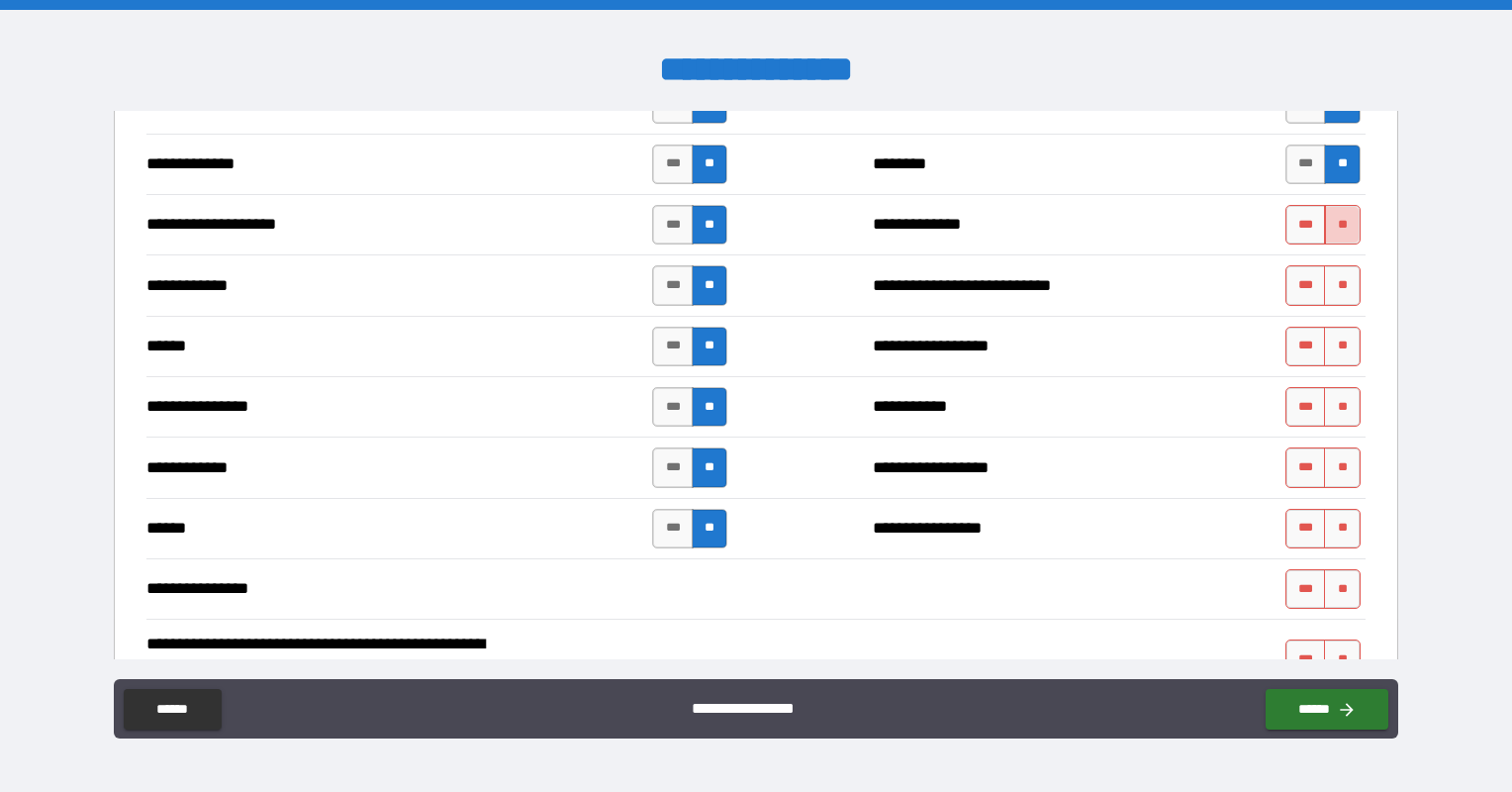 click on "**" at bounding box center (1342, 225) 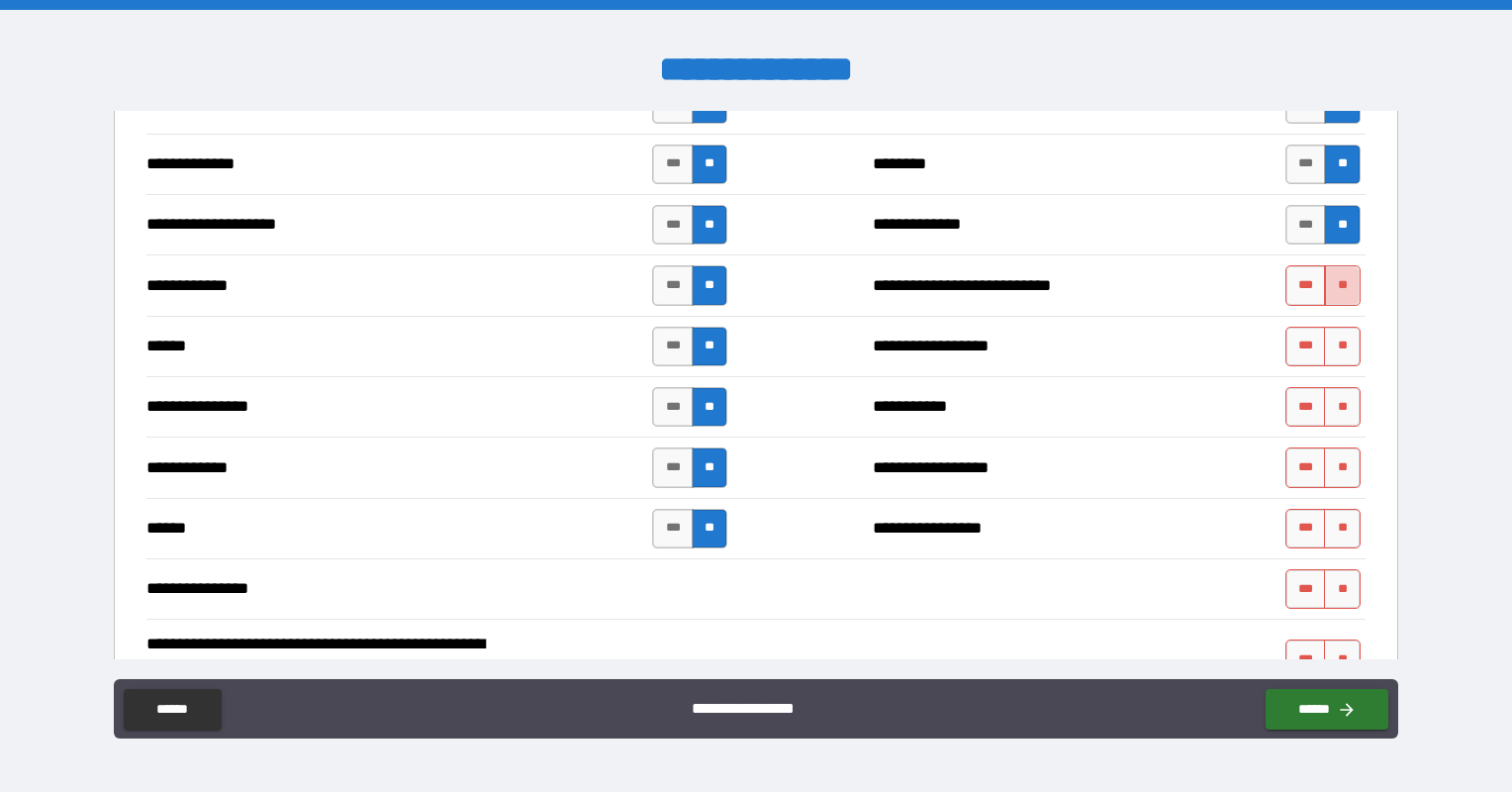 drag, startPoint x: 1338, startPoint y: 266, endPoint x: 1335, endPoint y: 296, distance: 30.149627 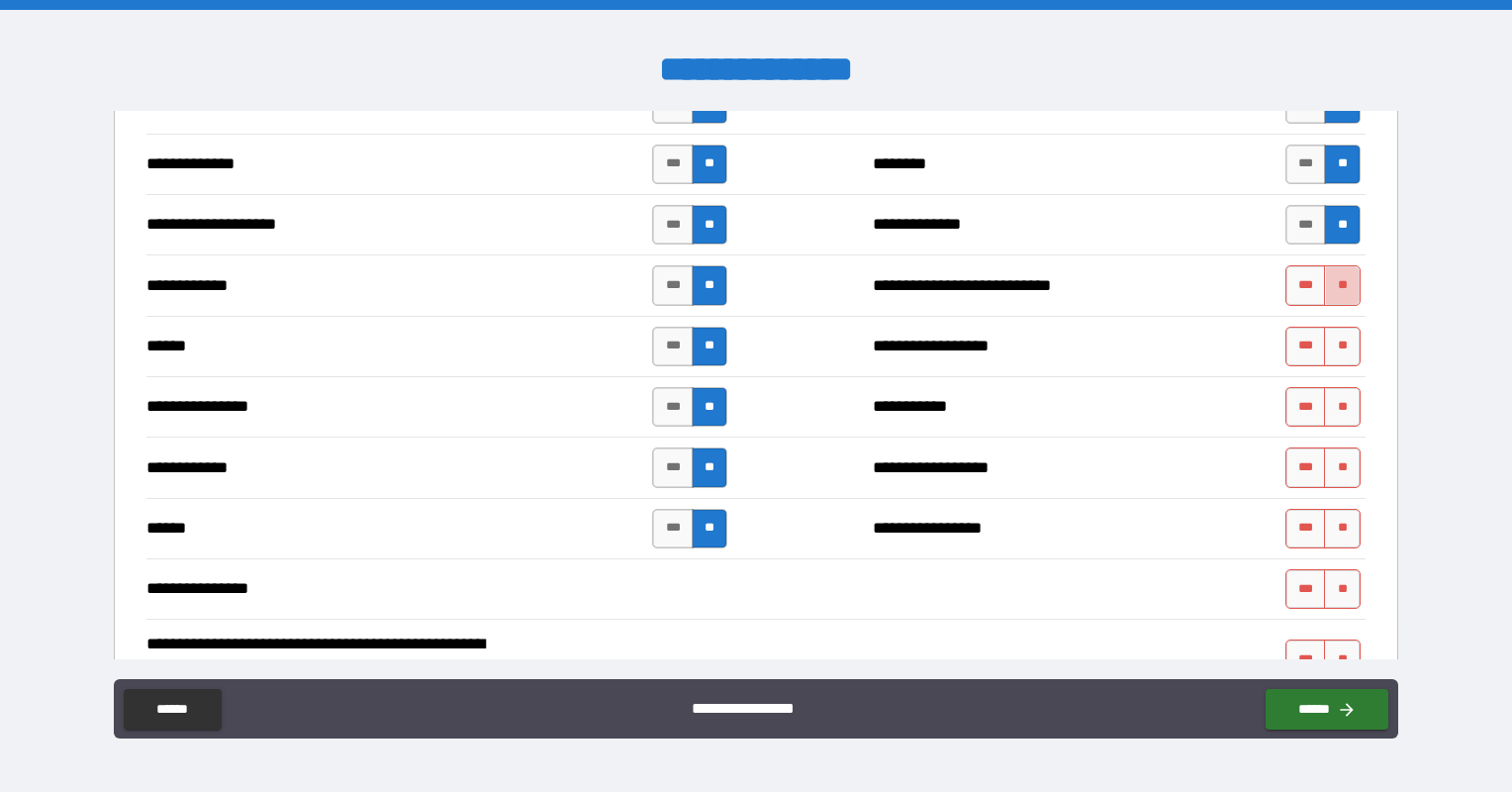 click on "**" at bounding box center (1342, 285) 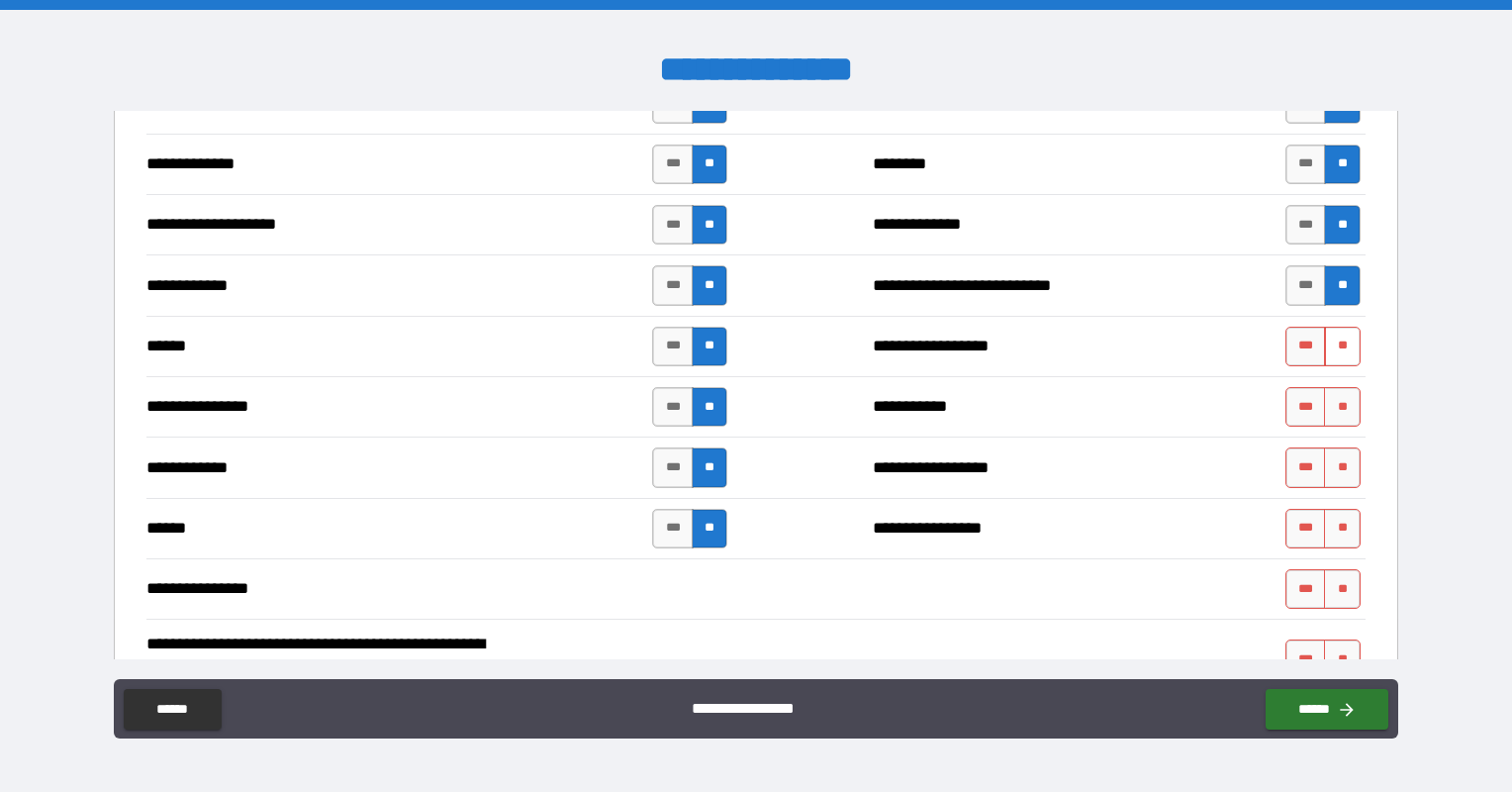 click on "**" at bounding box center (1342, 346) 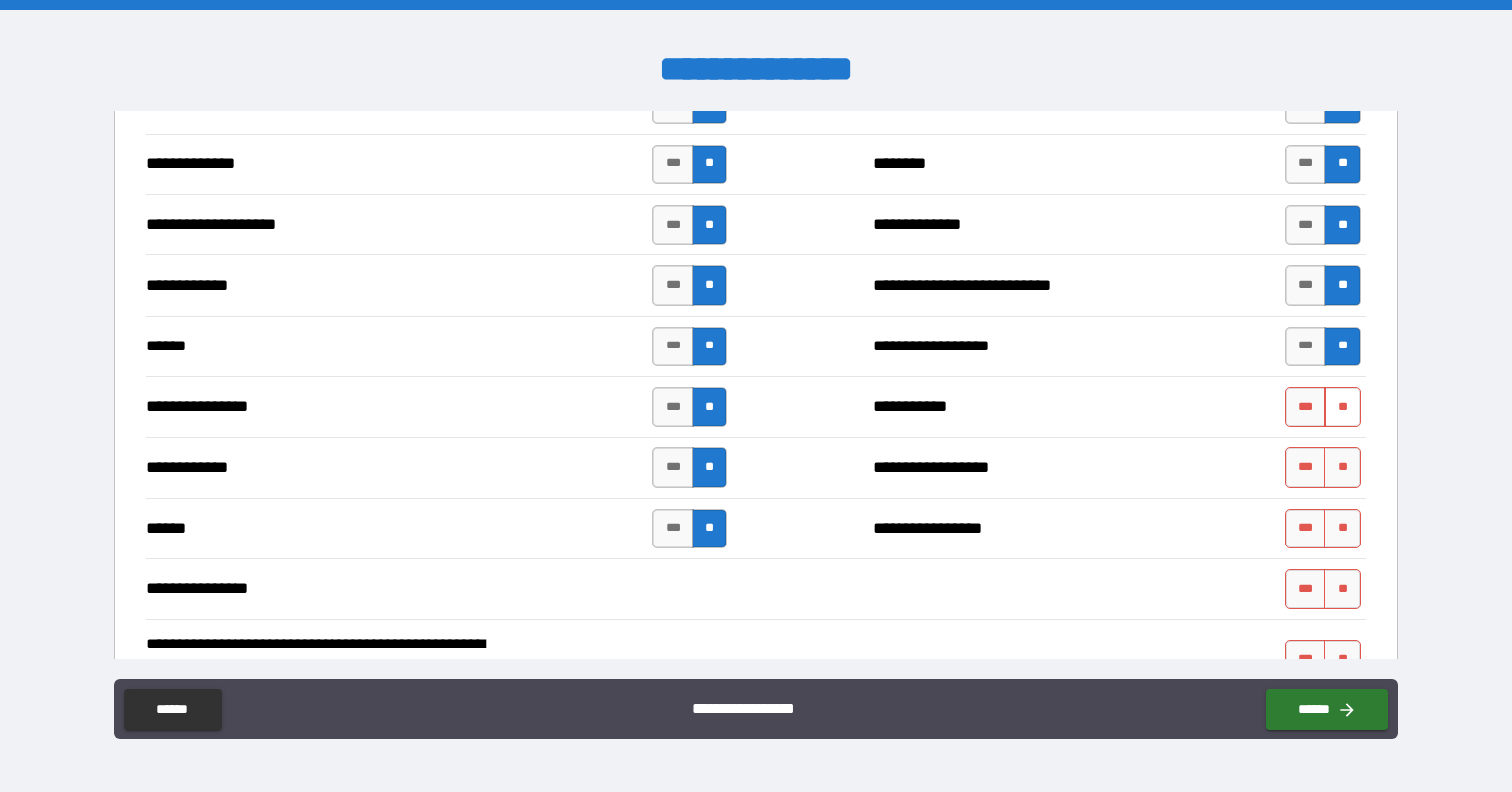 click on "**" at bounding box center (1342, 407) 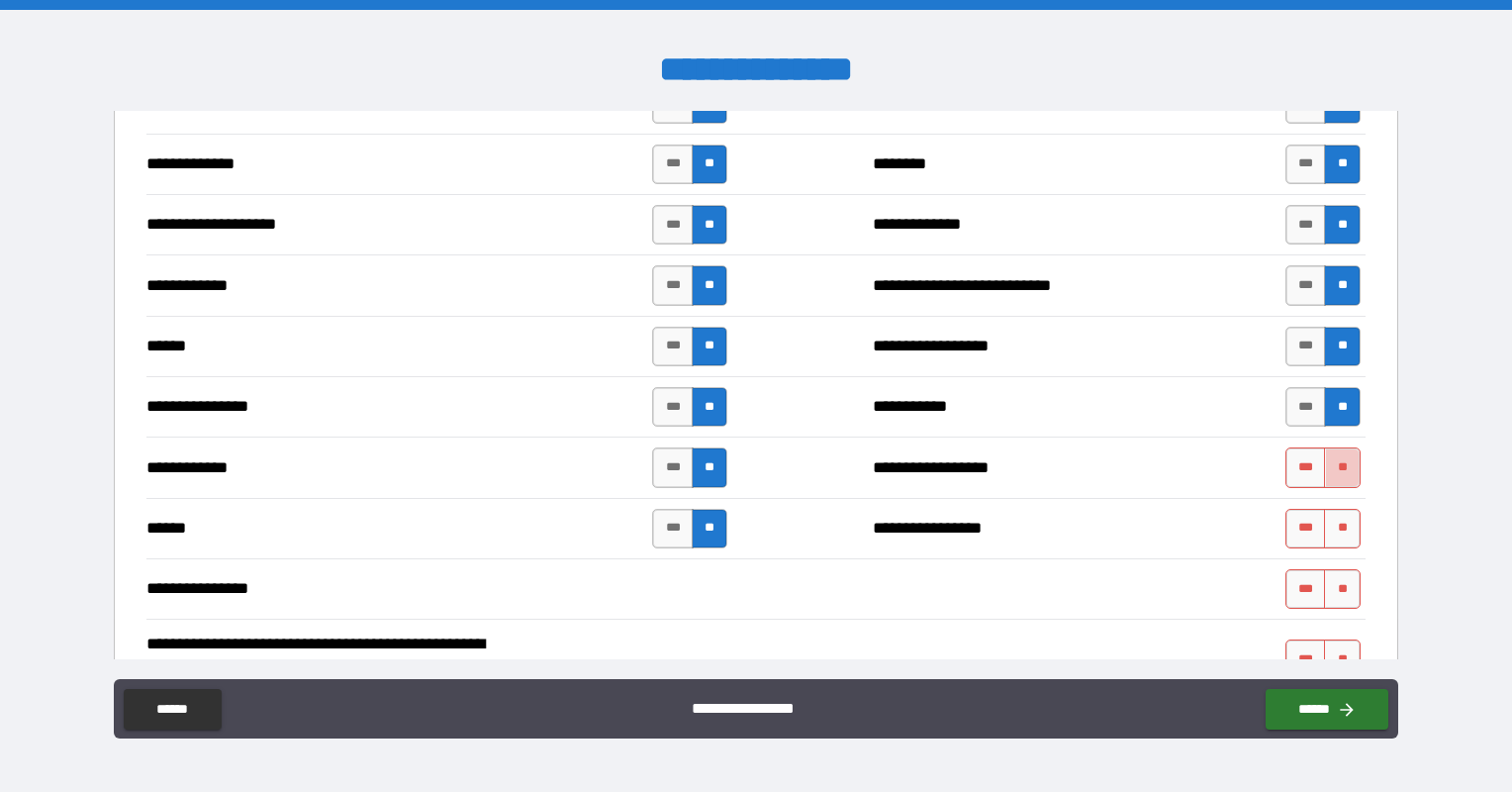 drag, startPoint x: 1333, startPoint y: 449, endPoint x: 1340, endPoint y: 476, distance: 27.89265 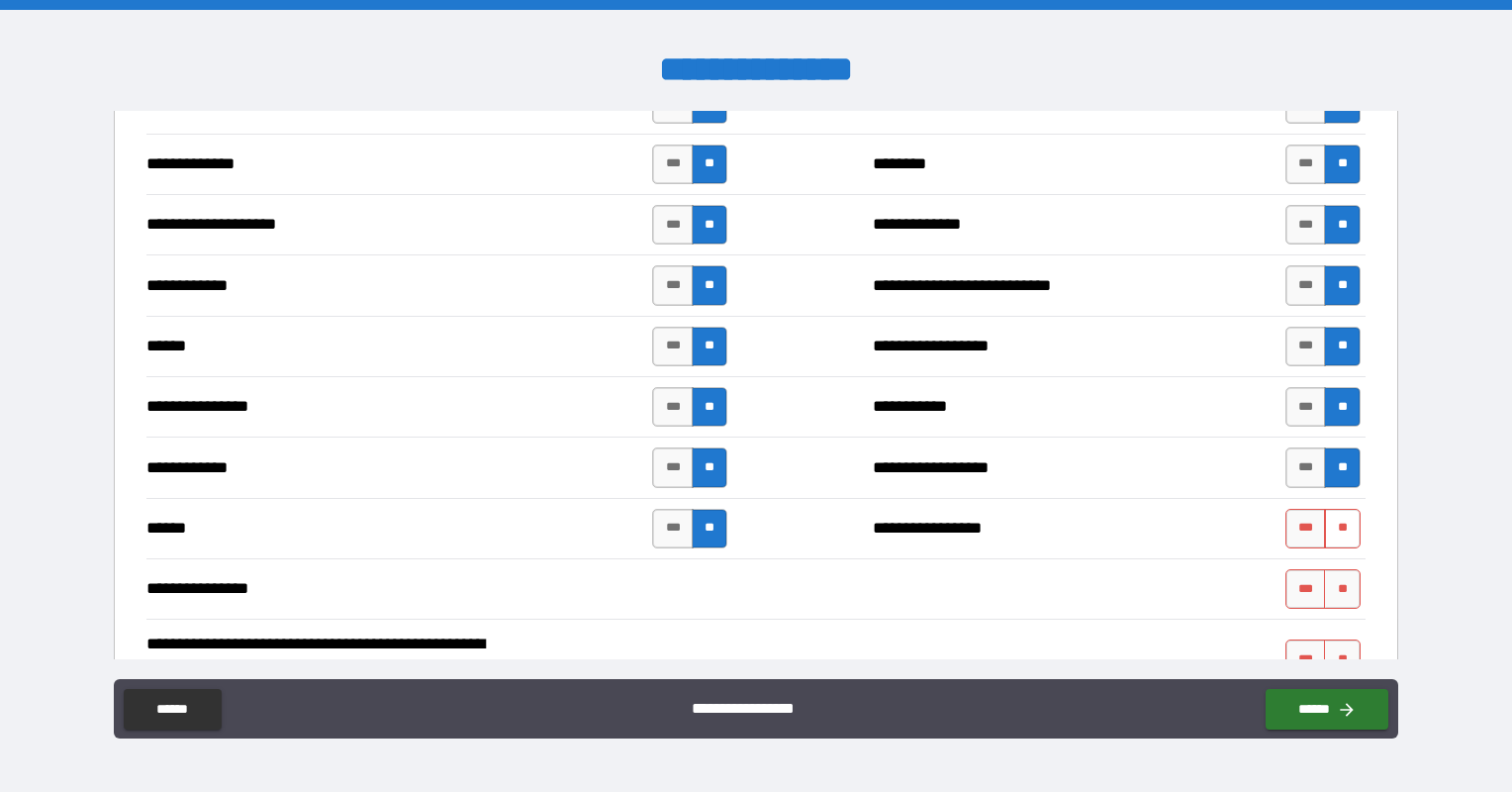 click on "**" at bounding box center (1342, 529) 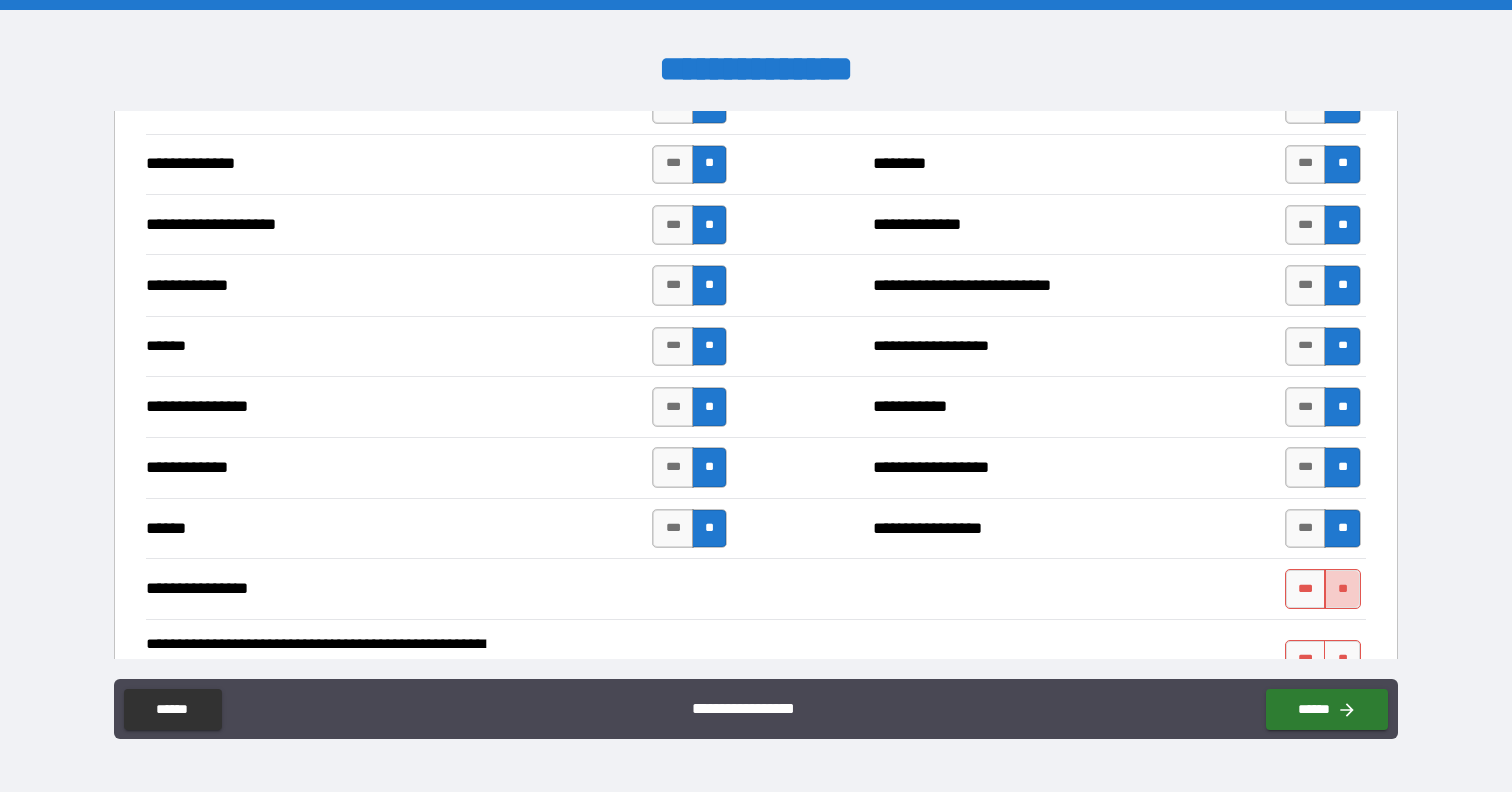 click on "**" at bounding box center [1342, 589] 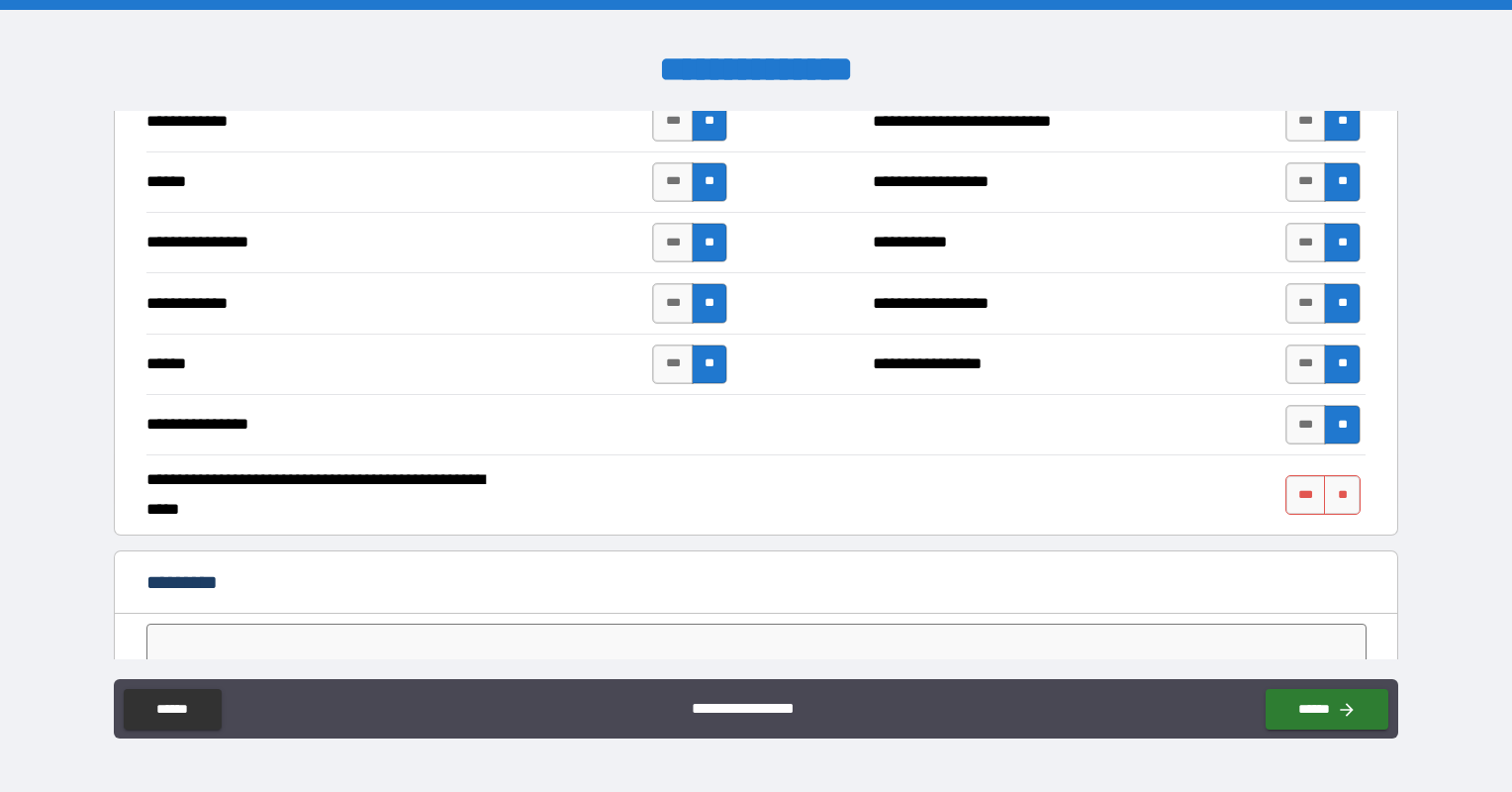 scroll, scrollTop: 3564, scrollLeft: 0, axis: vertical 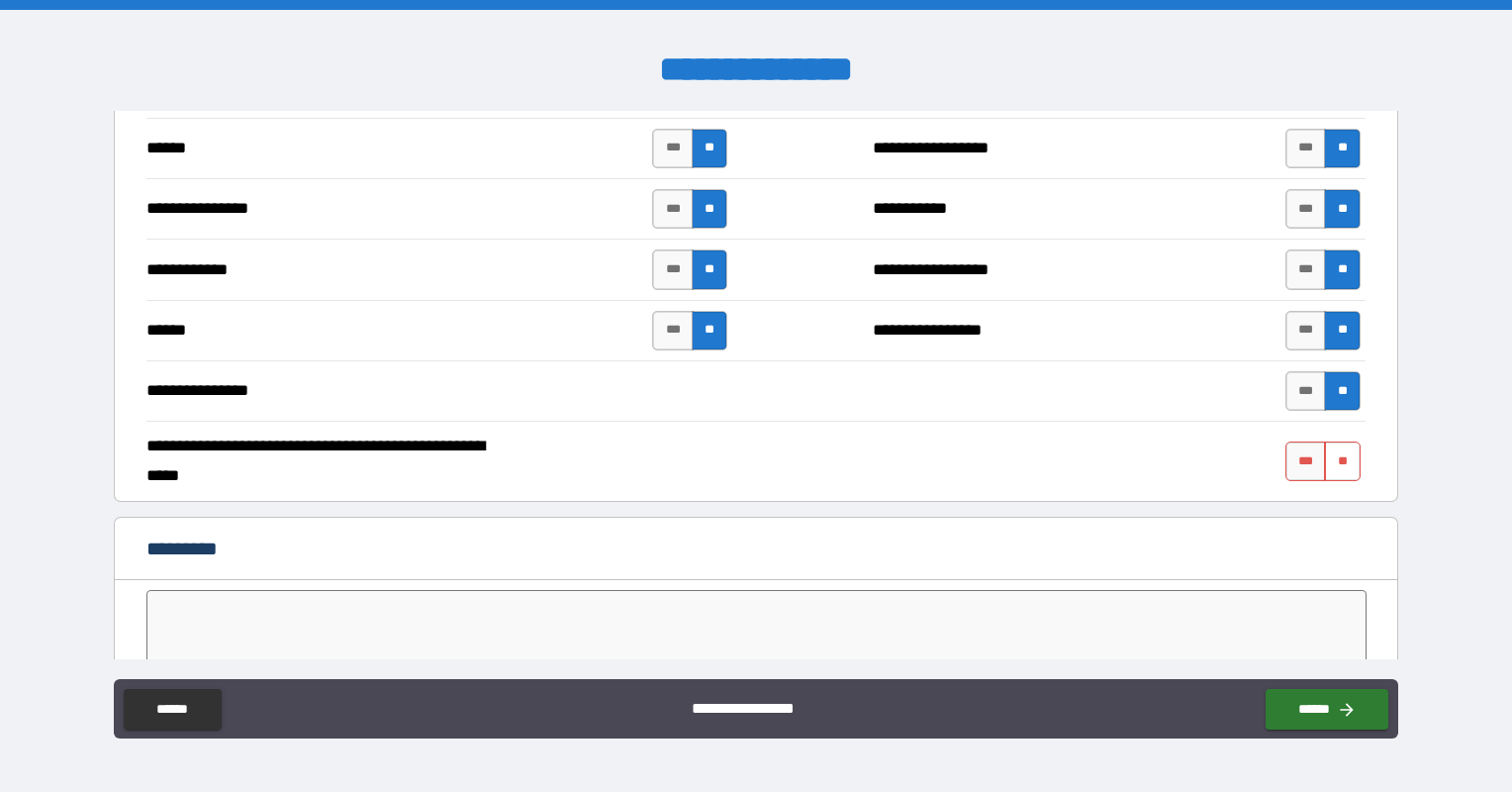 click on "**" at bounding box center (1342, 461) 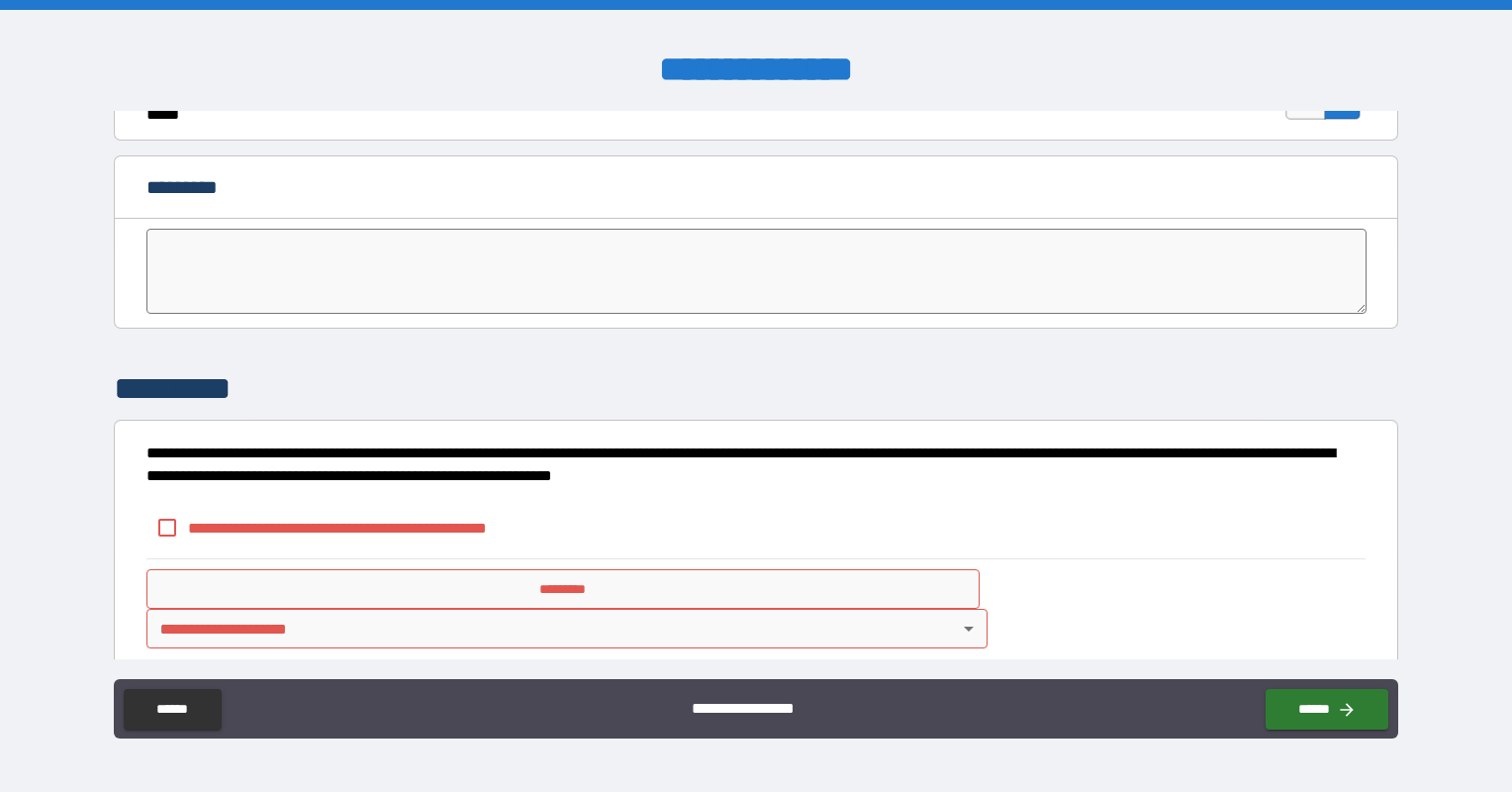 scroll, scrollTop: 3930, scrollLeft: 0, axis: vertical 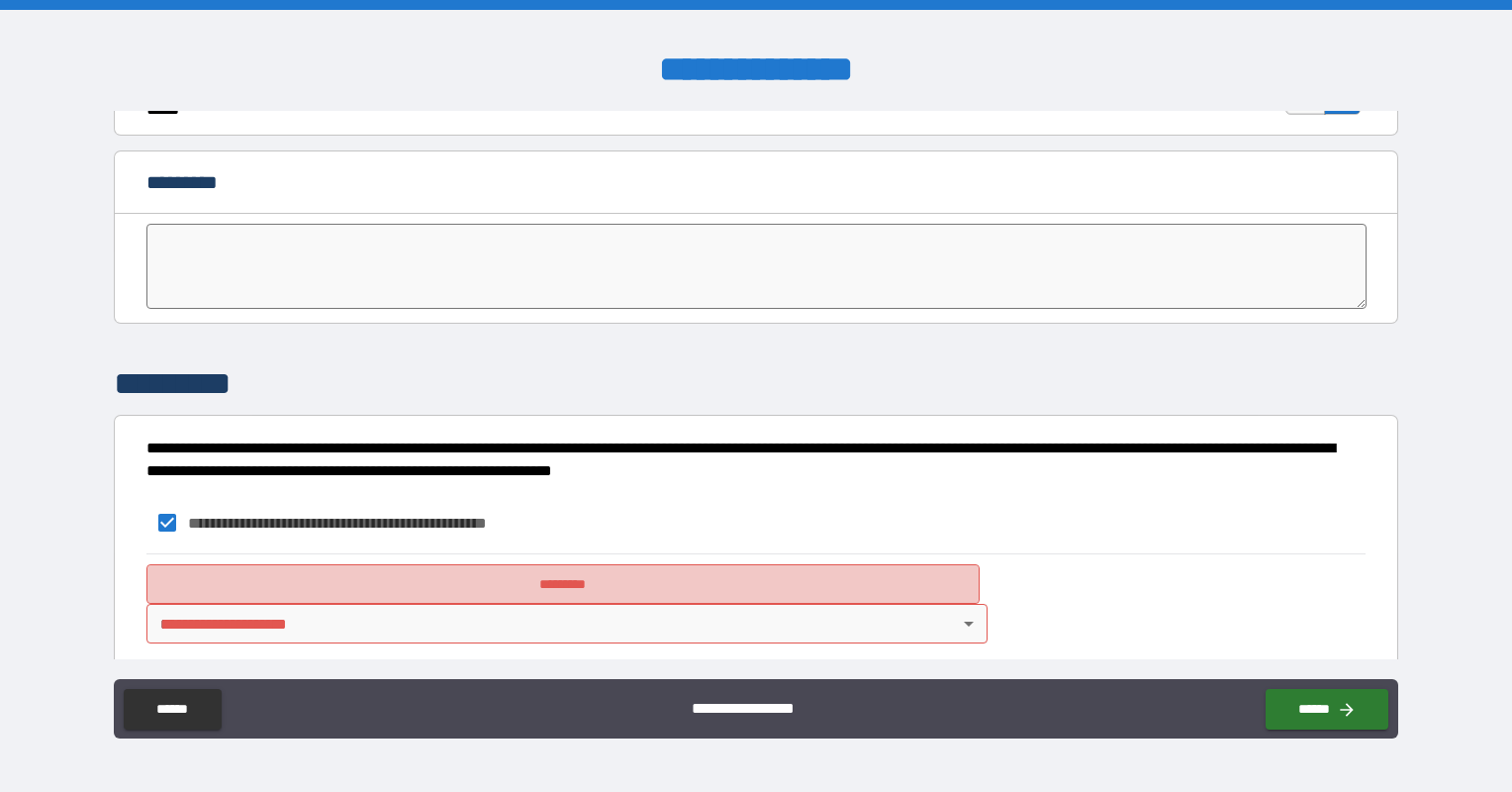 click on "*********" at bounding box center (563, 584) 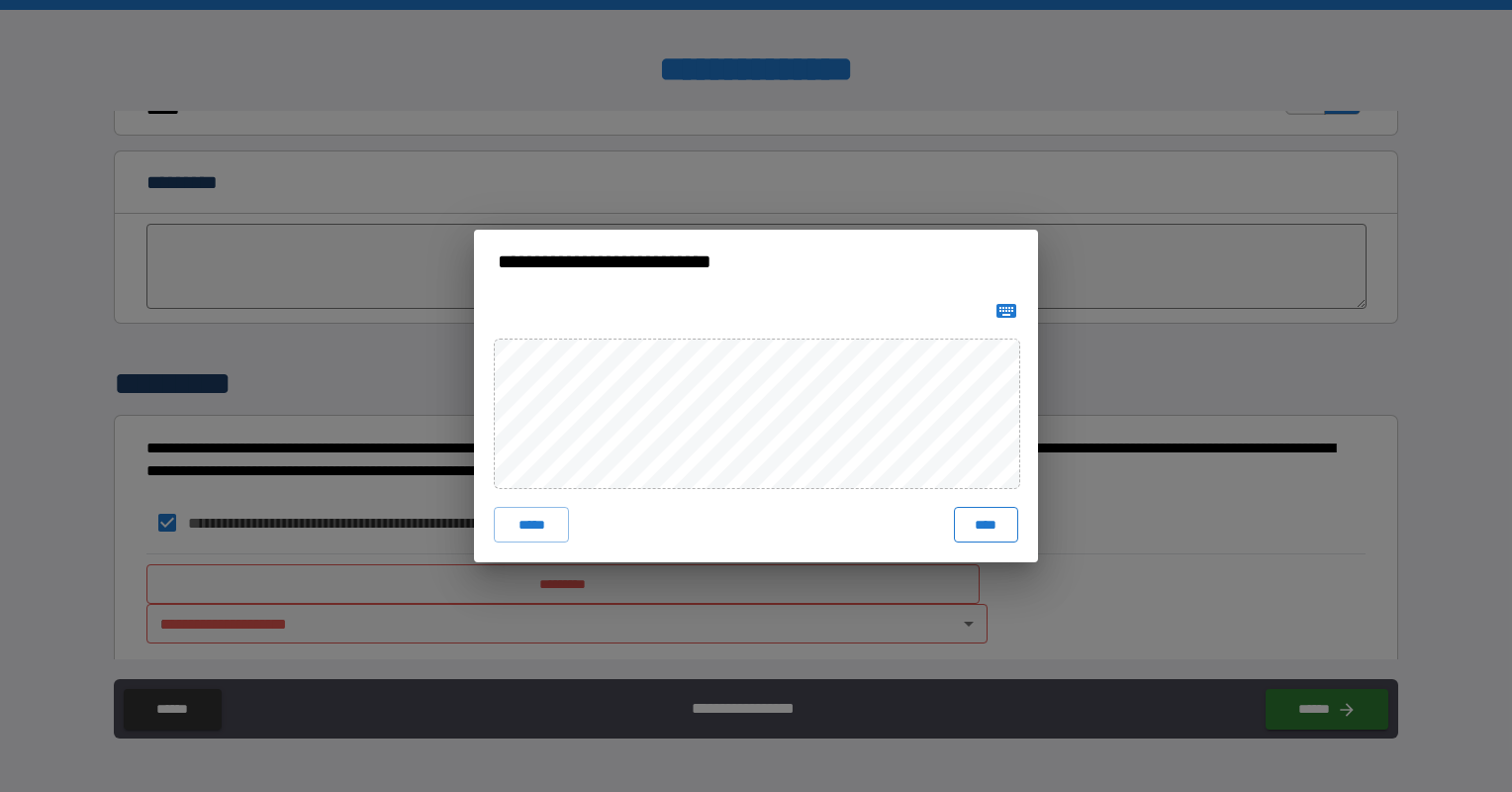 click on "****" at bounding box center [986, 525] 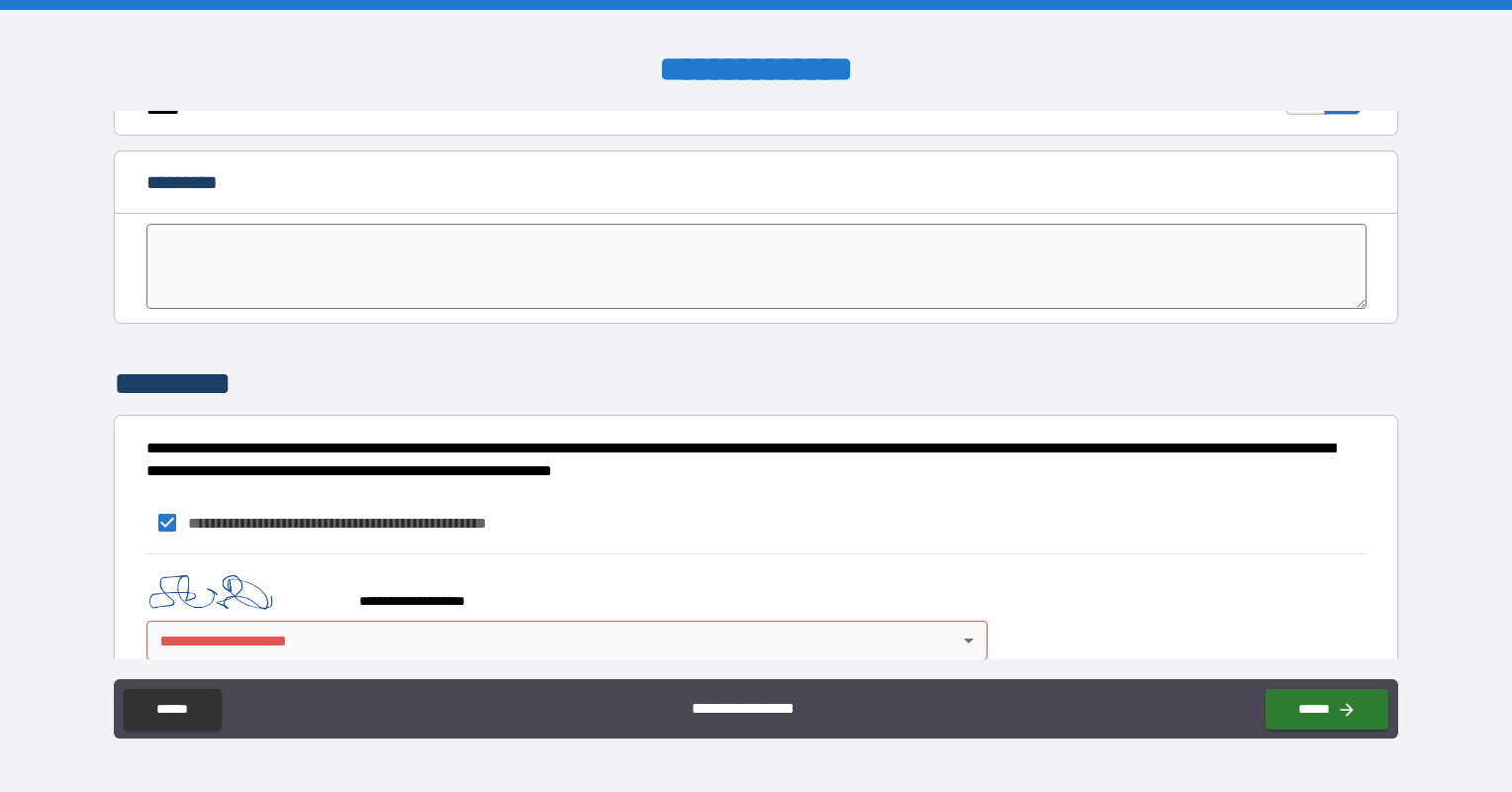 click on "**********" at bounding box center [756, 396] 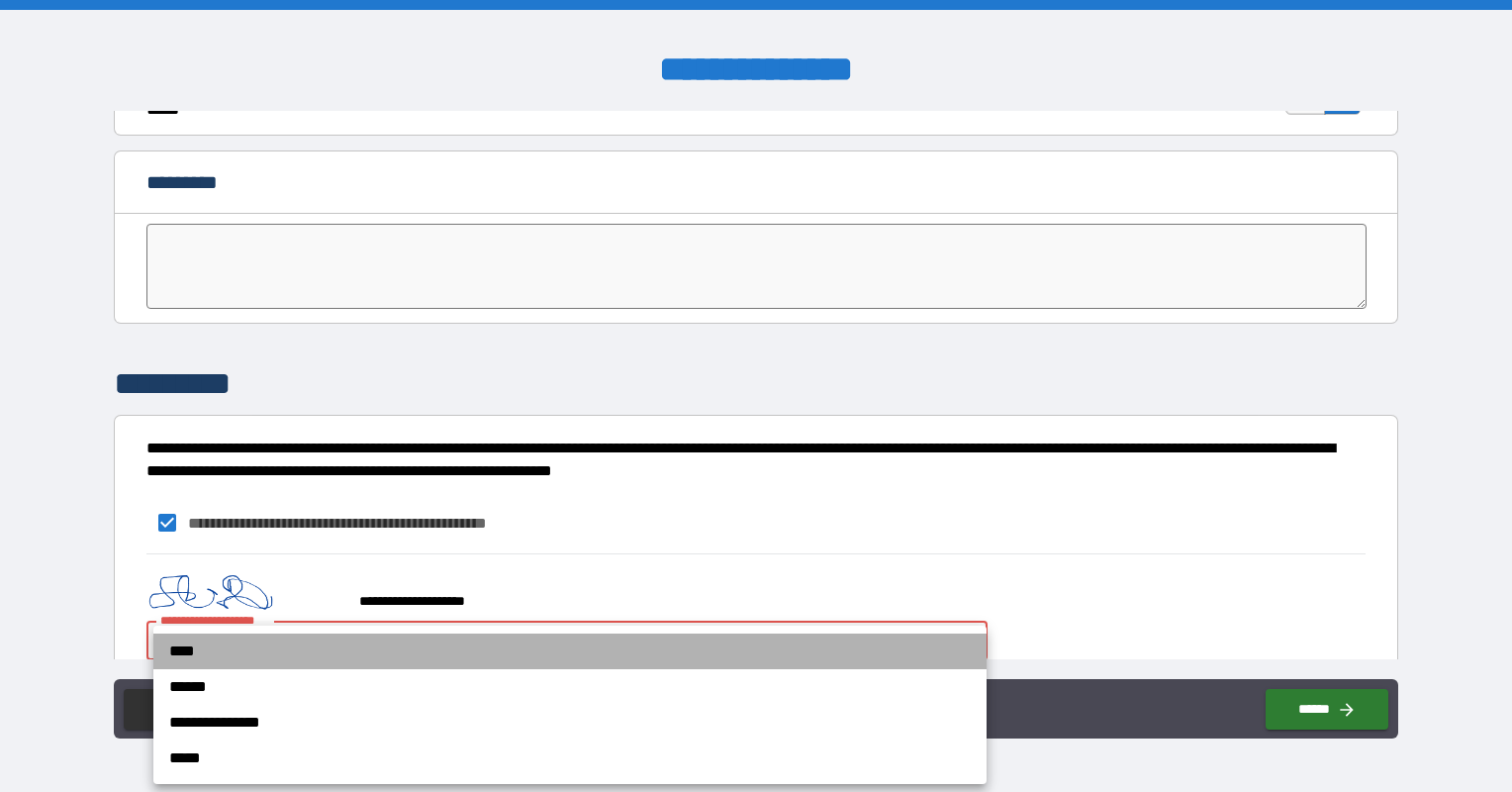 click on "****" at bounding box center [570, 651] 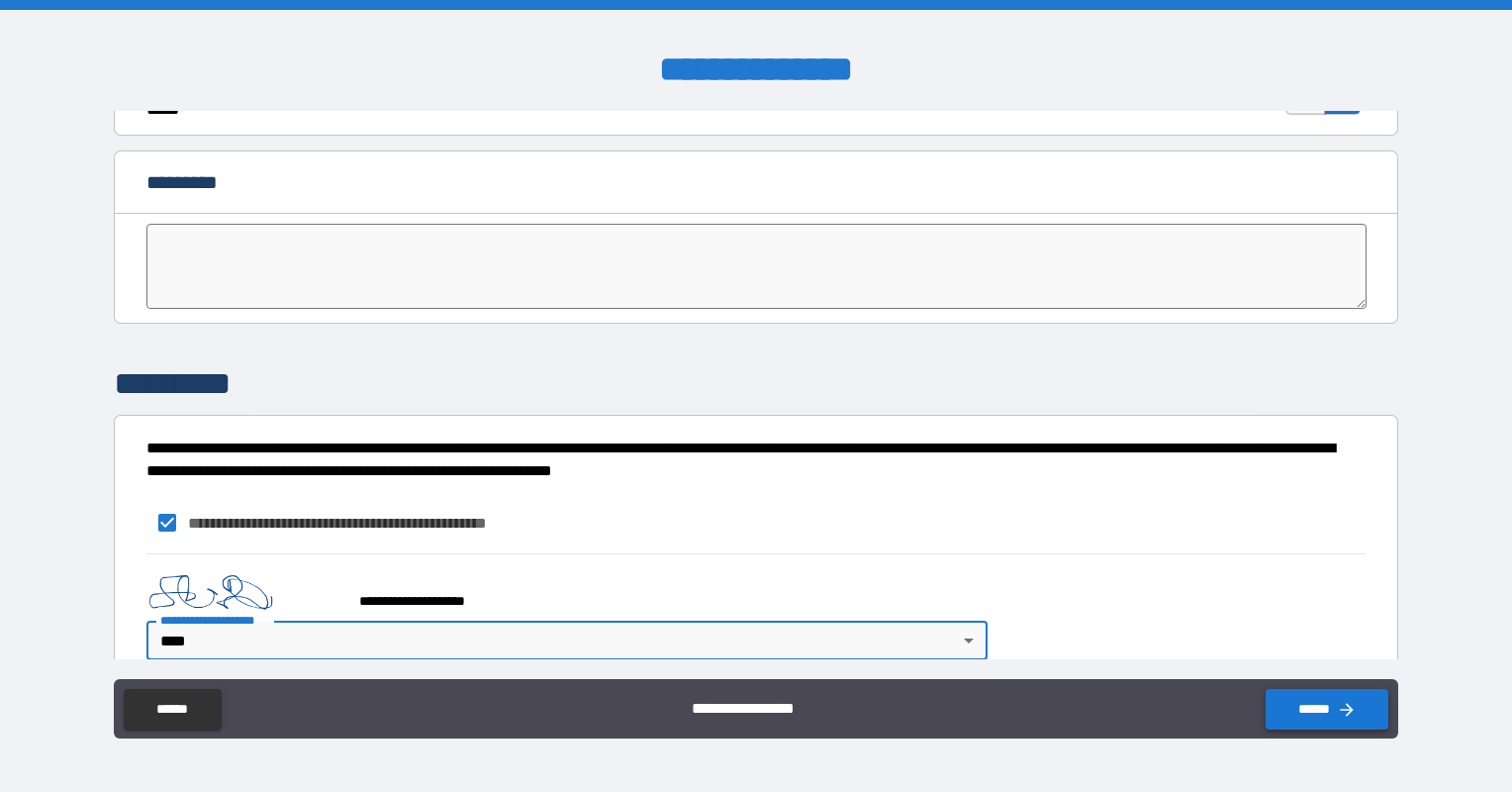 click on "******" at bounding box center [1327, 709] 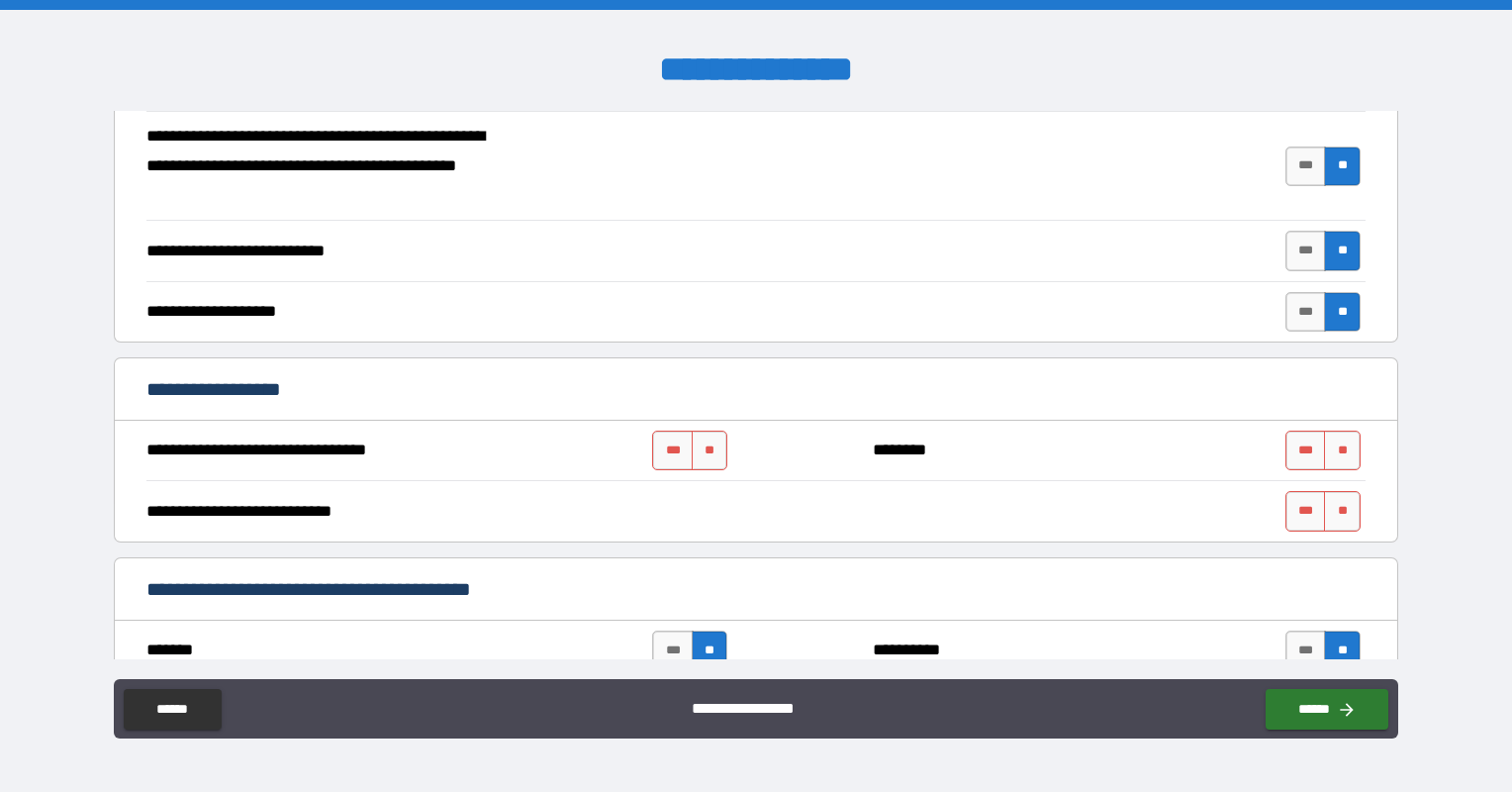 scroll, scrollTop: 564, scrollLeft: 0, axis: vertical 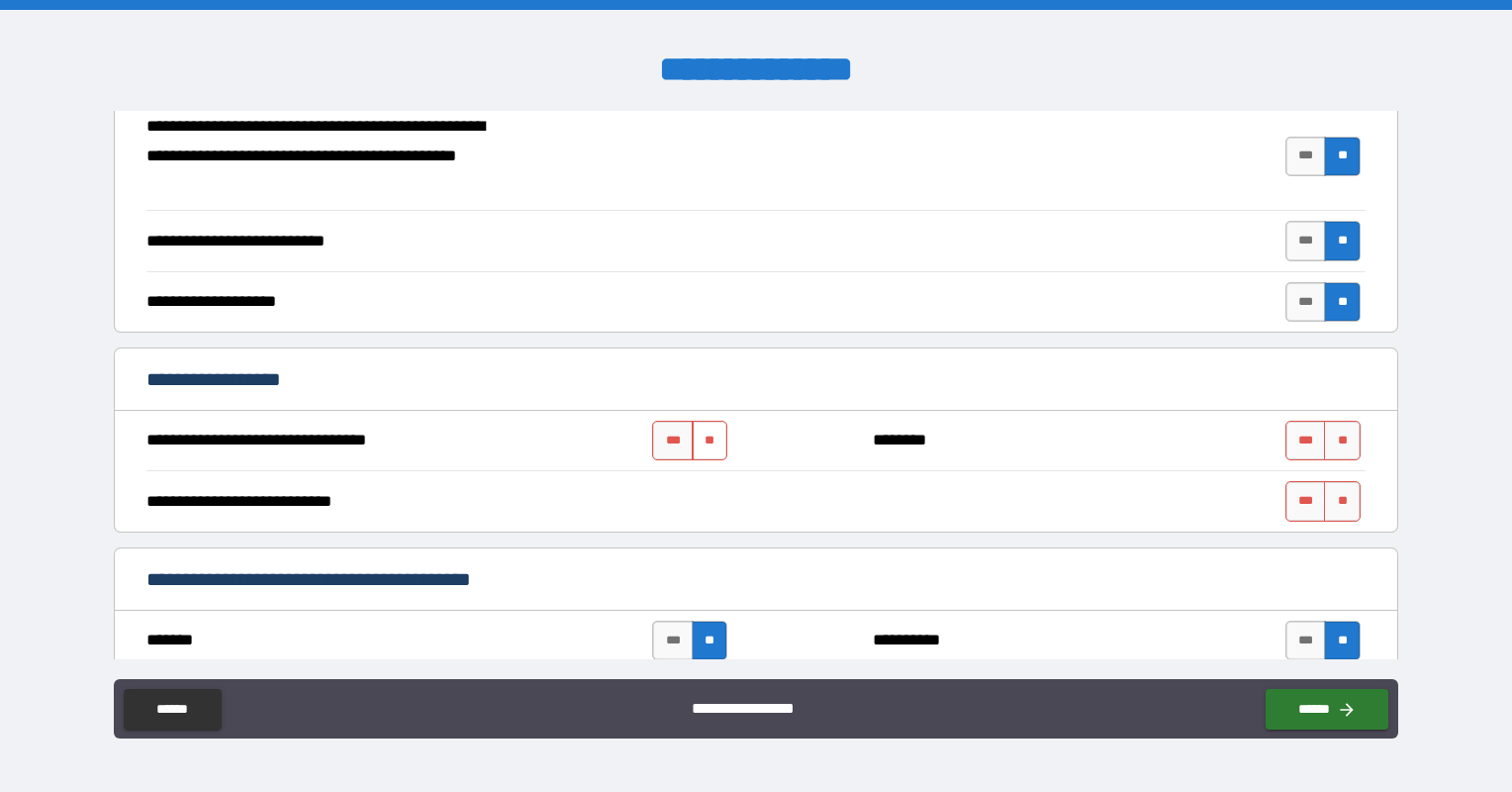 click on "**" at bounding box center [709, 441] 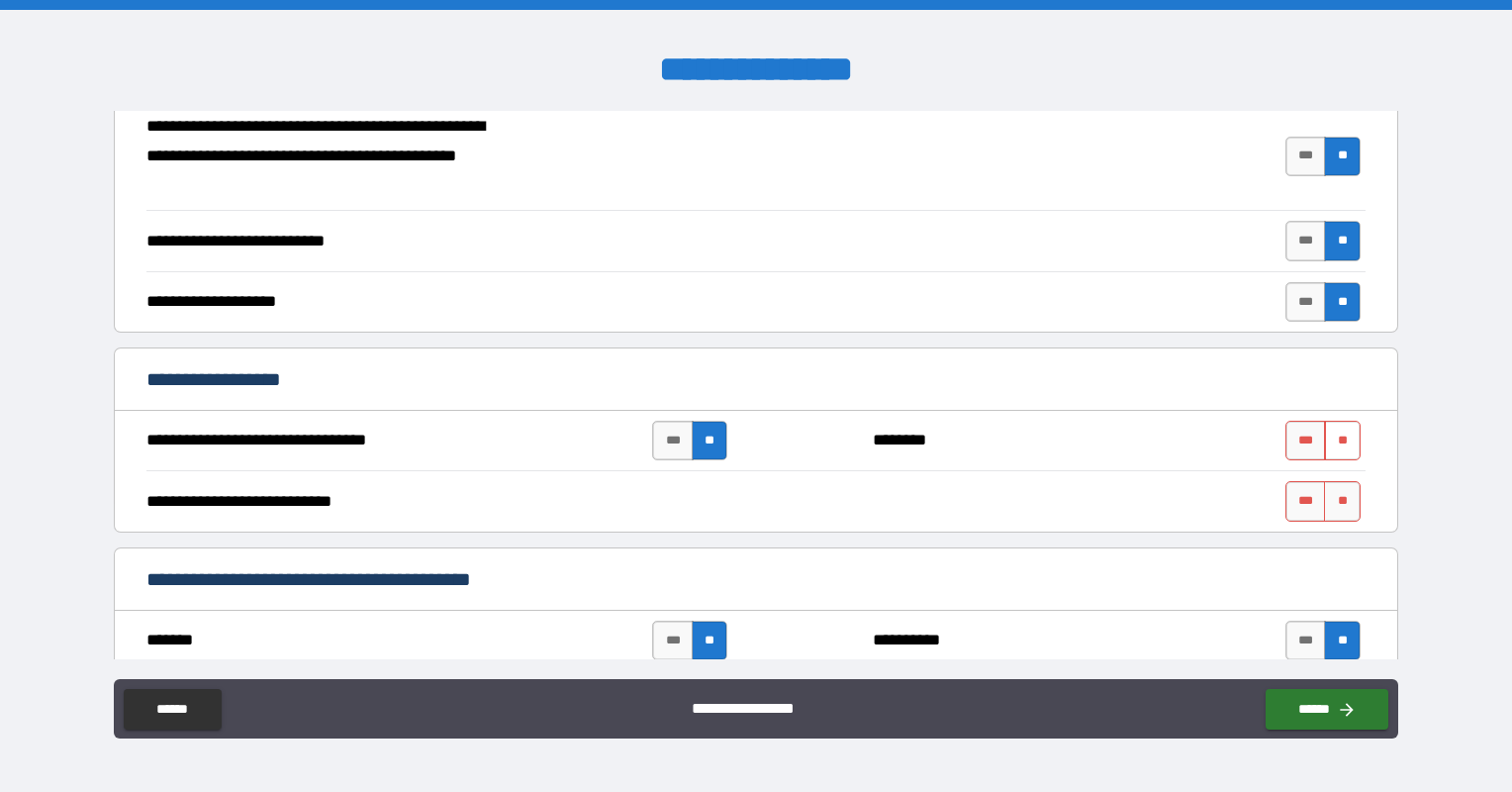 click on "**" at bounding box center [1342, 441] 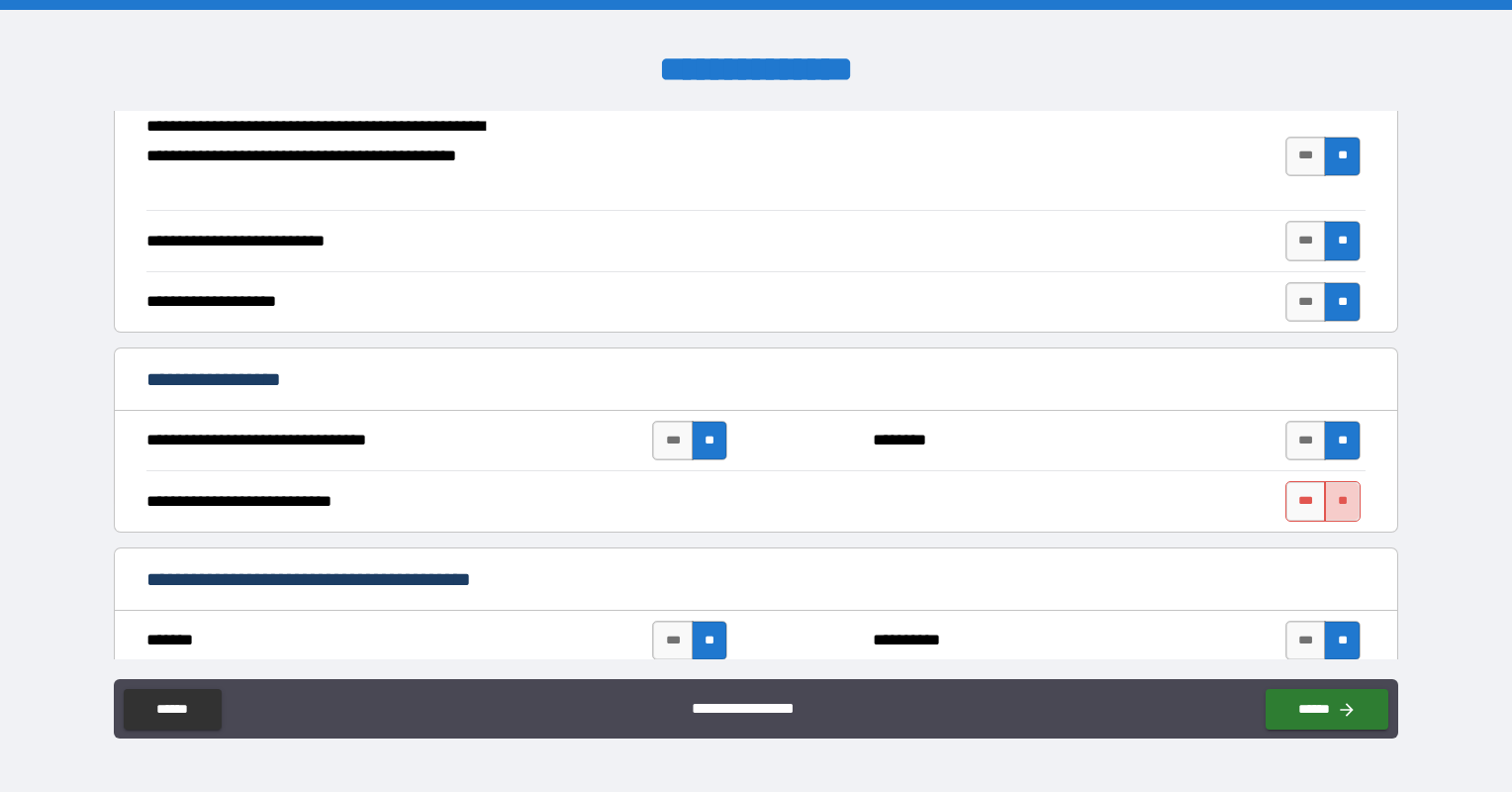 click on "**" at bounding box center (1342, 501) 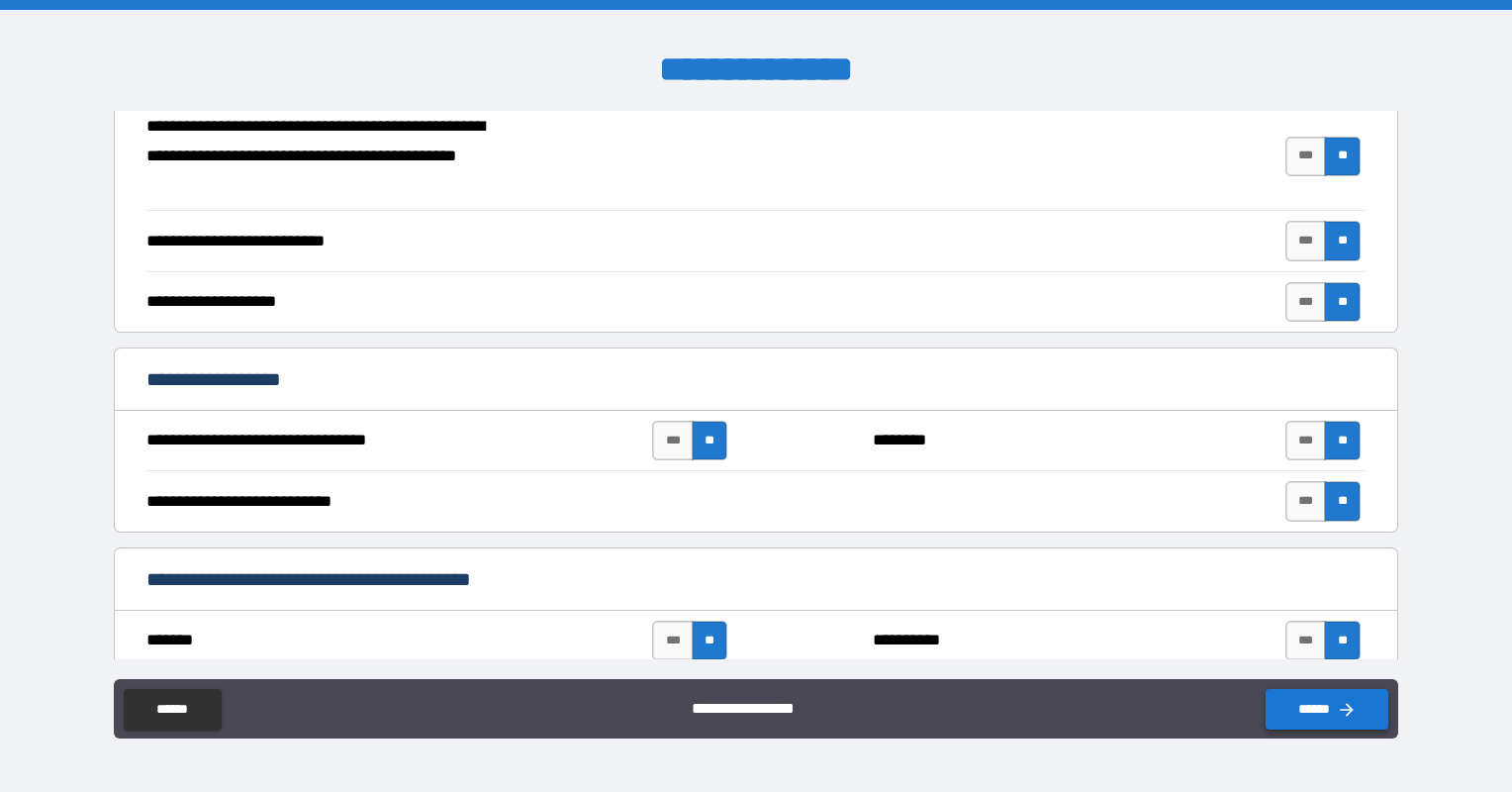 click 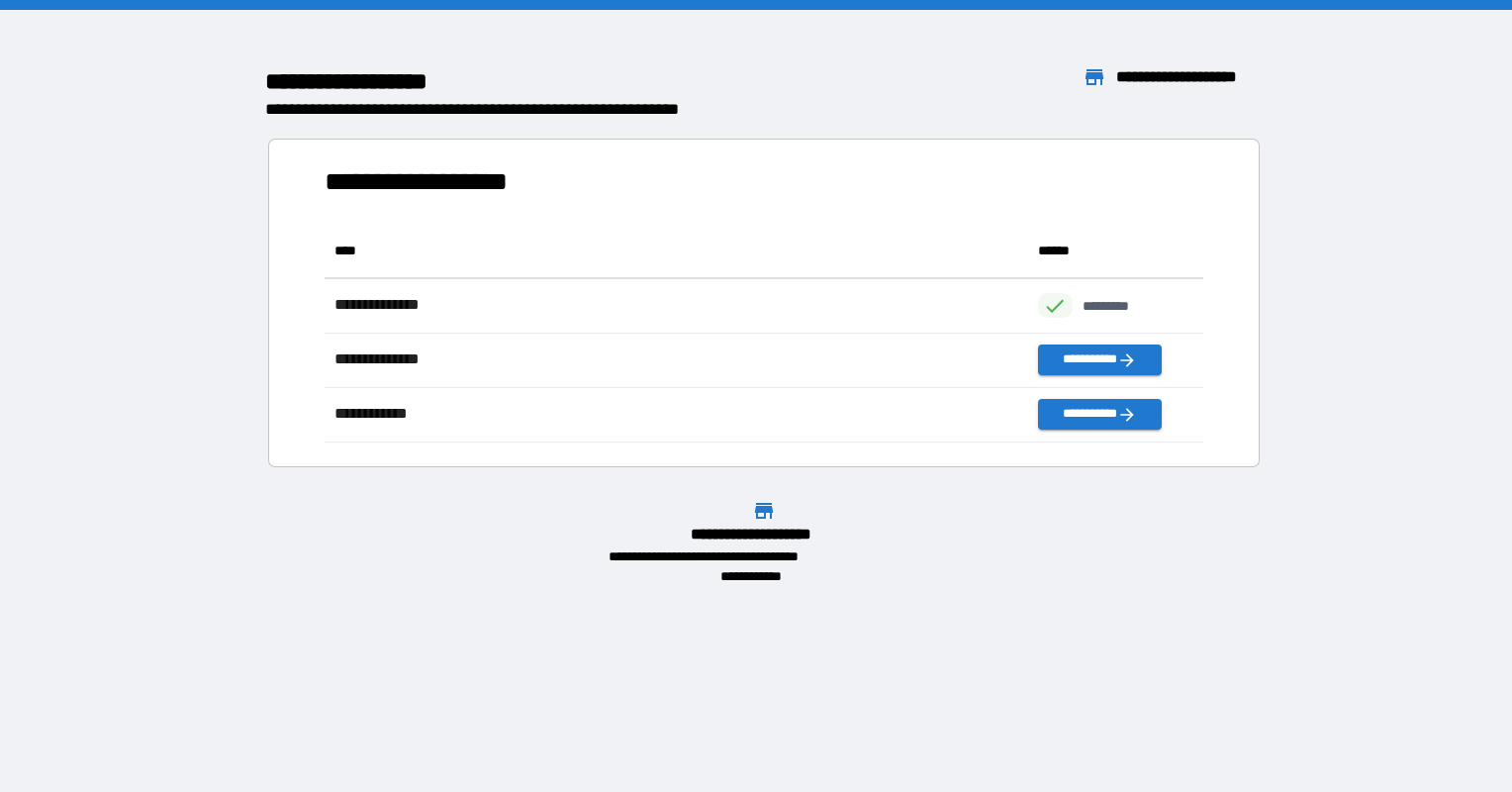 scroll, scrollTop: 16, scrollLeft: 16, axis: both 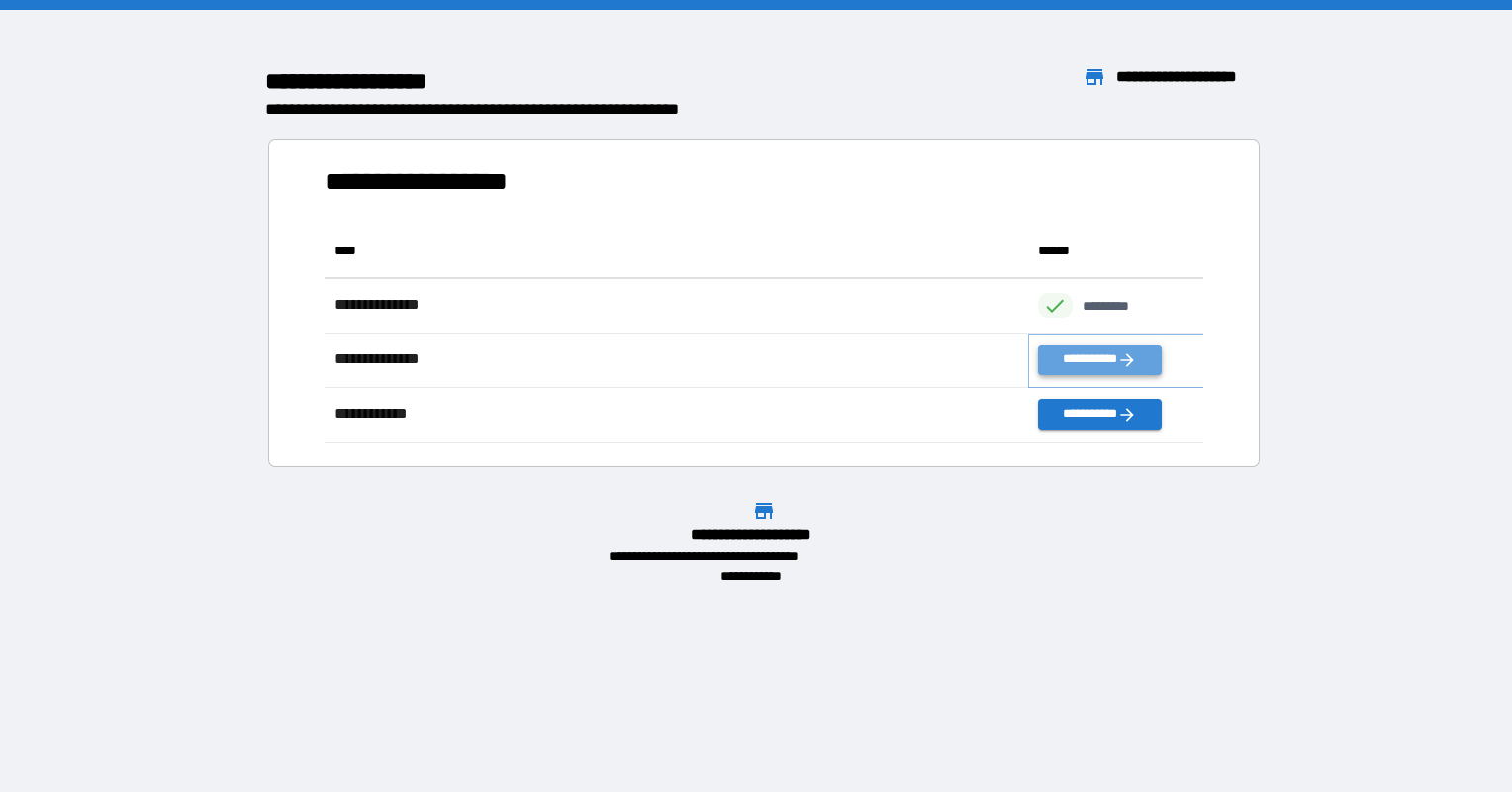 click on "**********" at bounding box center (1099, 359) 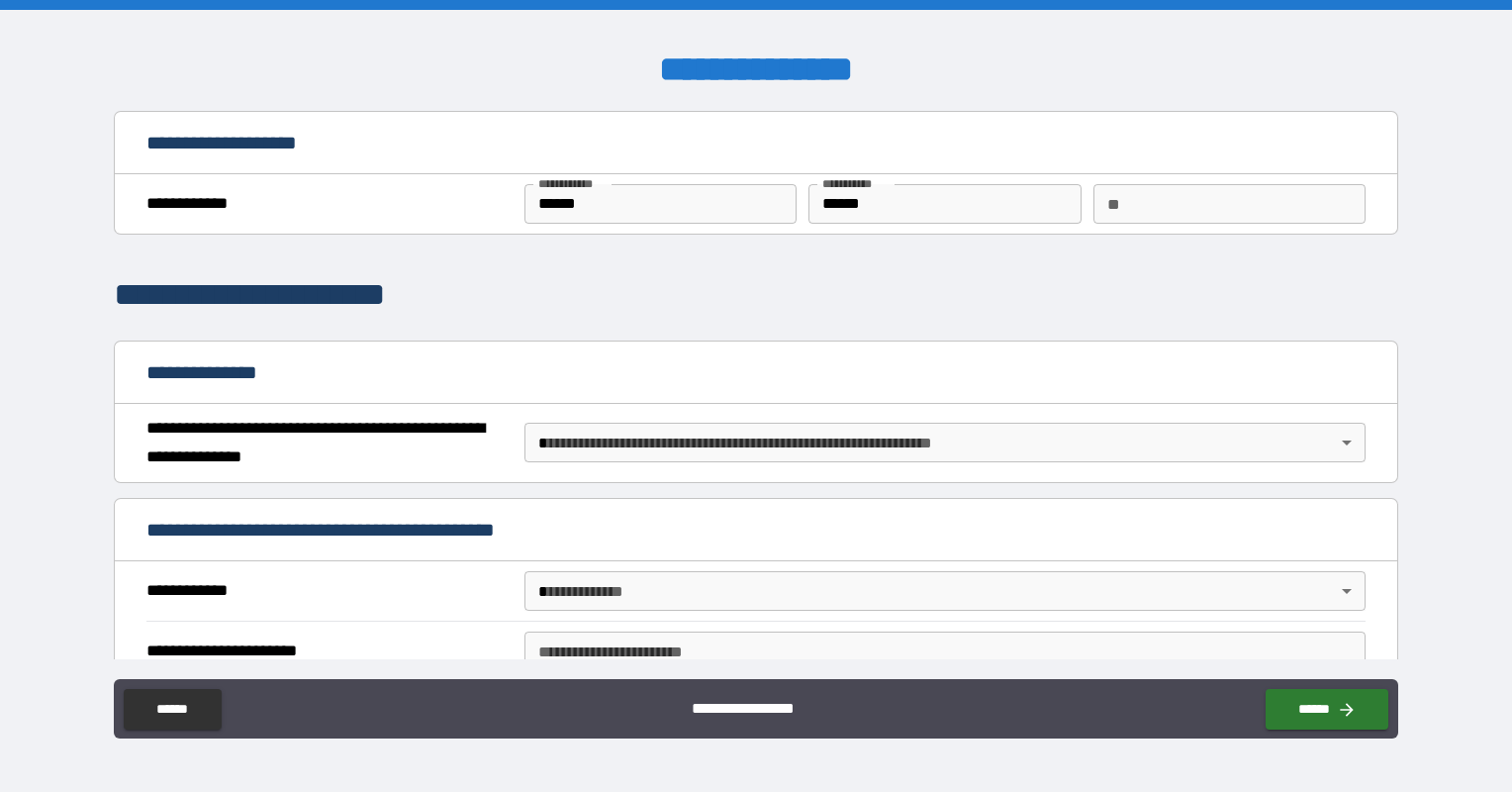 click on "**********" at bounding box center [756, 396] 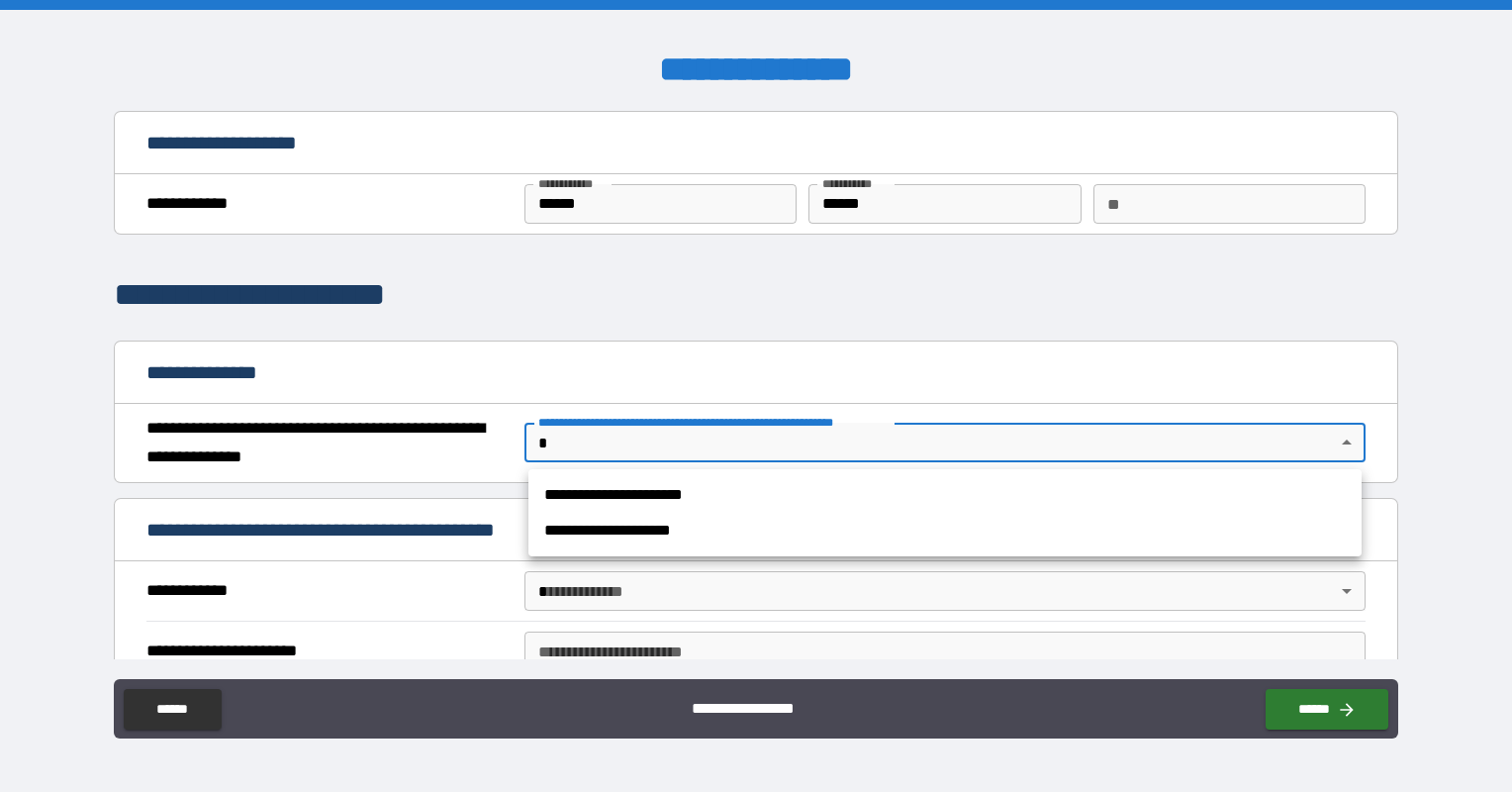 click on "**********" at bounding box center (945, 495) 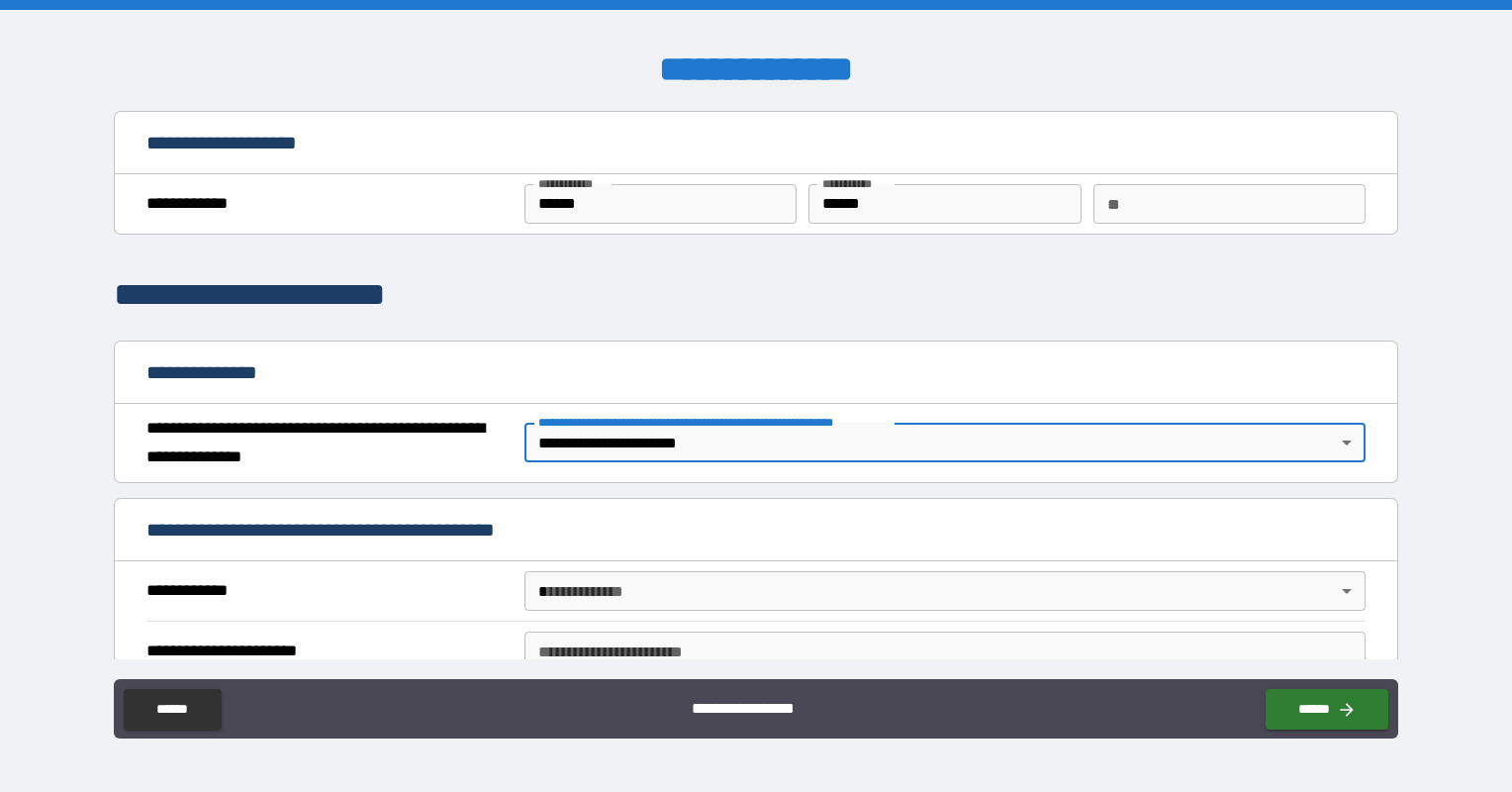 click on "**********" at bounding box center [756, 396] 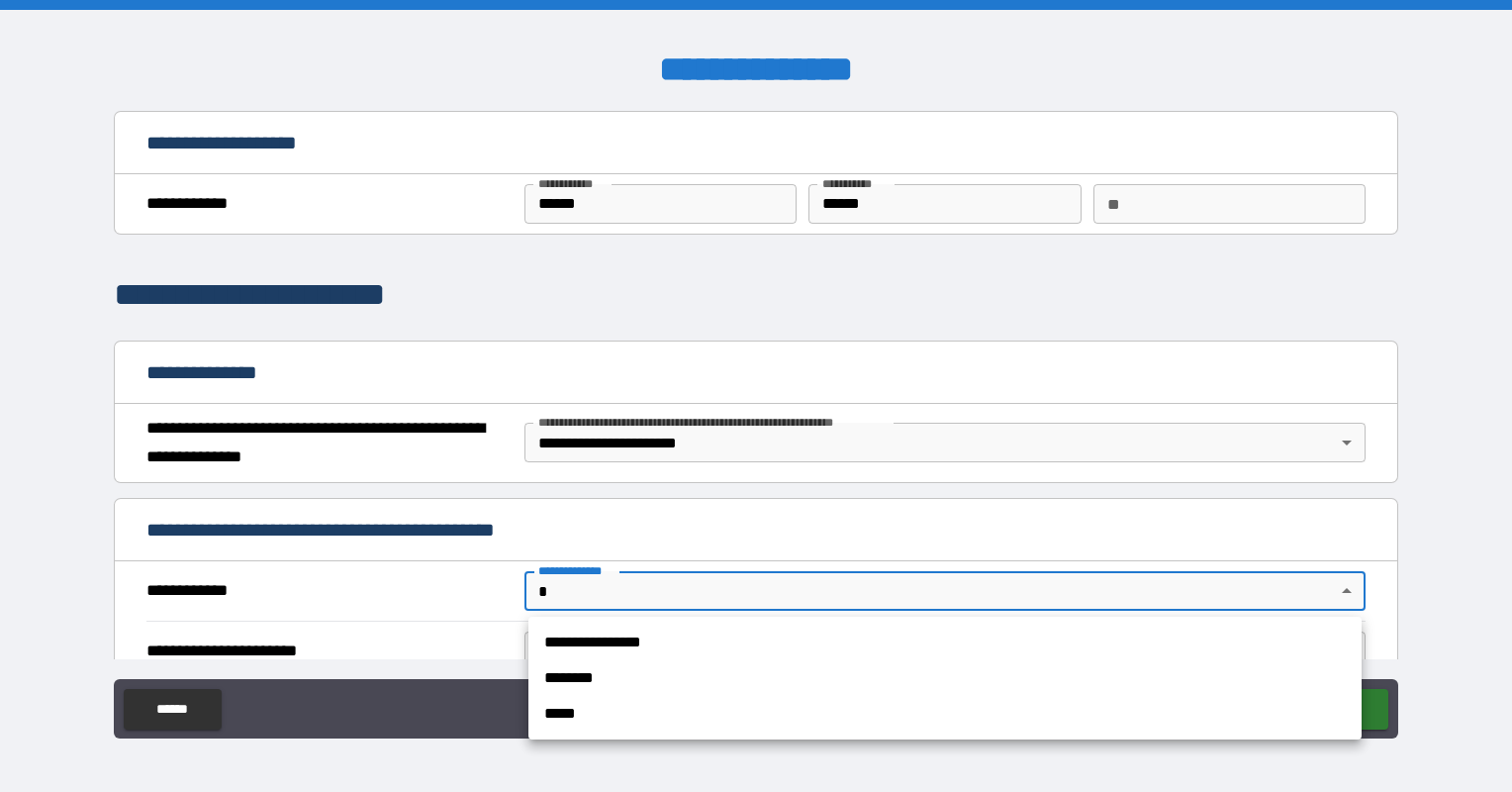 click on "**********" at bounding box center [945, 643] 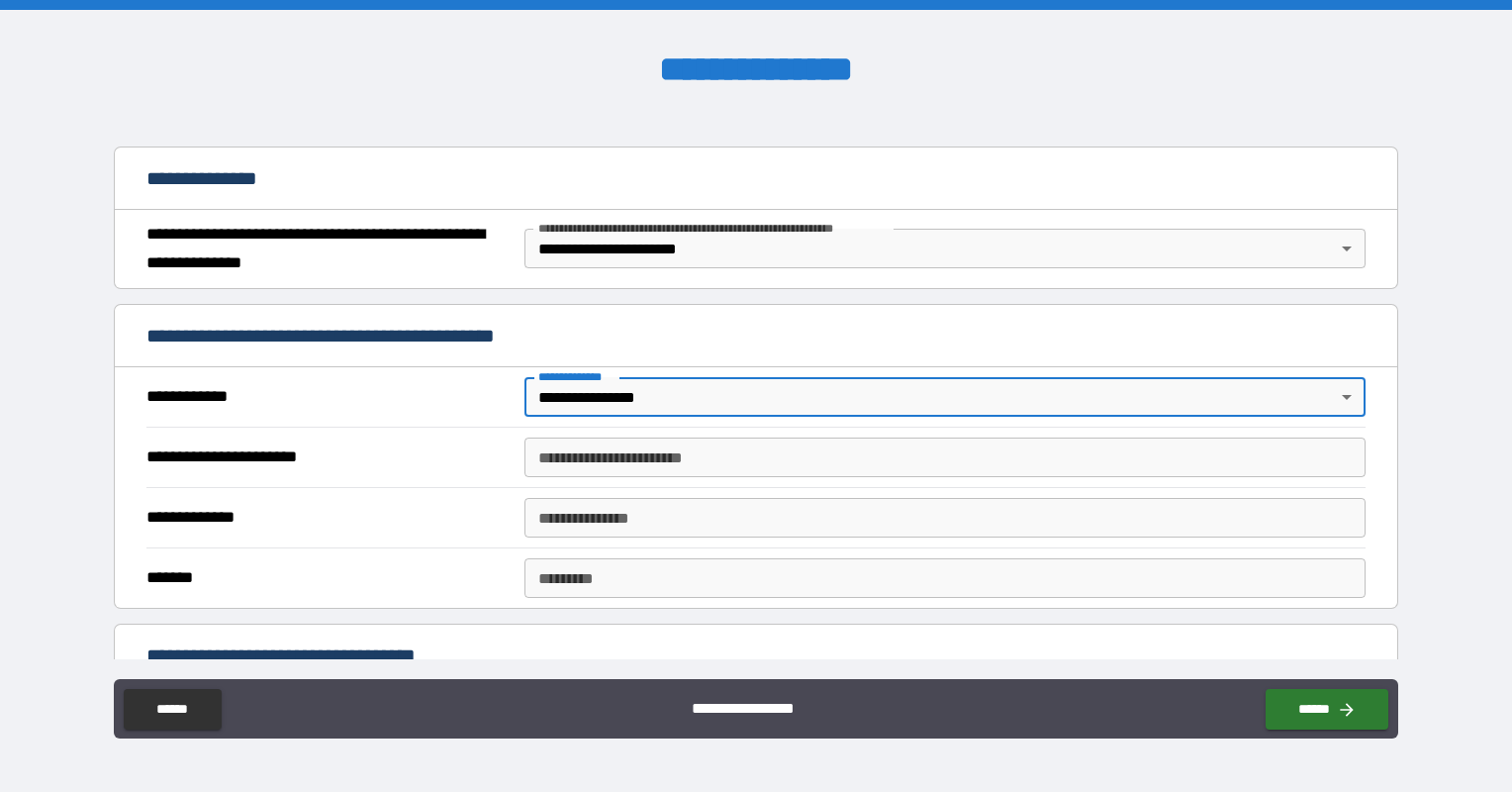 scroll, scrollTop: 198, scrollLeft: 0, axis: vertical 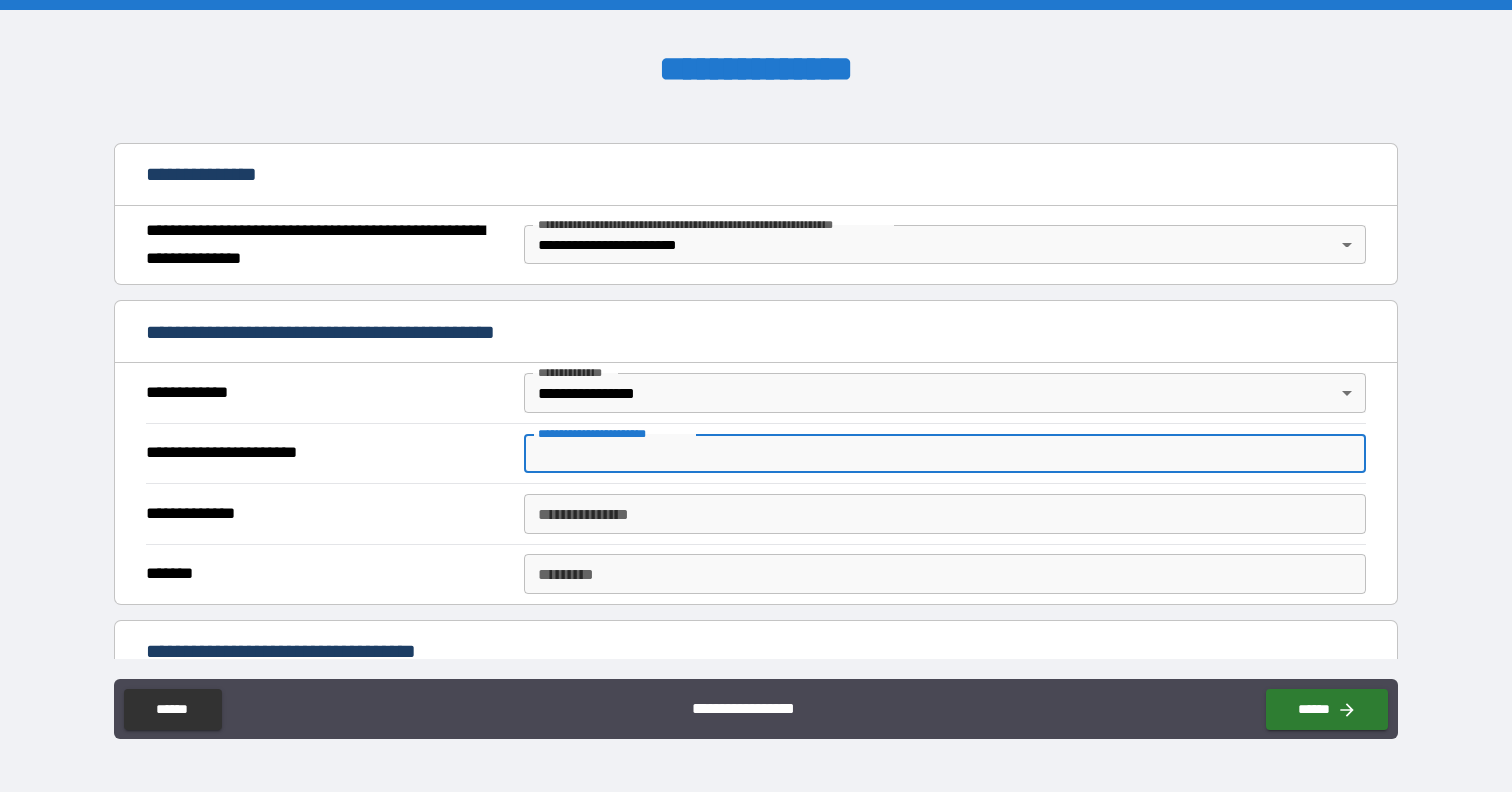 click on "**********" at bounding box center [945, 453] 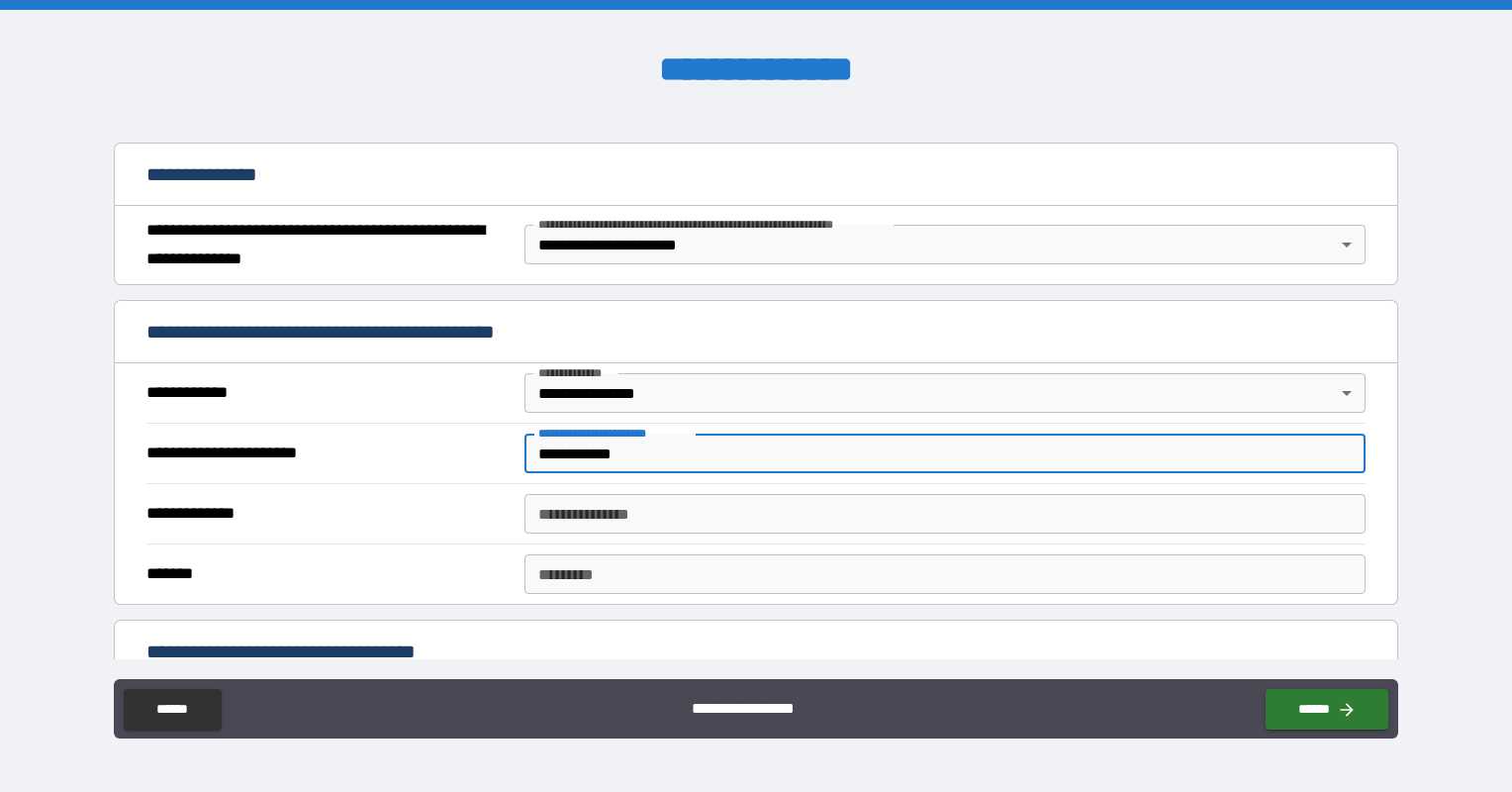 type on "**********" 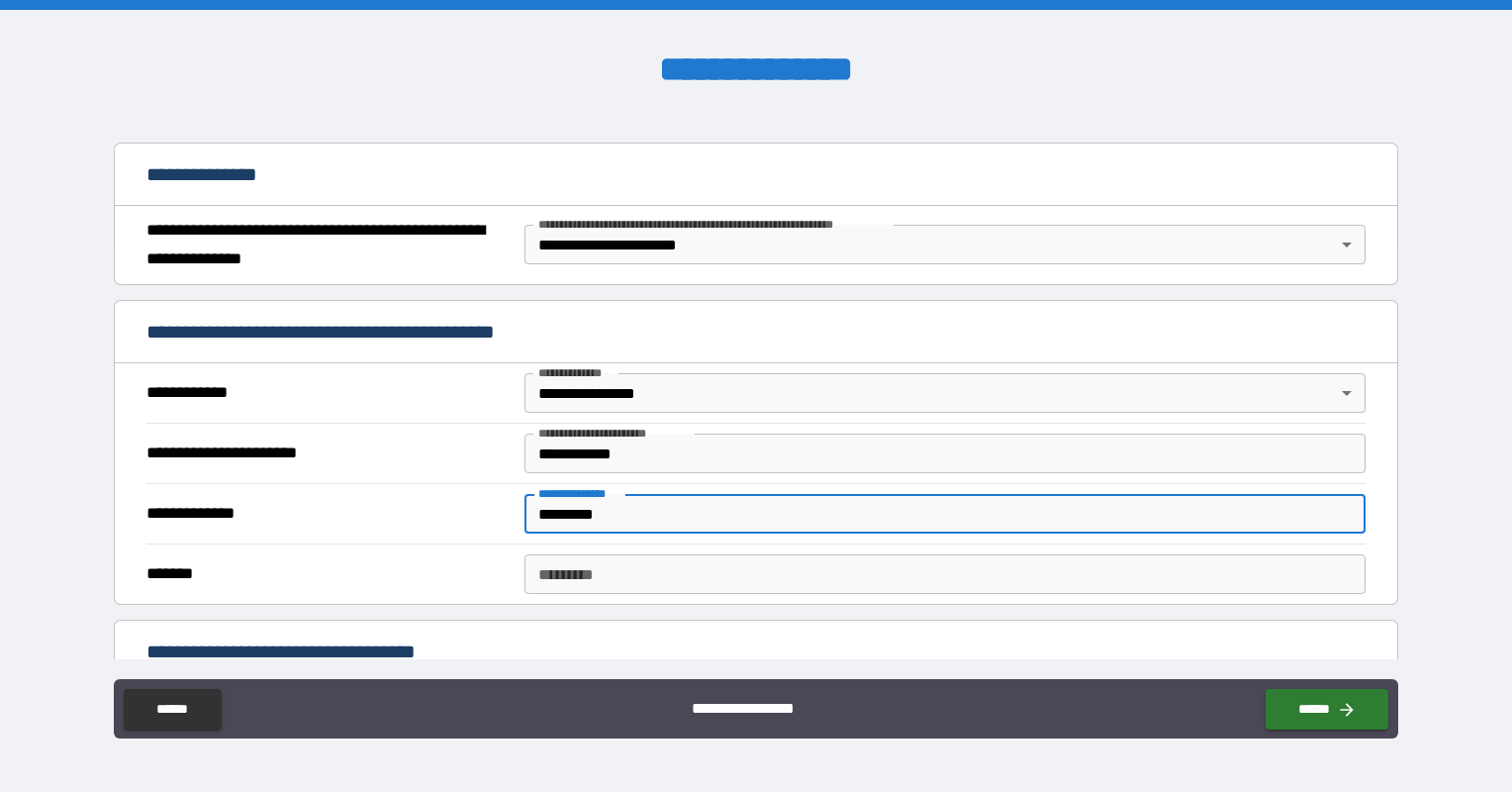 type on "*********" 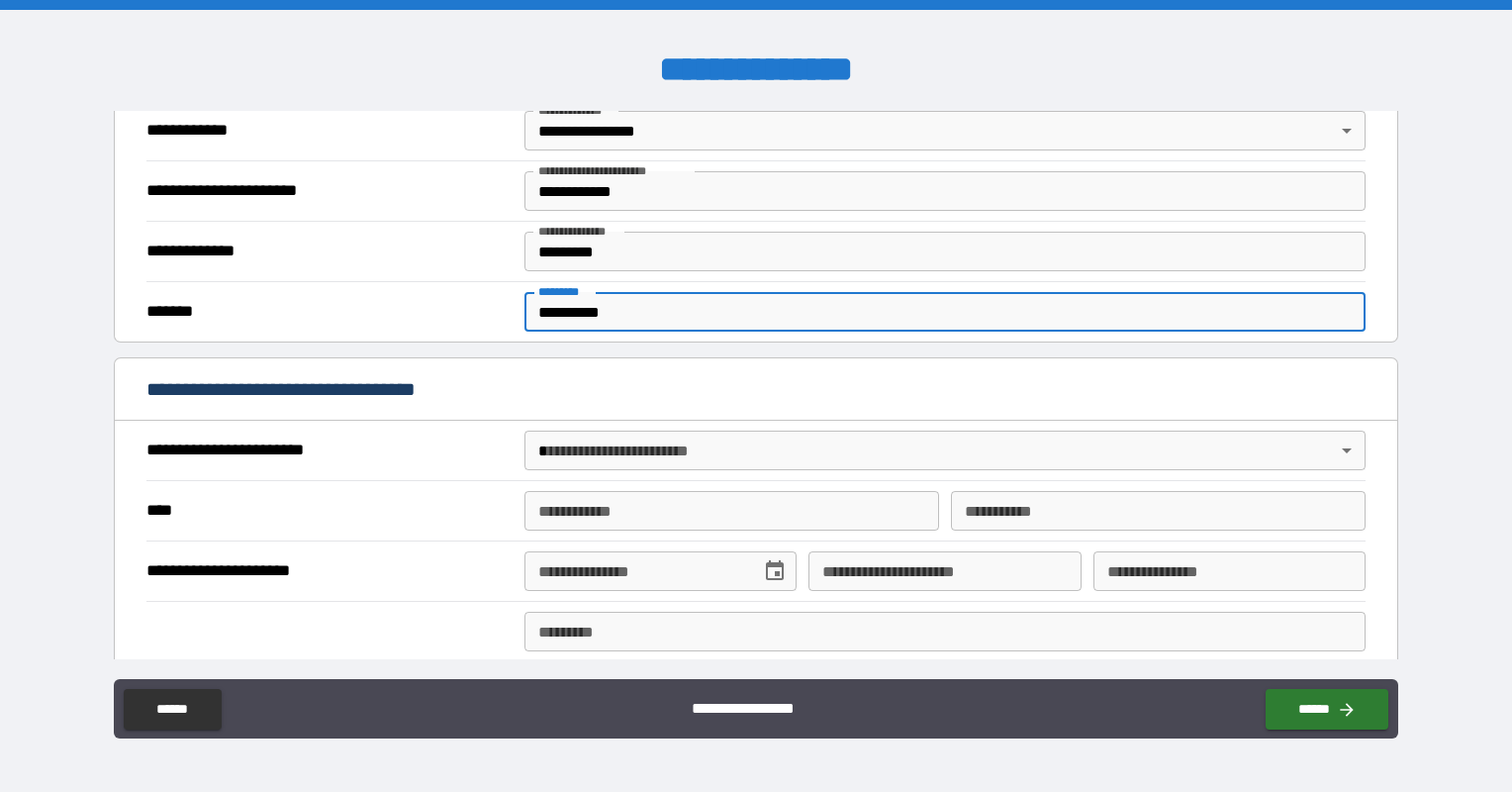 scroll, scrollTop: 495, scrollLeft: 0, axis: vertical 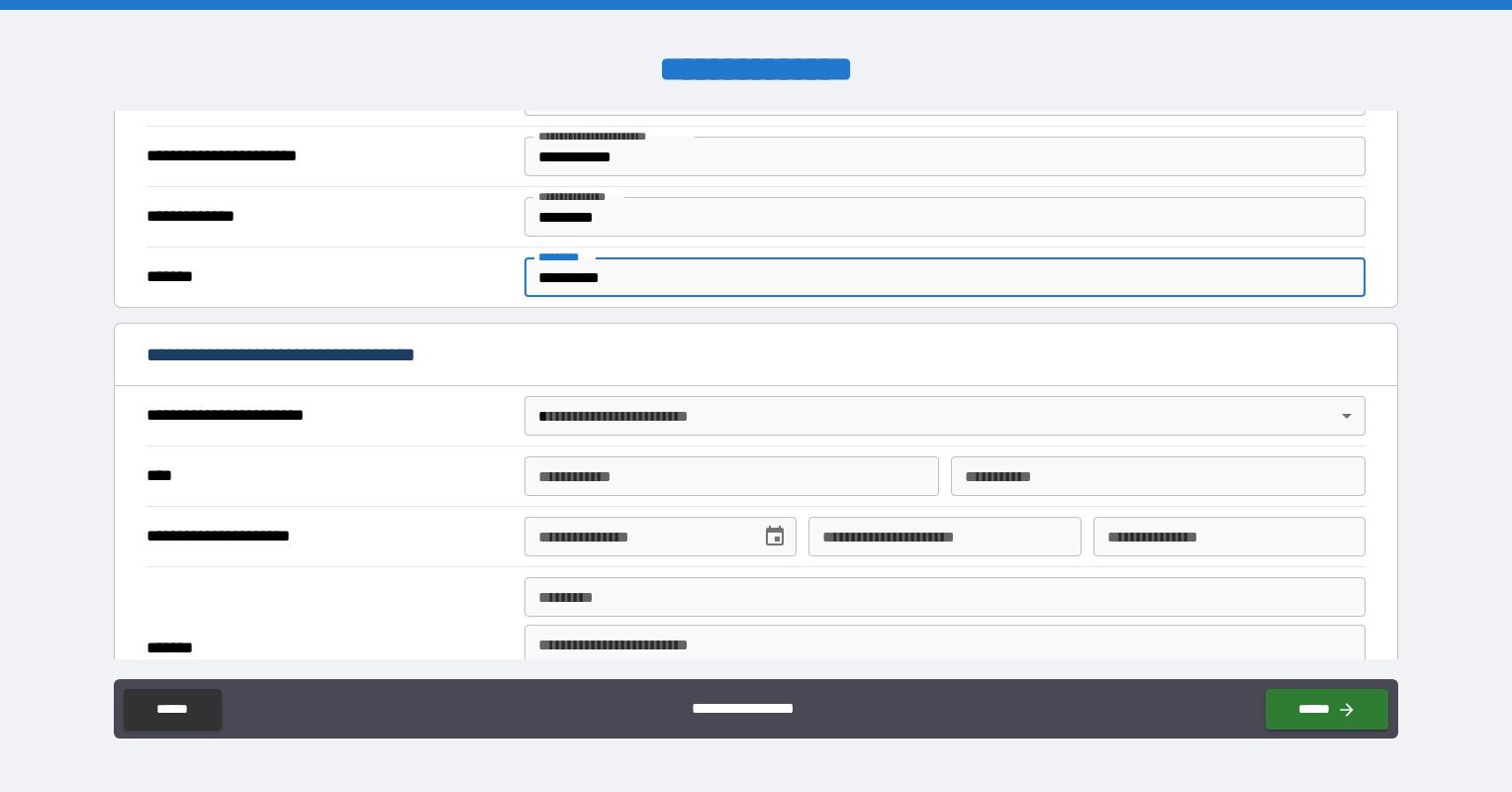 type on "**********" 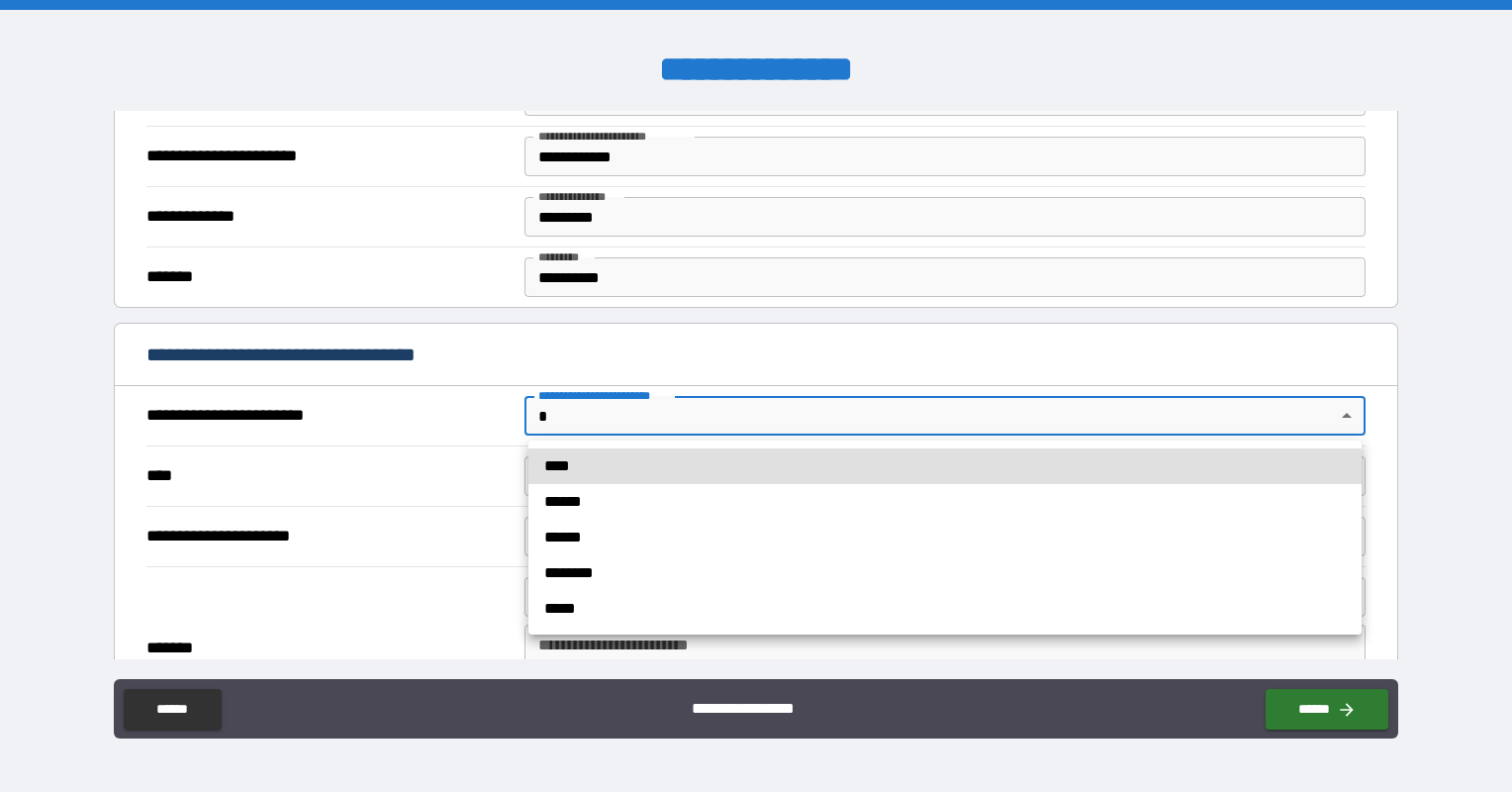 click on "**********" at bounding box center (756, 396) 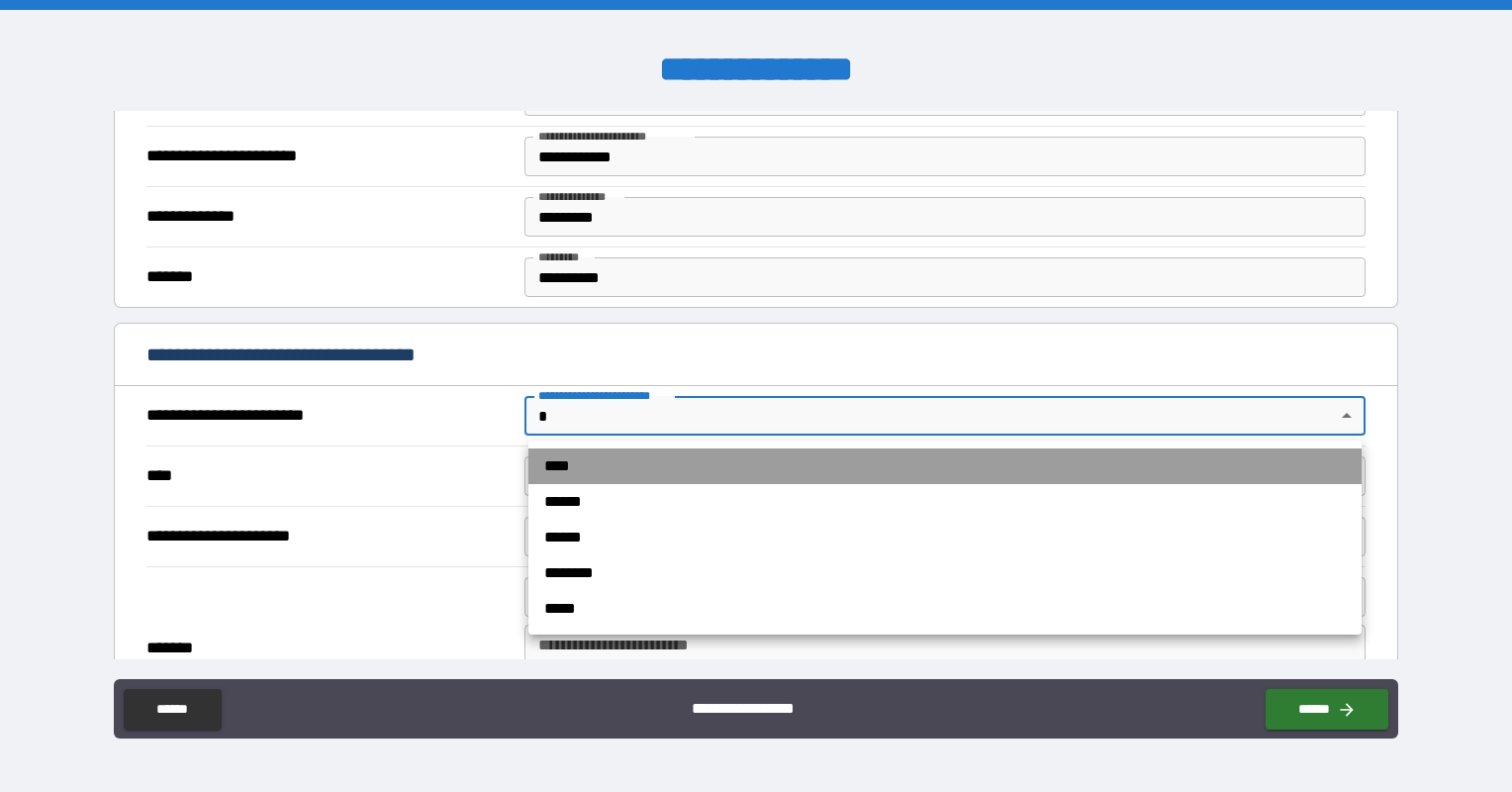 click on "****" at bounding box center (945, 466) 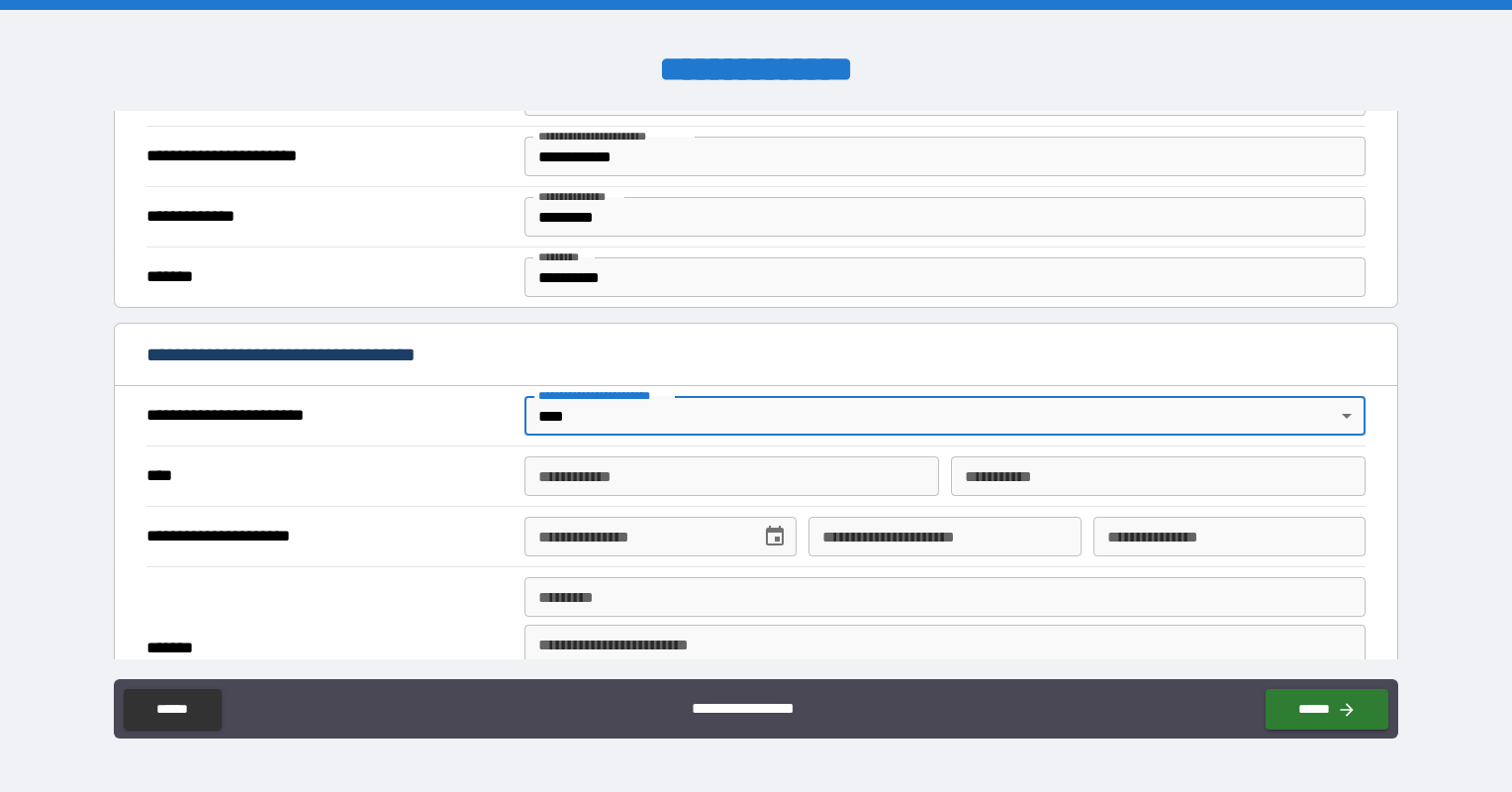 click on "**********" at bounding box center [731, 476] 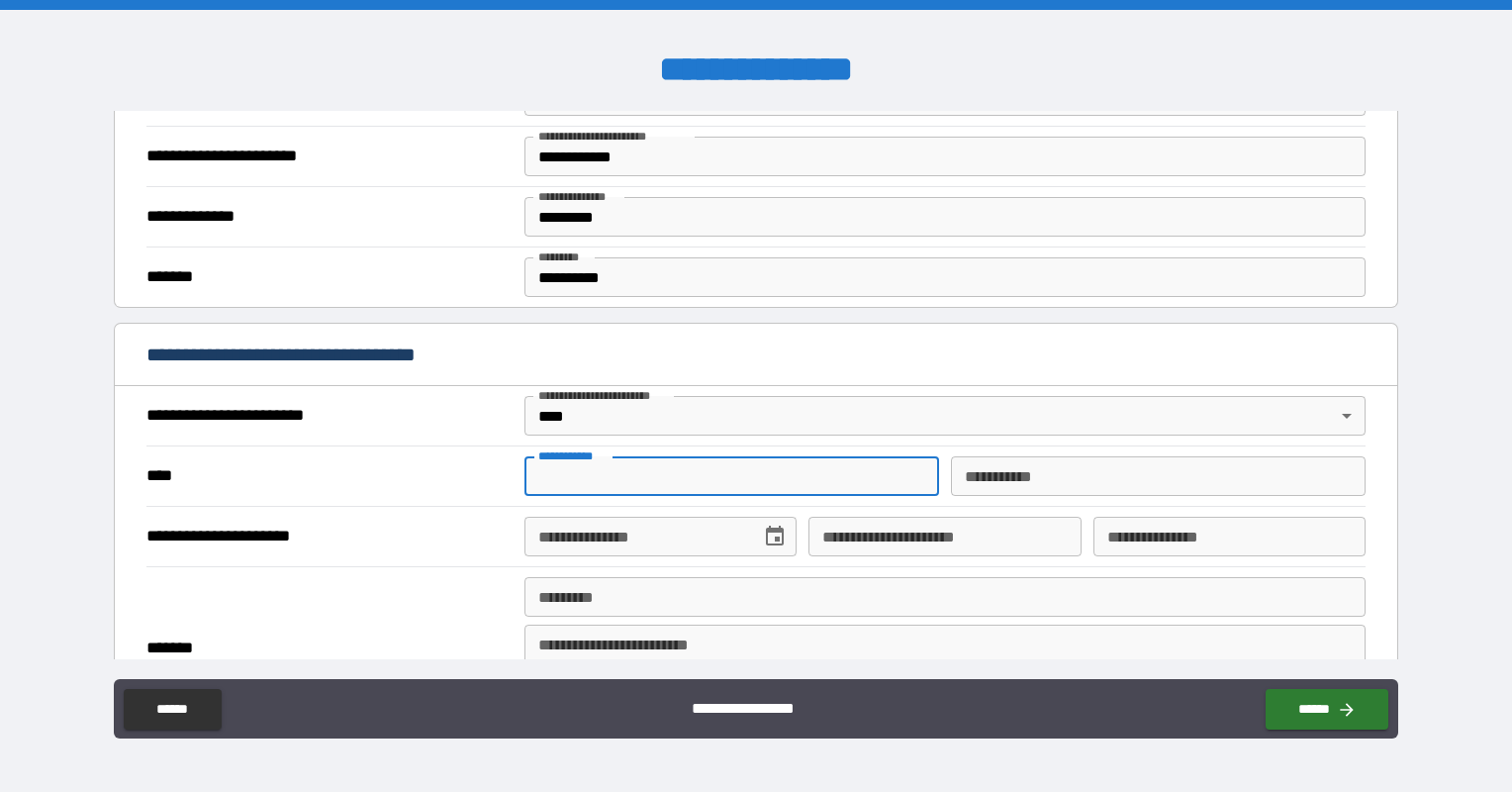type on "******" 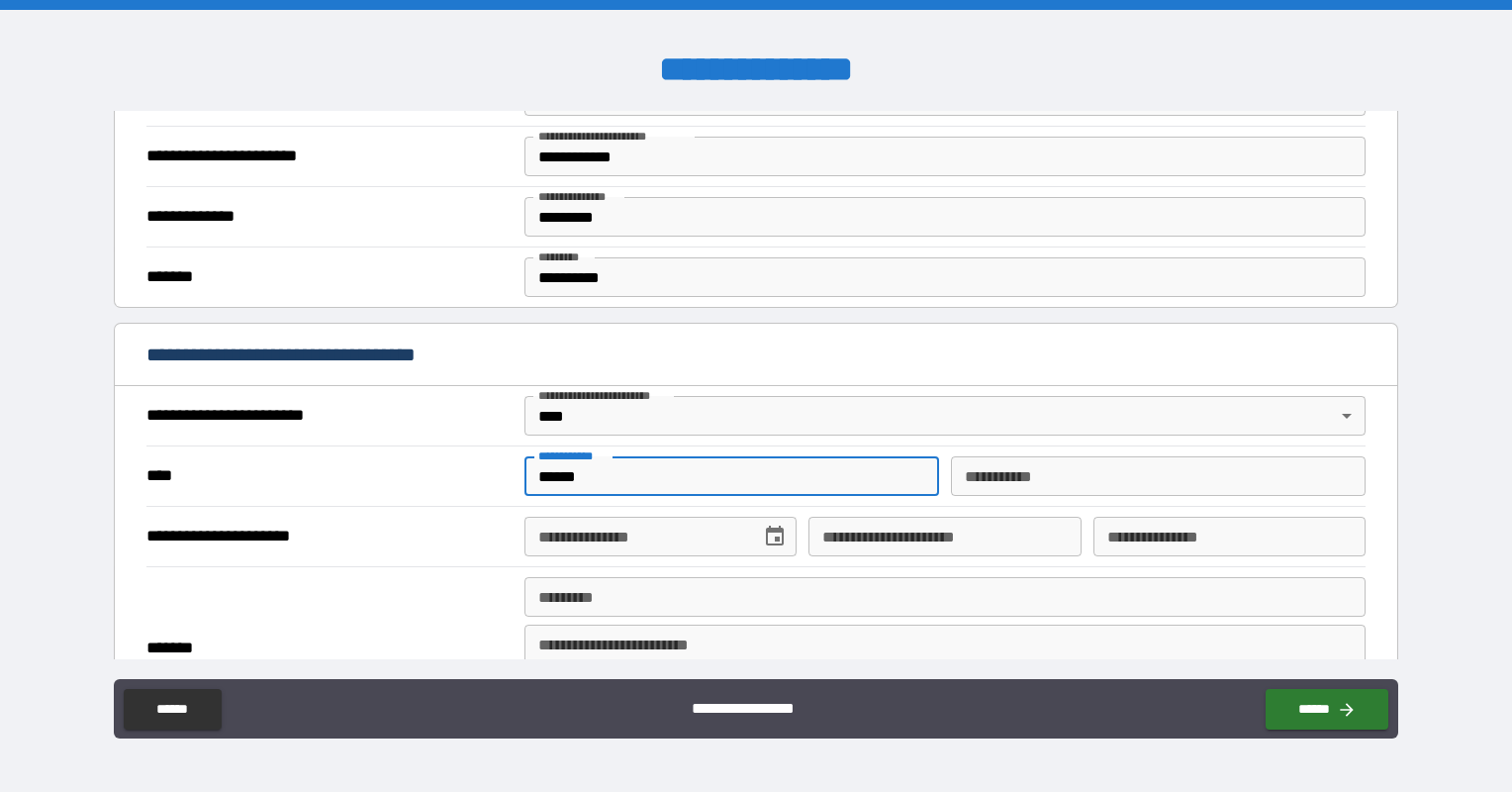 type on "*" 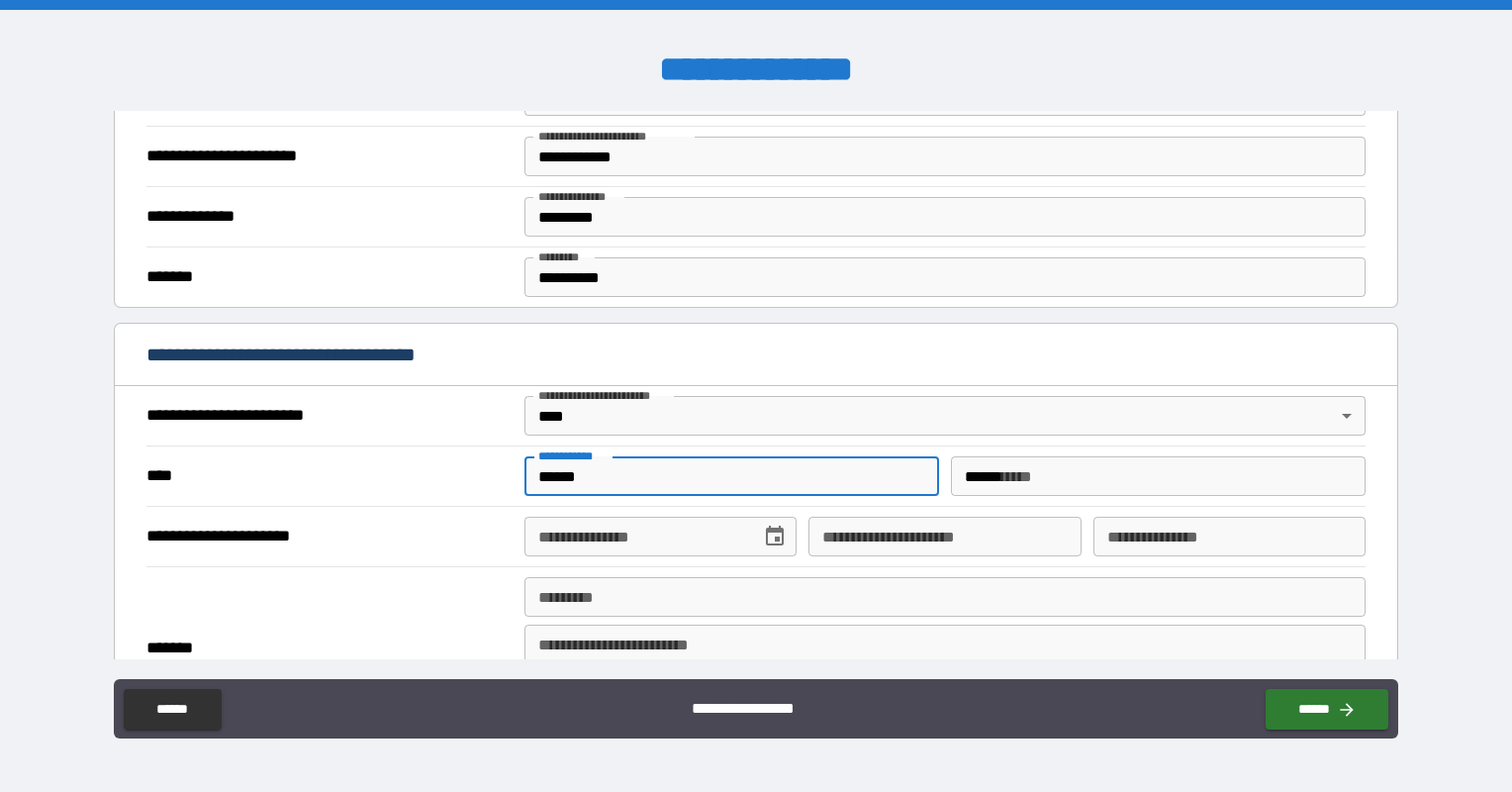 type on "**********" 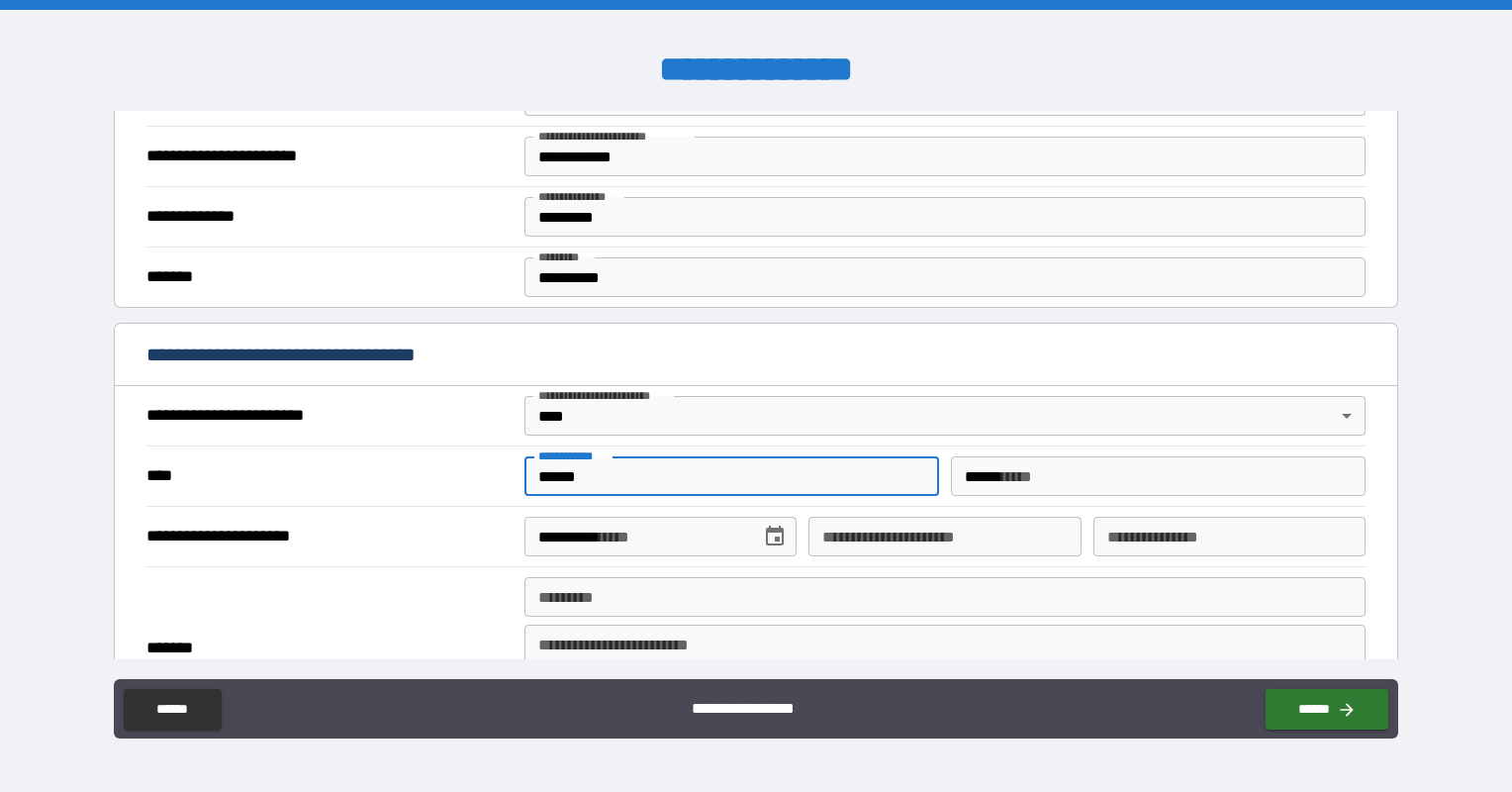 type on "**********" 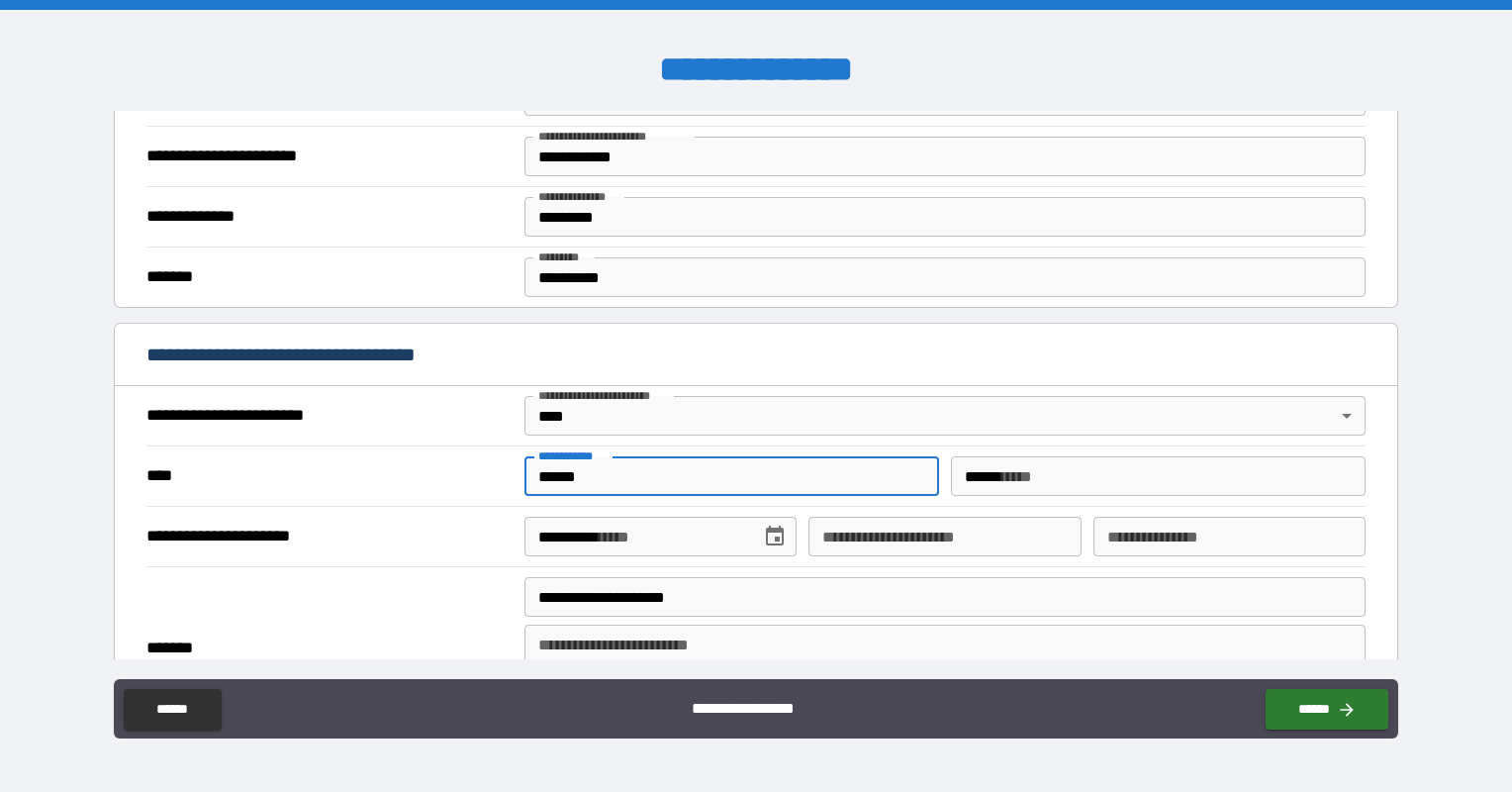 type on "******" 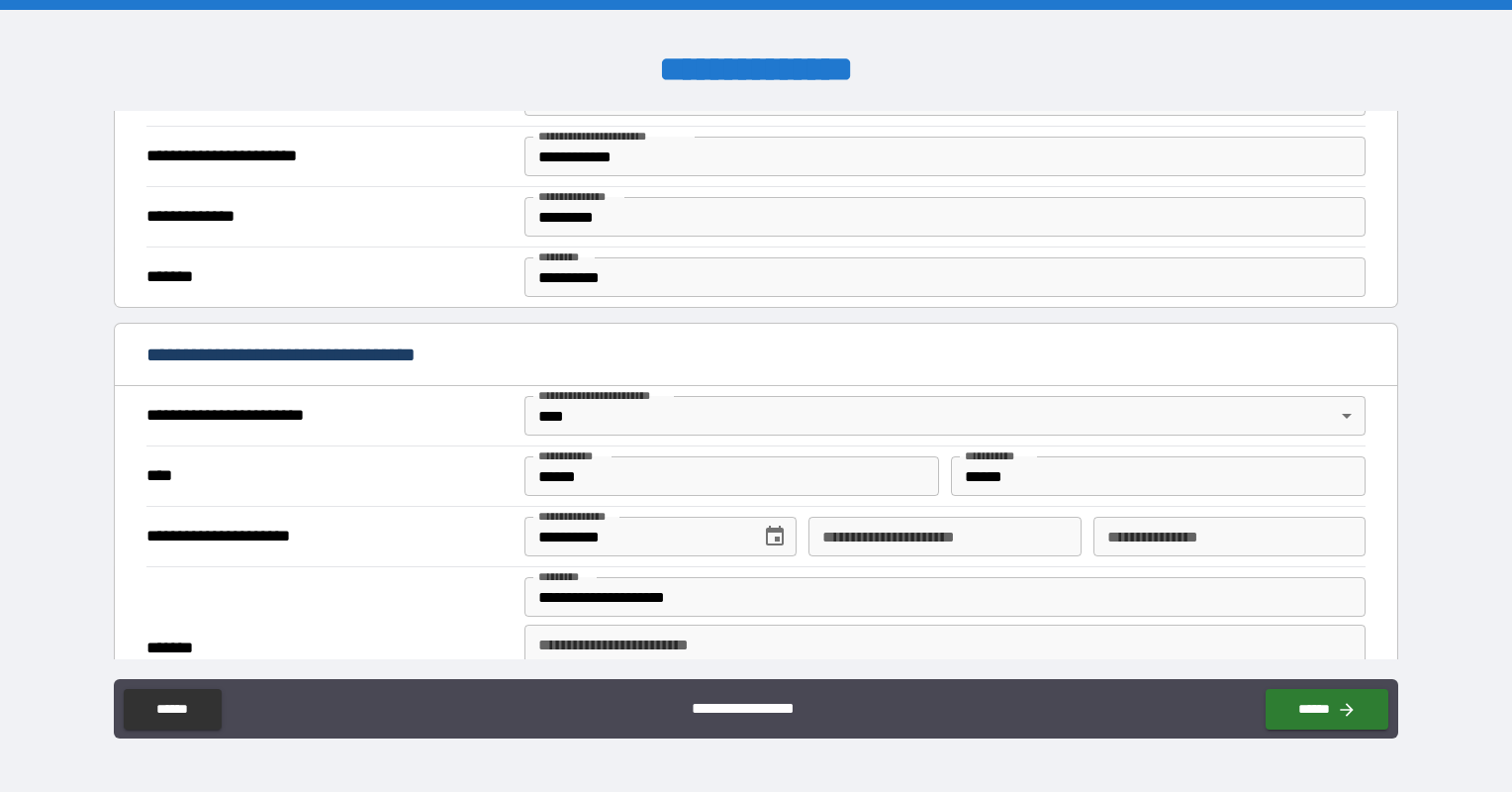 click on "*******" at bounding box center [330, 648] 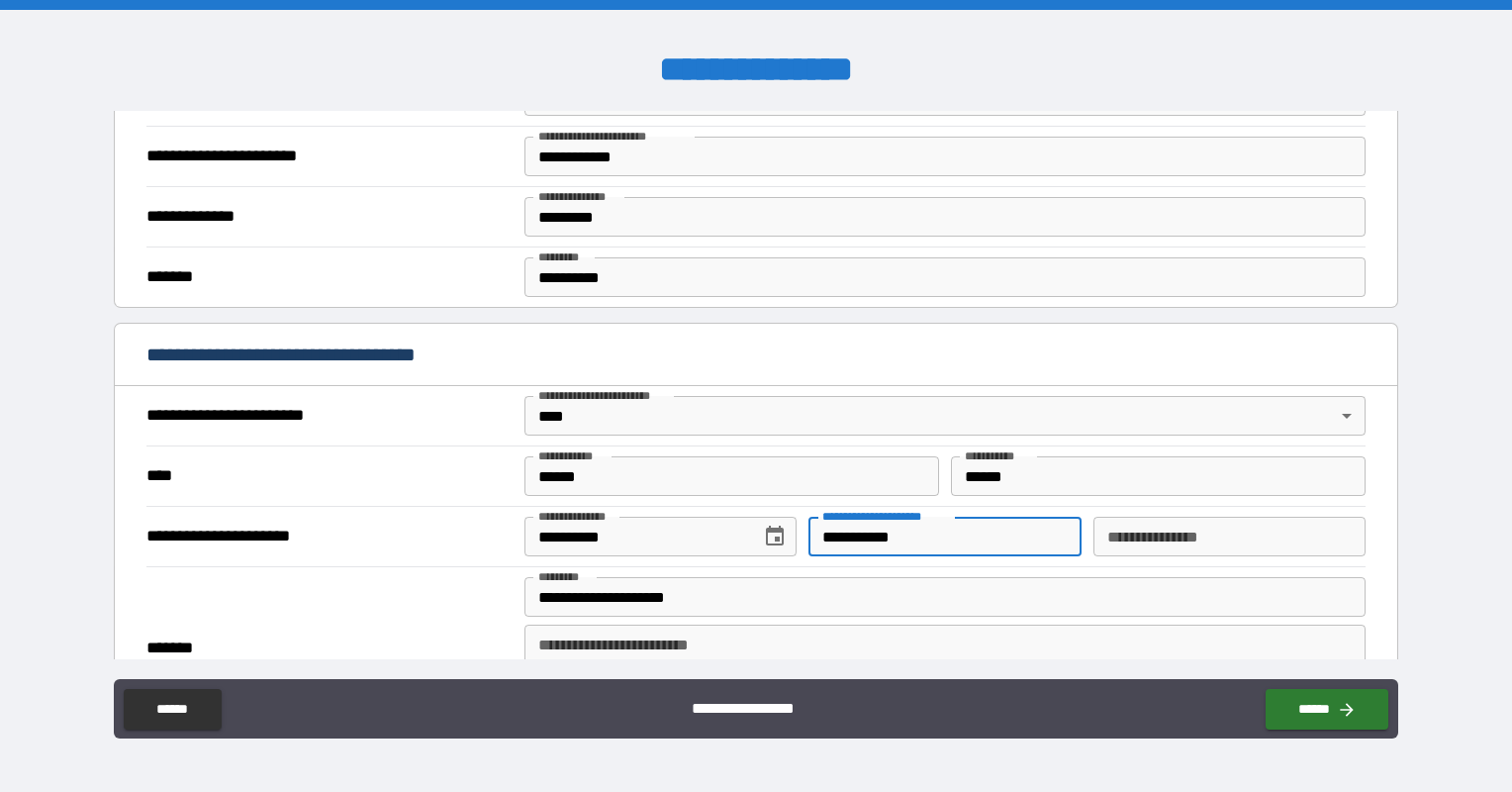 type on "**********" 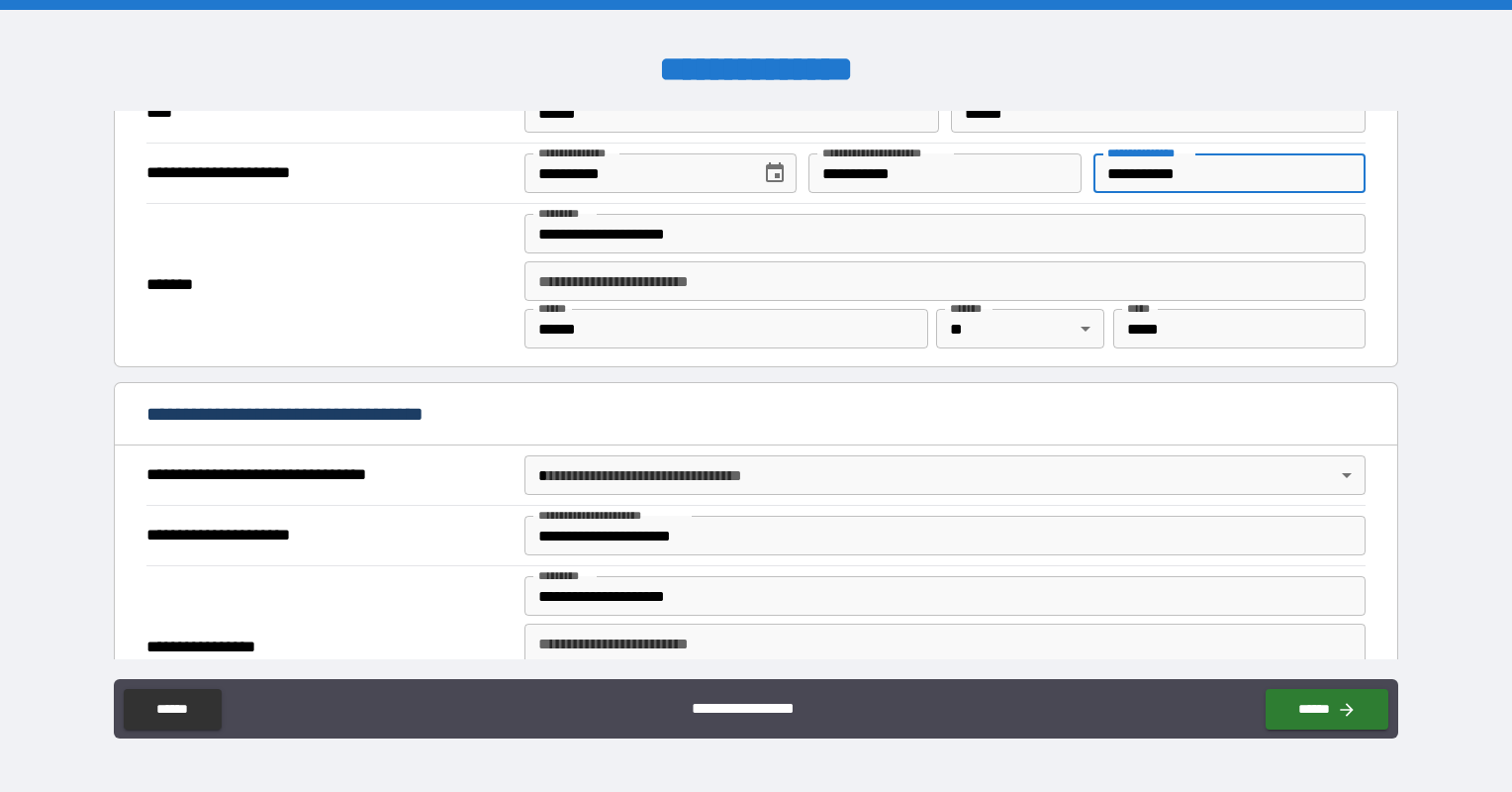 scroll, scrollTop: 891, scrollLeft: 0, axis: vertical 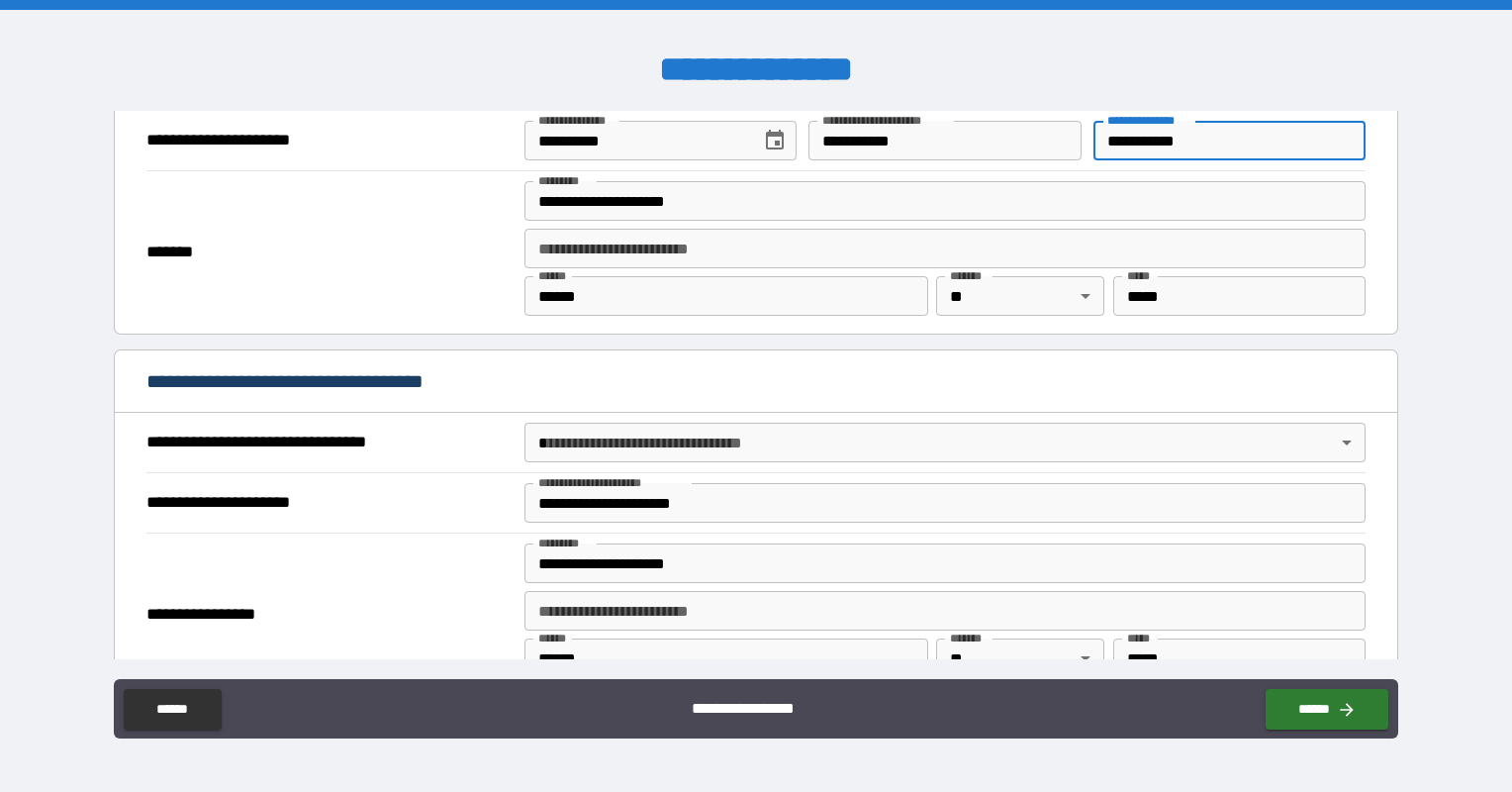 type on "**********" 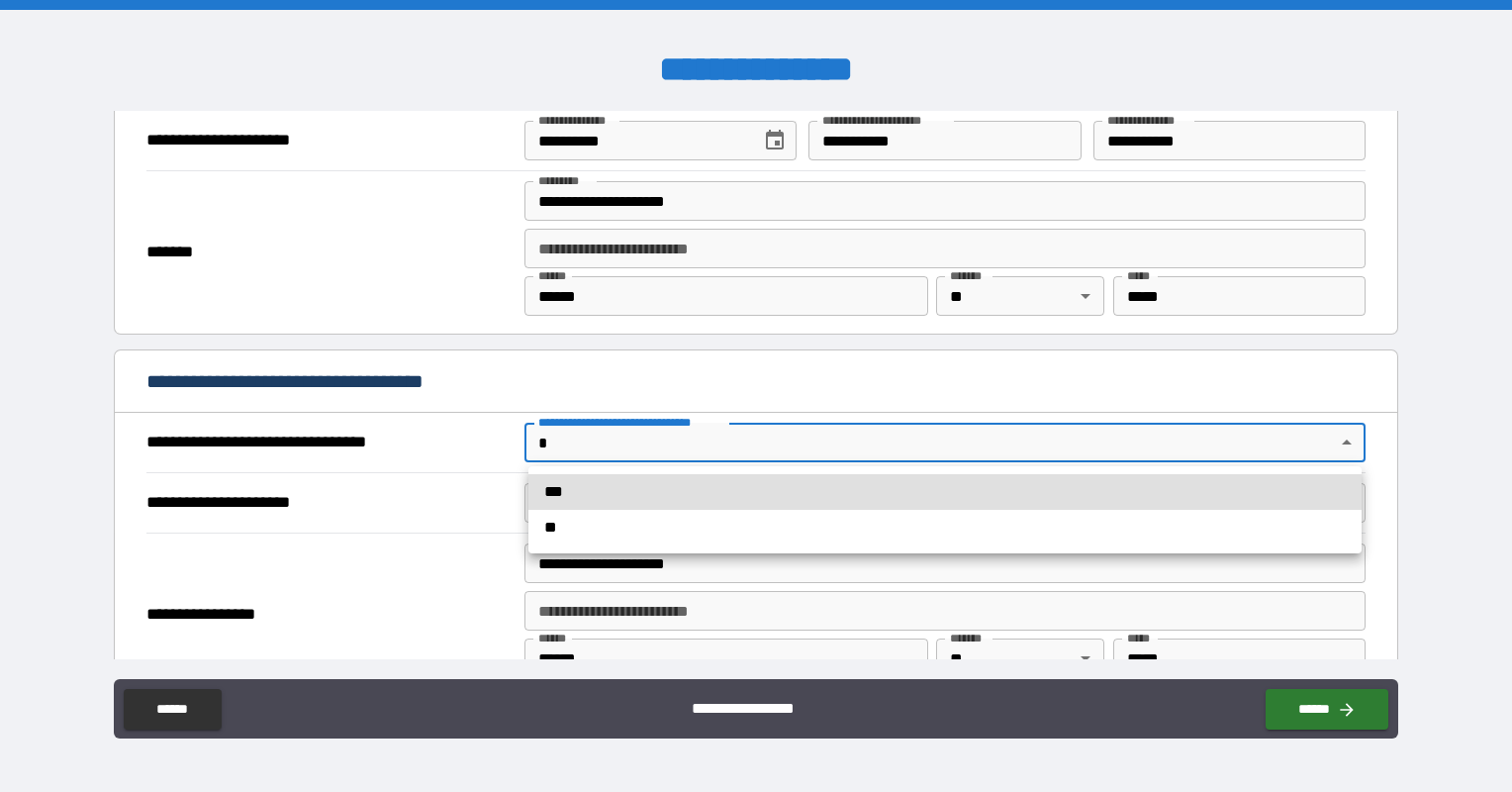 click on "**********" at bounding box center (756, 396) 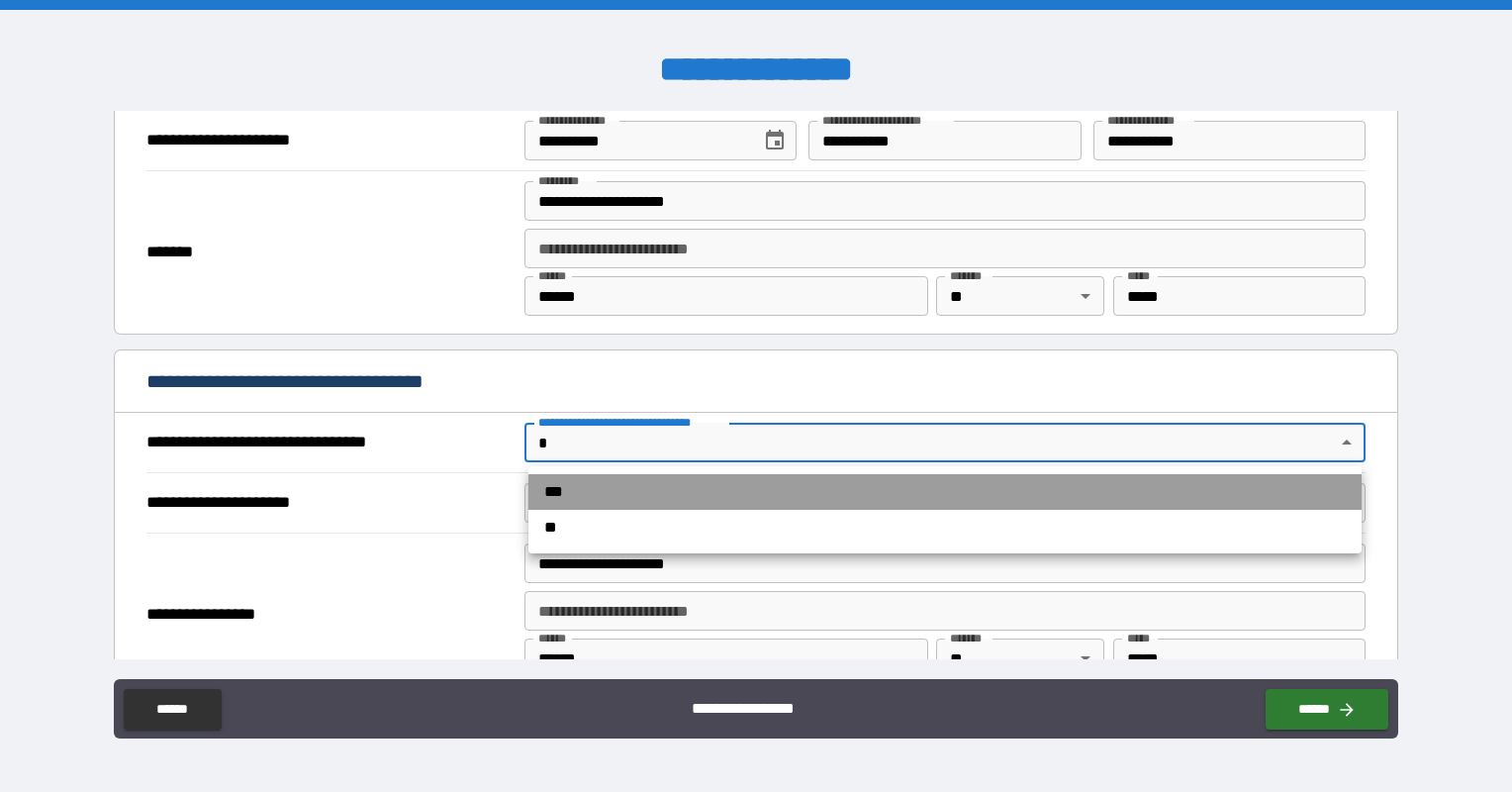 click on "***" at bounding box center (945, 492) 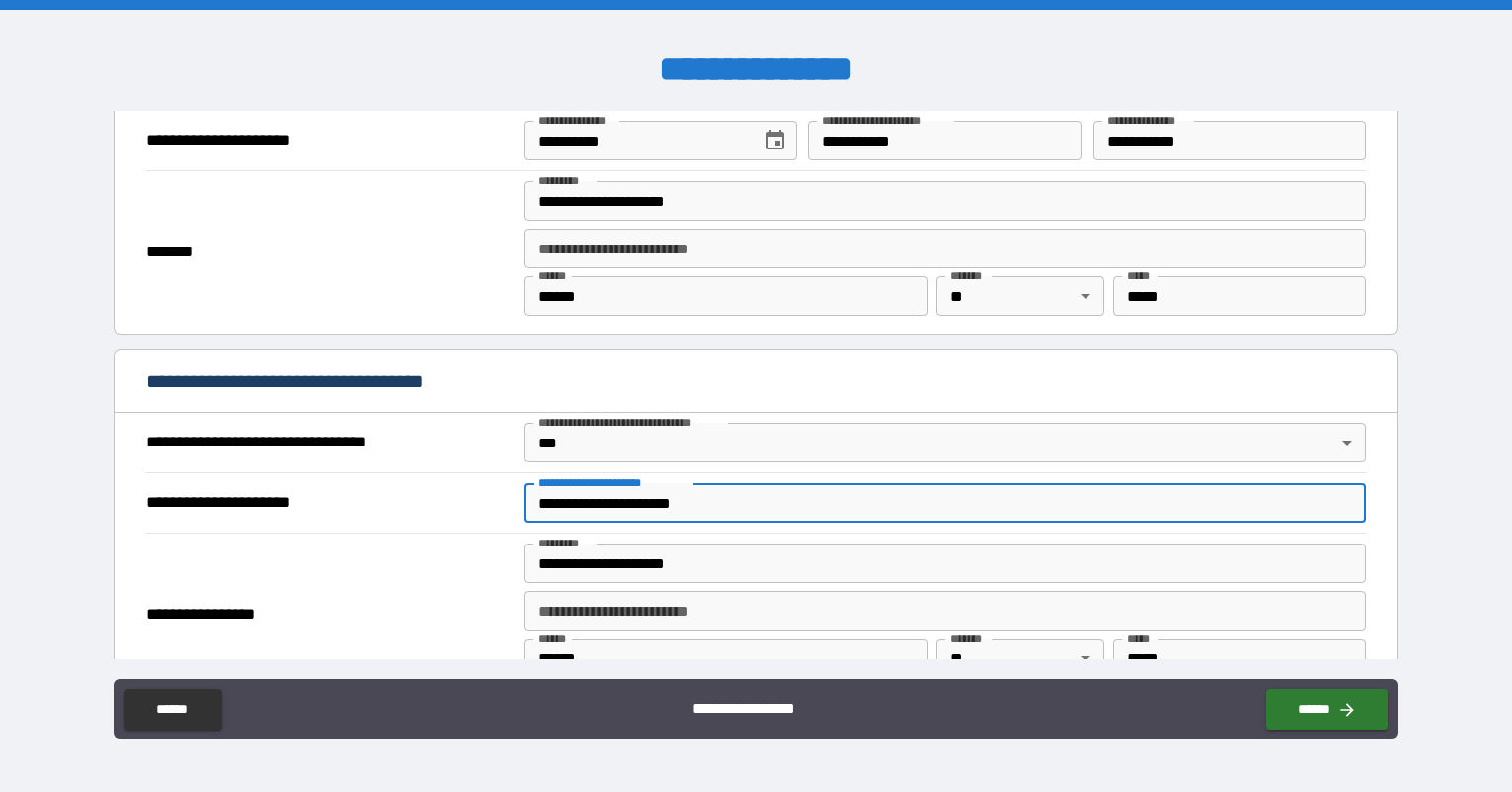drag, startPoint x: 758, startPoint y: 495, endPoint x: 387, endPoint y: 475, distance: 371.53869 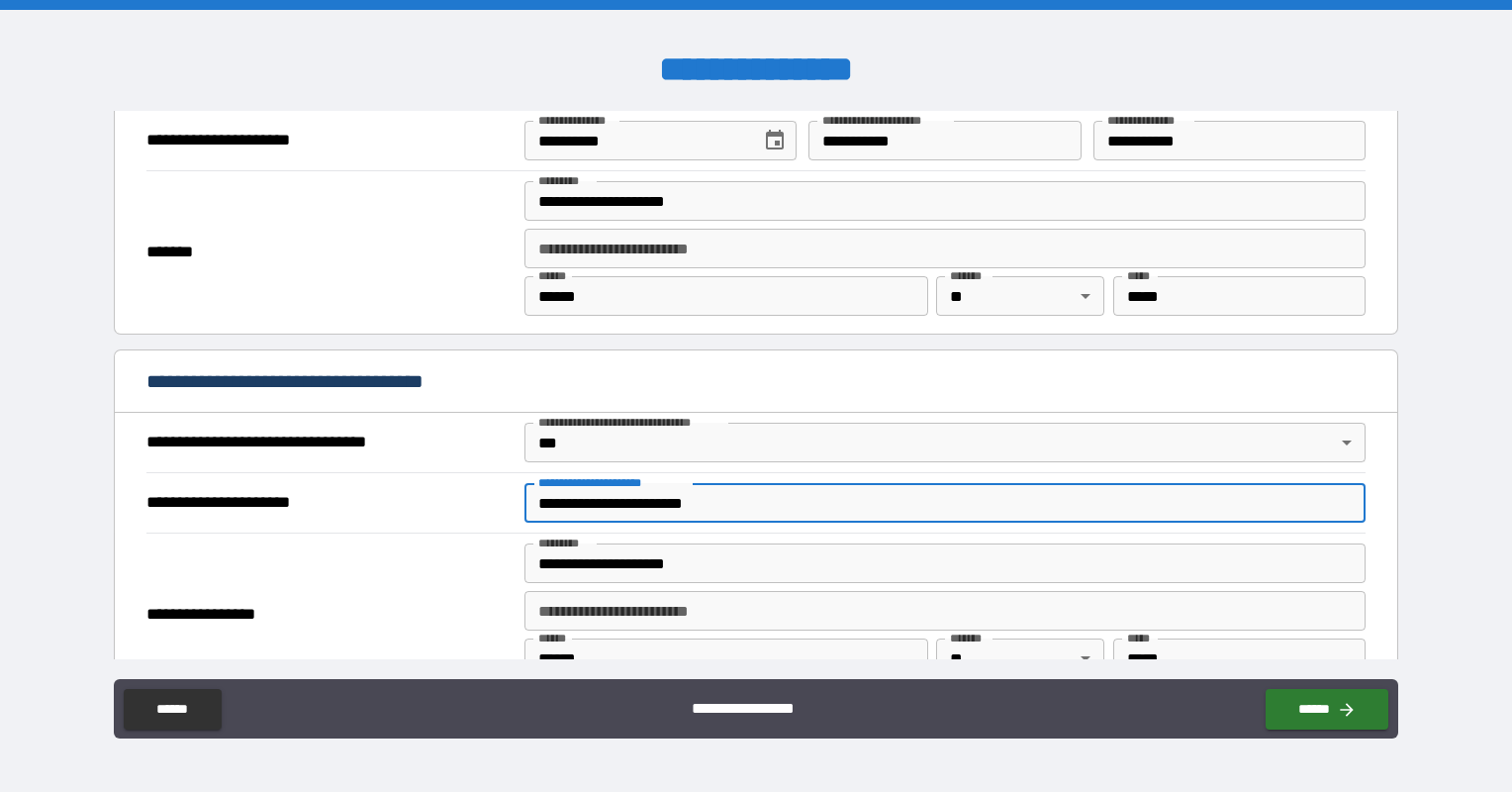 type on "**********" 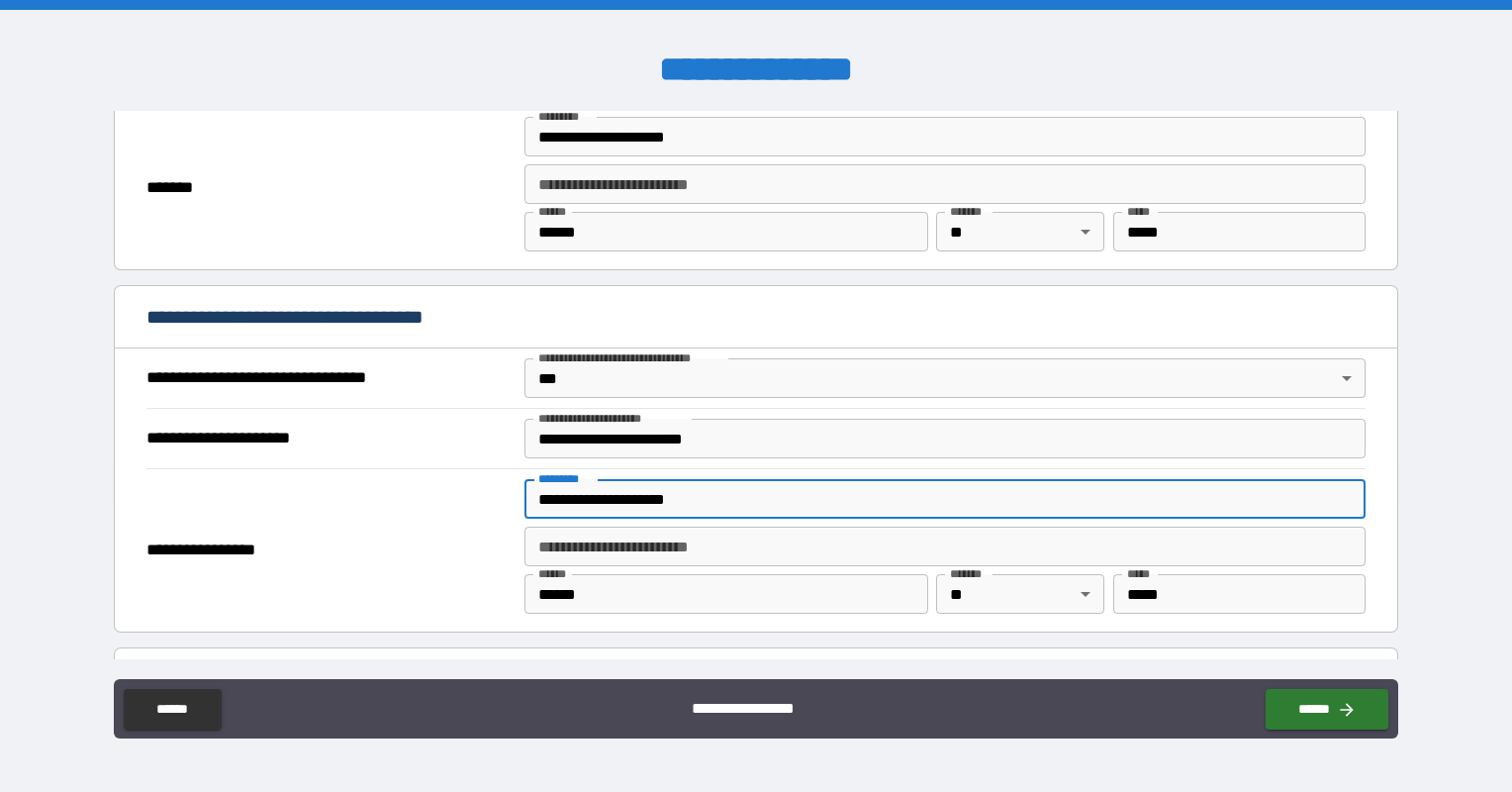 scroll, scrollTop: 990, scrollLeft: 0, axis: vertical 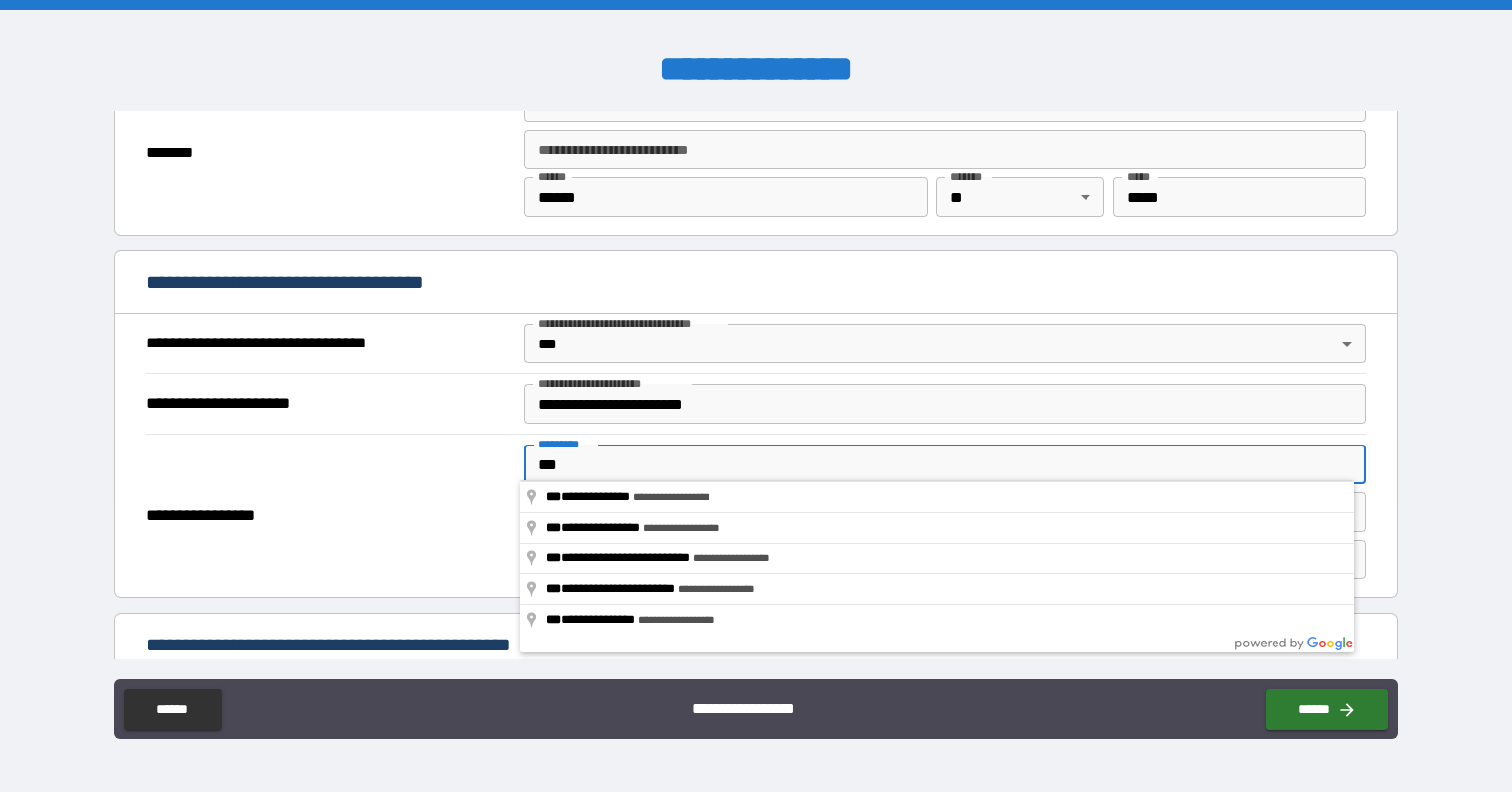 type on "**********" 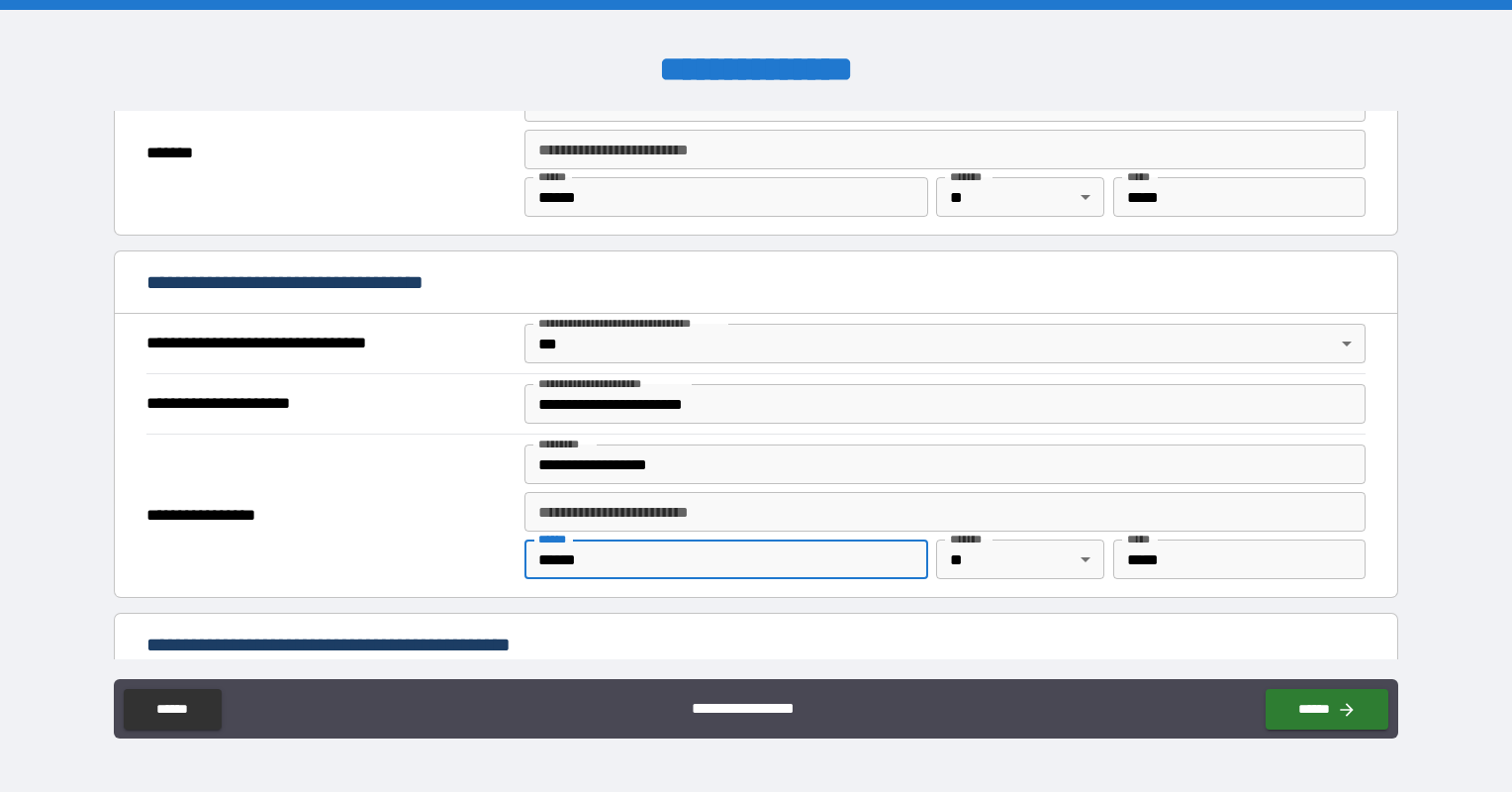 click on "******" at bounding box center (726, 559) 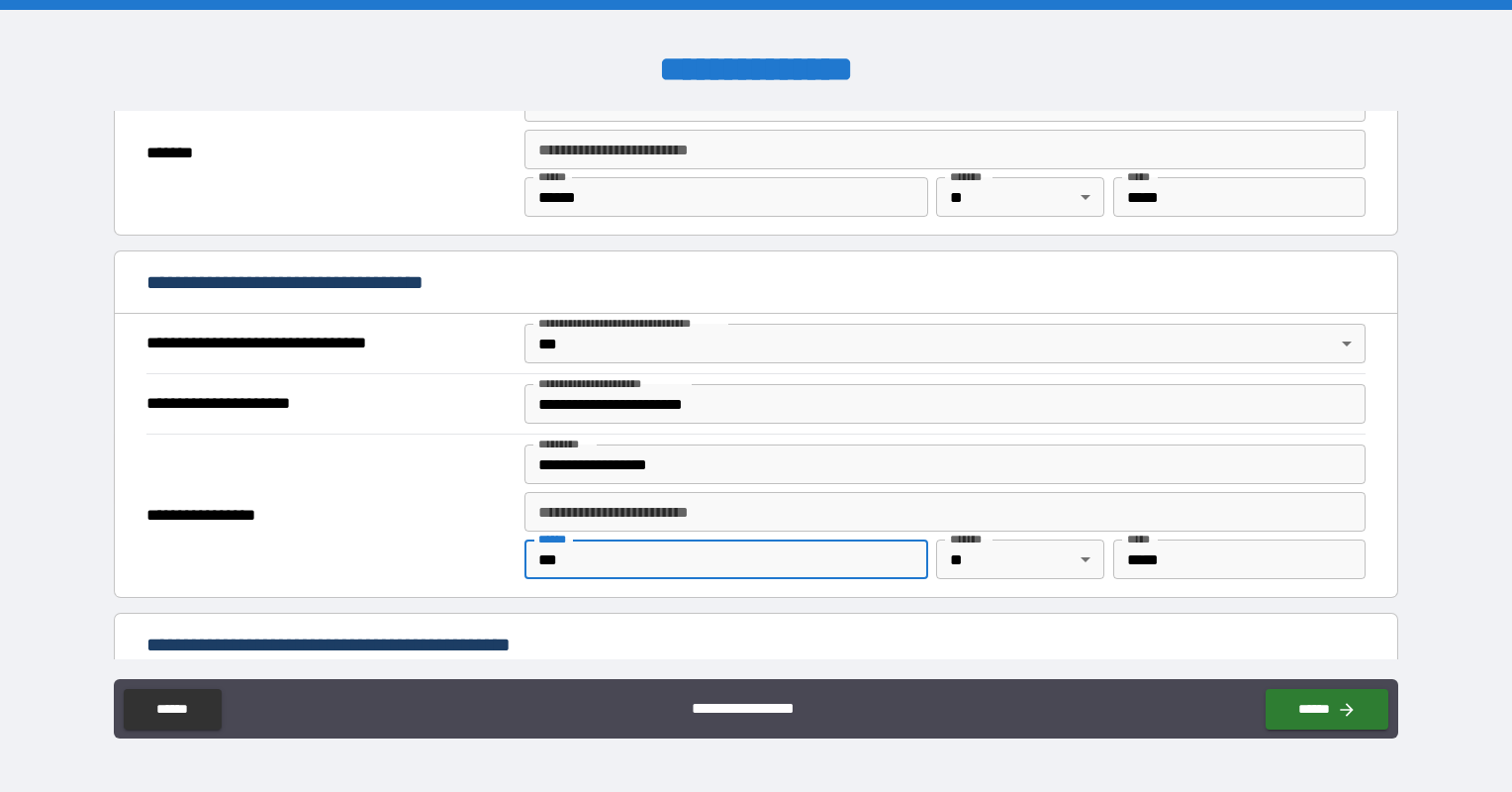 type on "**********" 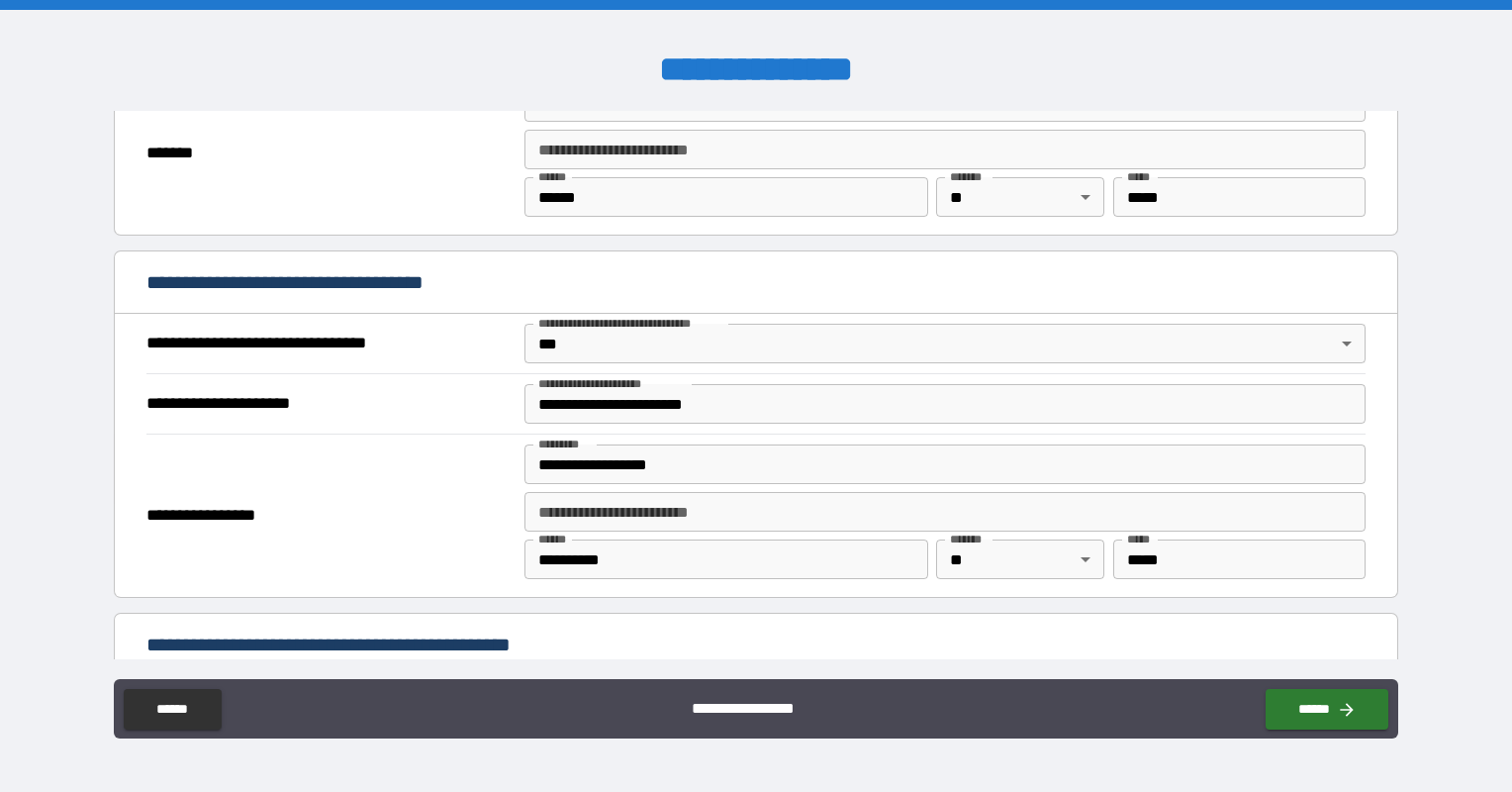 click on "**********" at bounding box center [945, 516] 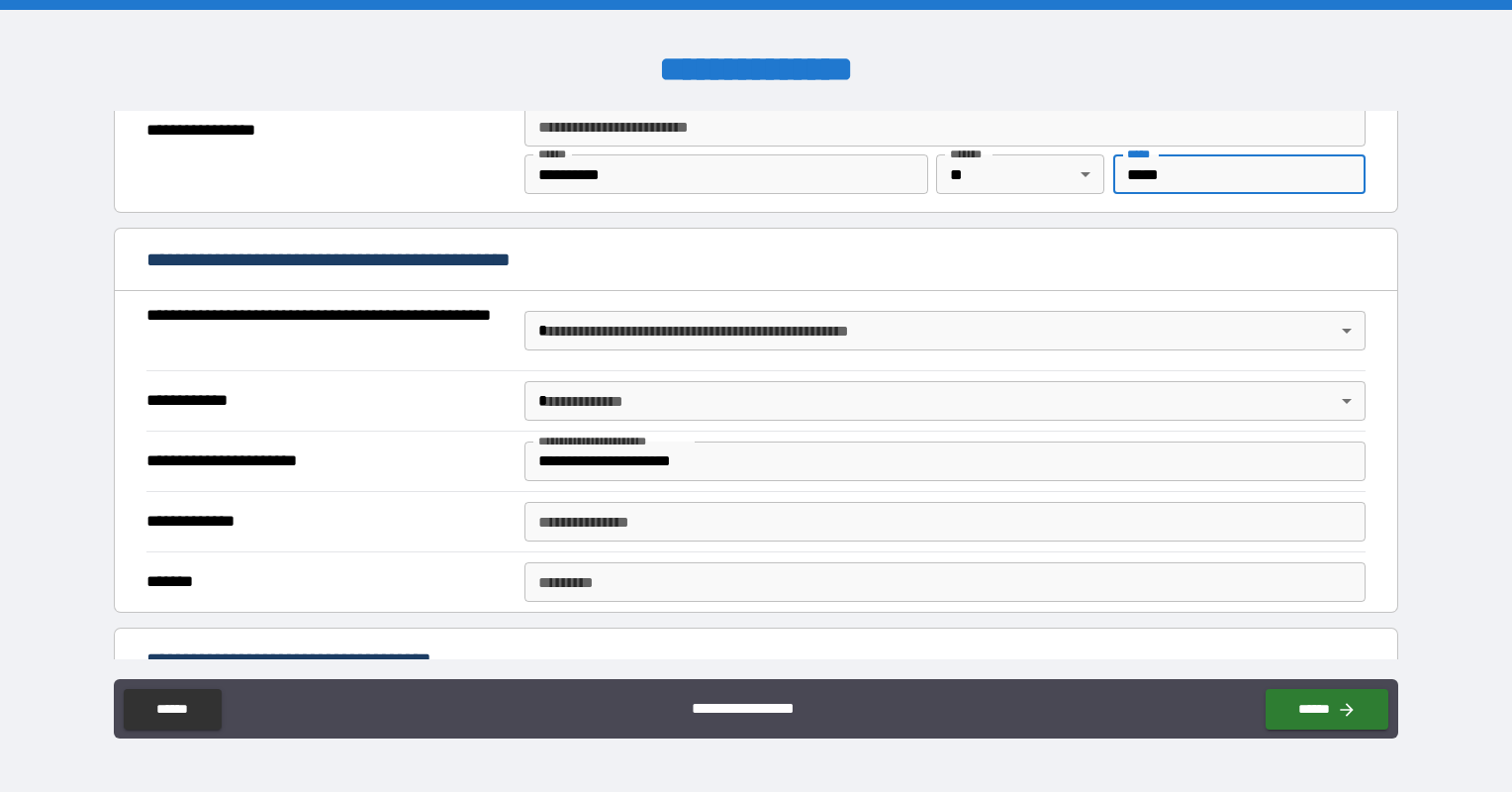 scroll, scrollTop: 1386, scrollLeft: 0, axis: vertical 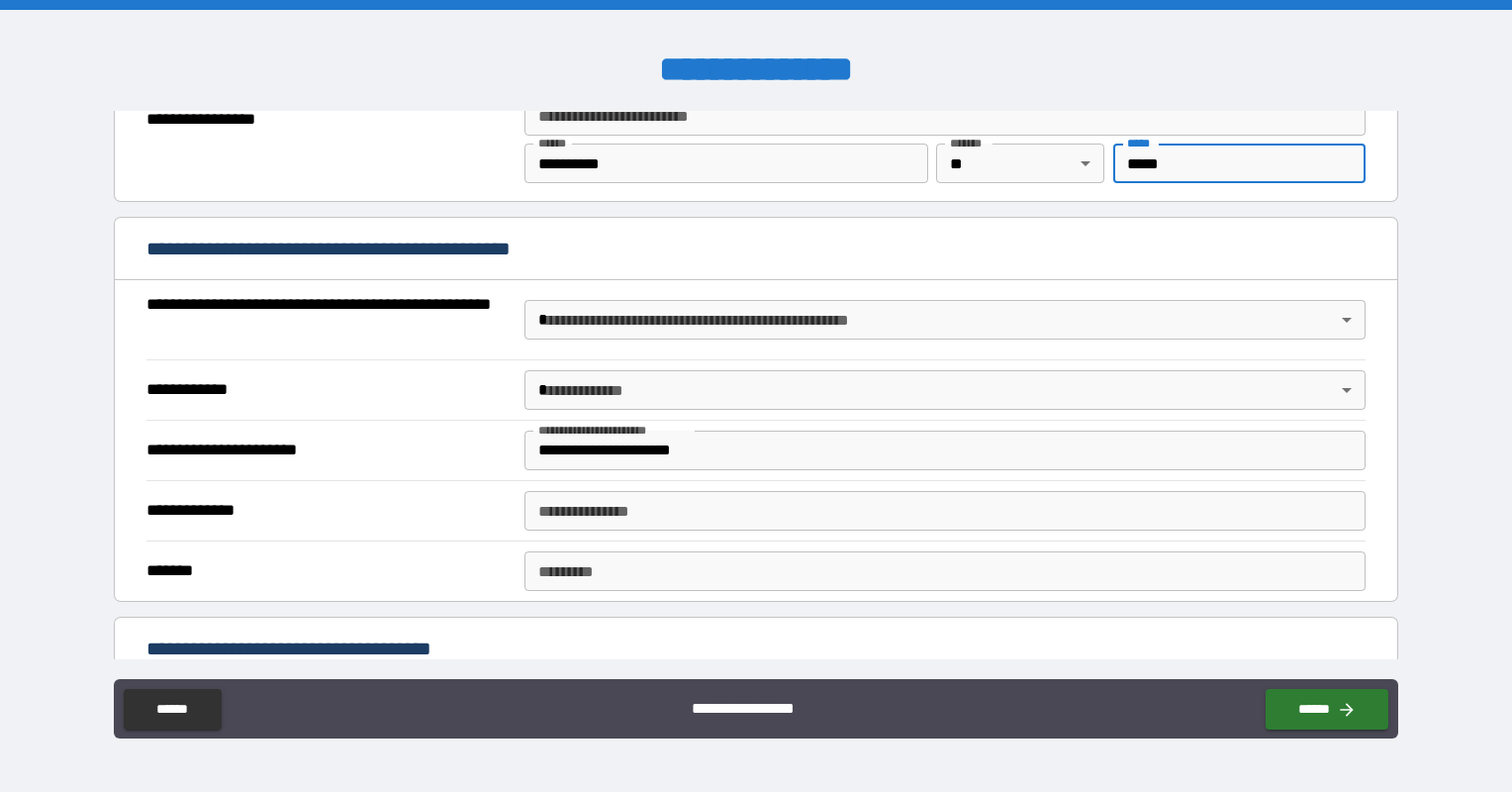 type on "*****" 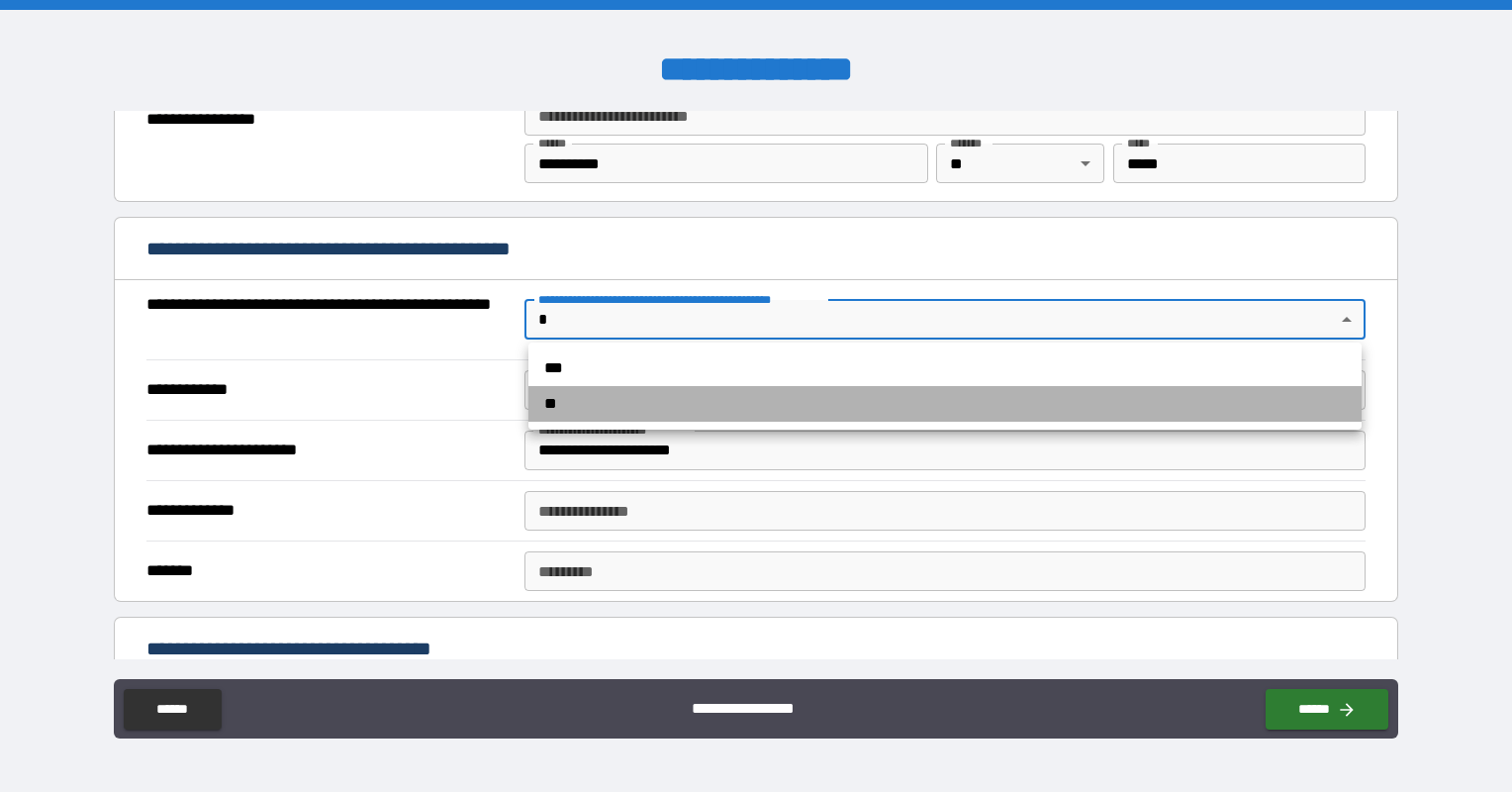 click on "**" at bounding box center [945, 404] 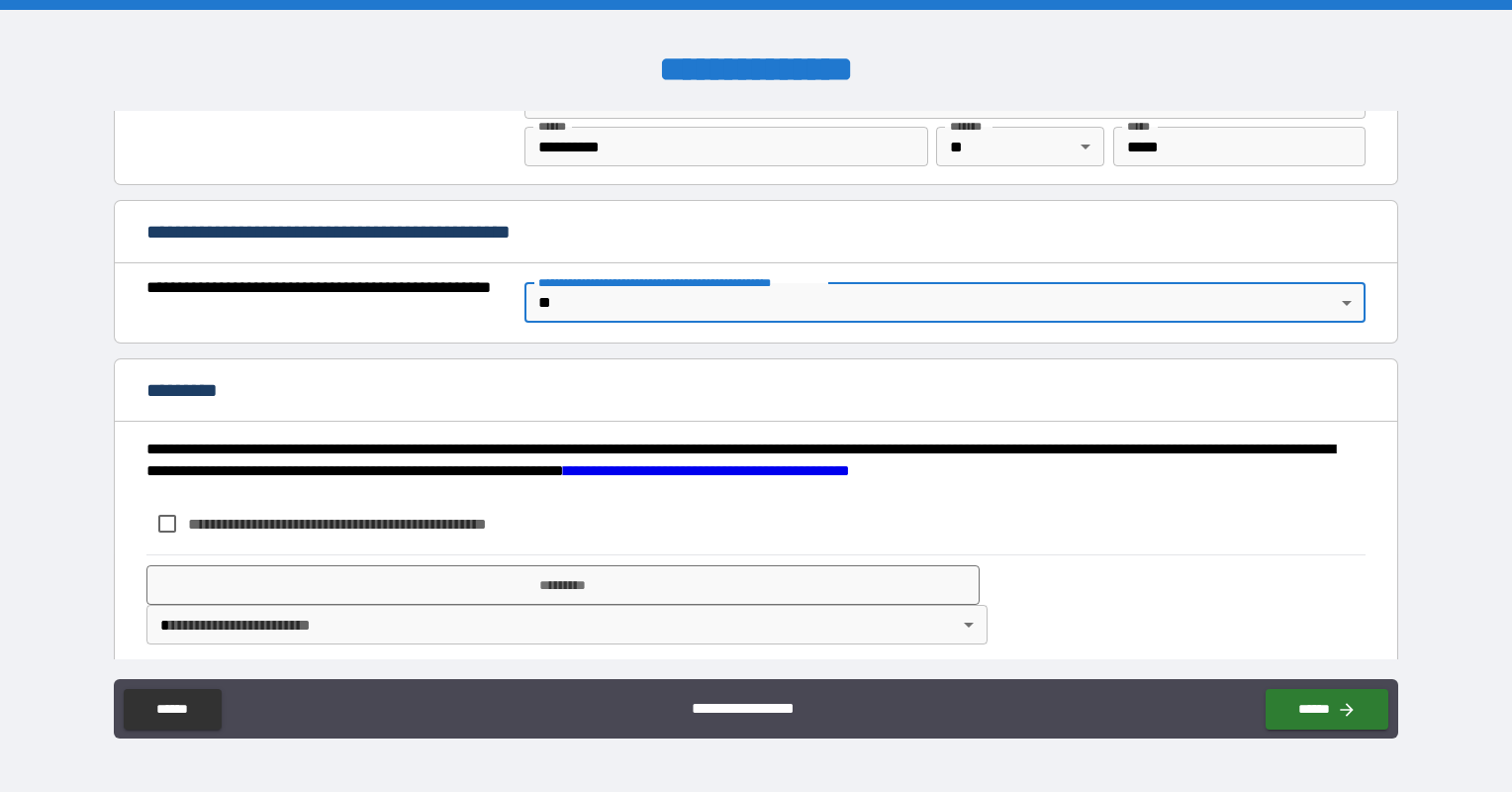 scroll, scrollTop: 1412, scrollLeft: 0, axis: vertical 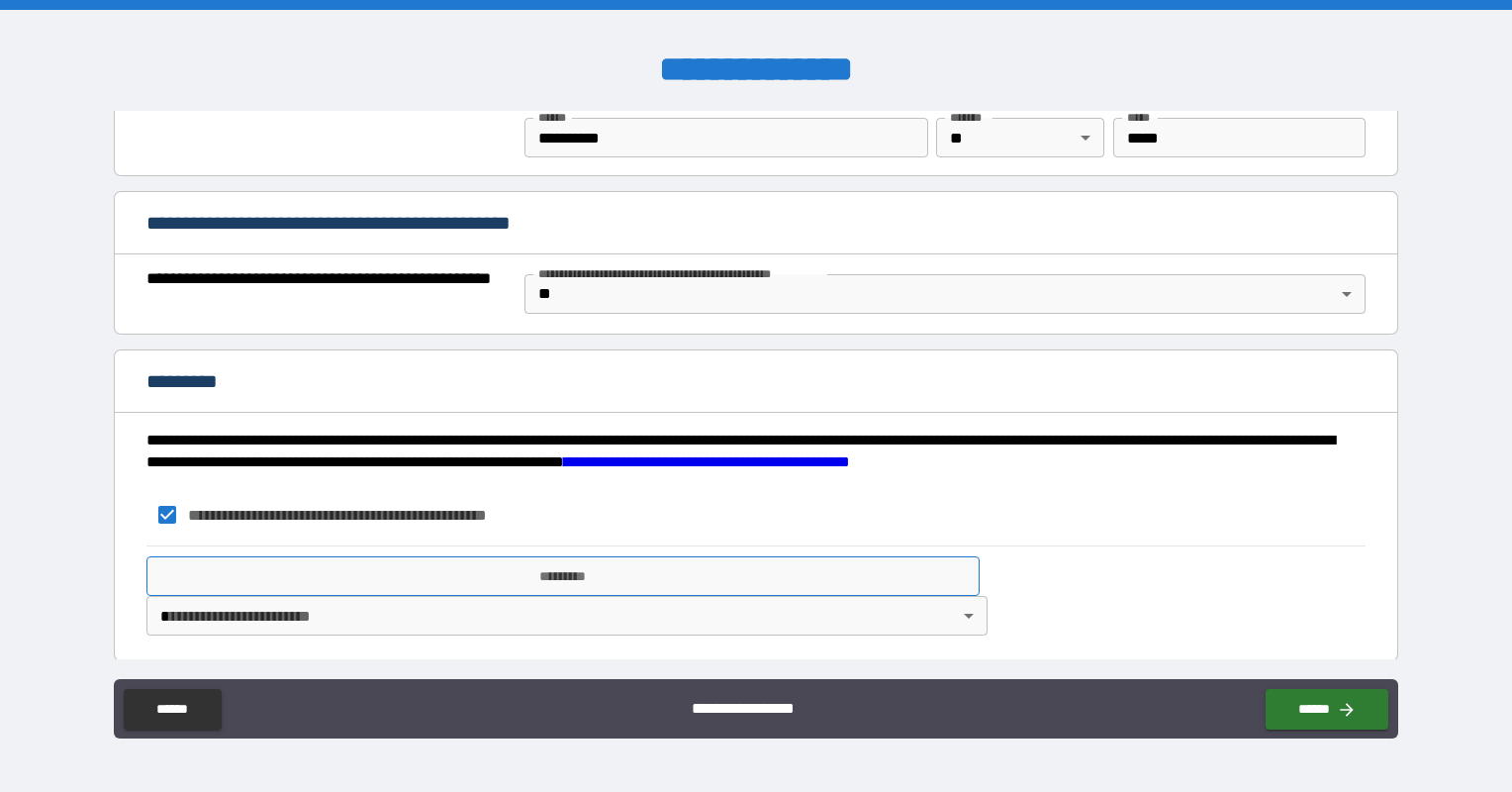 click on "*********" at bounding box center (563, 576) 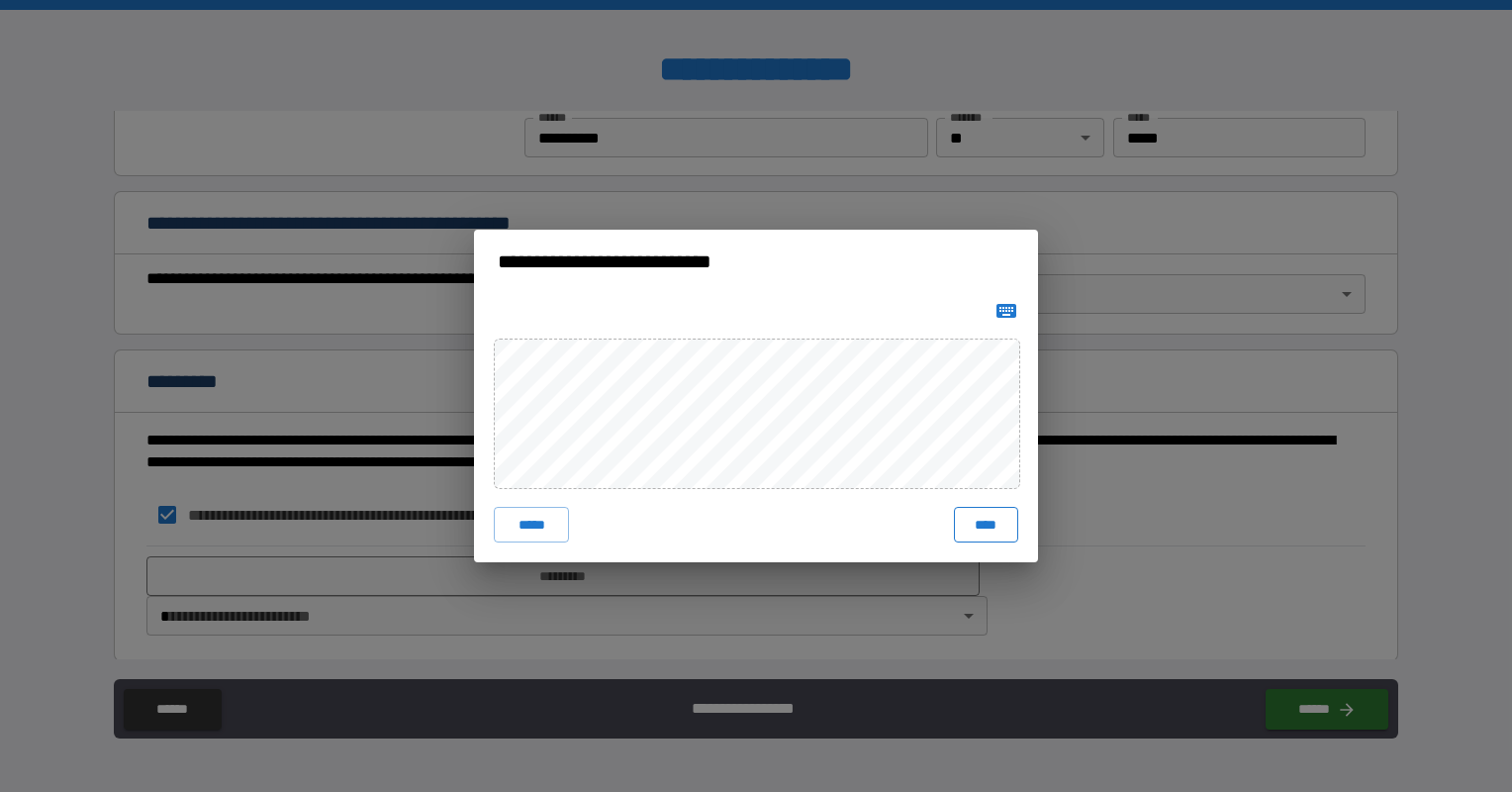 click on "****" at bounding box center [986, 525] 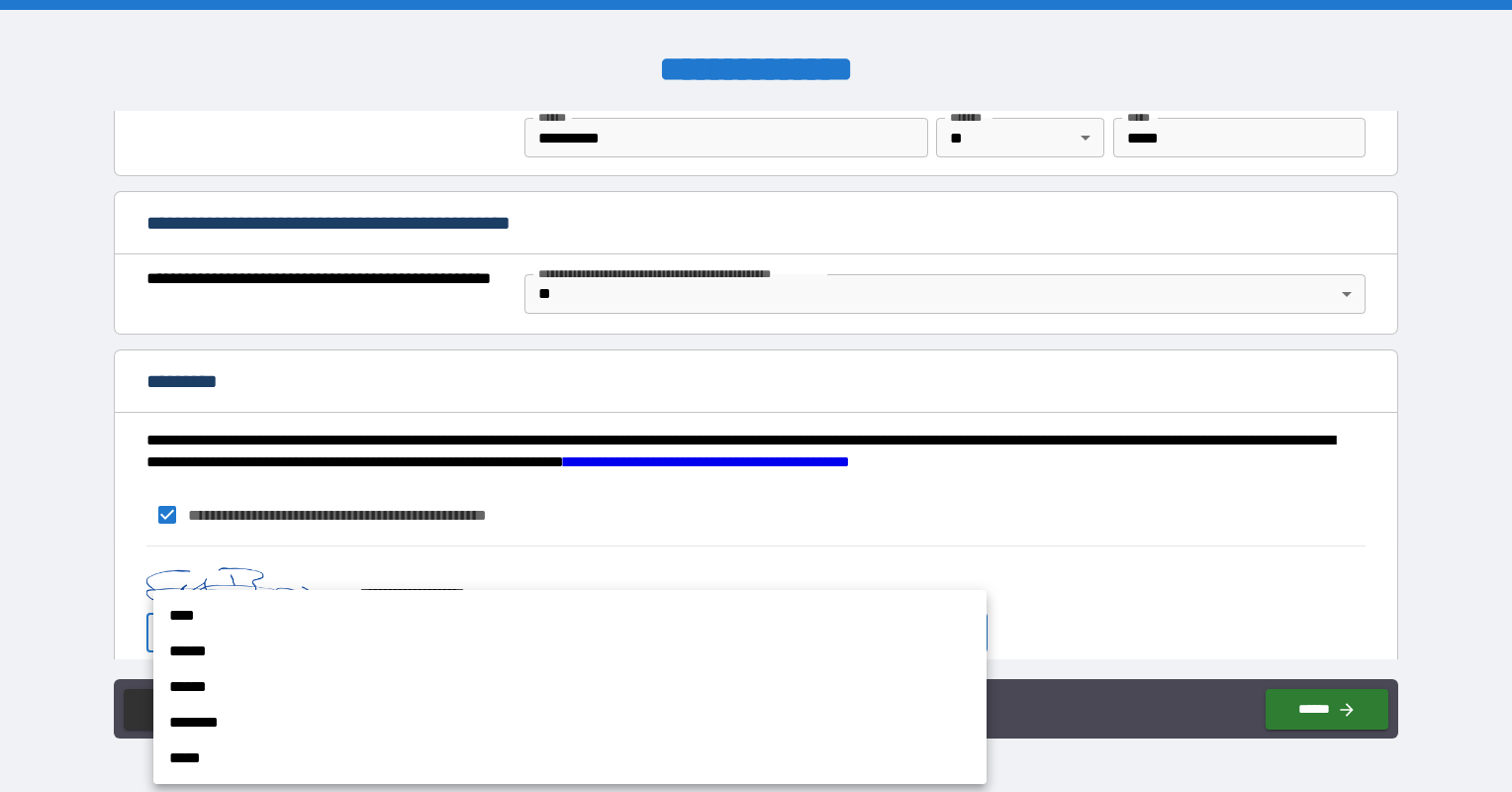 click on "**********" at bounding box center [756, 396] 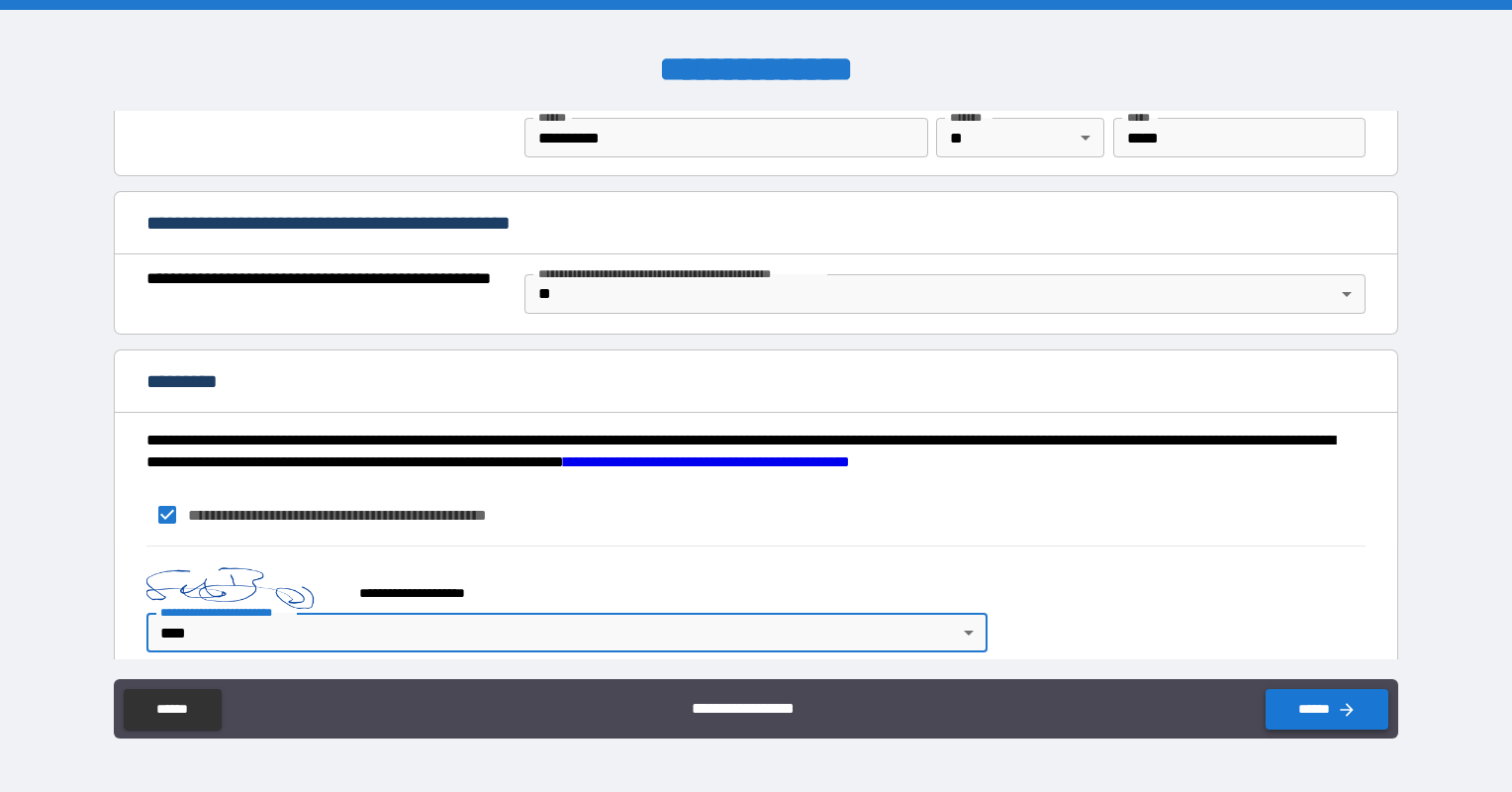 click on "******" at bounding box center [1327, 709] 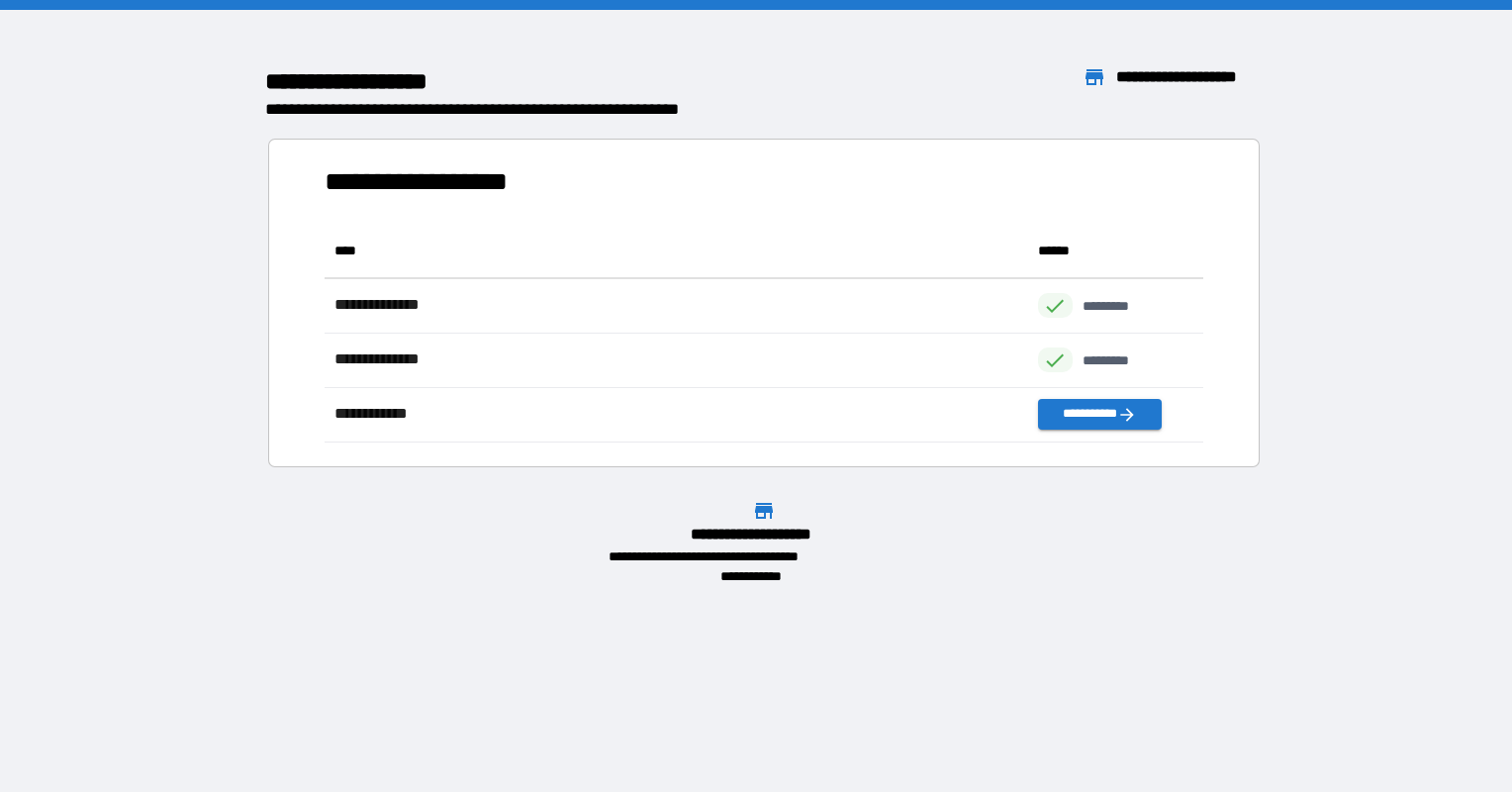 scroll, scrollTop: 16, scrollLeft: 16, axis: both 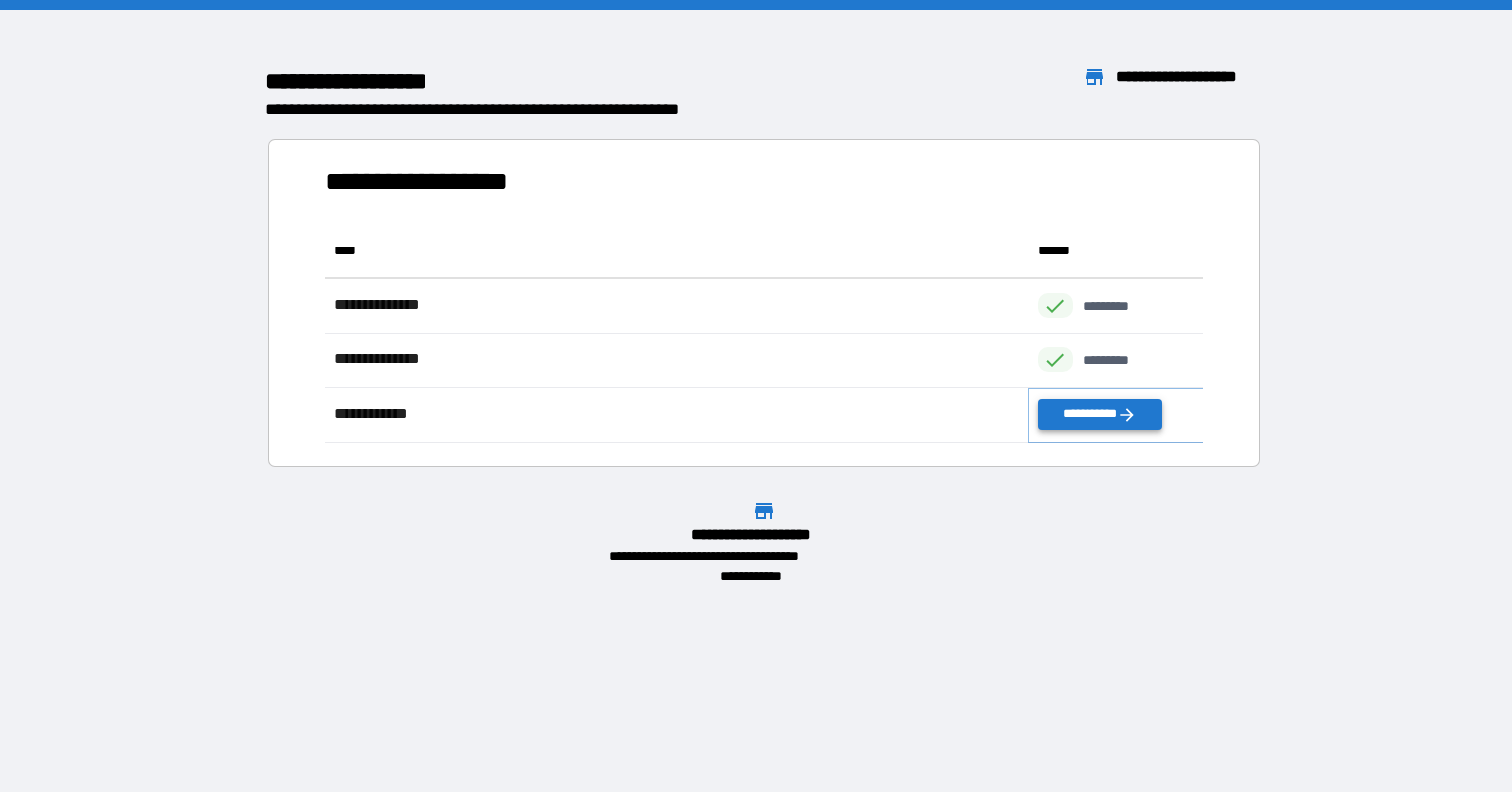 click on "**********" at bounding box center [1099, 414] 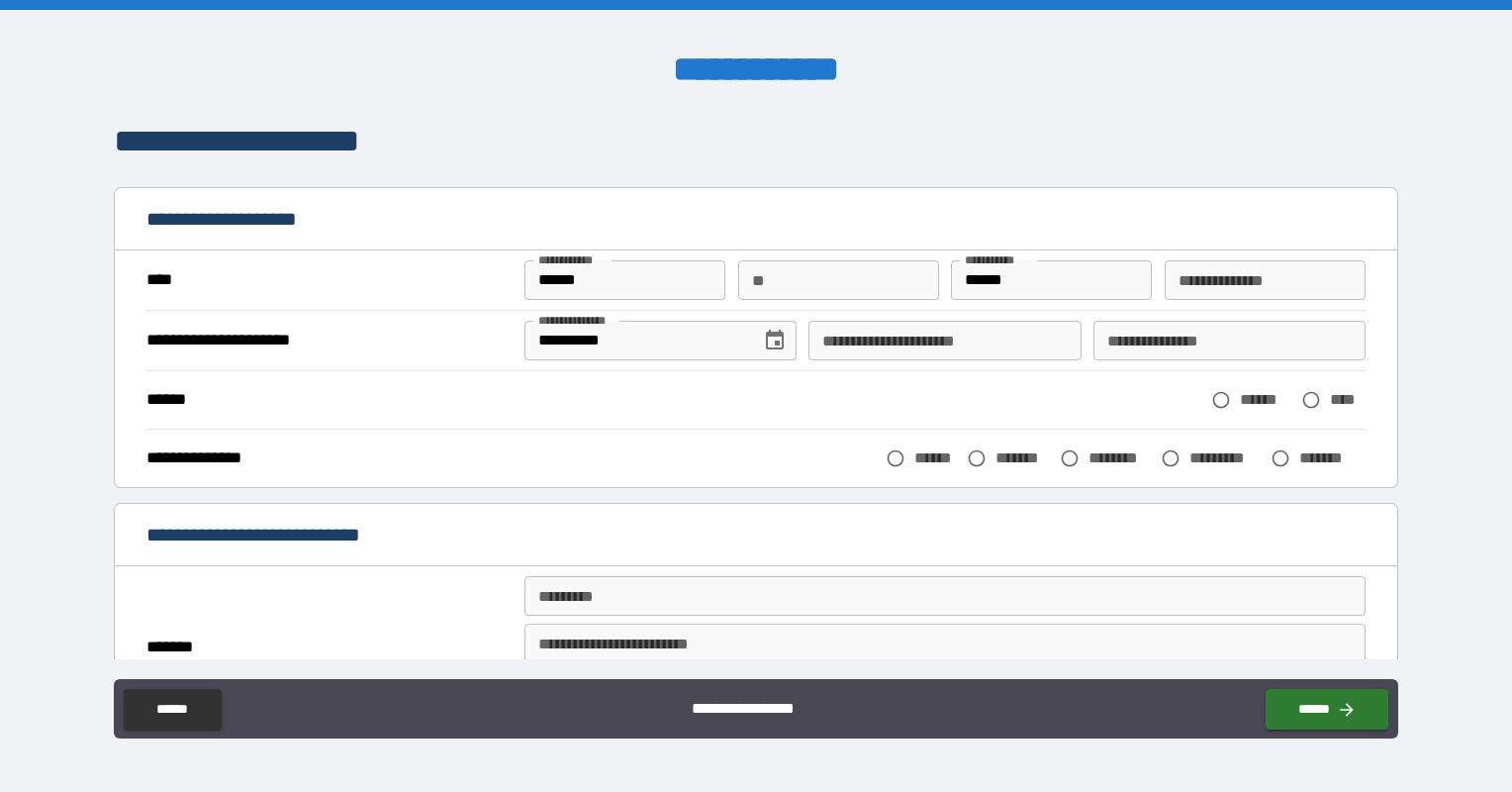 click on "**********" at bounding box center (944, 341) 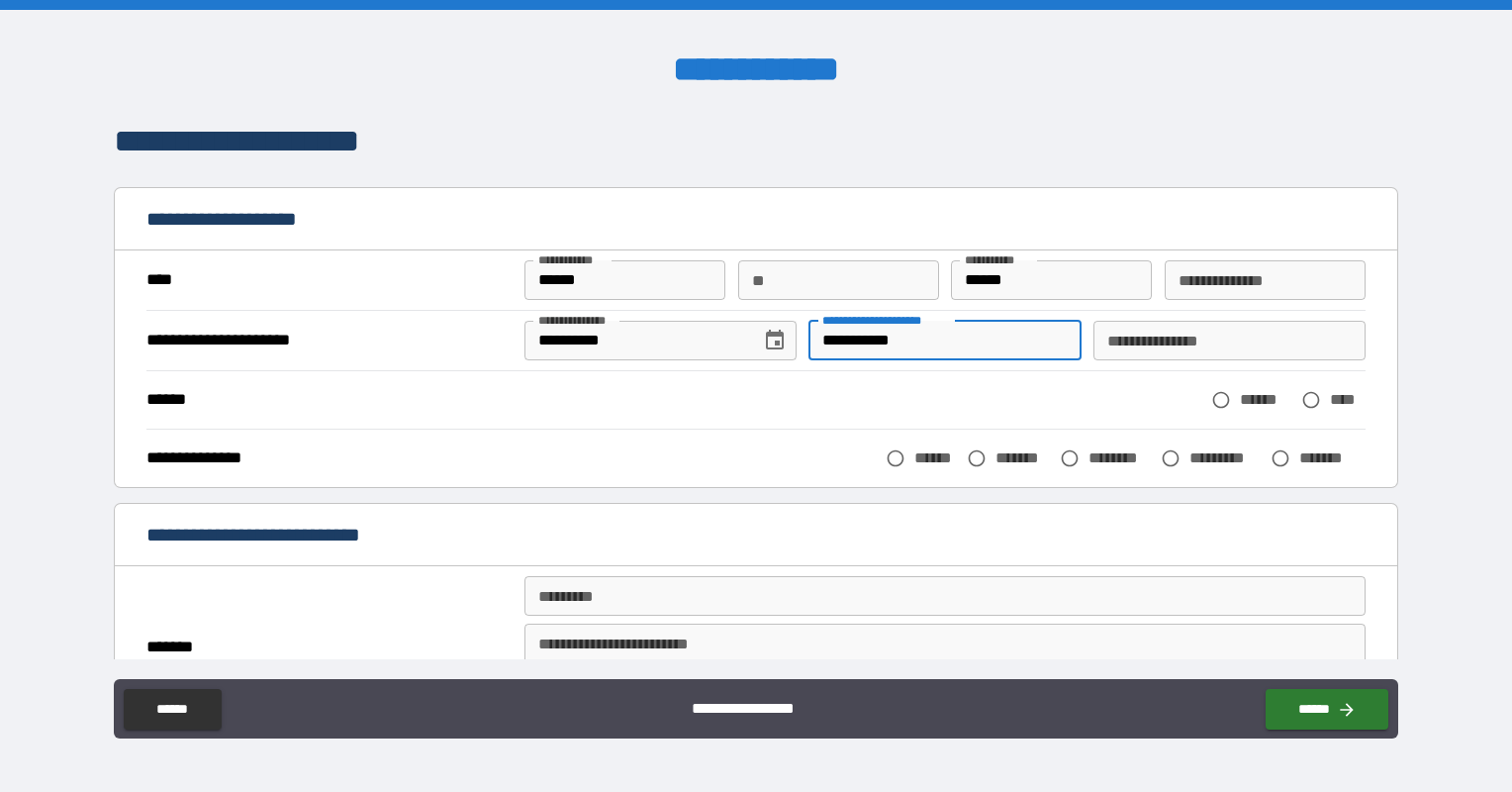 type on "**********" 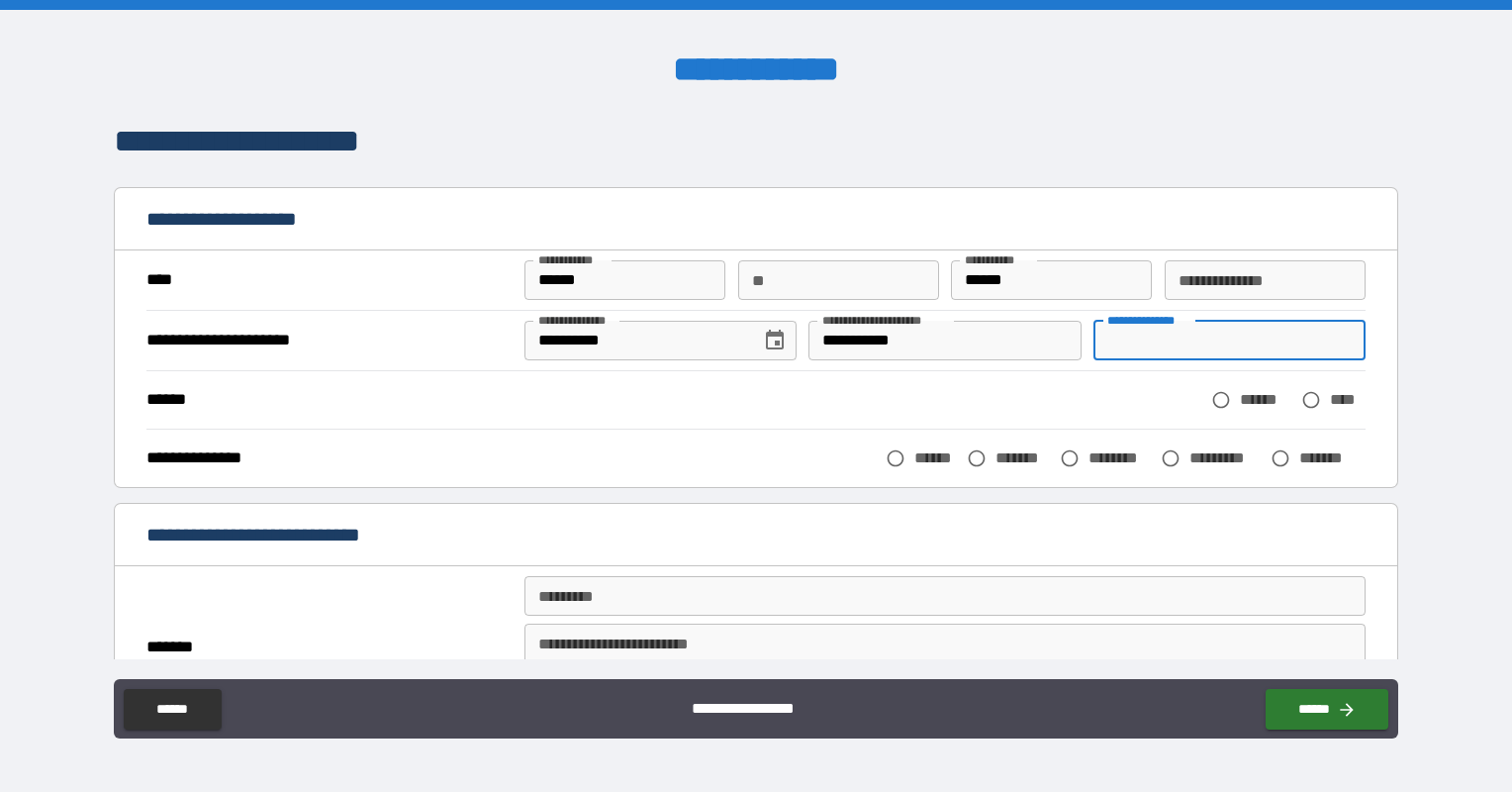 click on "**********" at bounding box center (1229, 341) 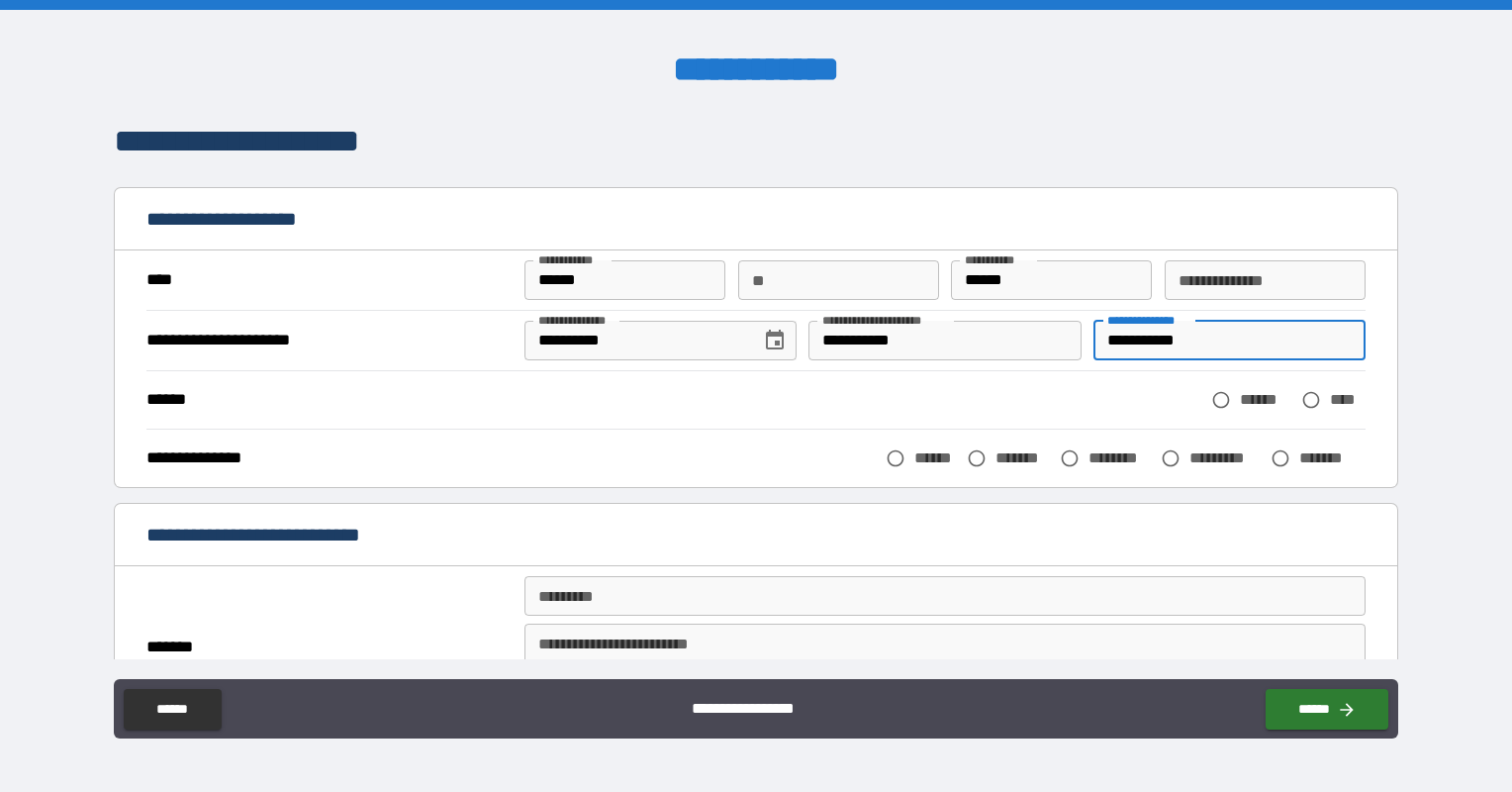 type on "**********" 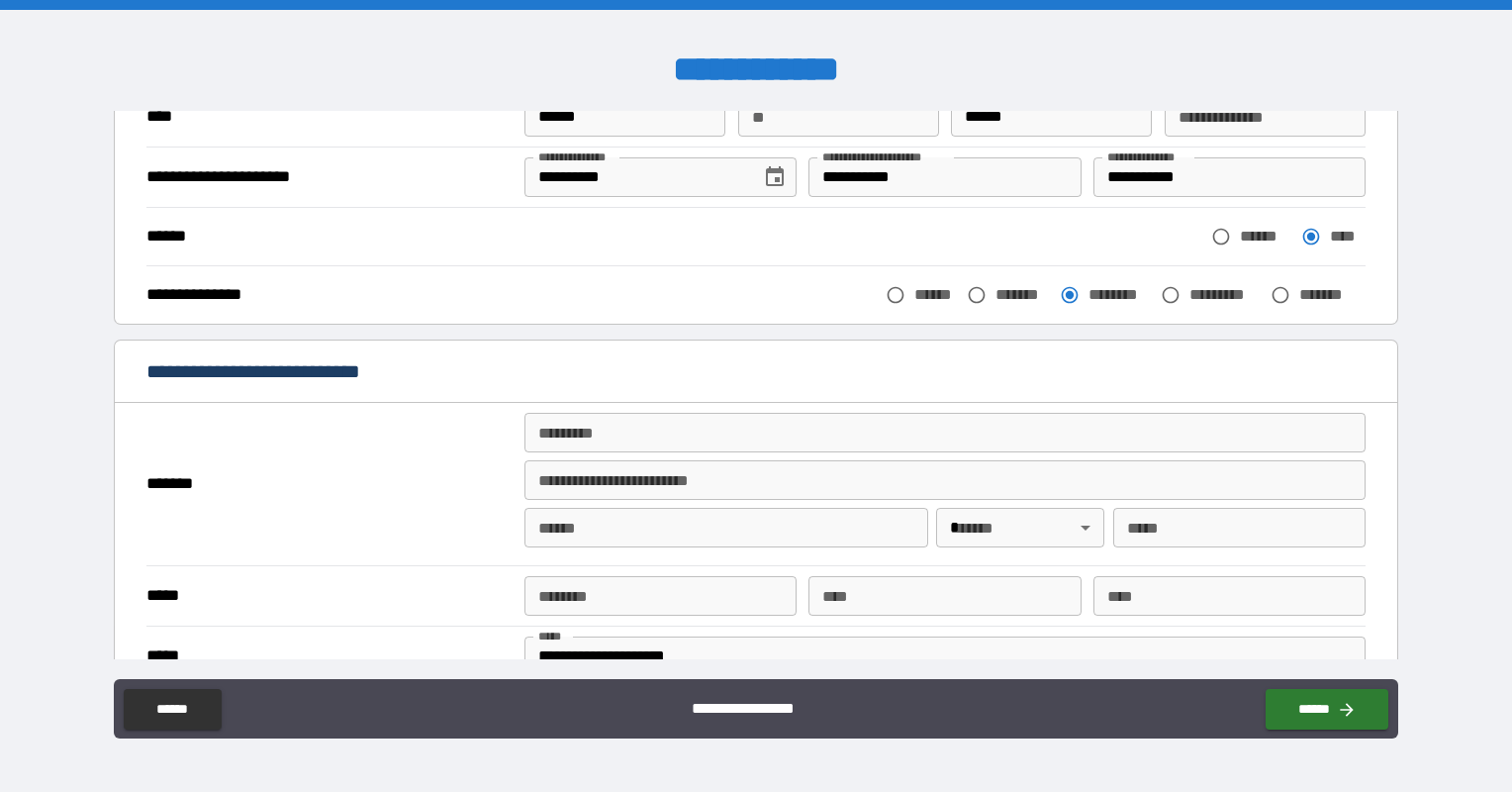scroll, scrollTop: 198, scrollLeft: 0, axis: vertical 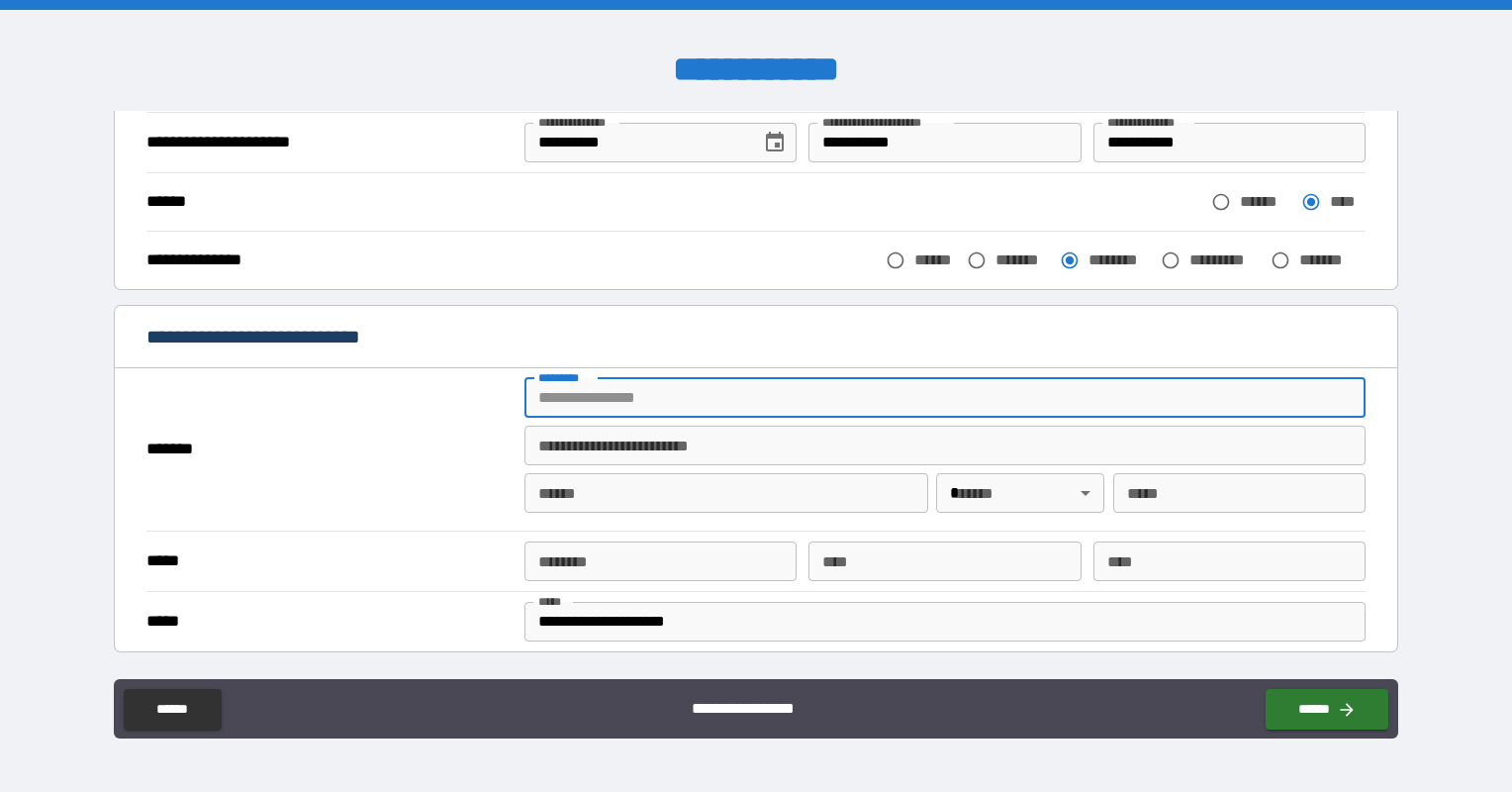 click on "*******   *" at bounding box center [945, 398] 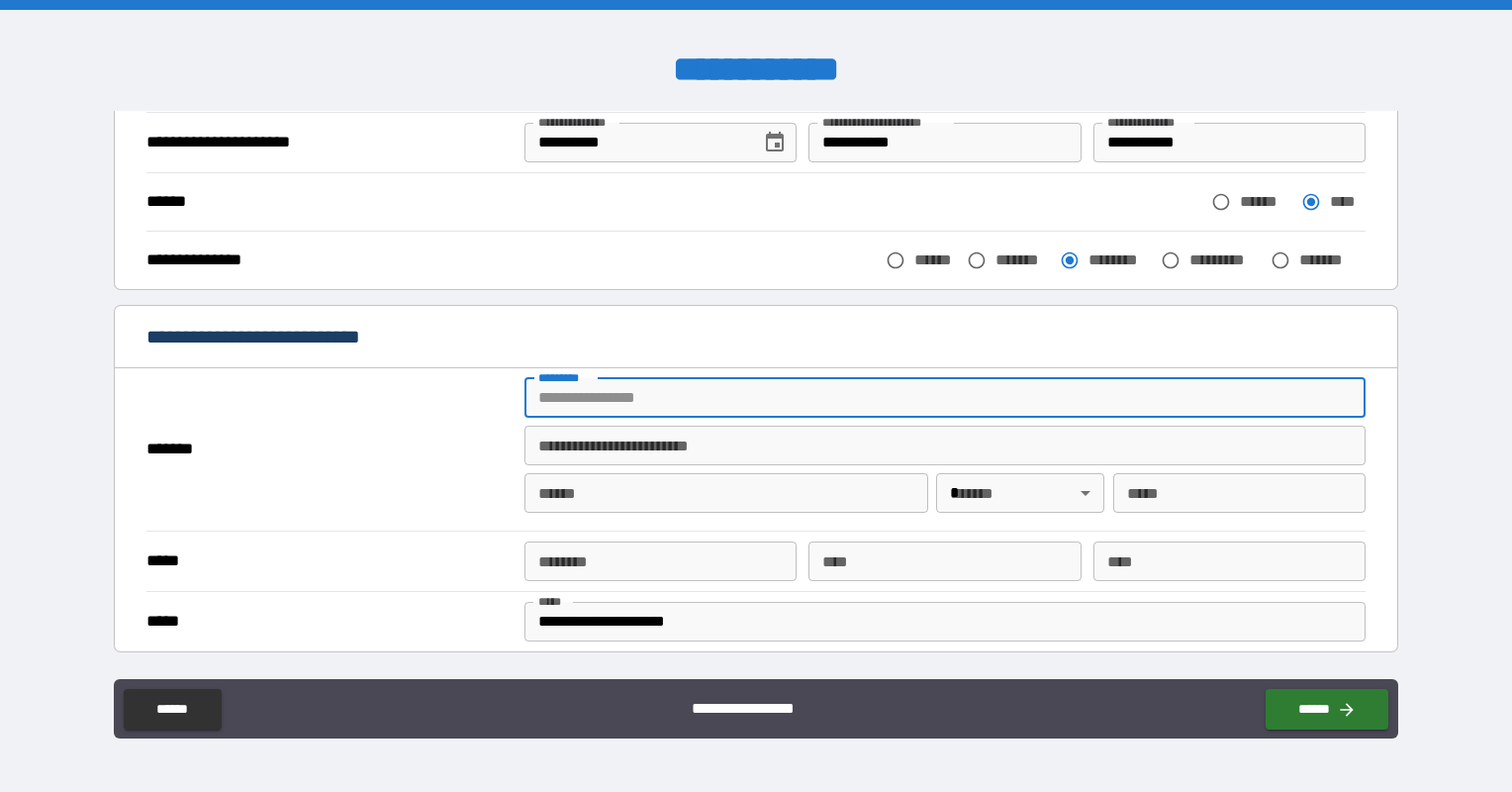 type on "**********" 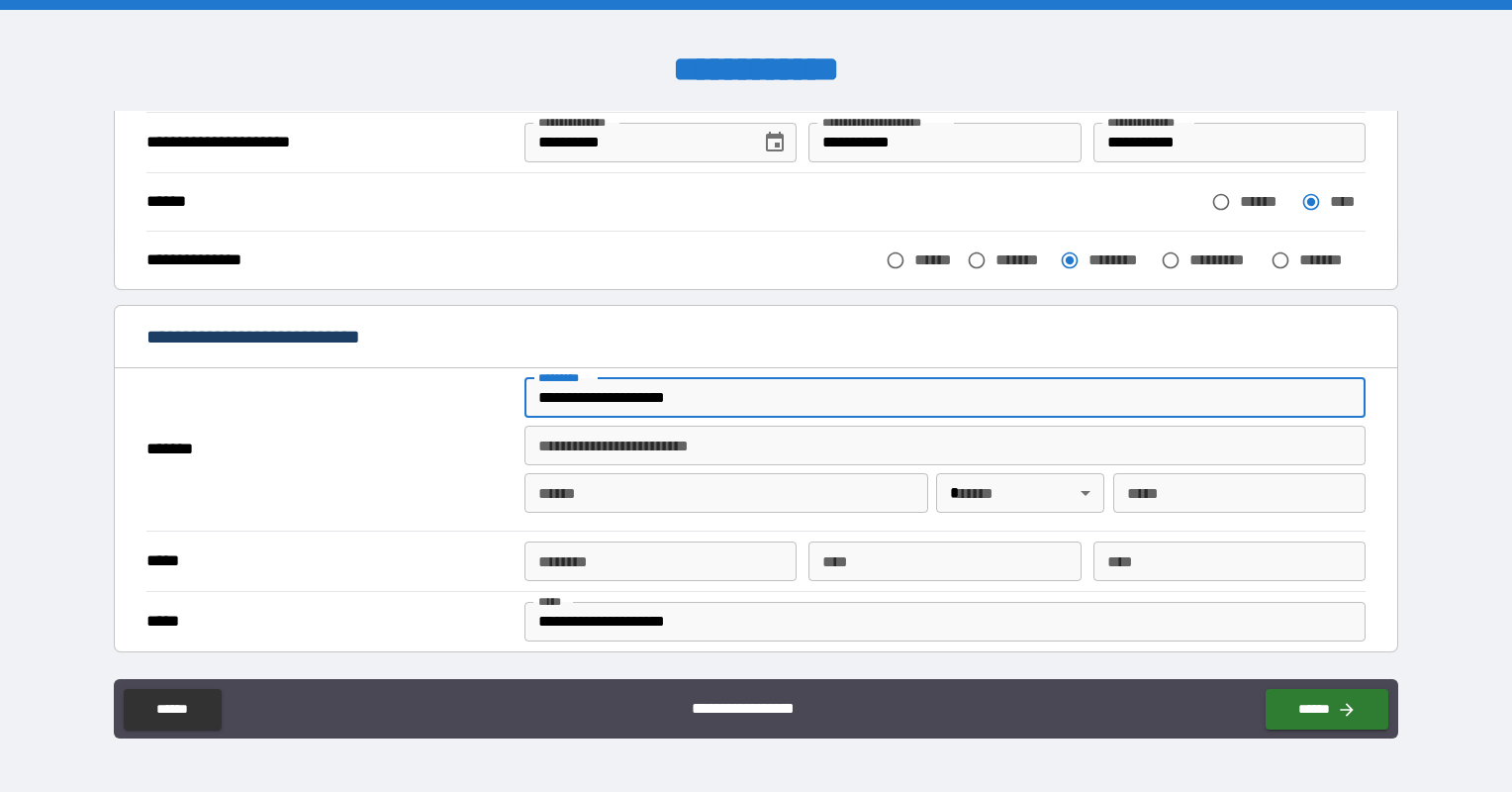 type on "*" 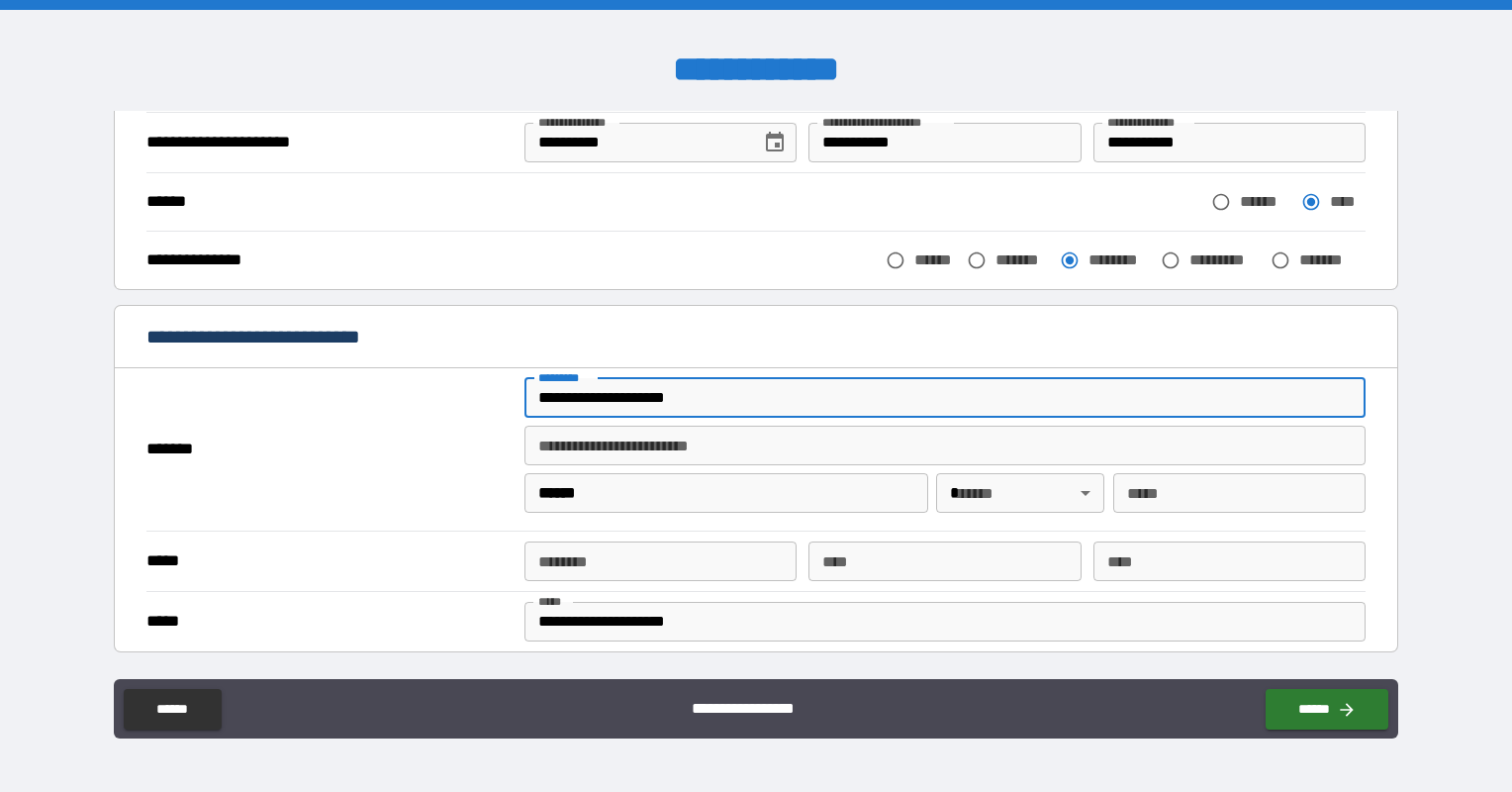 type on "**" 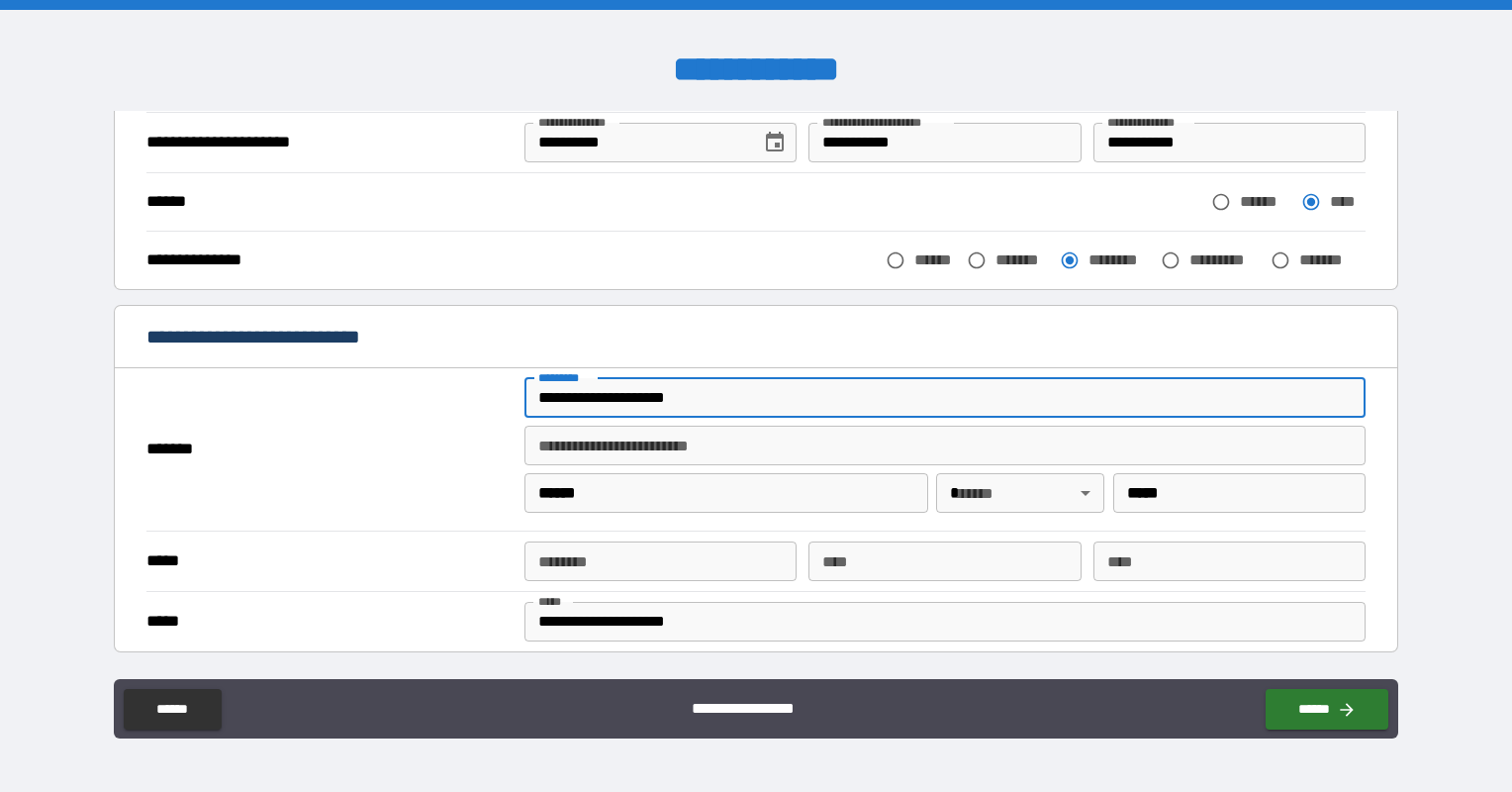 type on "**********" 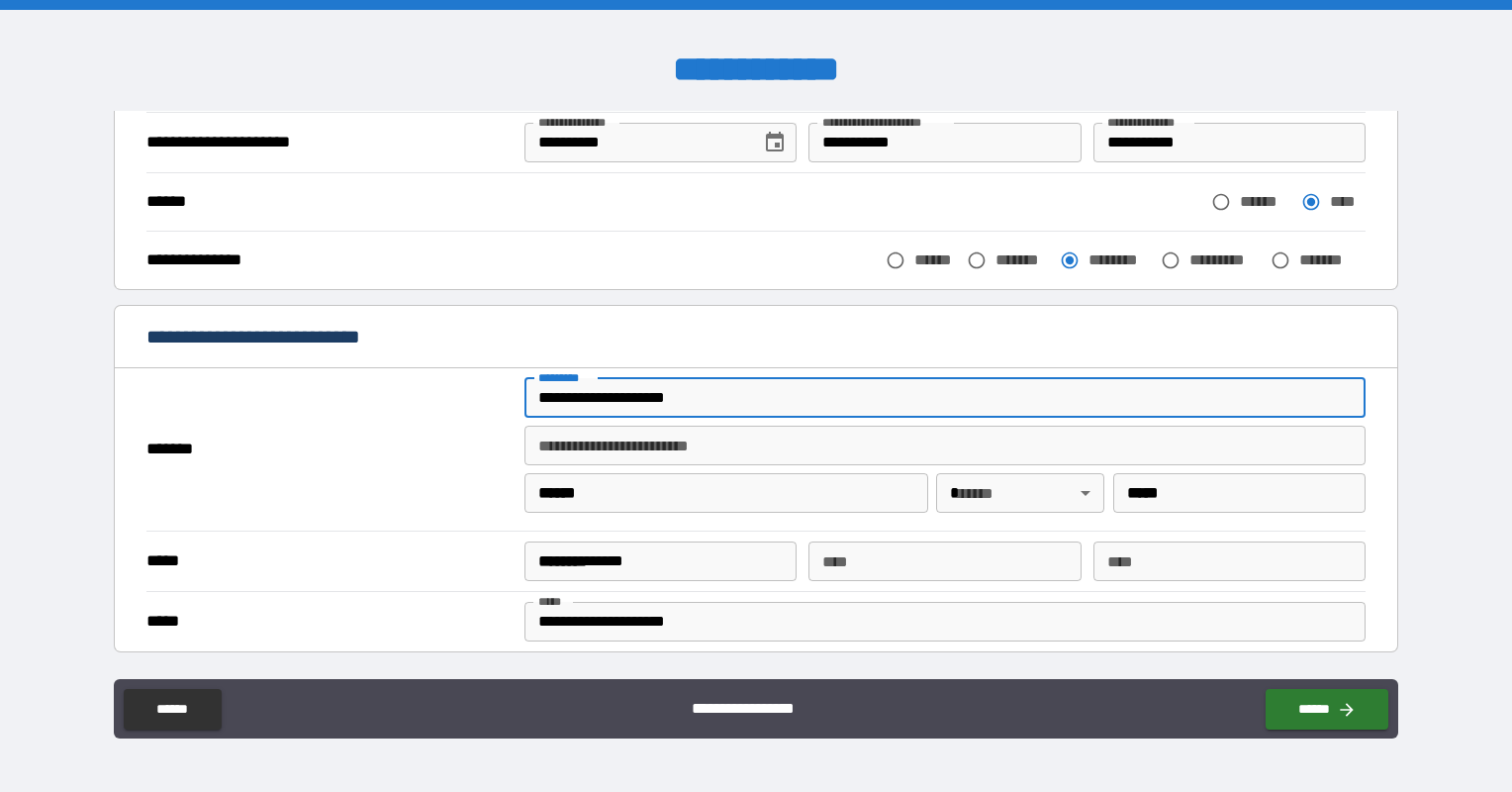 type on "*" 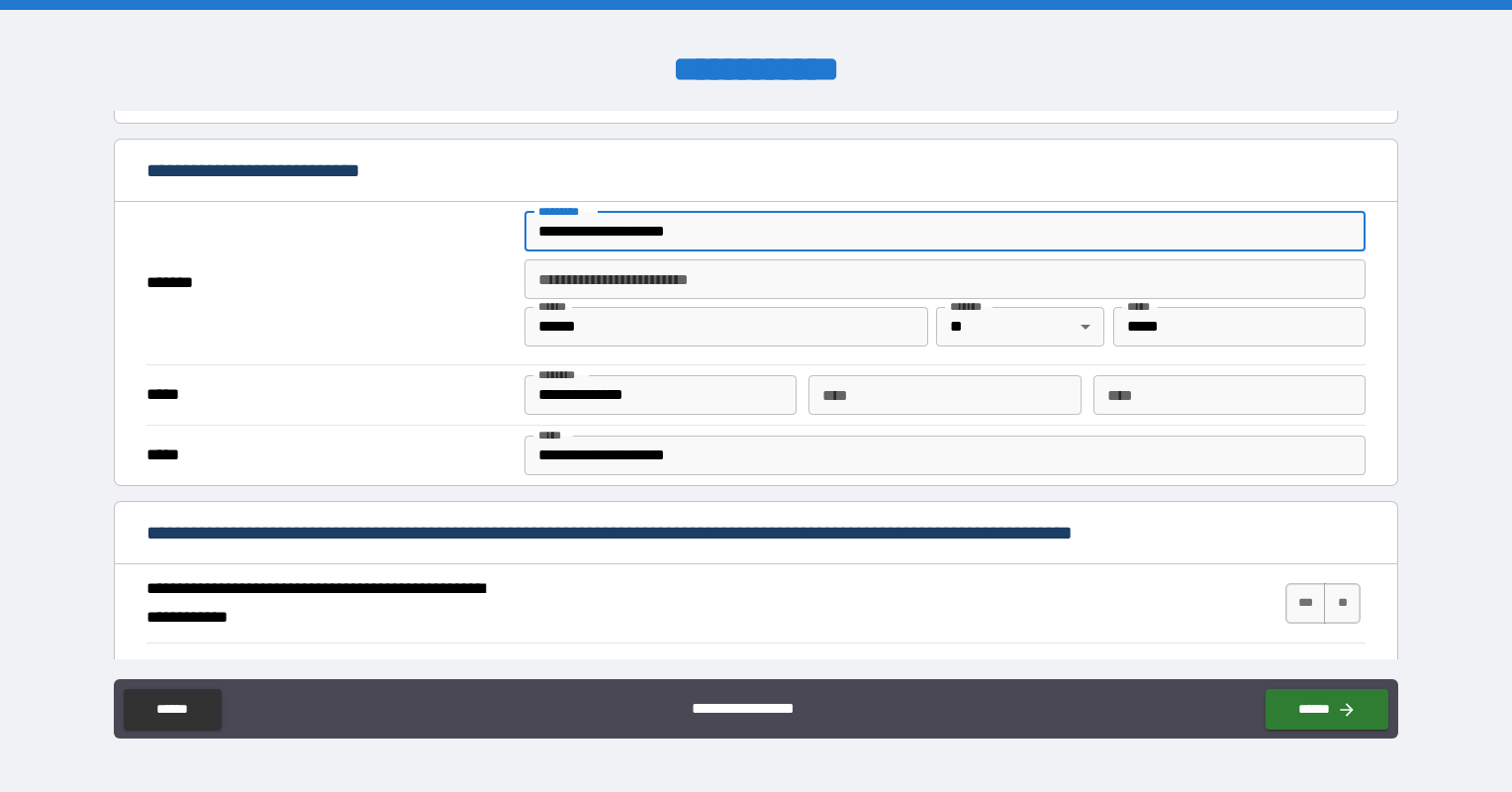scroll, scrollTop: 396, scrollLeft: 0, axis: vertical 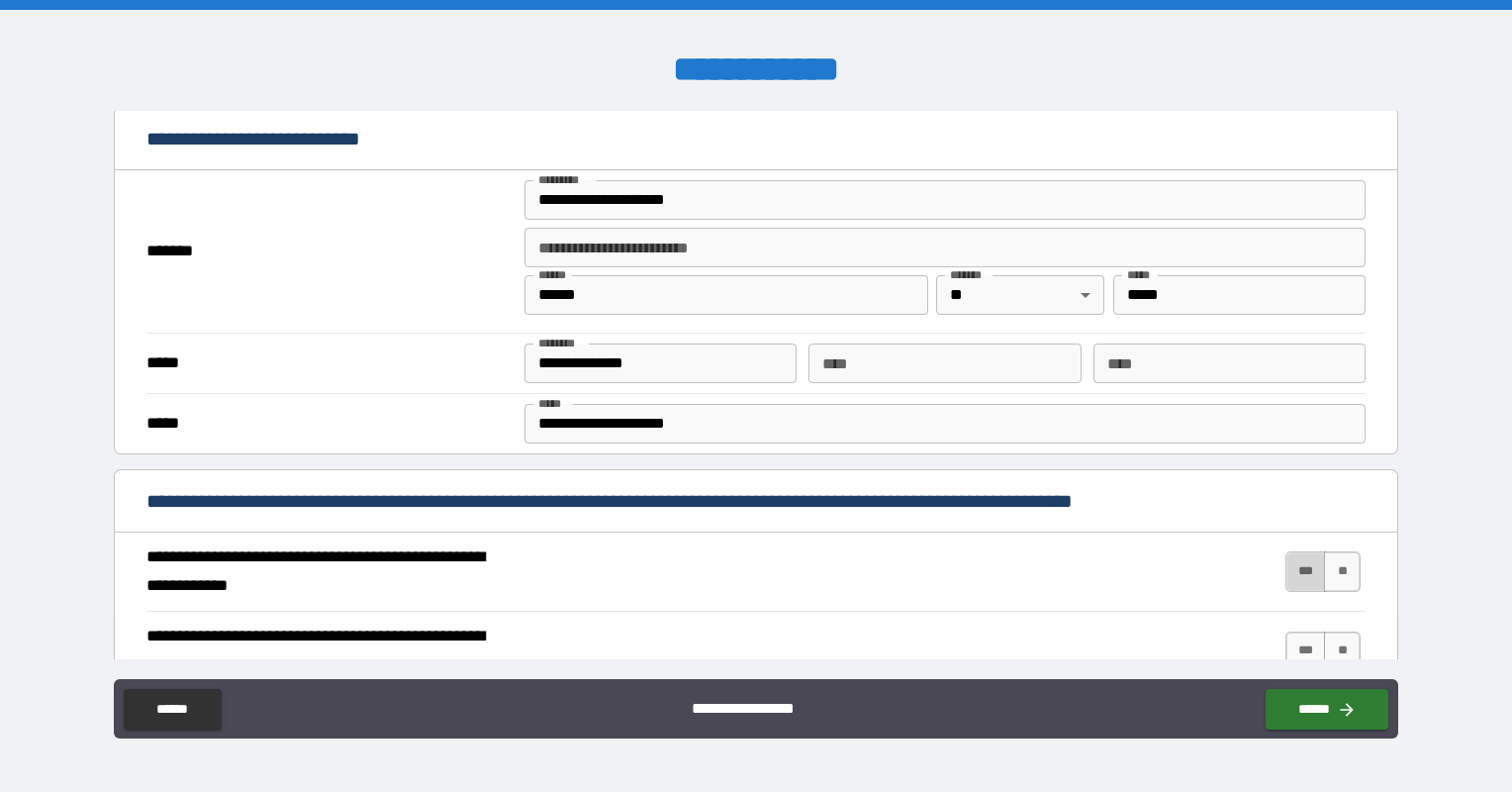 click on "***" at bounding box center [1306, 571] 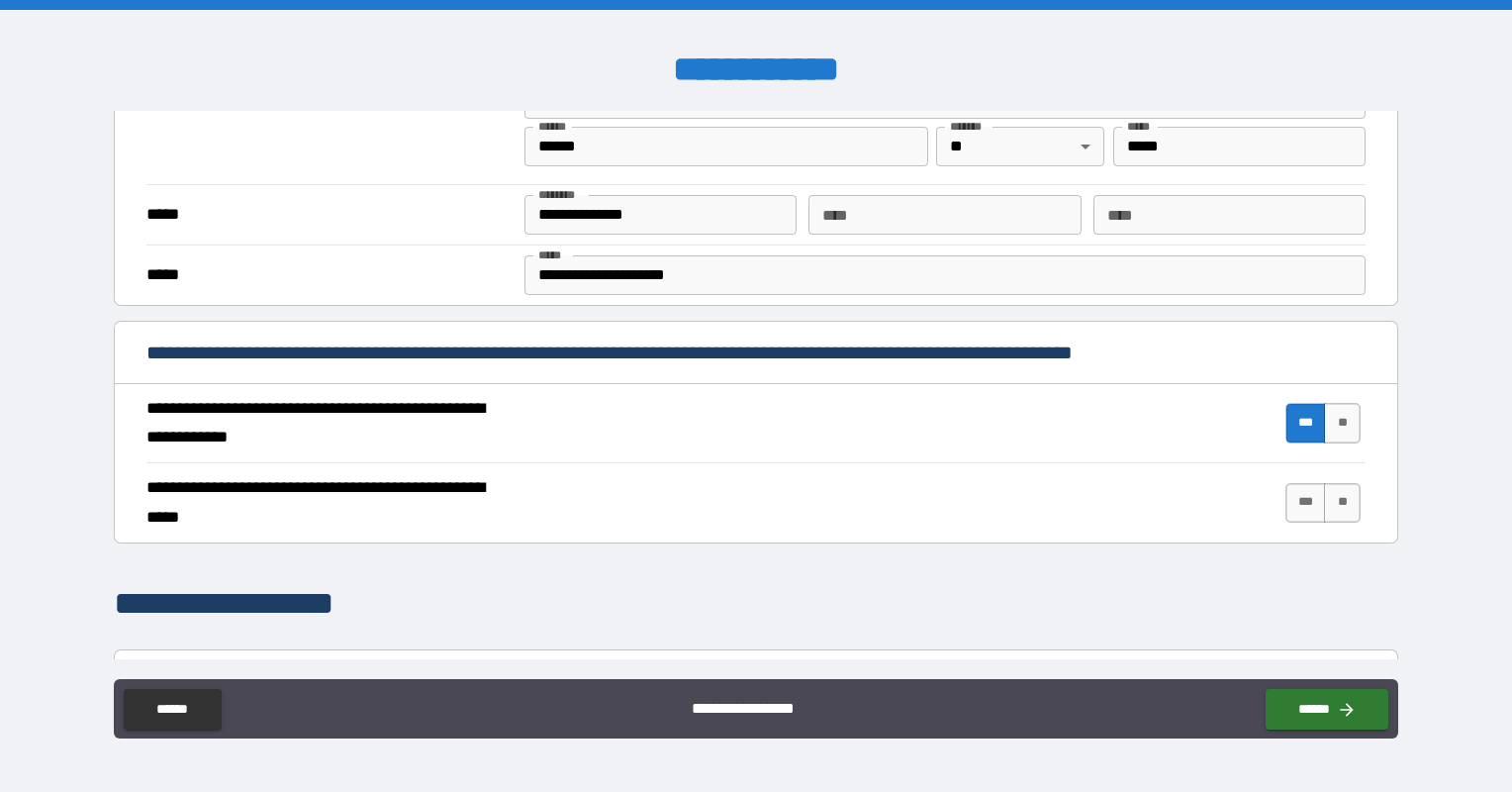 scroll, scrollTop: 594, scrollLeft: 0, axis: vertical 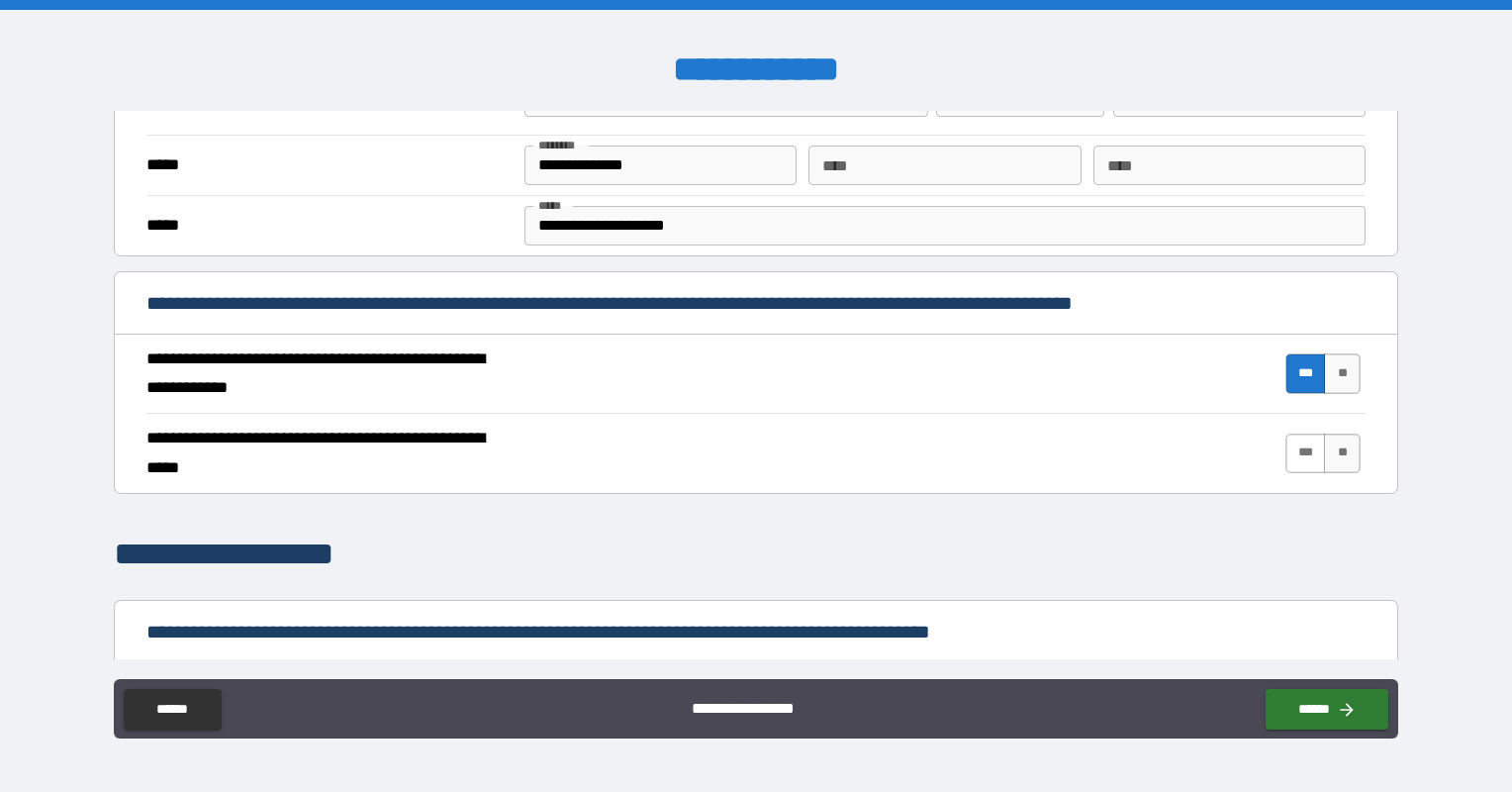 click on "***" at bounding box center [1306, 453] 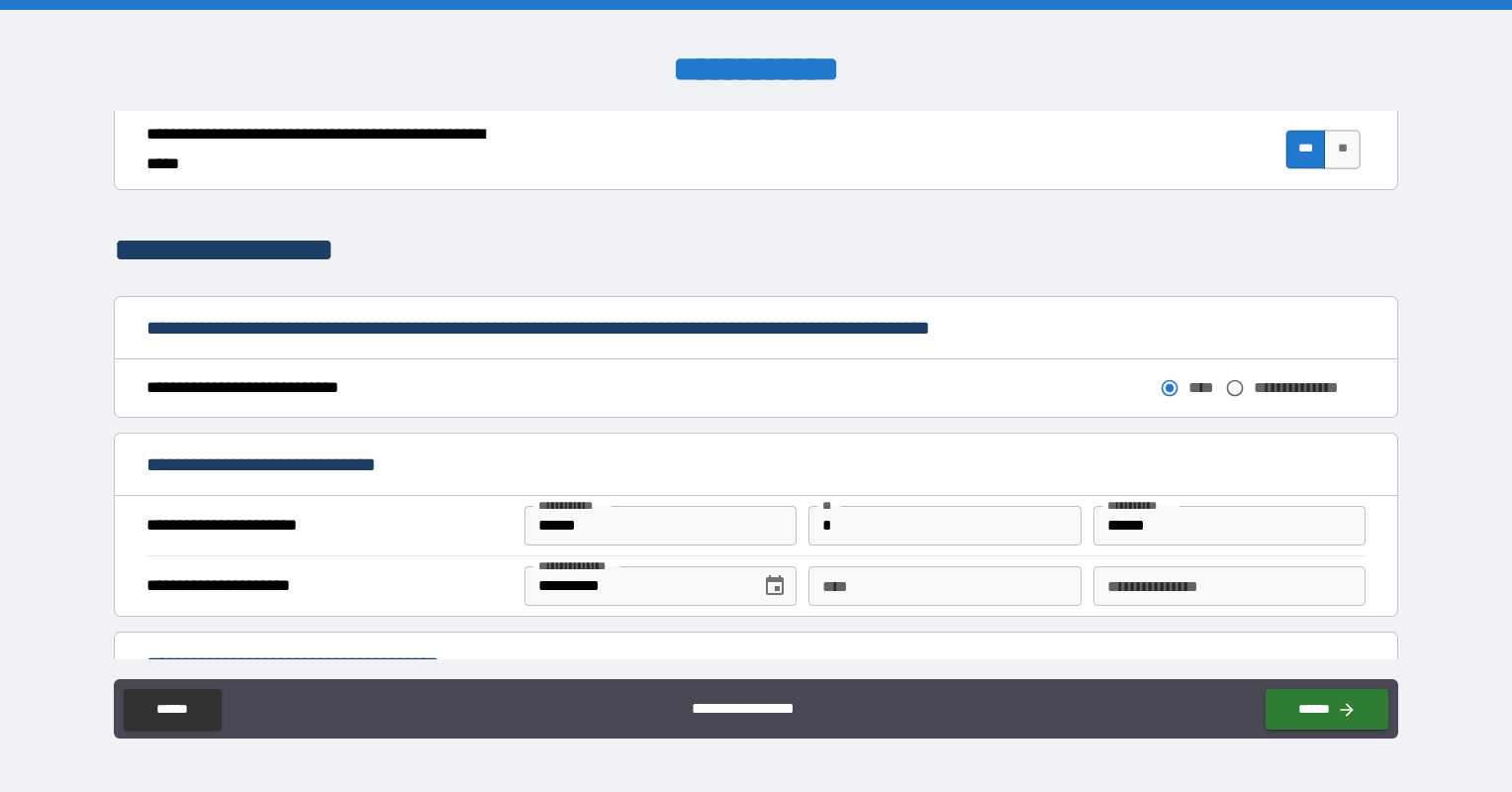 scroll, scrollTop: 990, scrollLeft: 0, axis: vertical 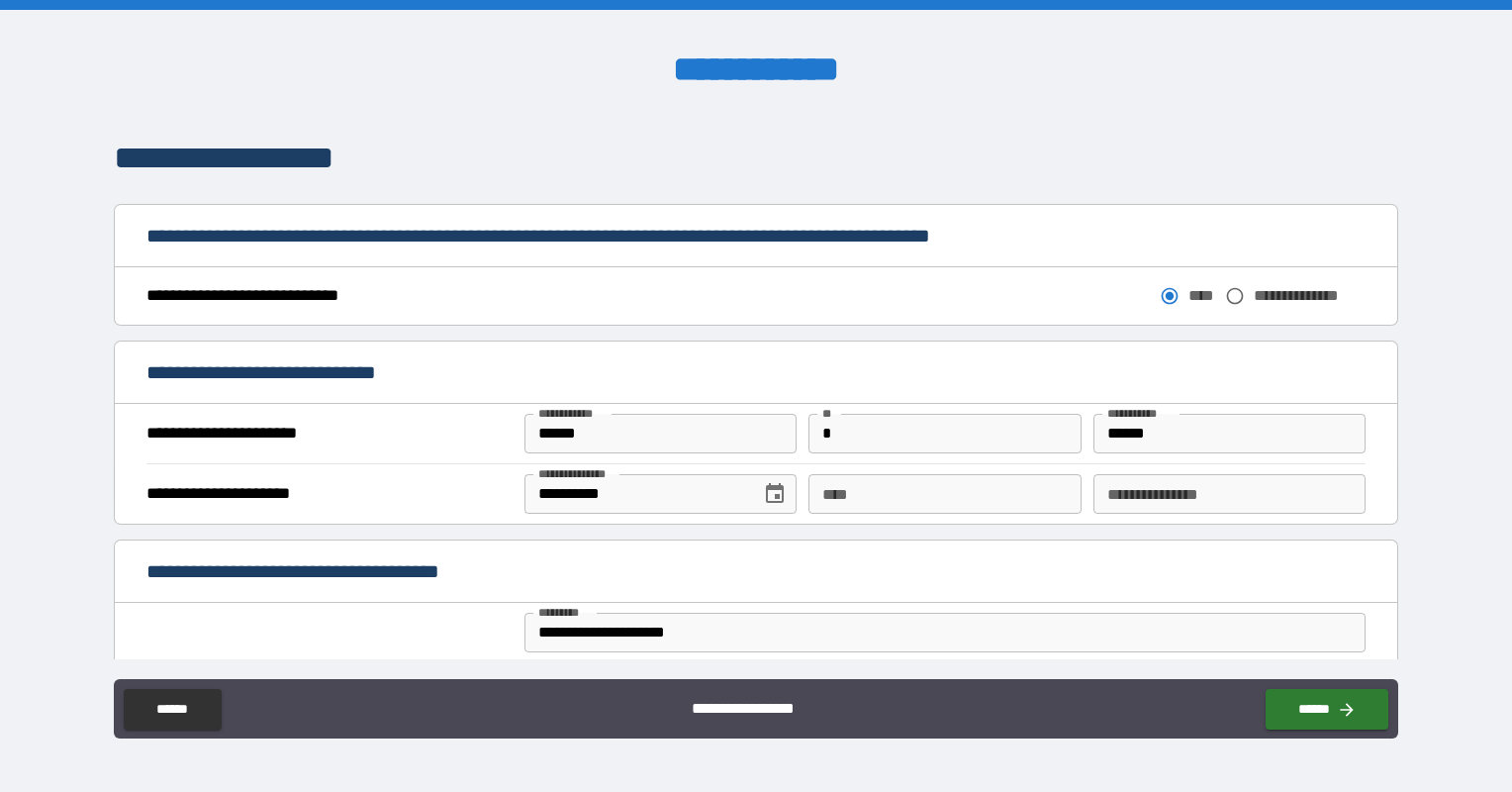 click on "****" at bounding box center [944, 494] 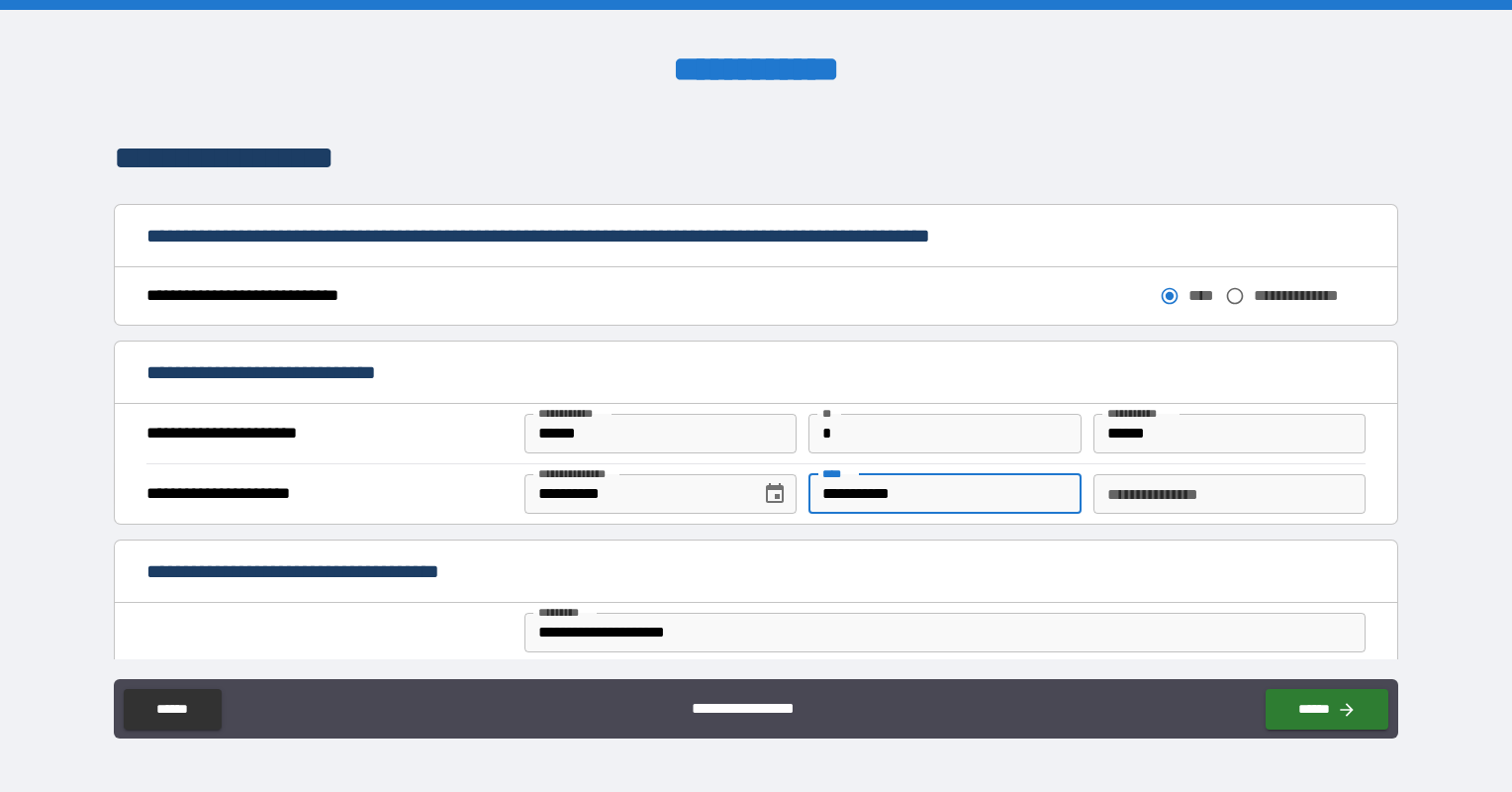 type on "**********" 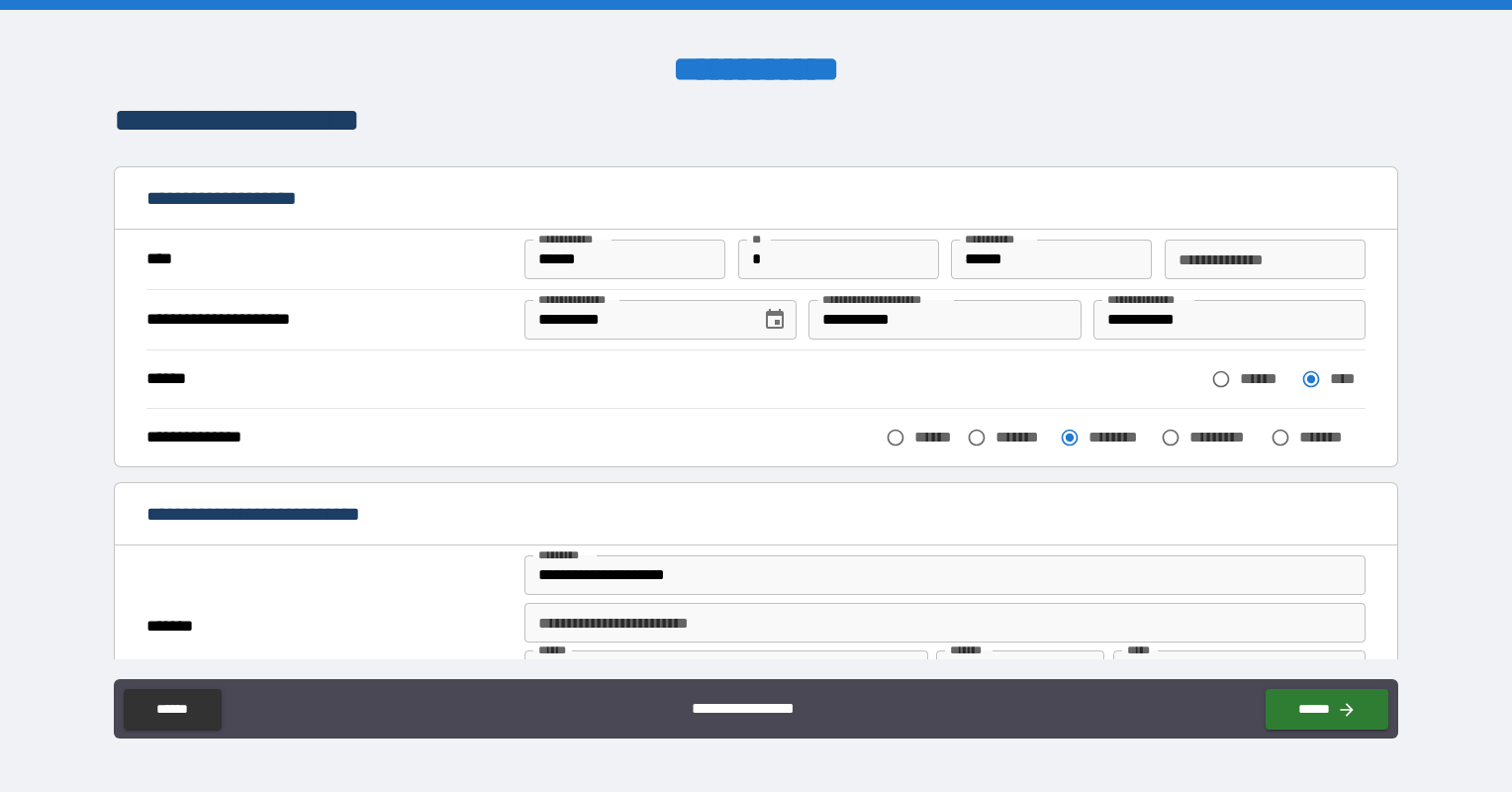 scroll, scrollTop: 0, scrollLeft: 0, axis: both 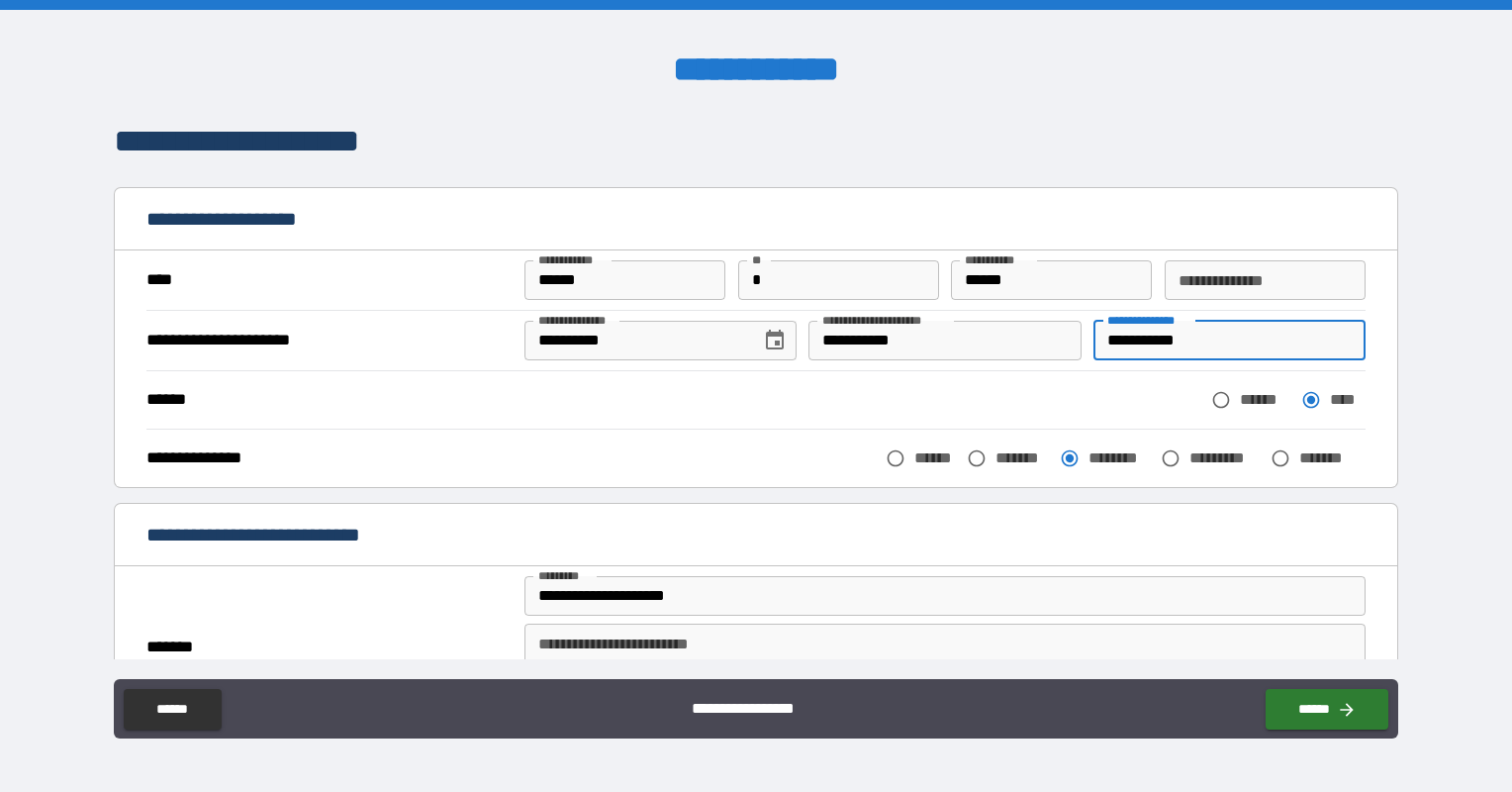 drag, startPoint x: 1122, startPoint y: 328, endPoint x: 1021, endPoint y: 309, distance: 102.77159 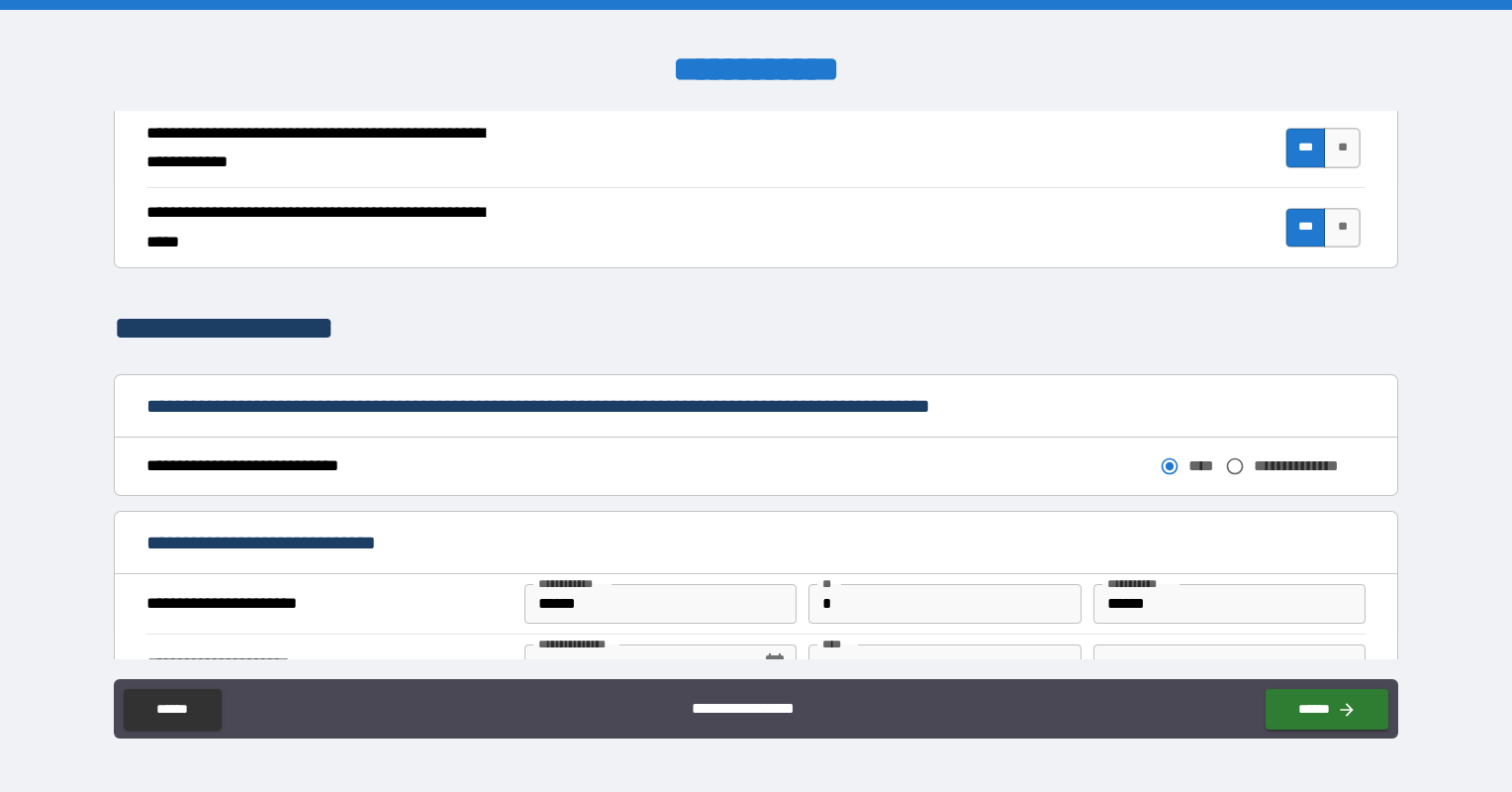 scroll, scrollTop: 990, scrollLeft: 0, axis: vertical 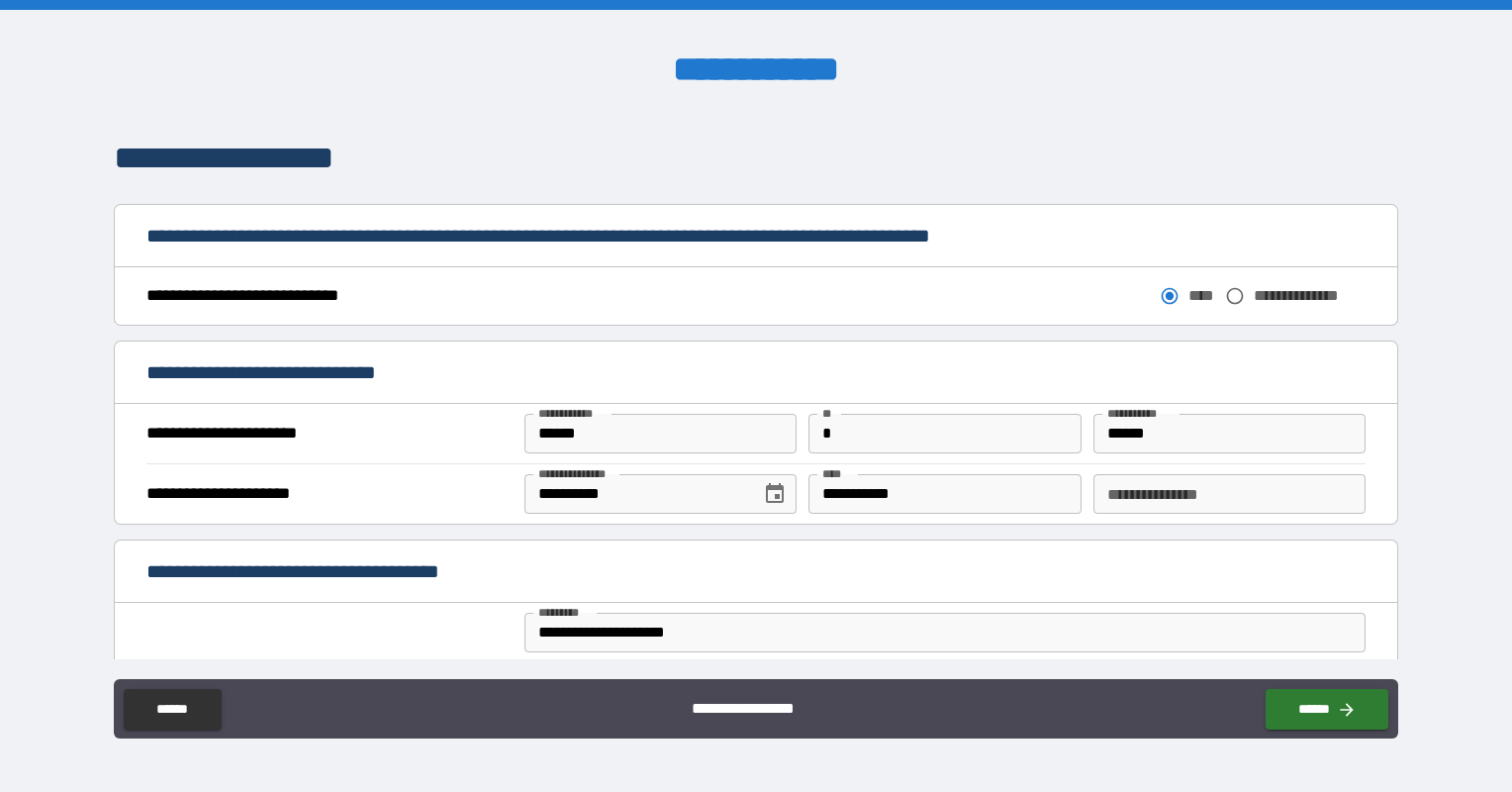 click on "**********" at bounding box center (1229, 494) 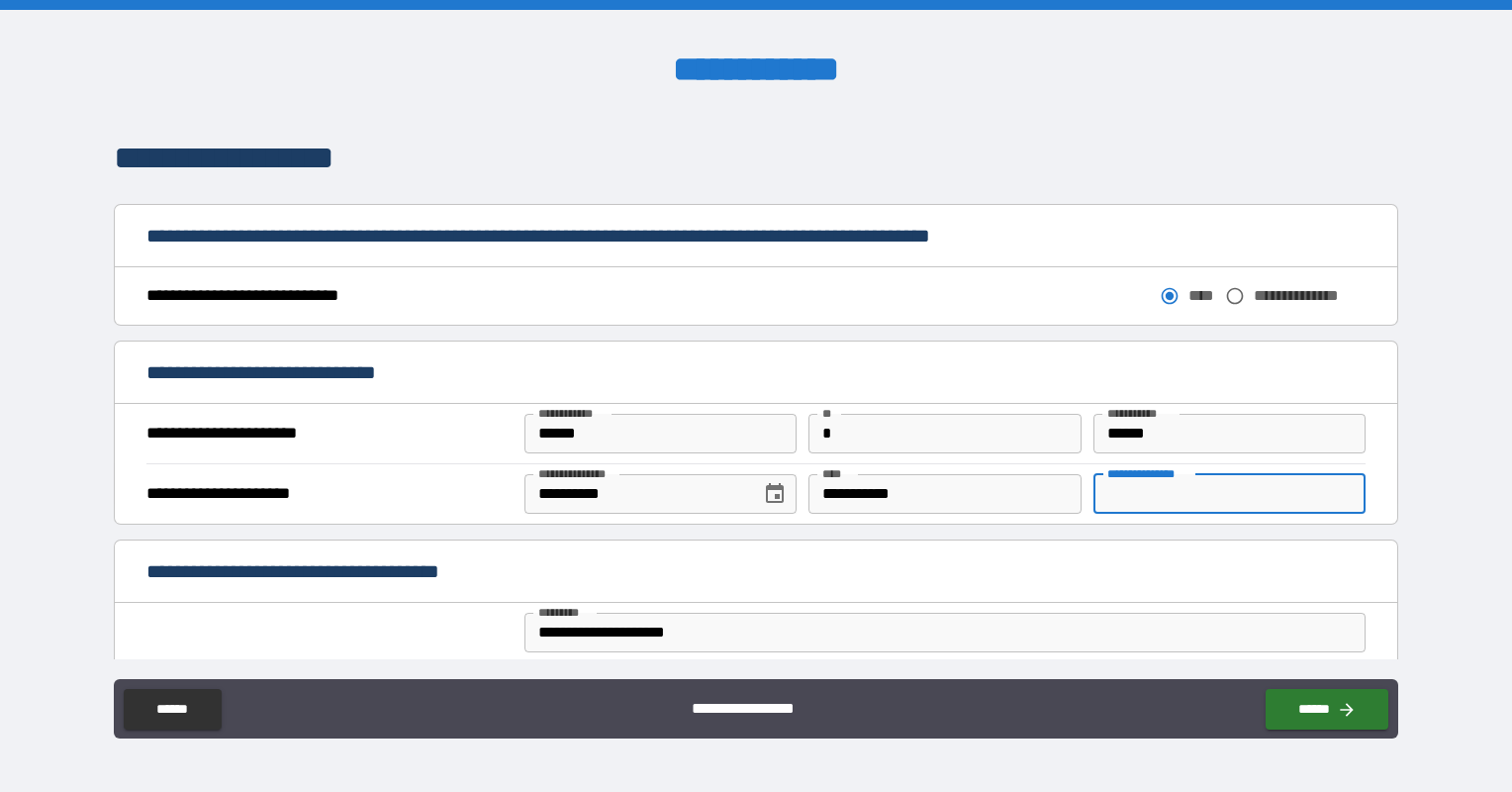 paste on "**********" 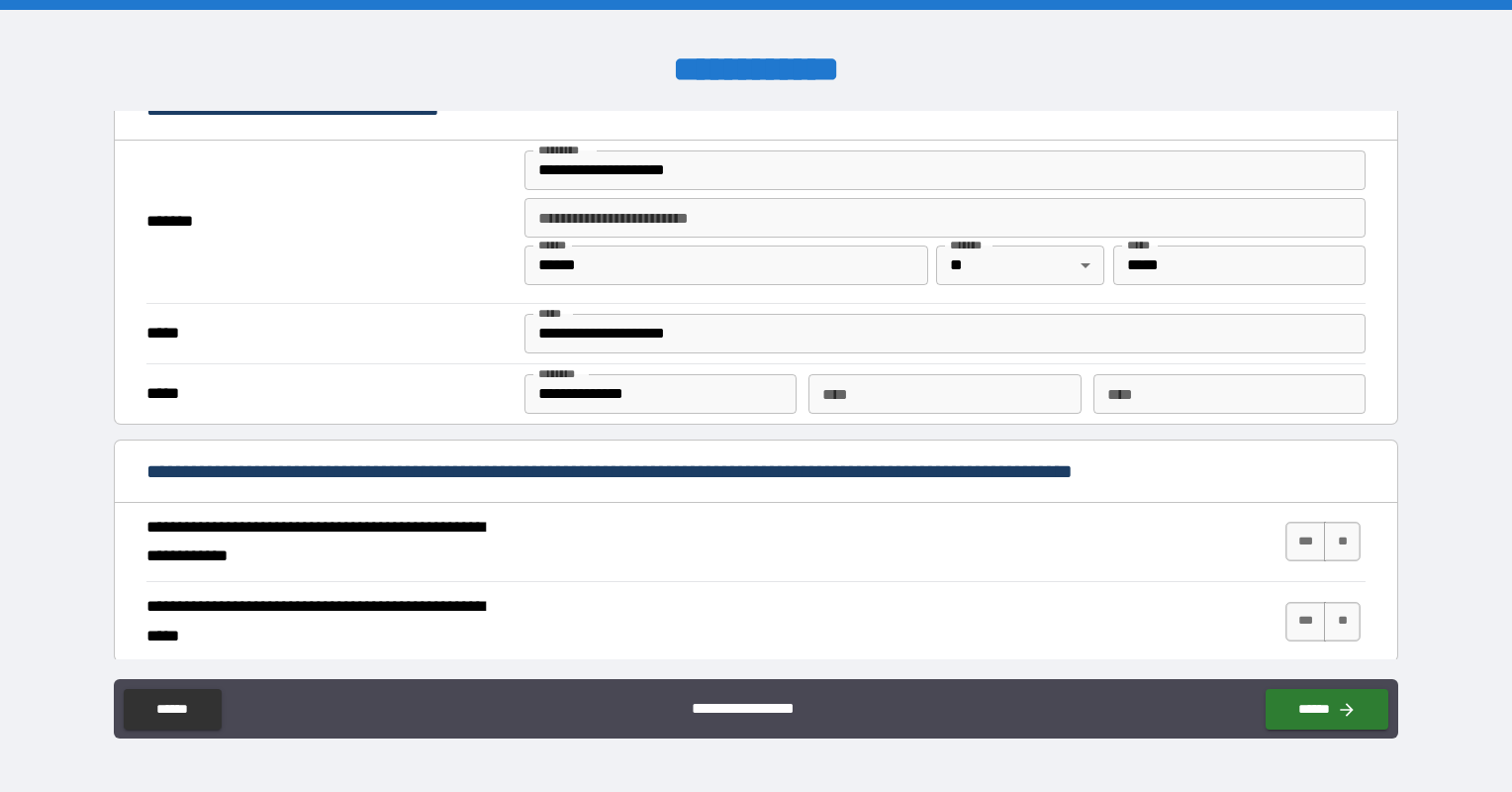 scroll, scrollTop: 1485, scrollLeft: 0, axis: vertical 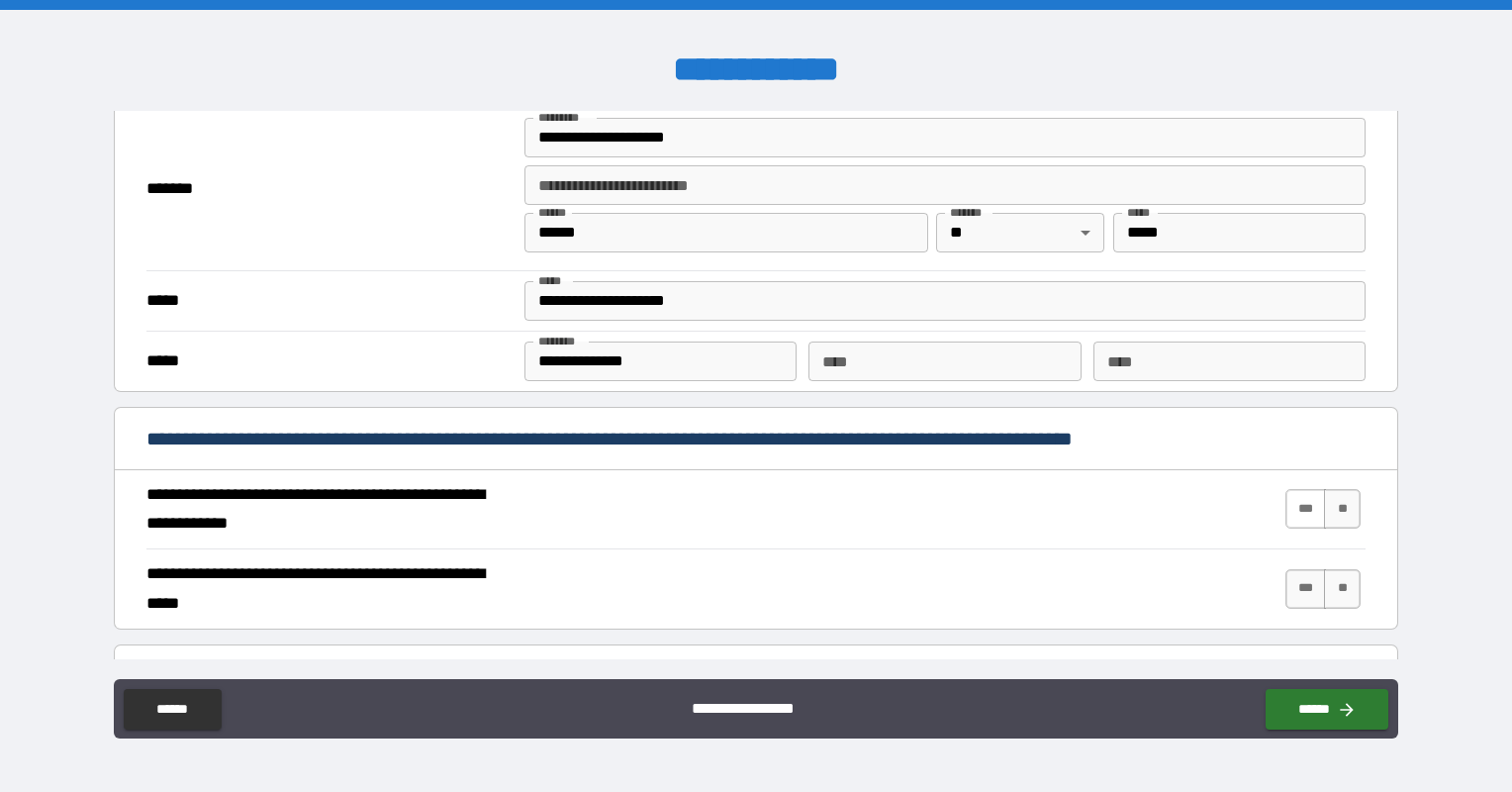 type on "**********" 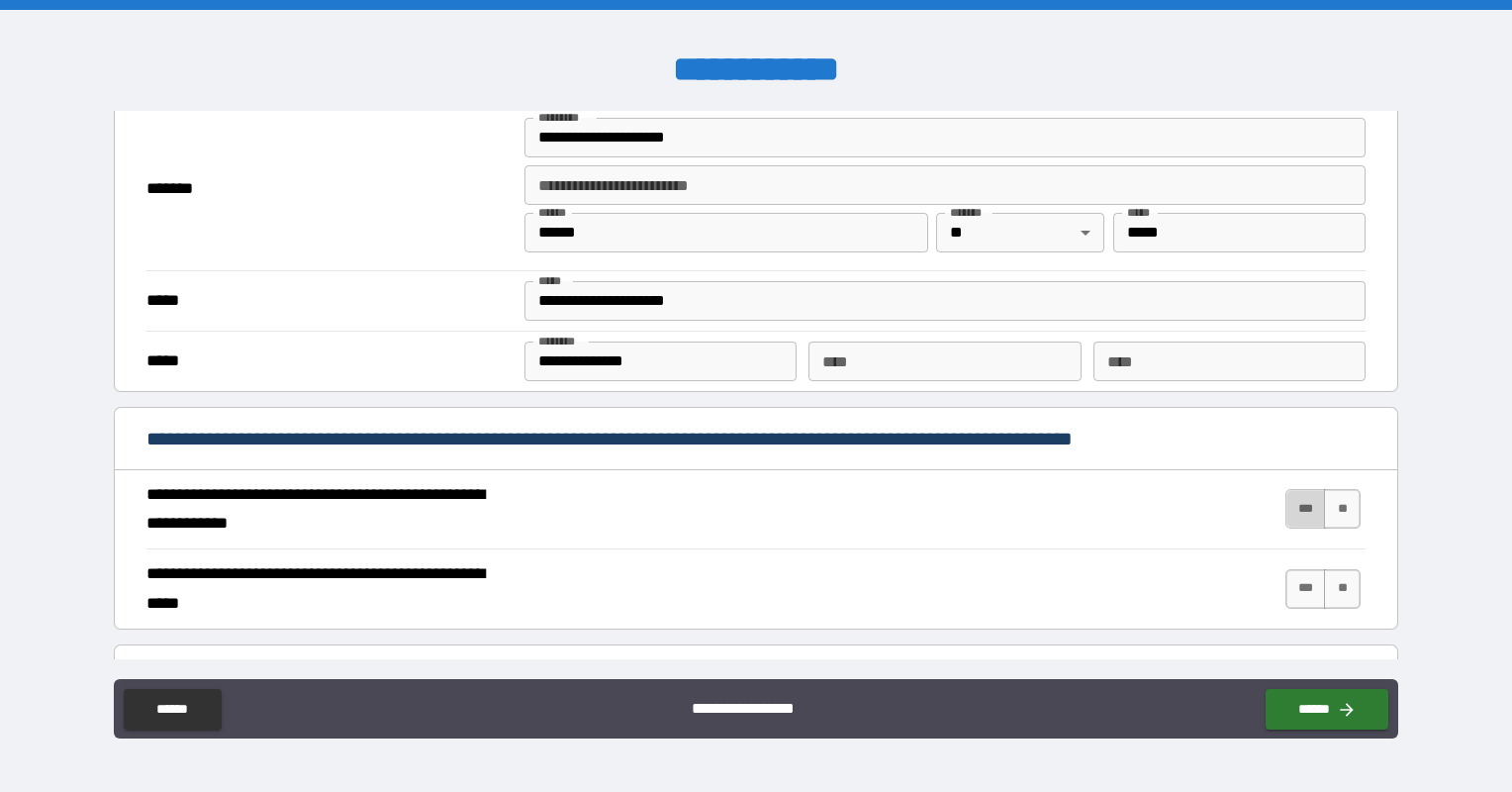 click on "***" at bounding box center [1306, 509] 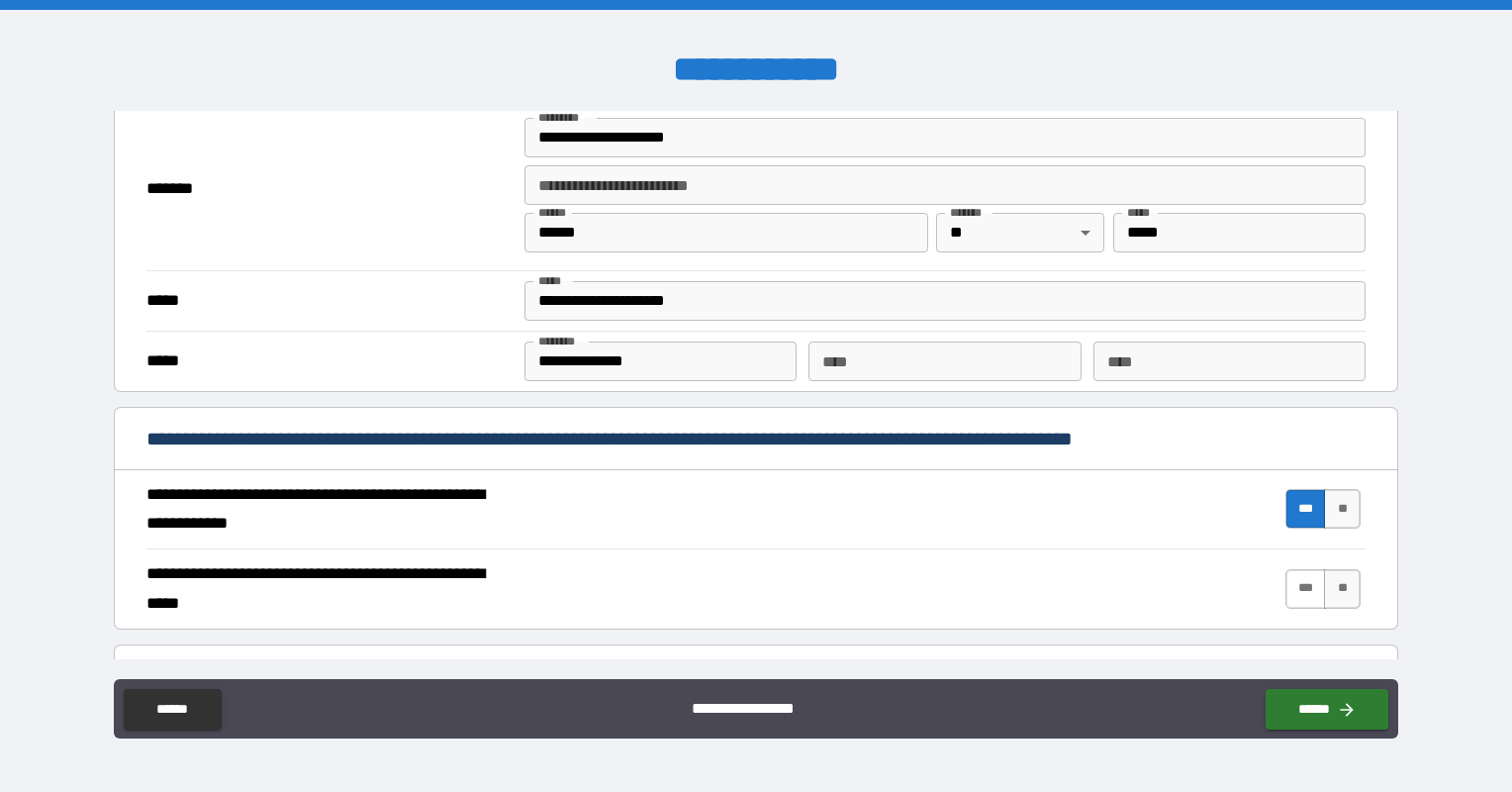 click on "***" at bounding box center (1306, 589) 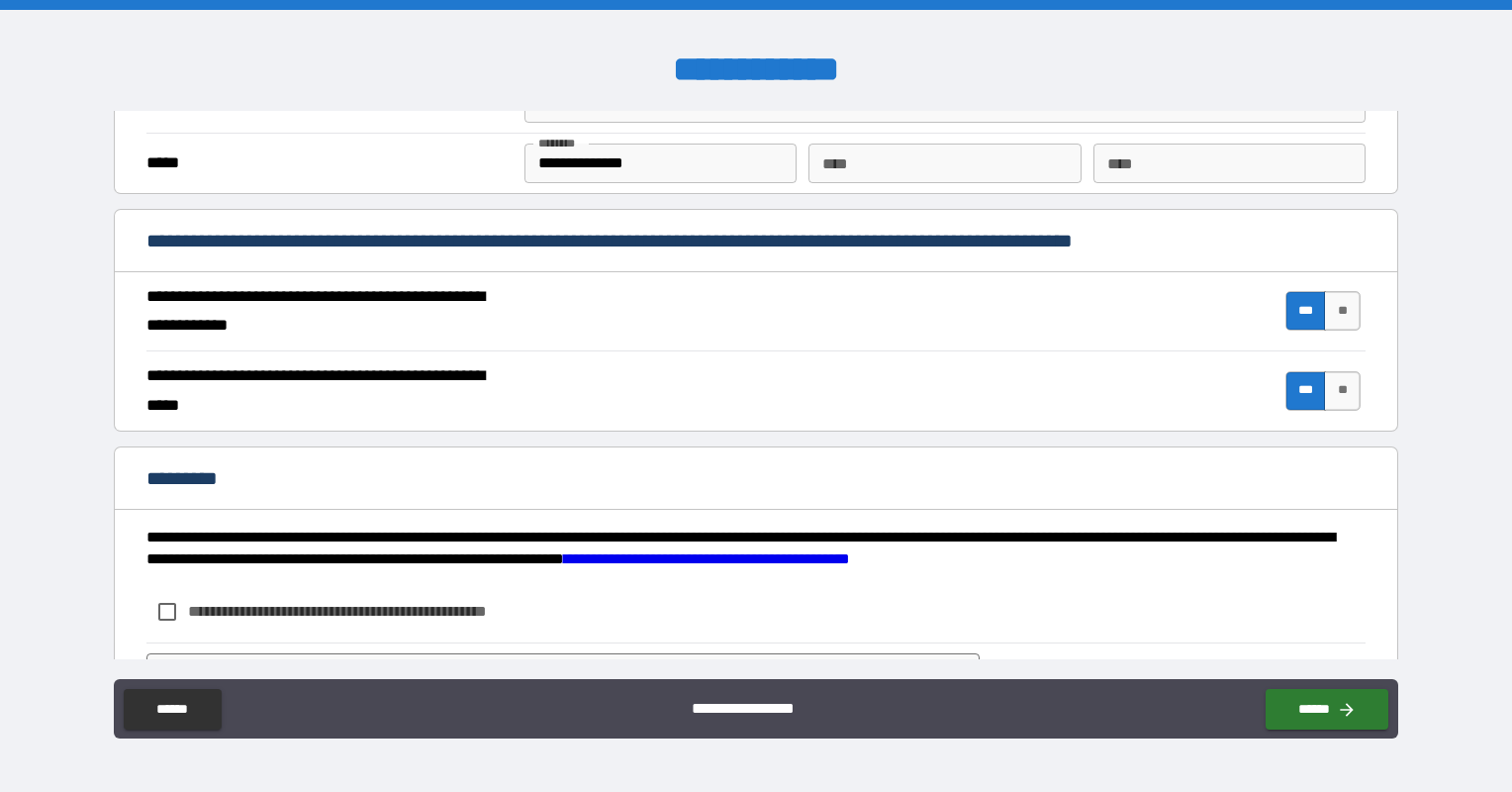 scroll, scrollTop: 1779, scrollLeft: 0, axis: vertical 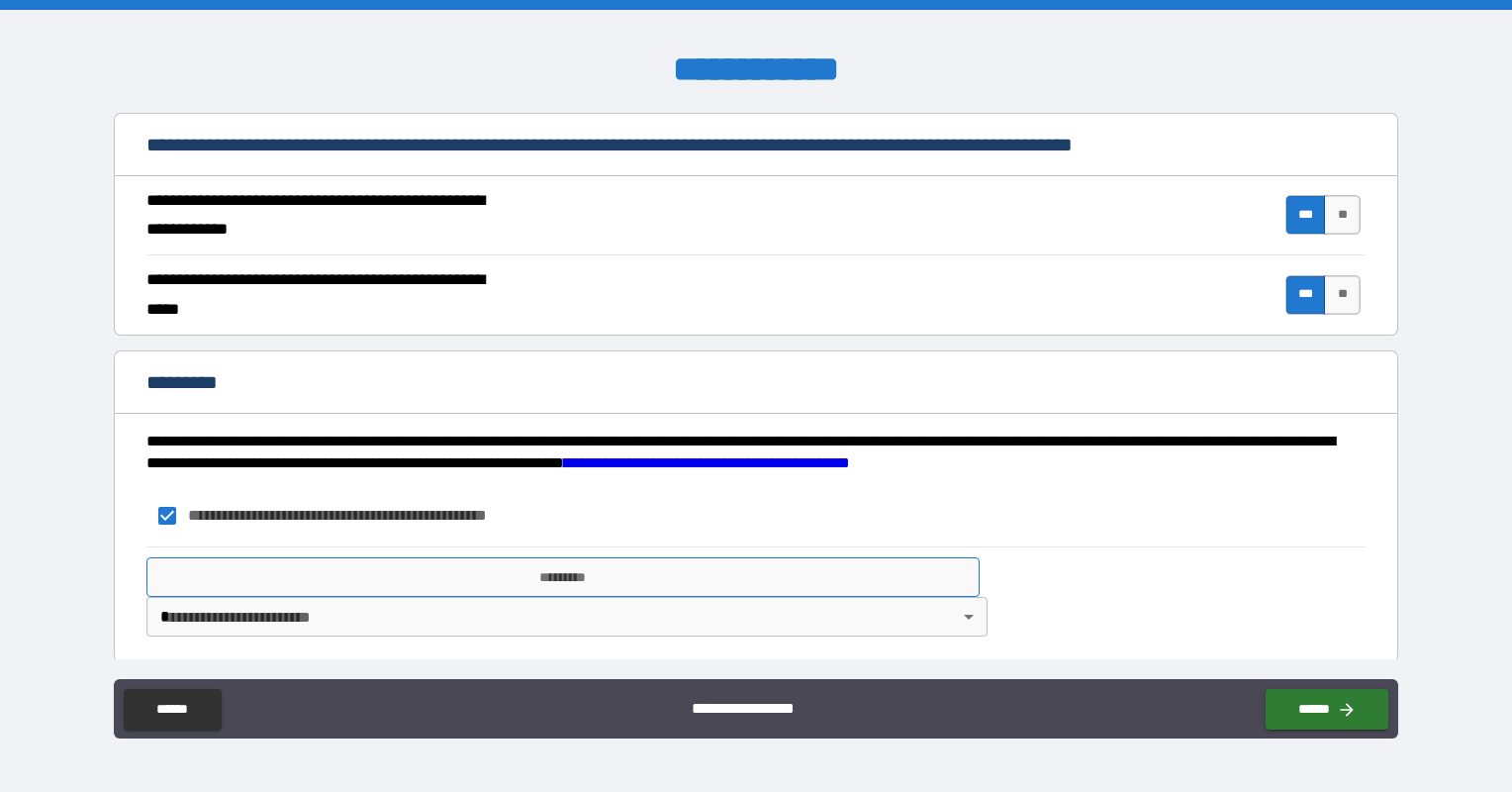 click on "*********" at bounding box center [563, 577] 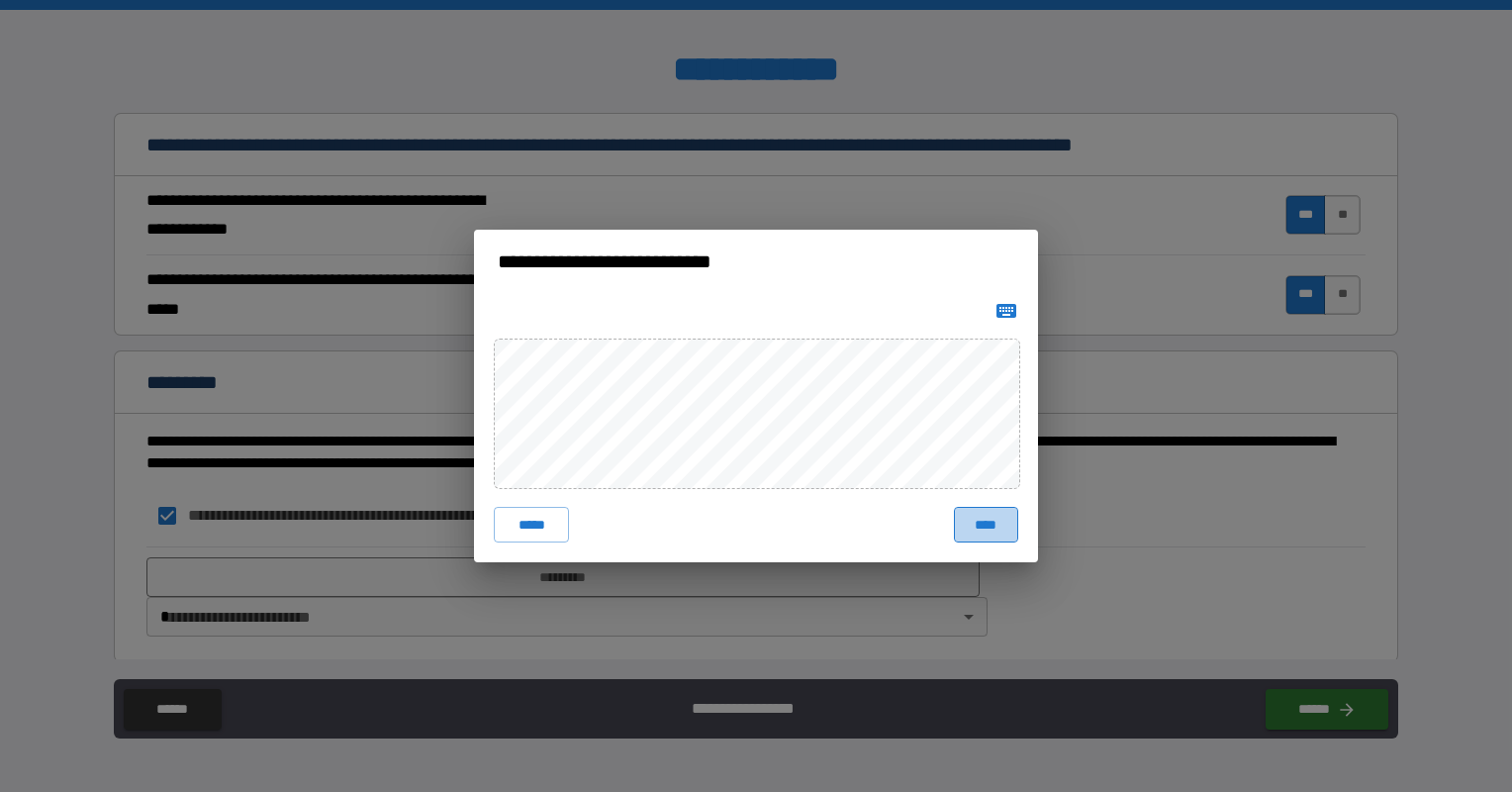 click on "****" at bounding box center [986, 525] 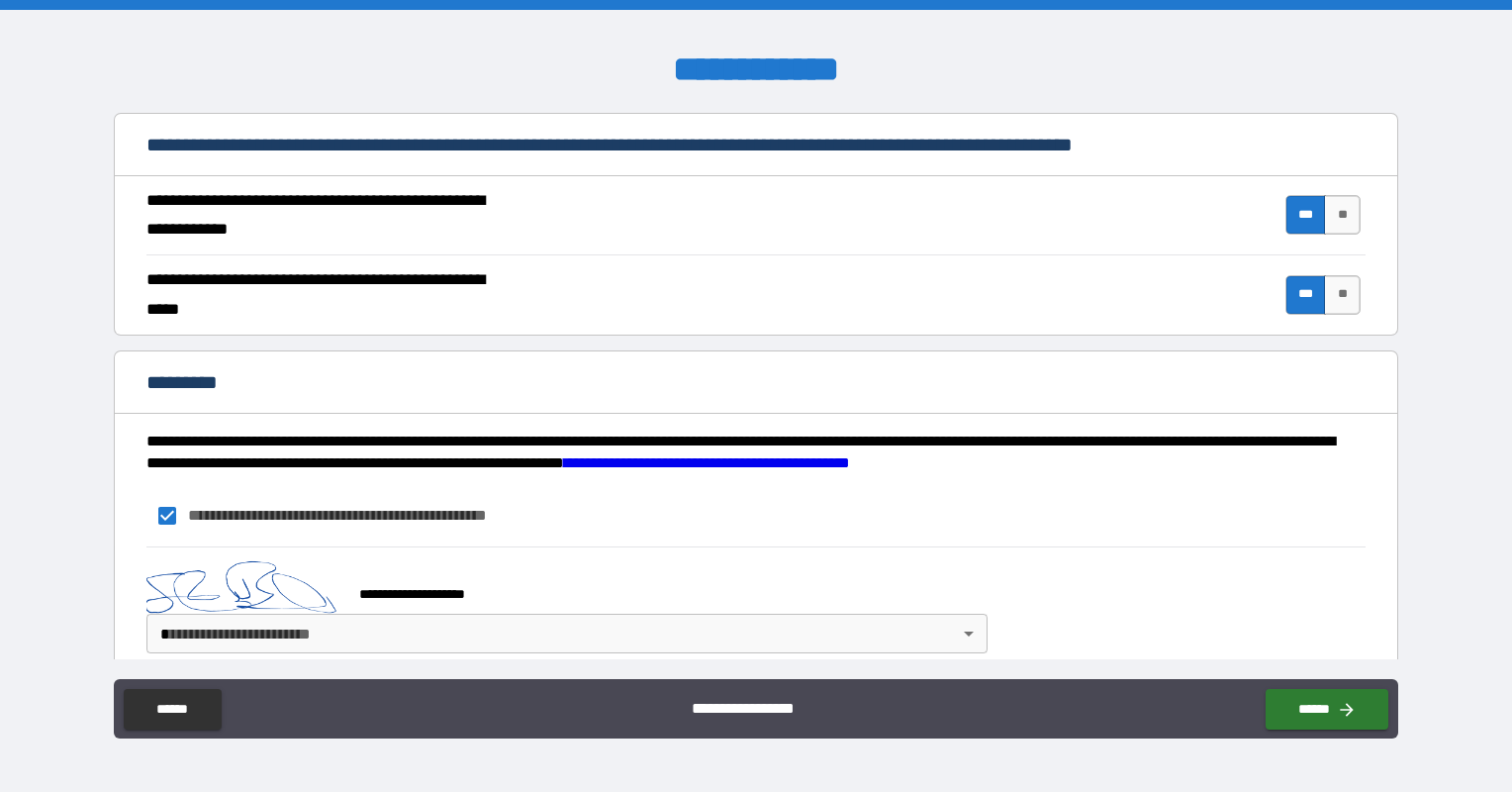 click on "**********" at bounding box center (756, 396) 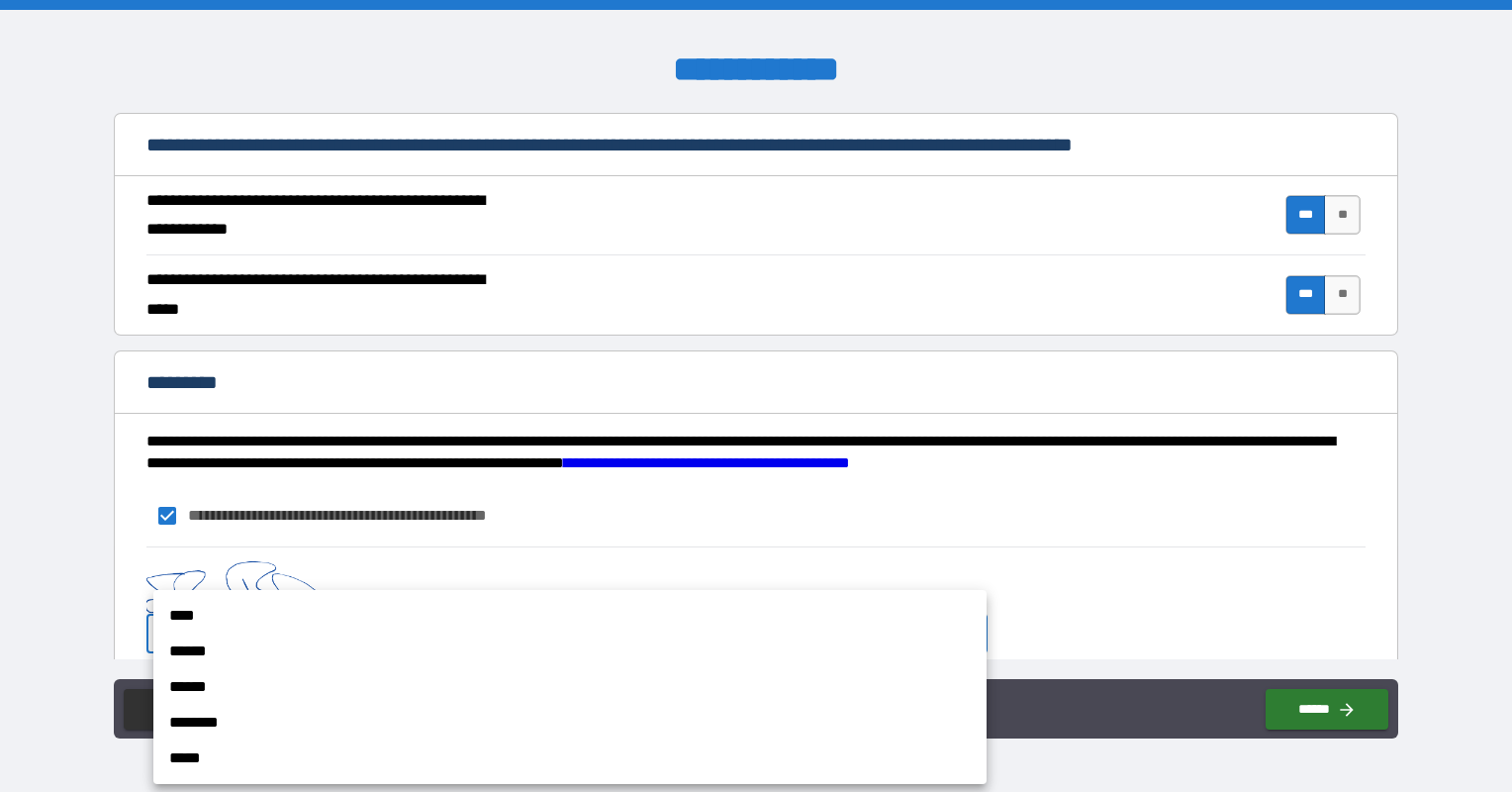 click on "****" at bounding box center [570, 616] 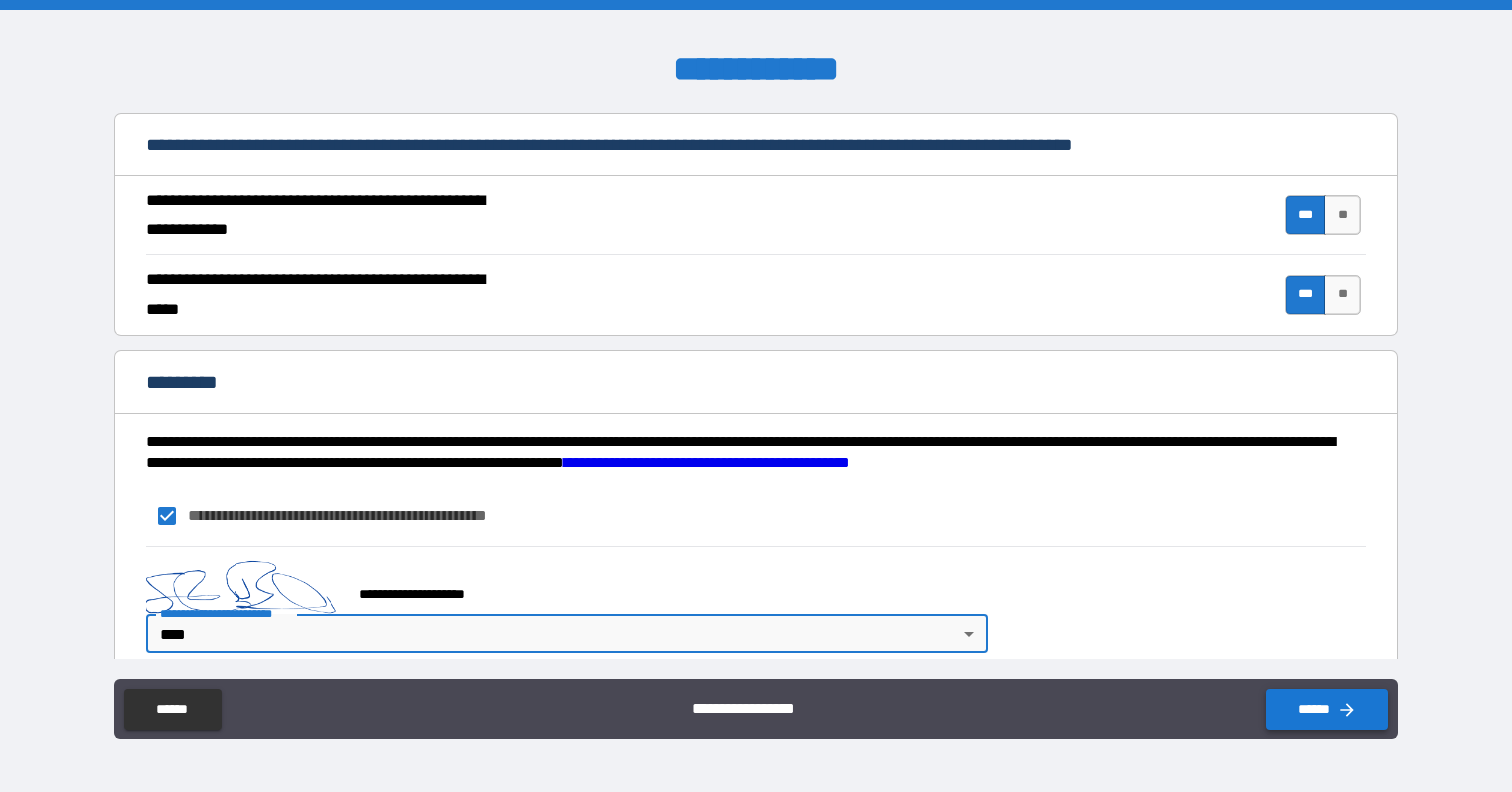 click on "******" at bounding box center [1327, 709] 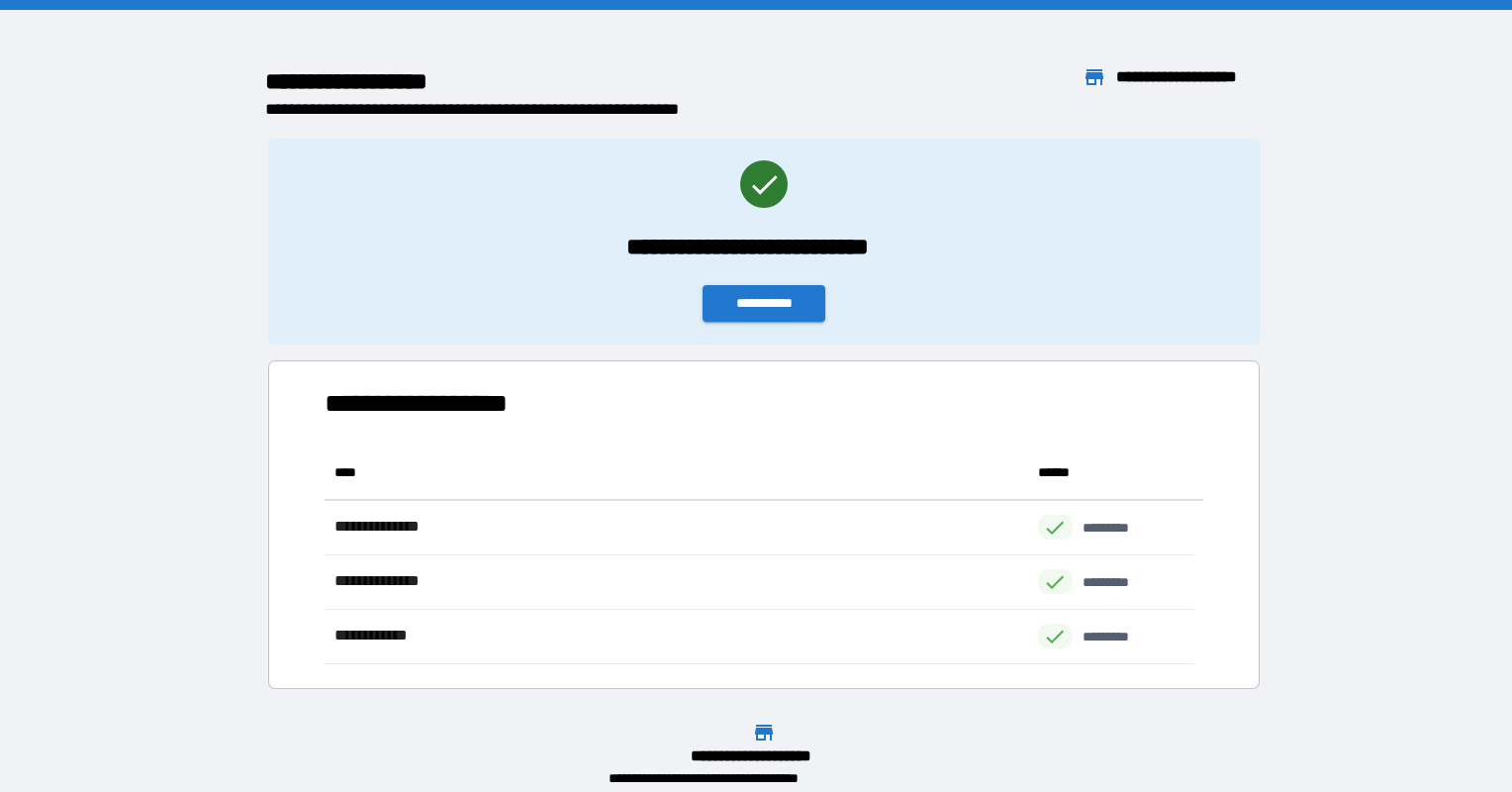 scroll, scrollTop: 204, scrollLeft: 854, axis: both 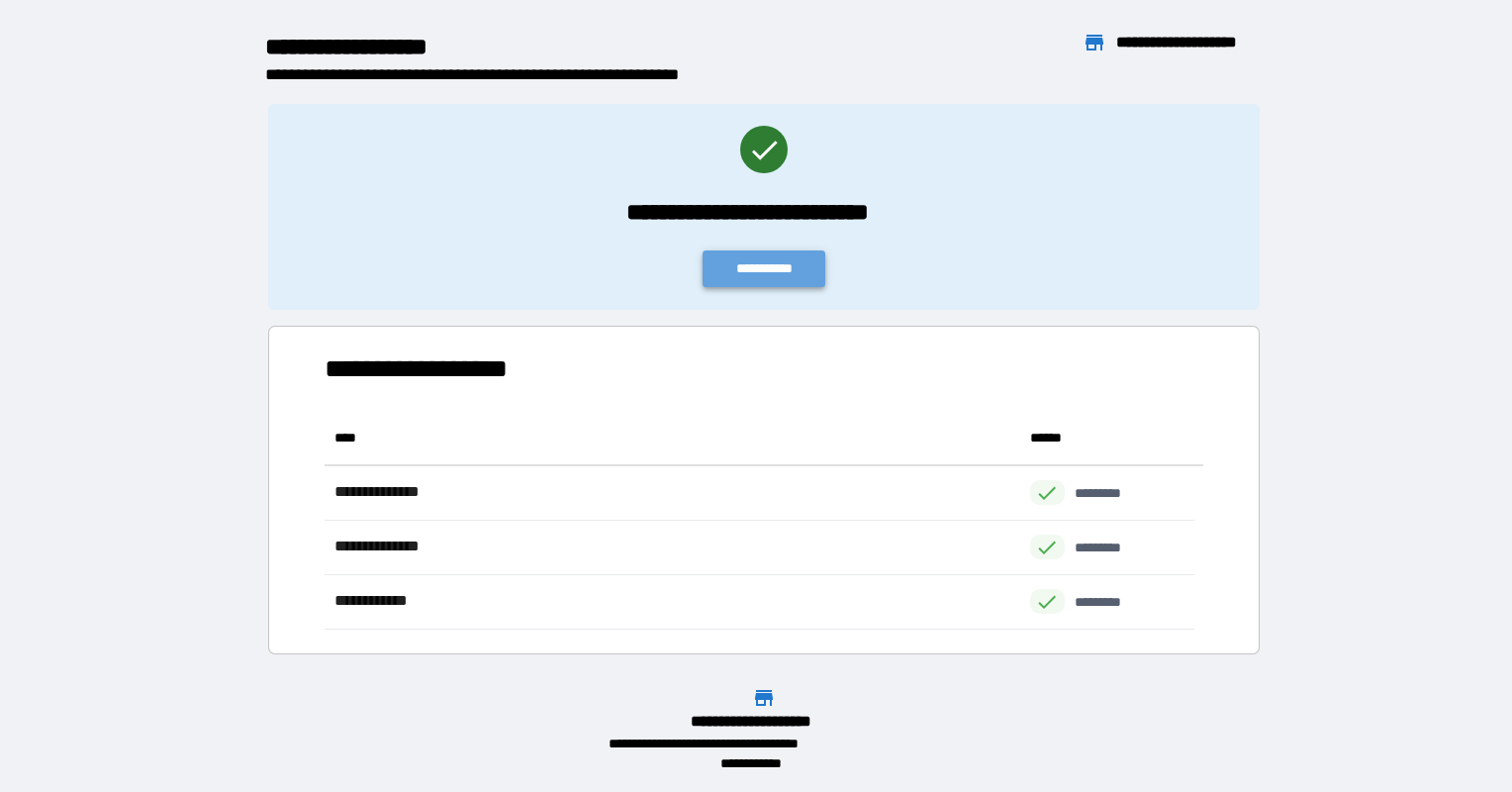click on "**********" at bounding box center (764, 268) 